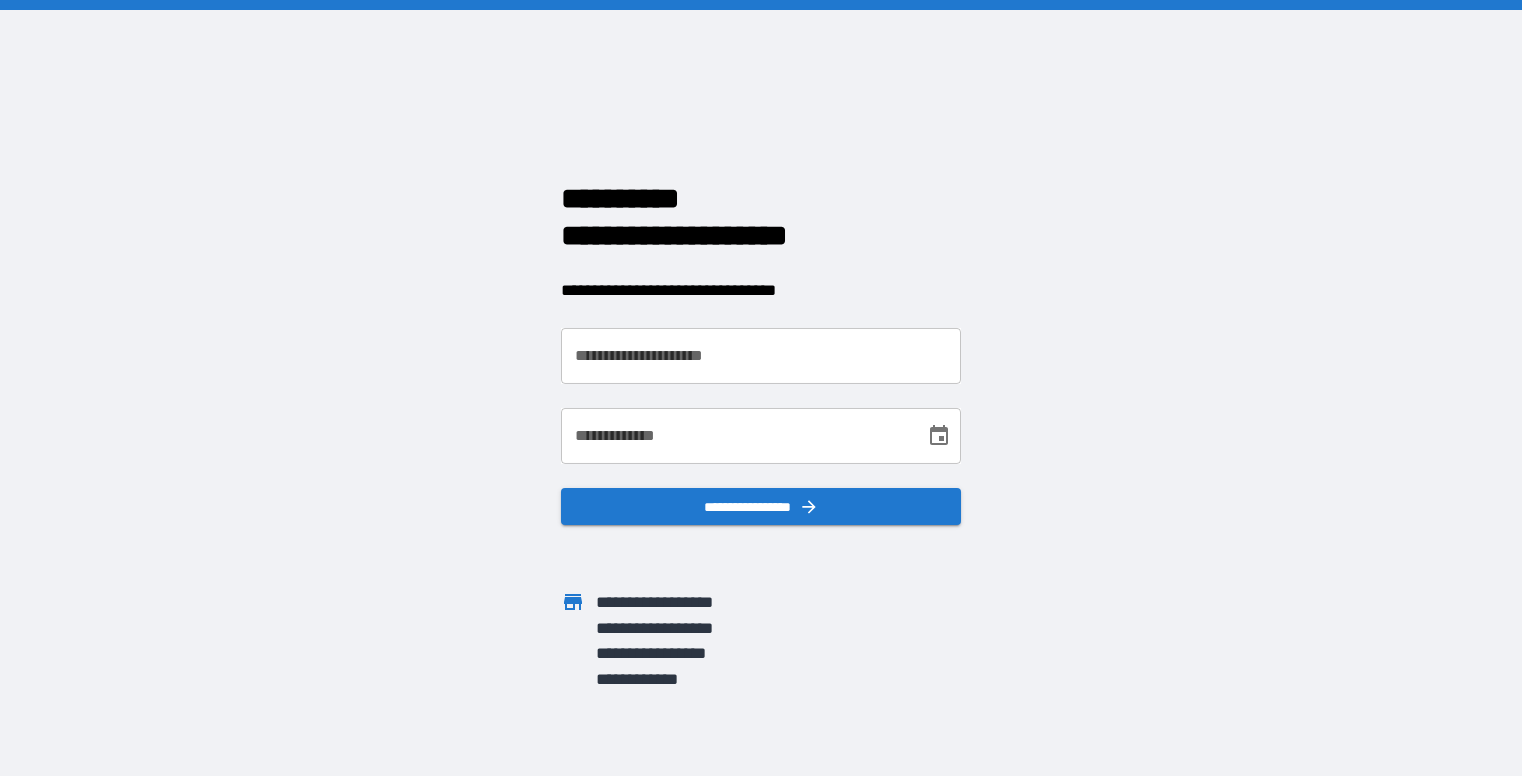 scroll, scrollTop: 0, scrollLeft: 0, axis: both 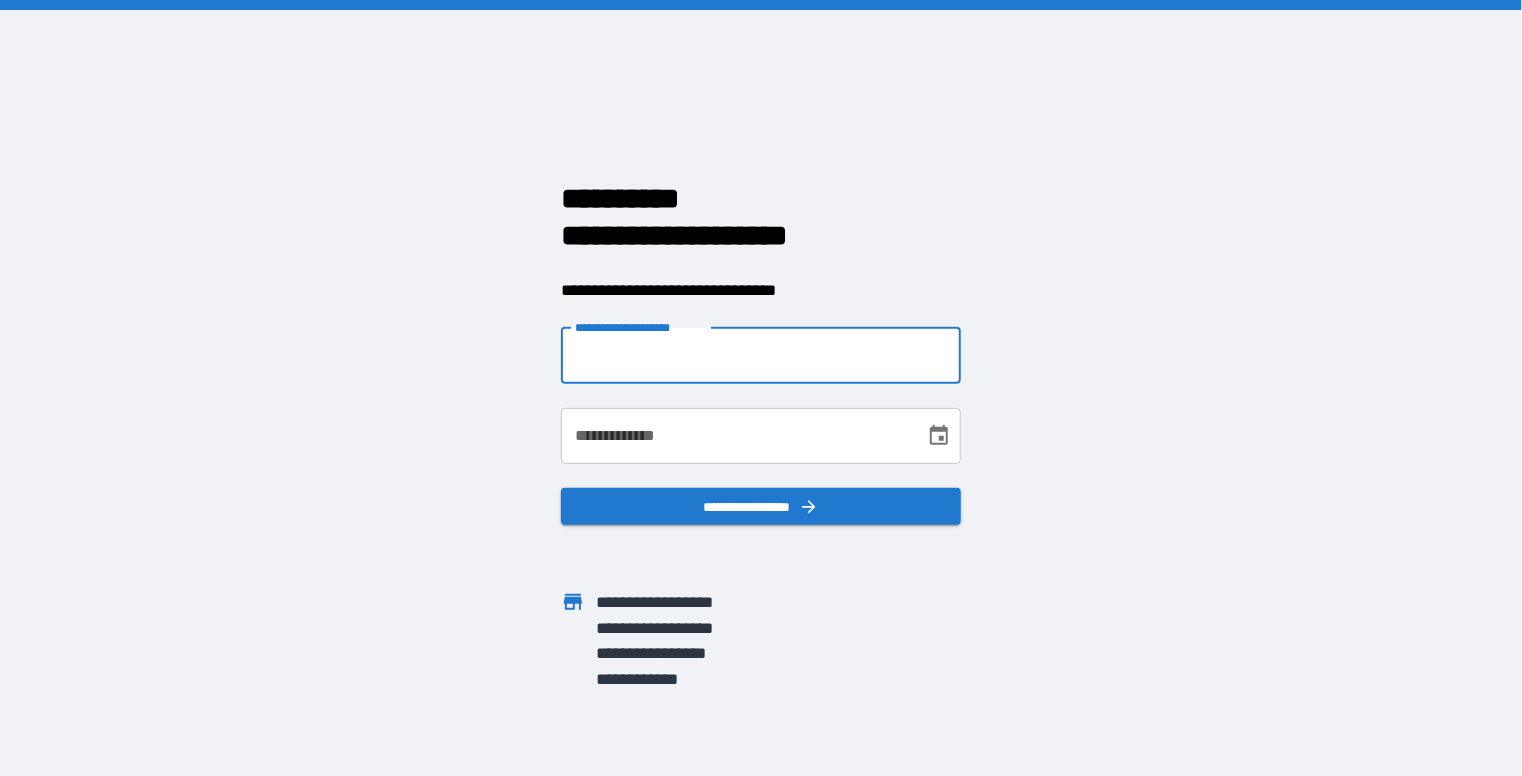click on "**********" at bounding box center [761, 356] 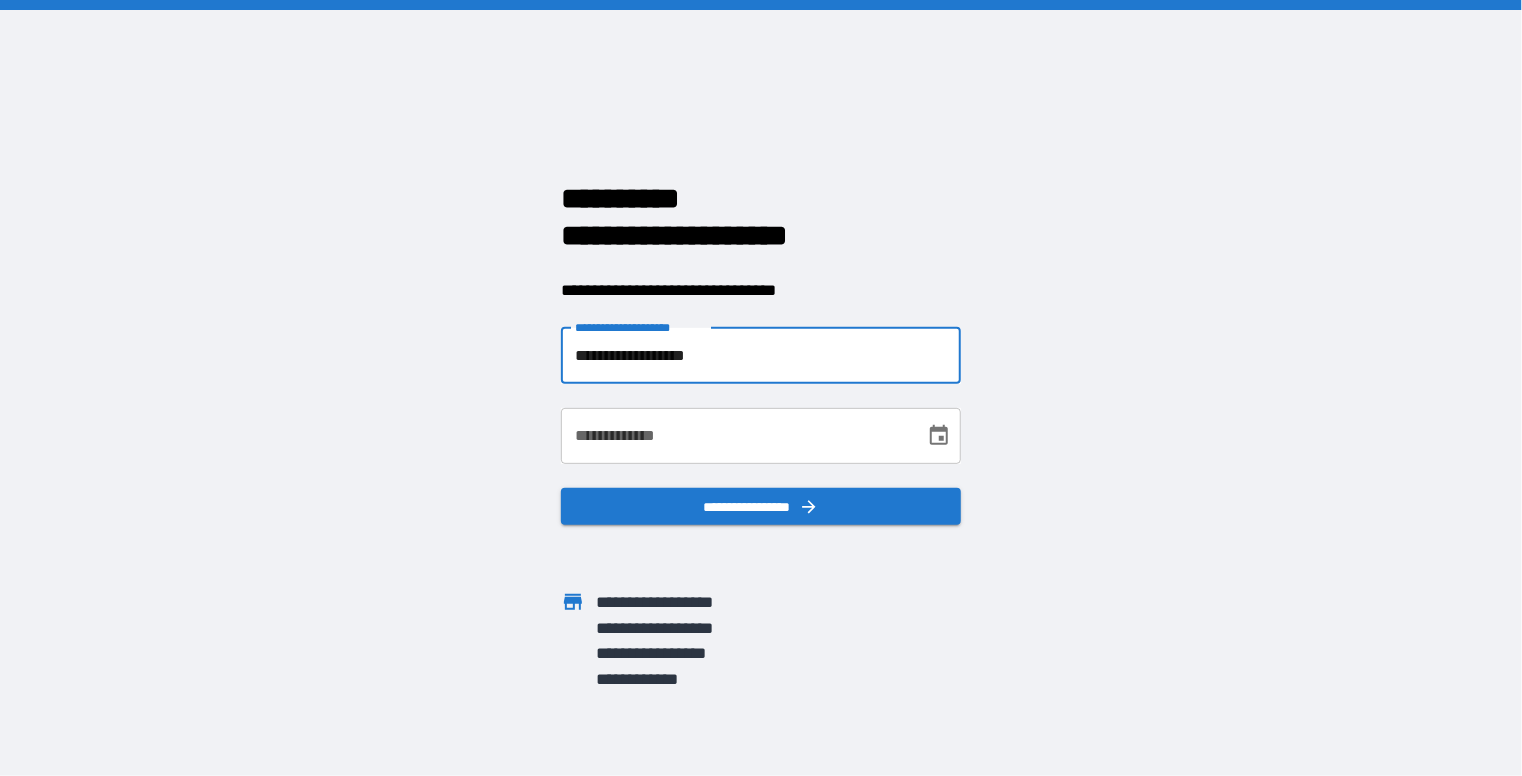 type on "**********" 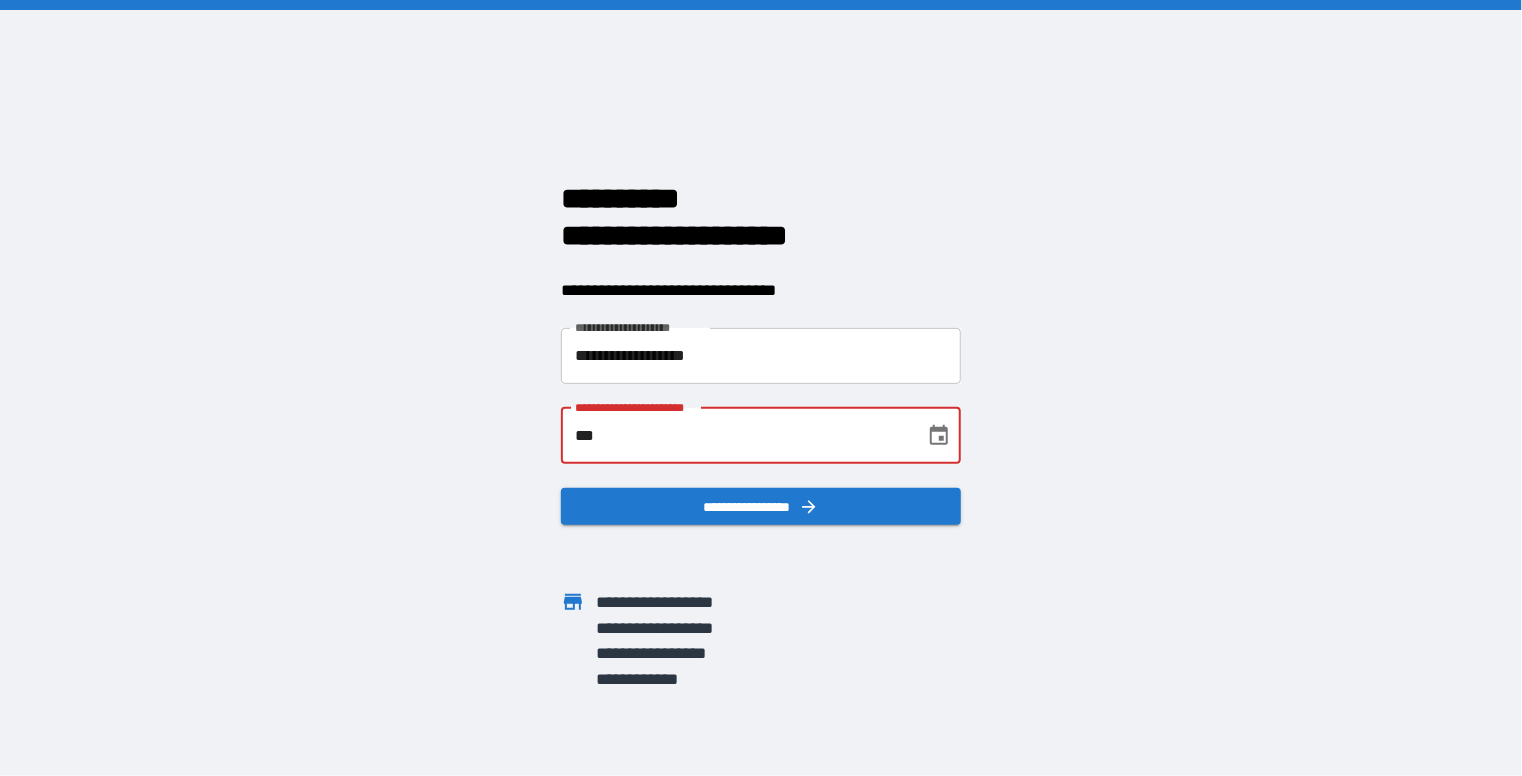 type on "*" 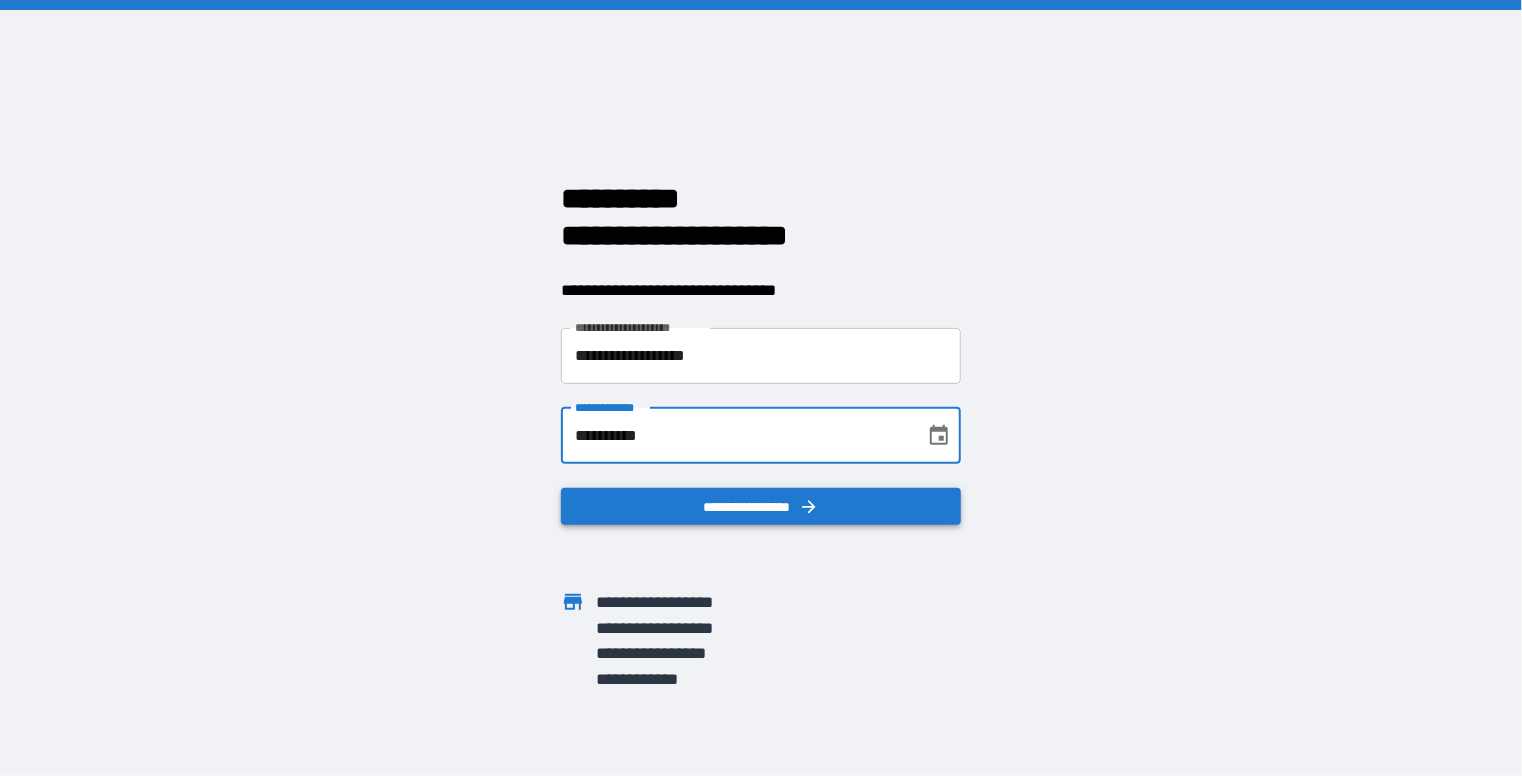 type on "**********" 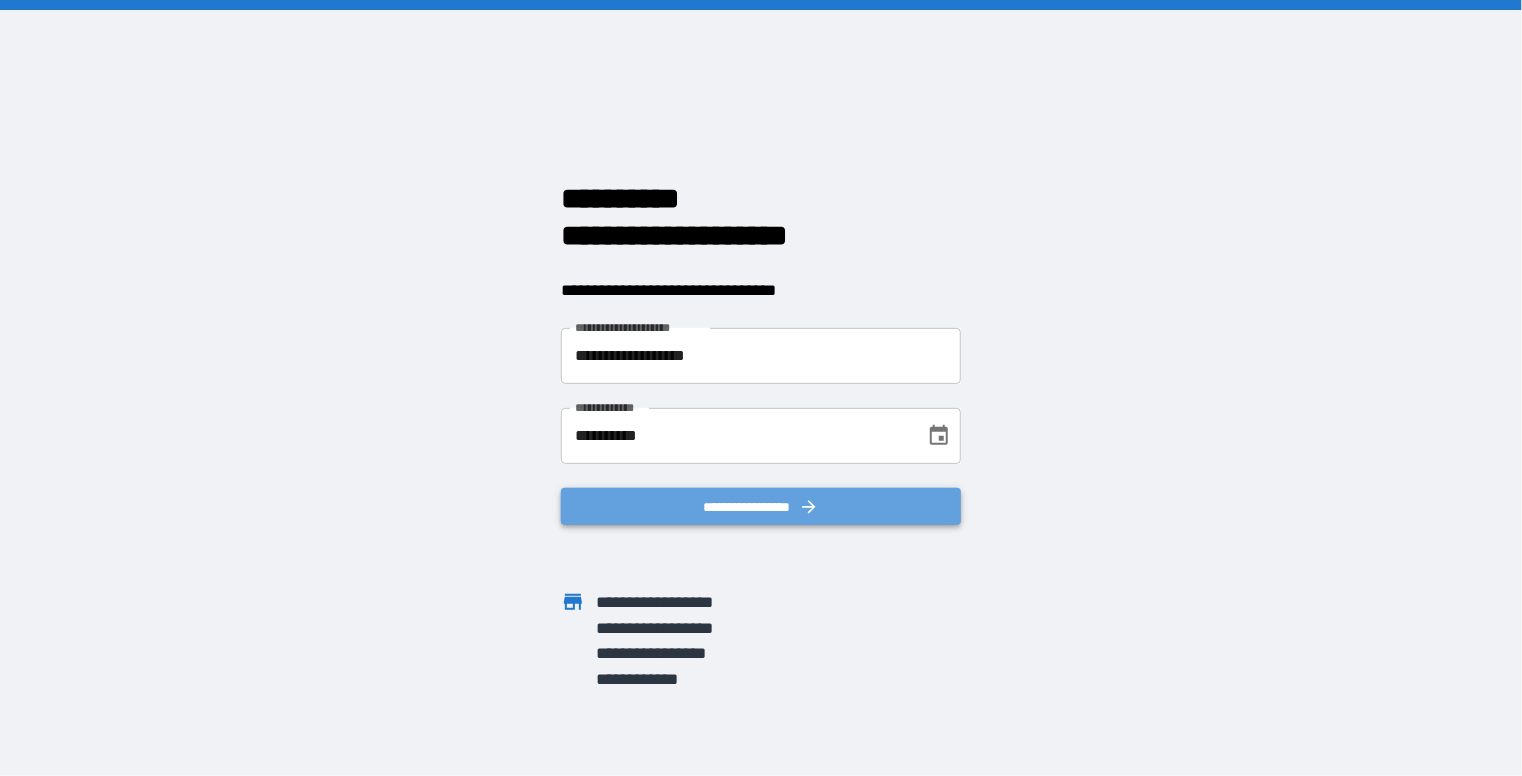click on "**********" at bounding box center (761, 507) 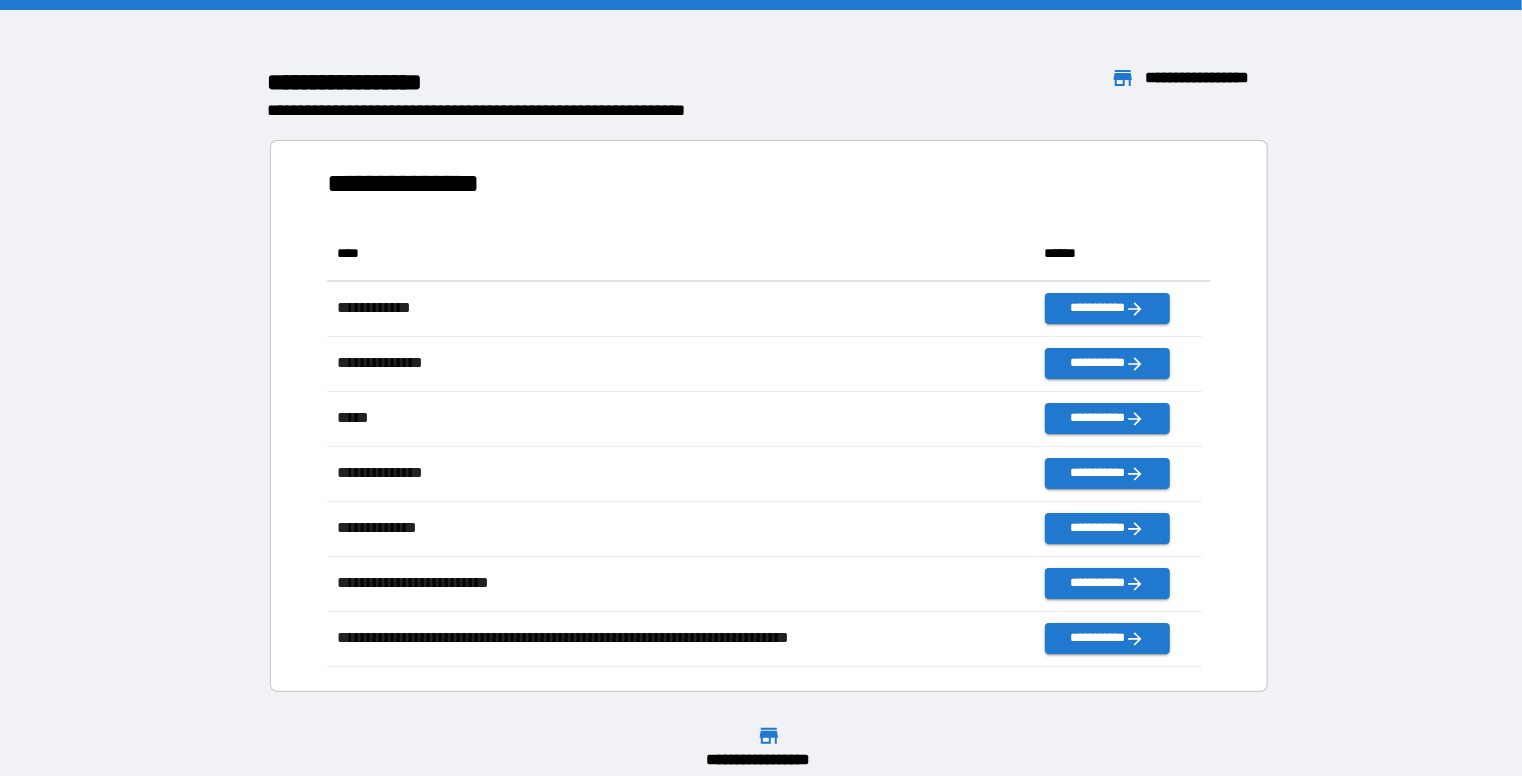scroll, scrollTop: 16, scrollLeft: 16, axis: both 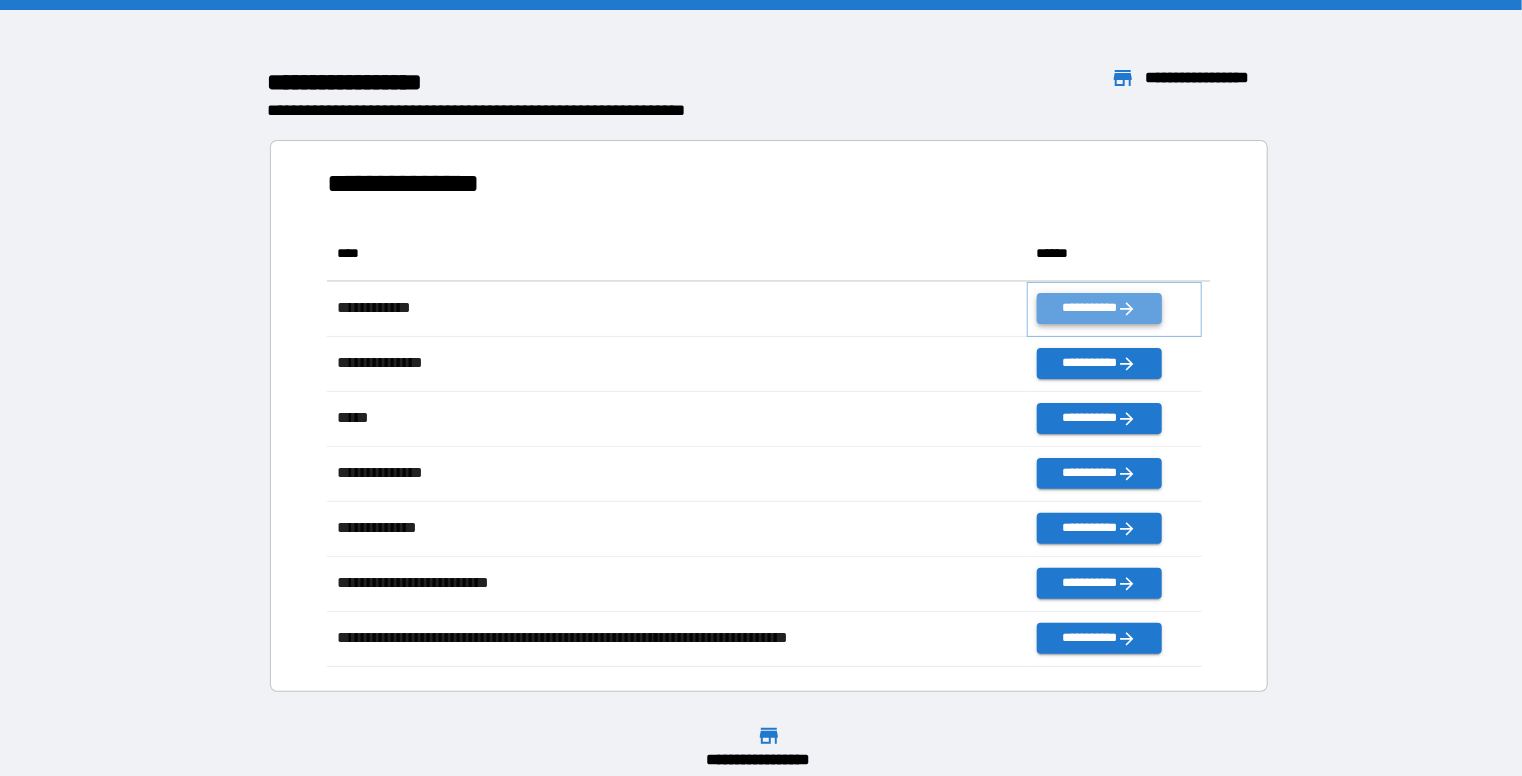 click on "**********" at bounding box center [1099, 308] 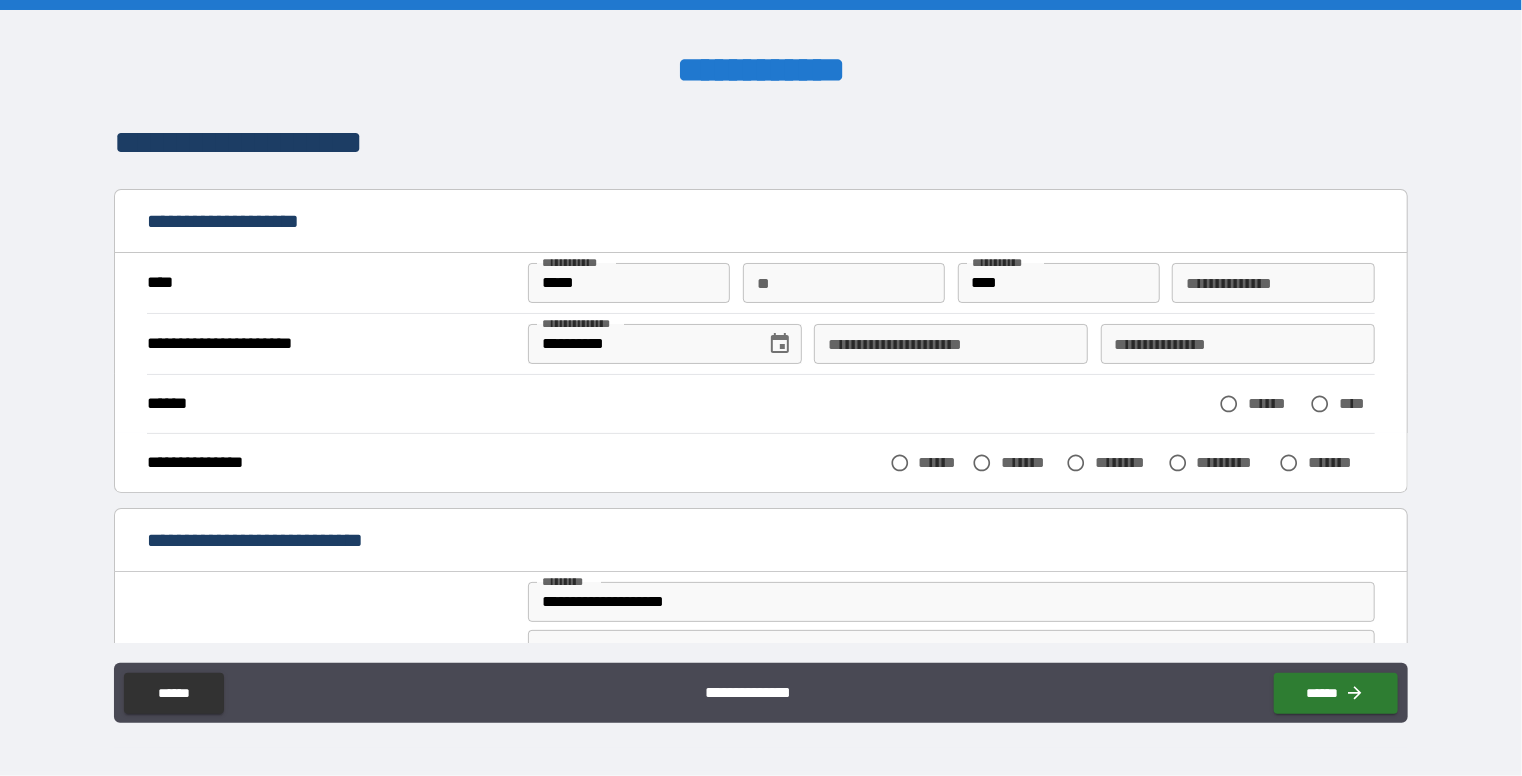 click on "**********" at bounding box center [951, 344] 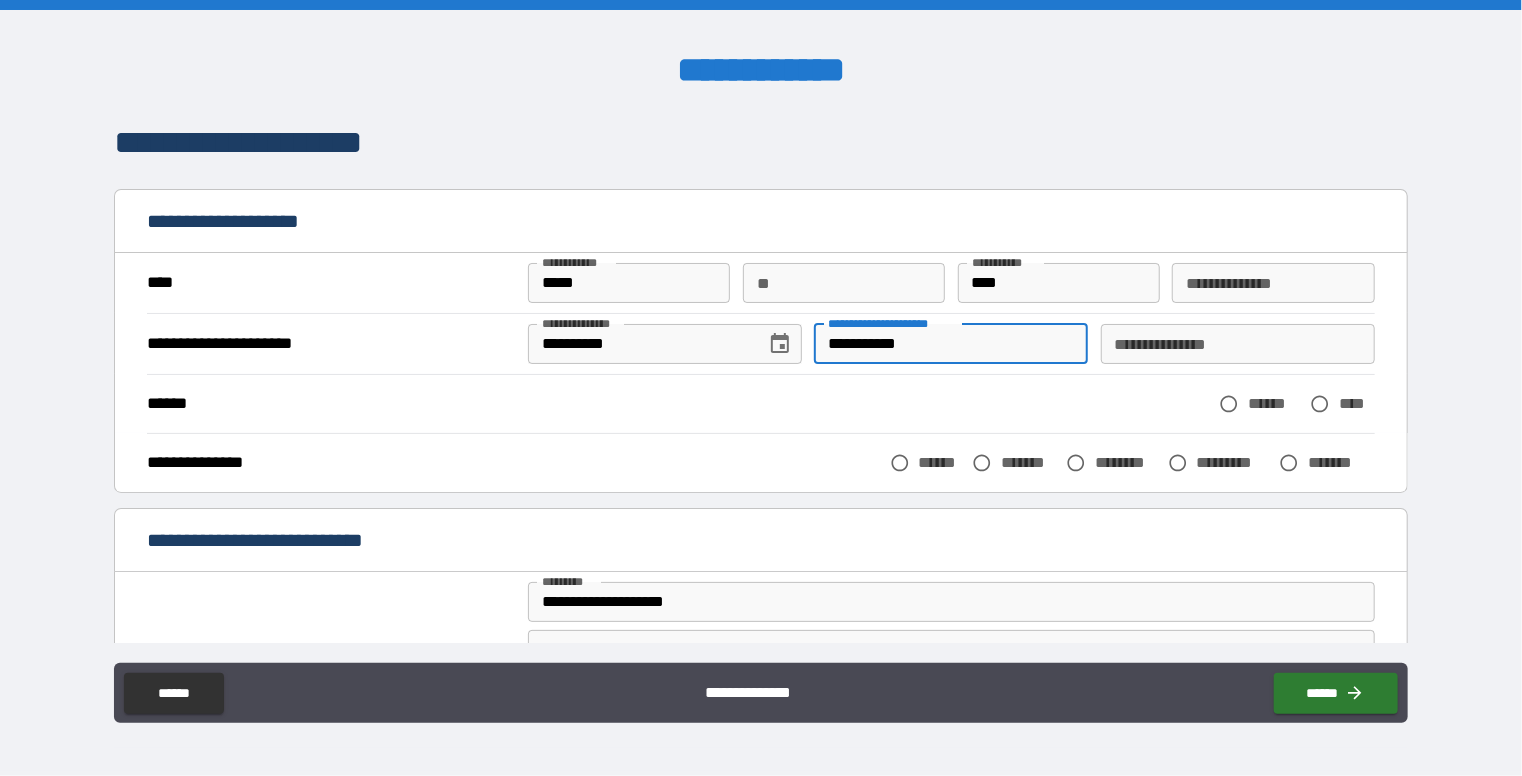 type on "**********" 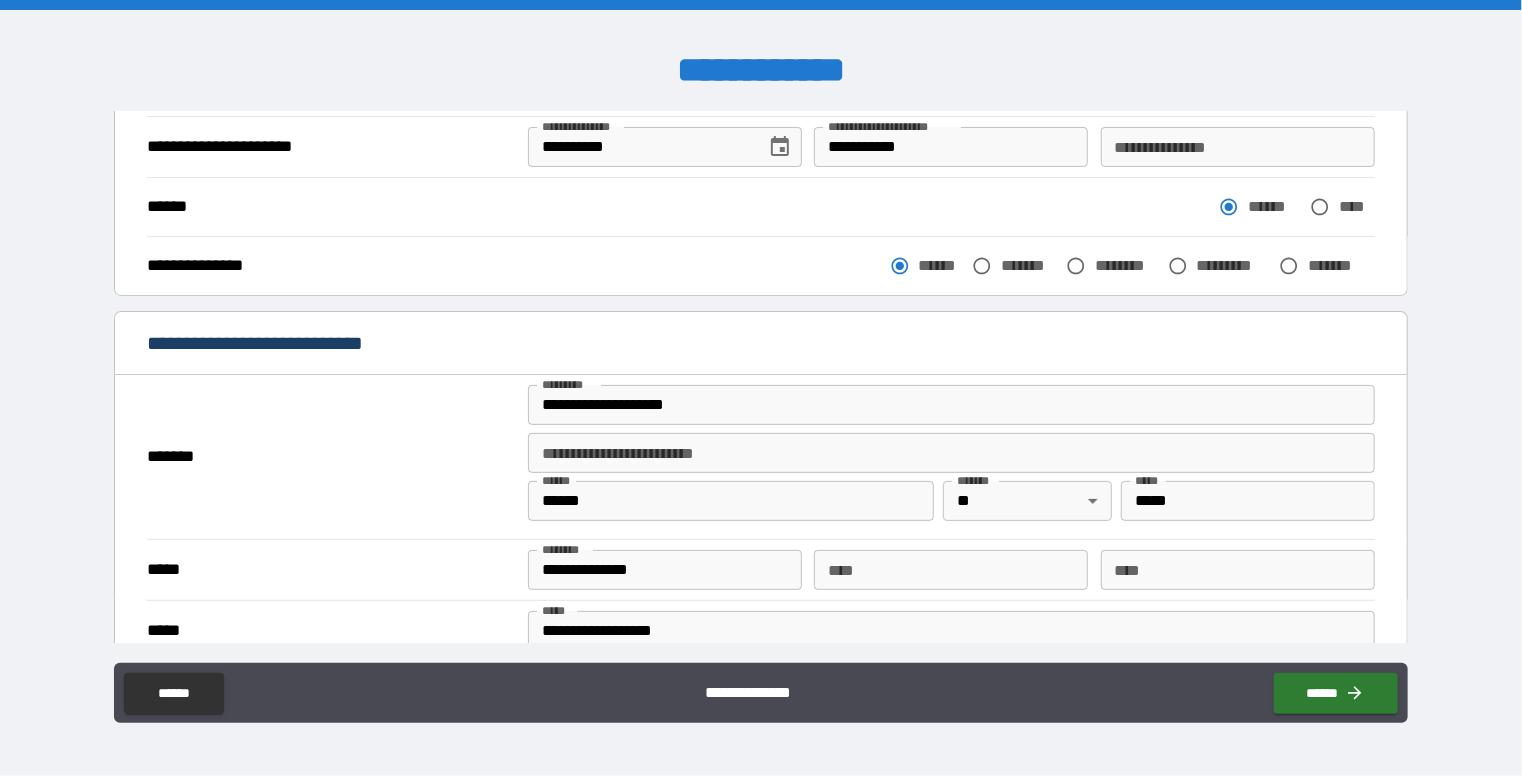 scroll, scrollTop: 200, scrollLeft: 0, axis: vertical 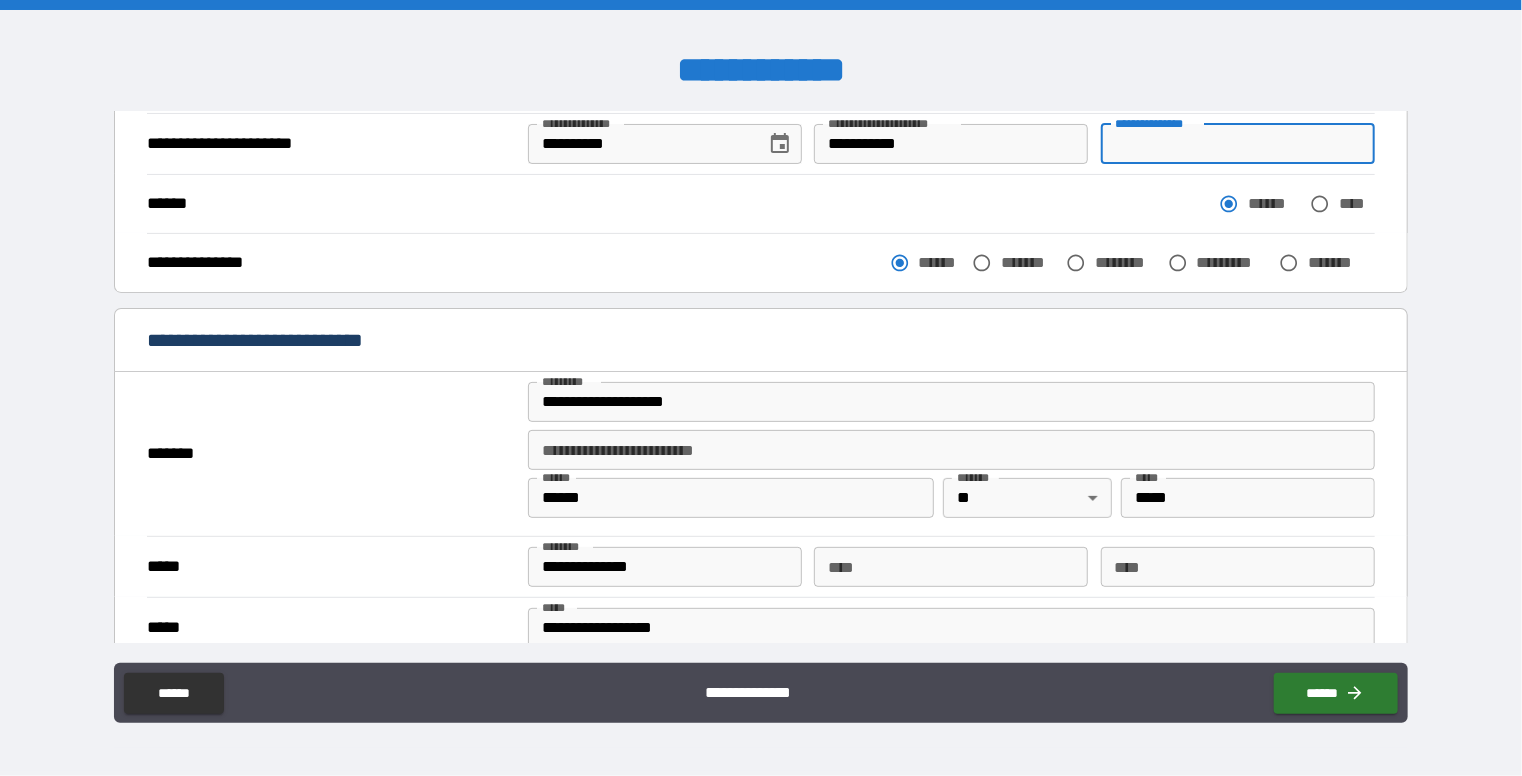 click on "**********" at bounding box center [1238, 144] 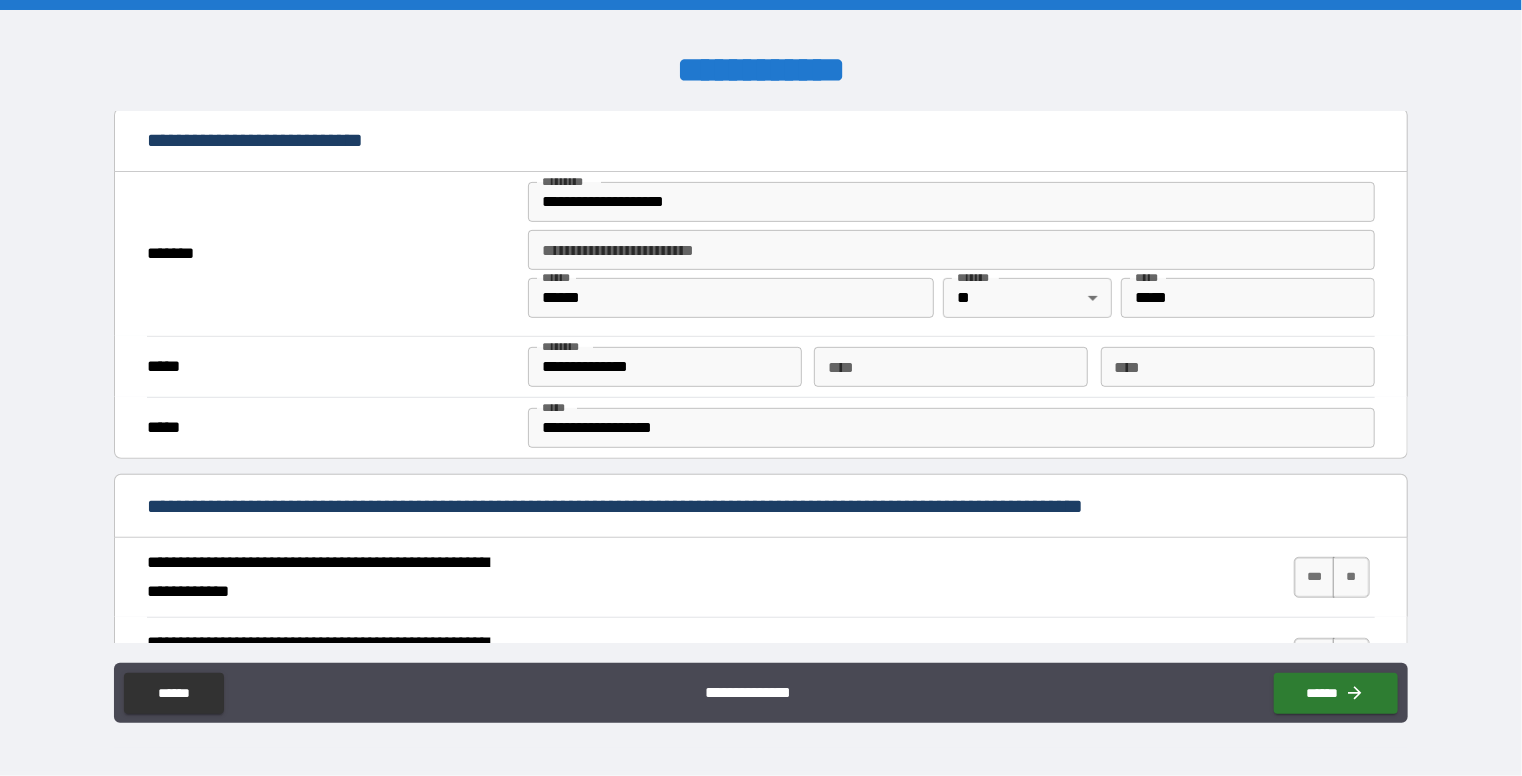 scroll, scrollTop: 500, scrollLeft: 0, axis: vertical 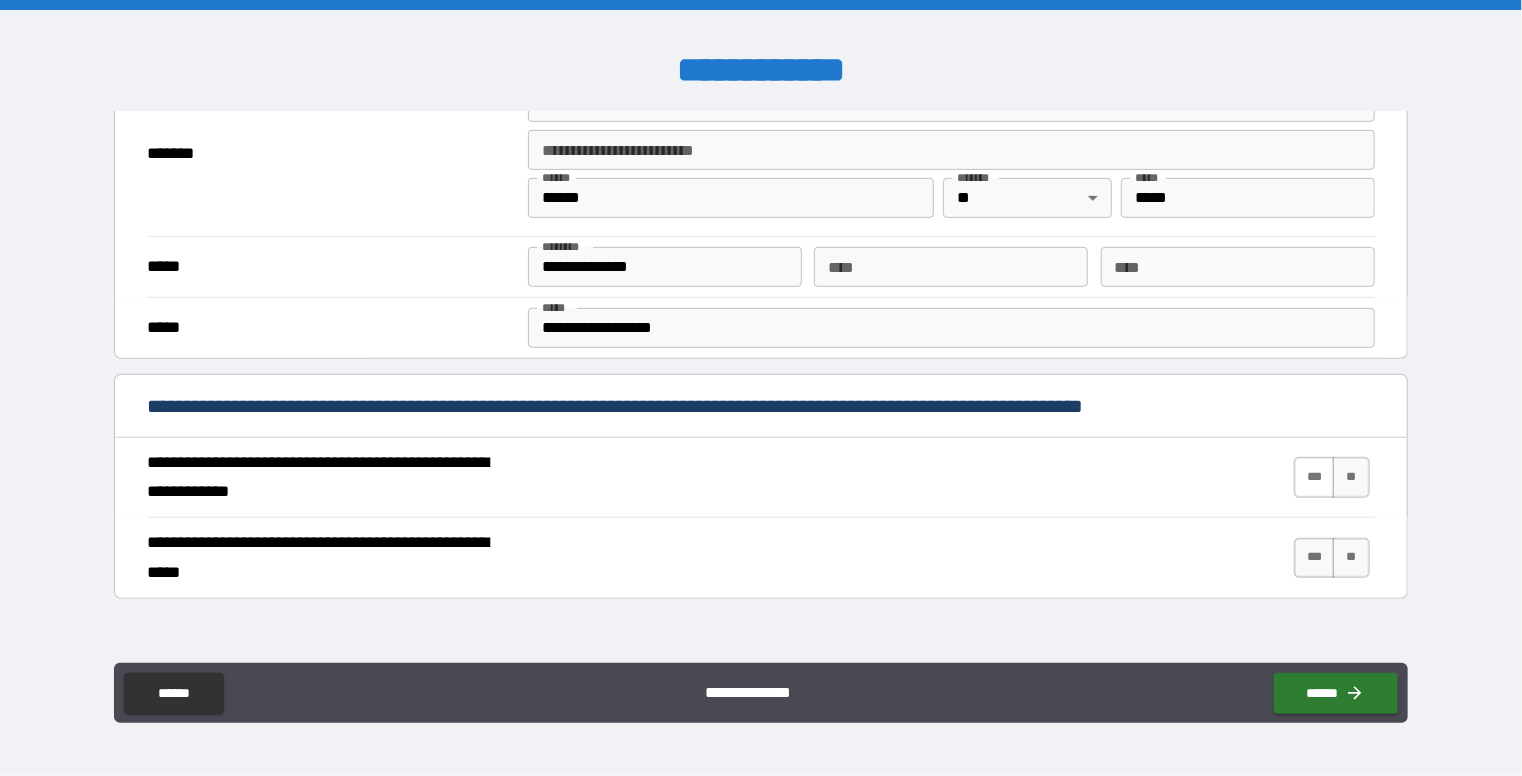 type on "**********" 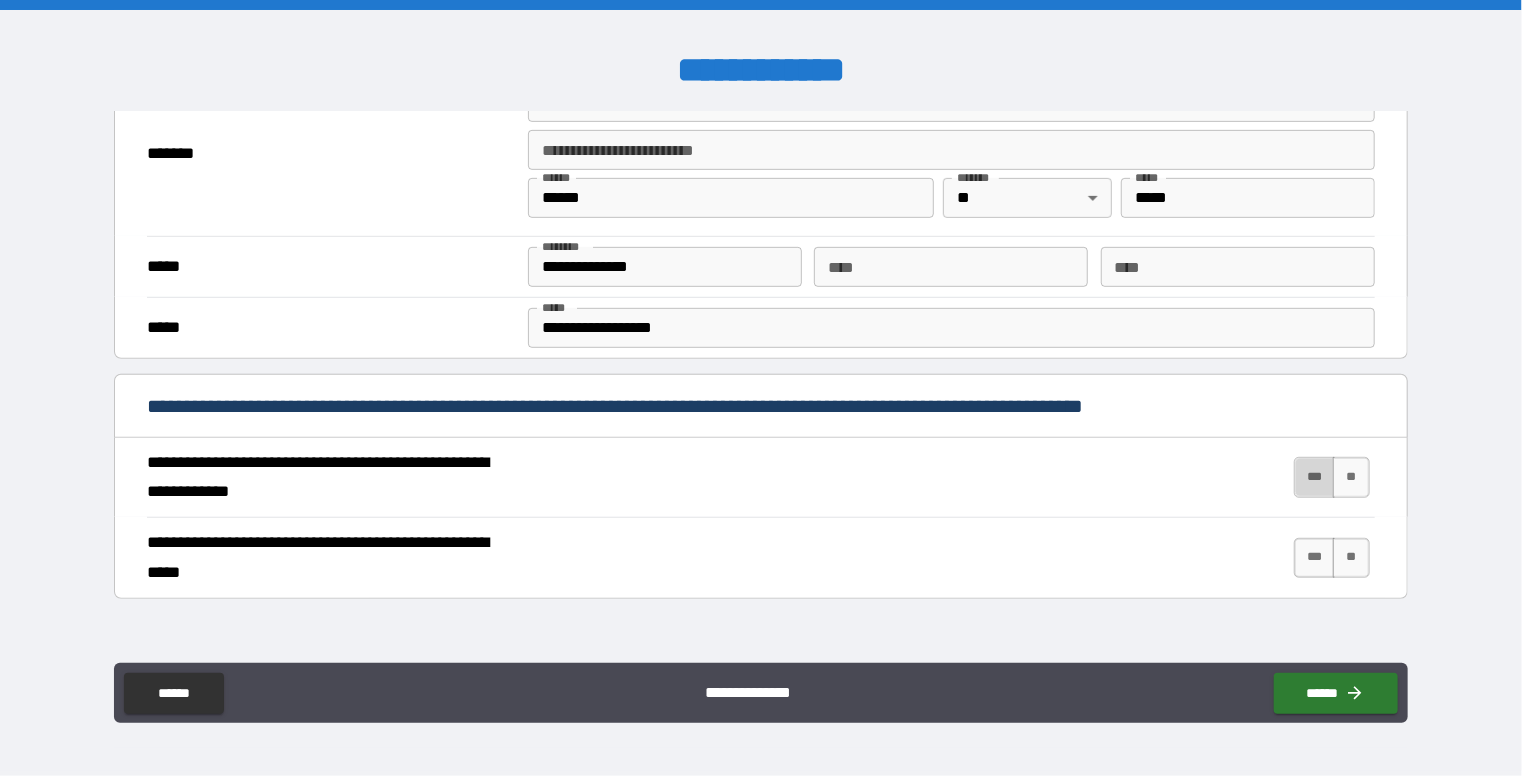 click on "***" at bounding box center [1315, 477] 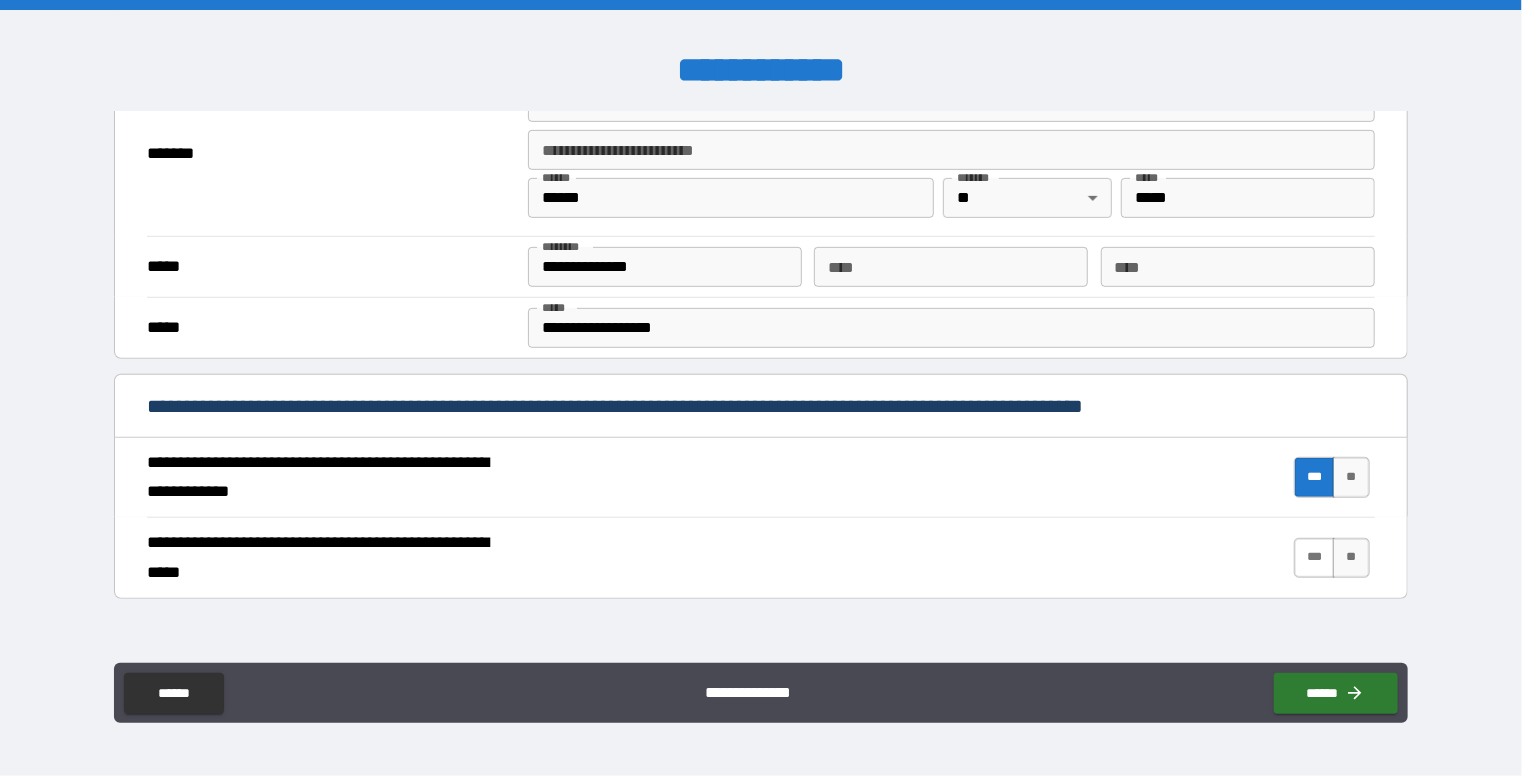 click on "***" at bounding box center [1315, 558] 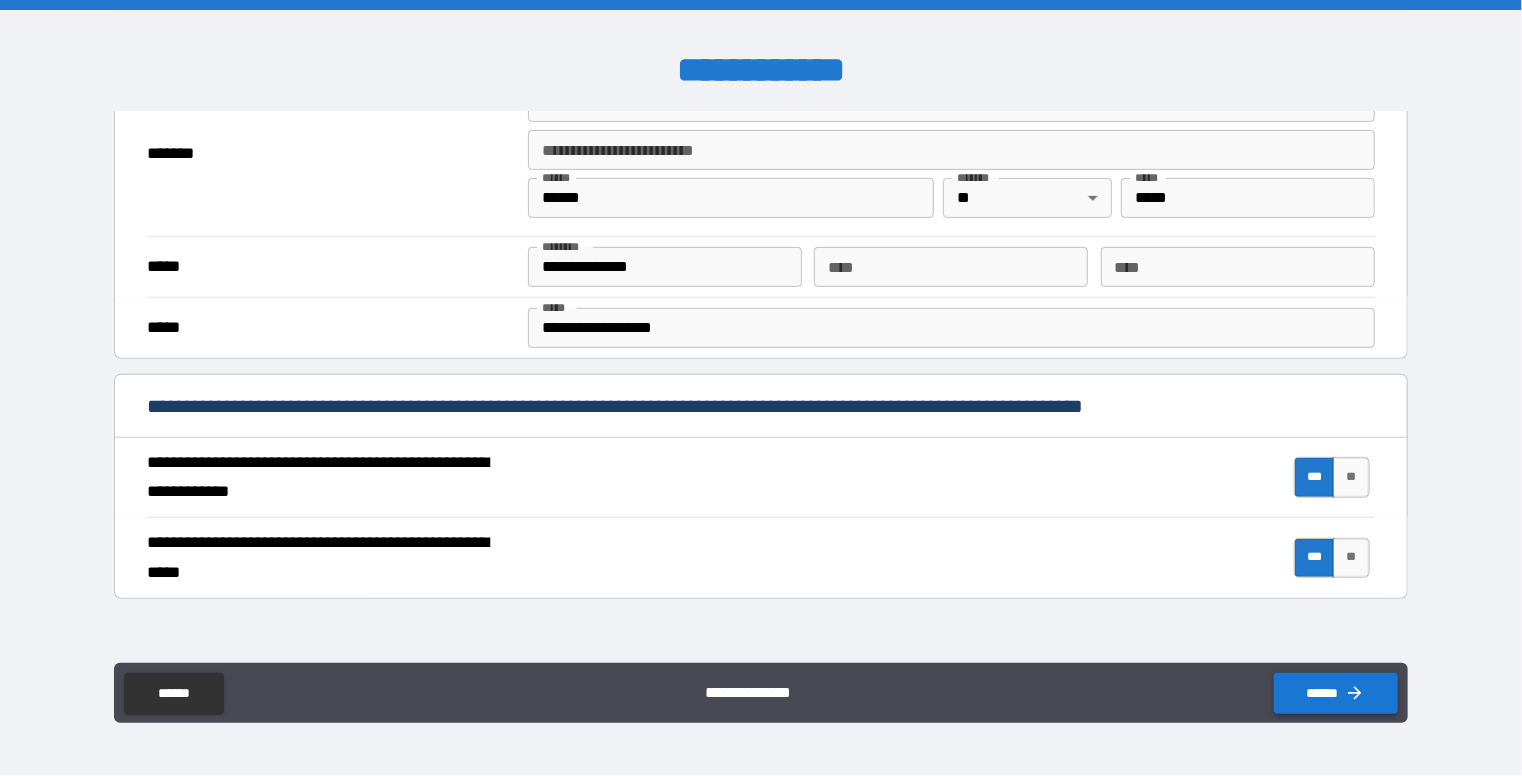 click on "******" at bounding box center (1336, 693) 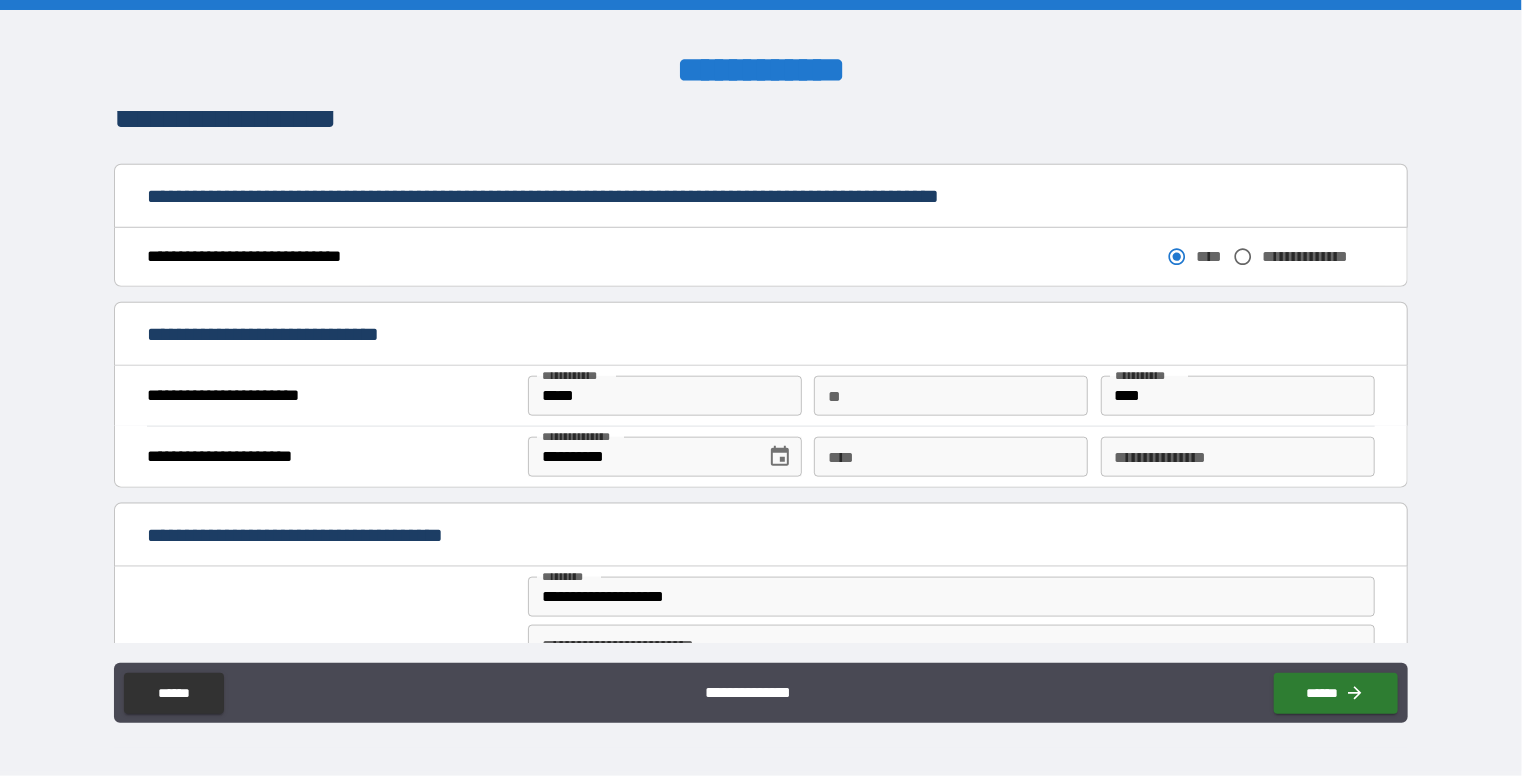 scroll, scrollTop: 1006, scrollLeft: 0, axis: vertical 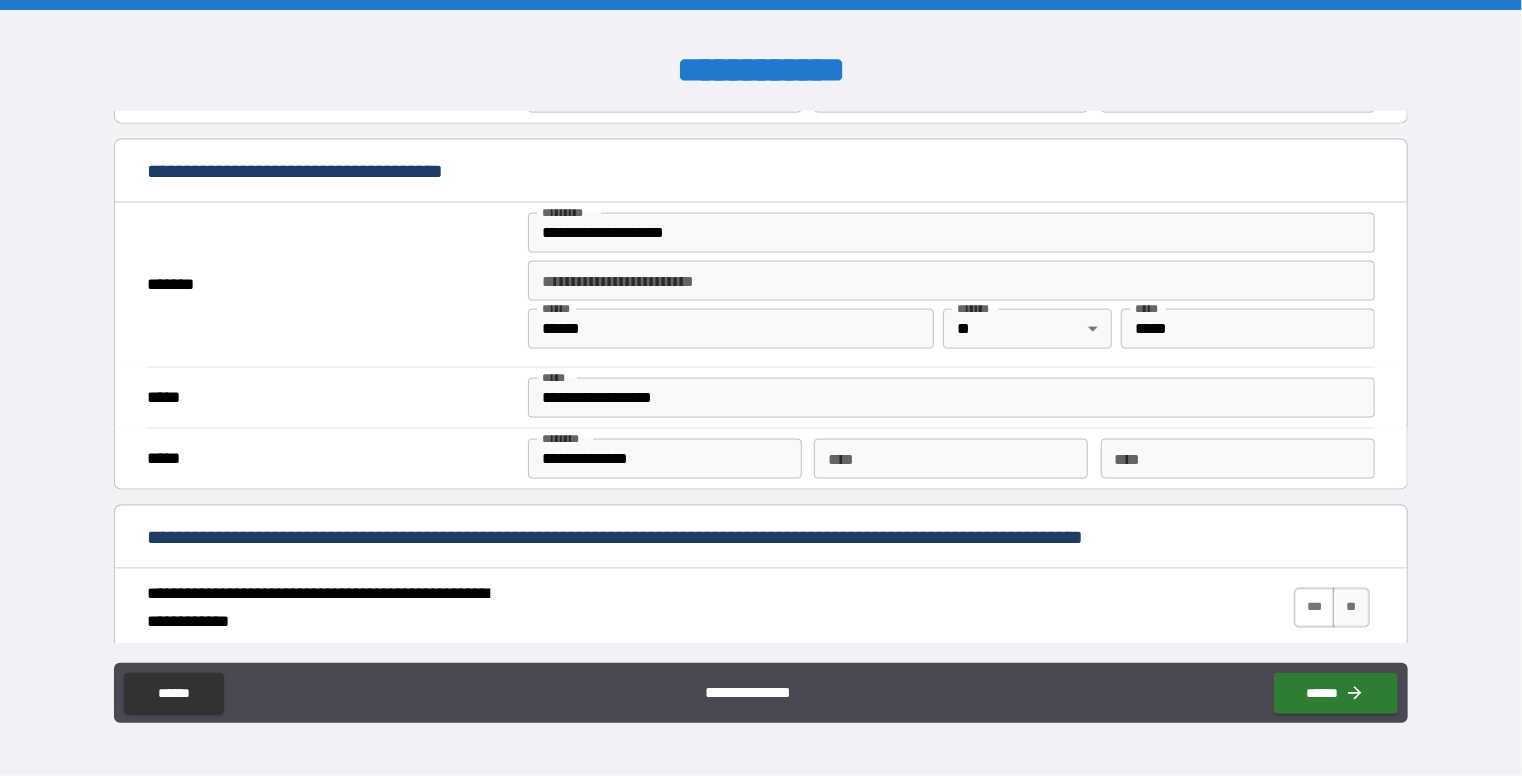 click on "***" at bounding box center [1315, 608] 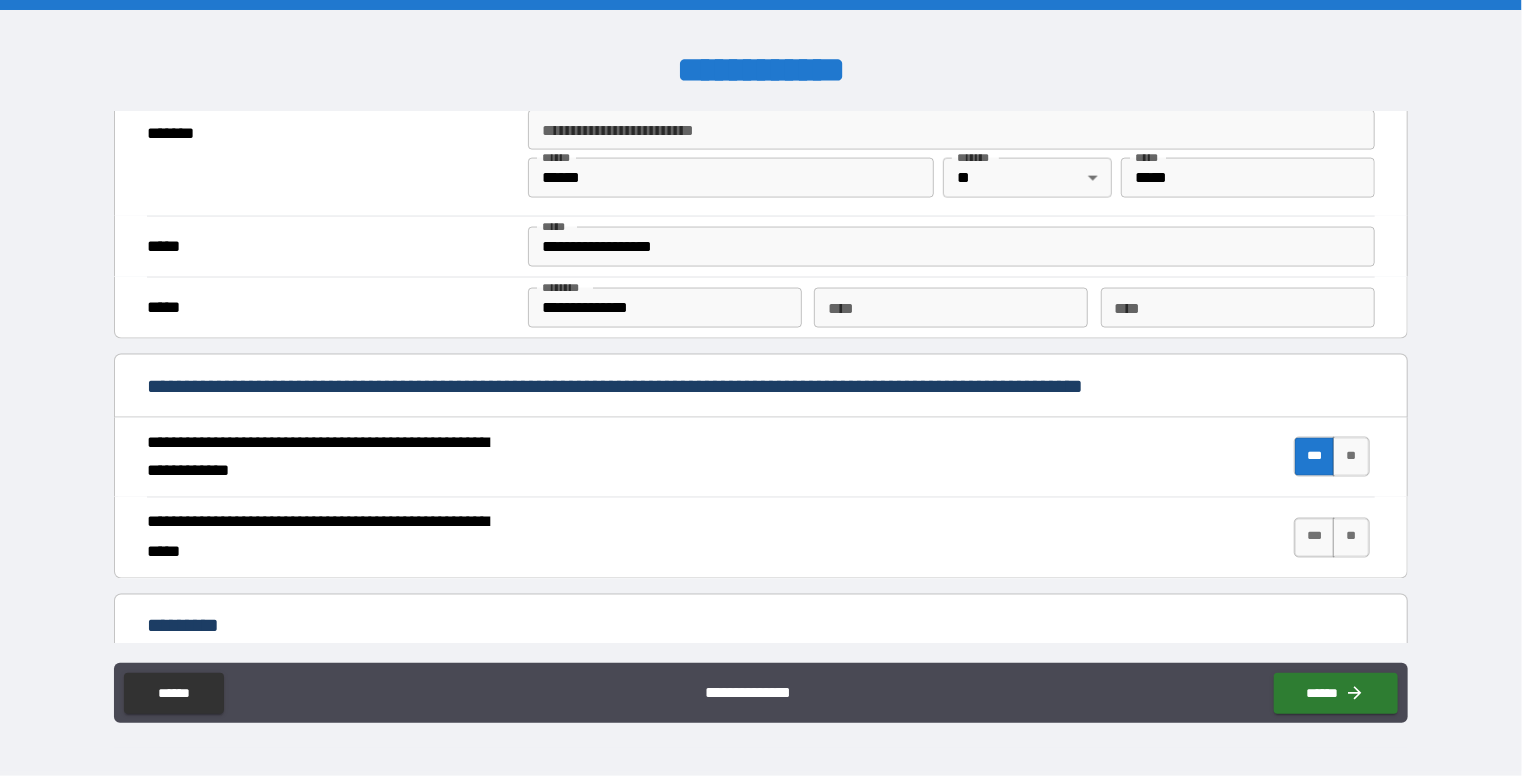 scroll, scrollTop: 1606, scrollLeft: 0, axis: vertical 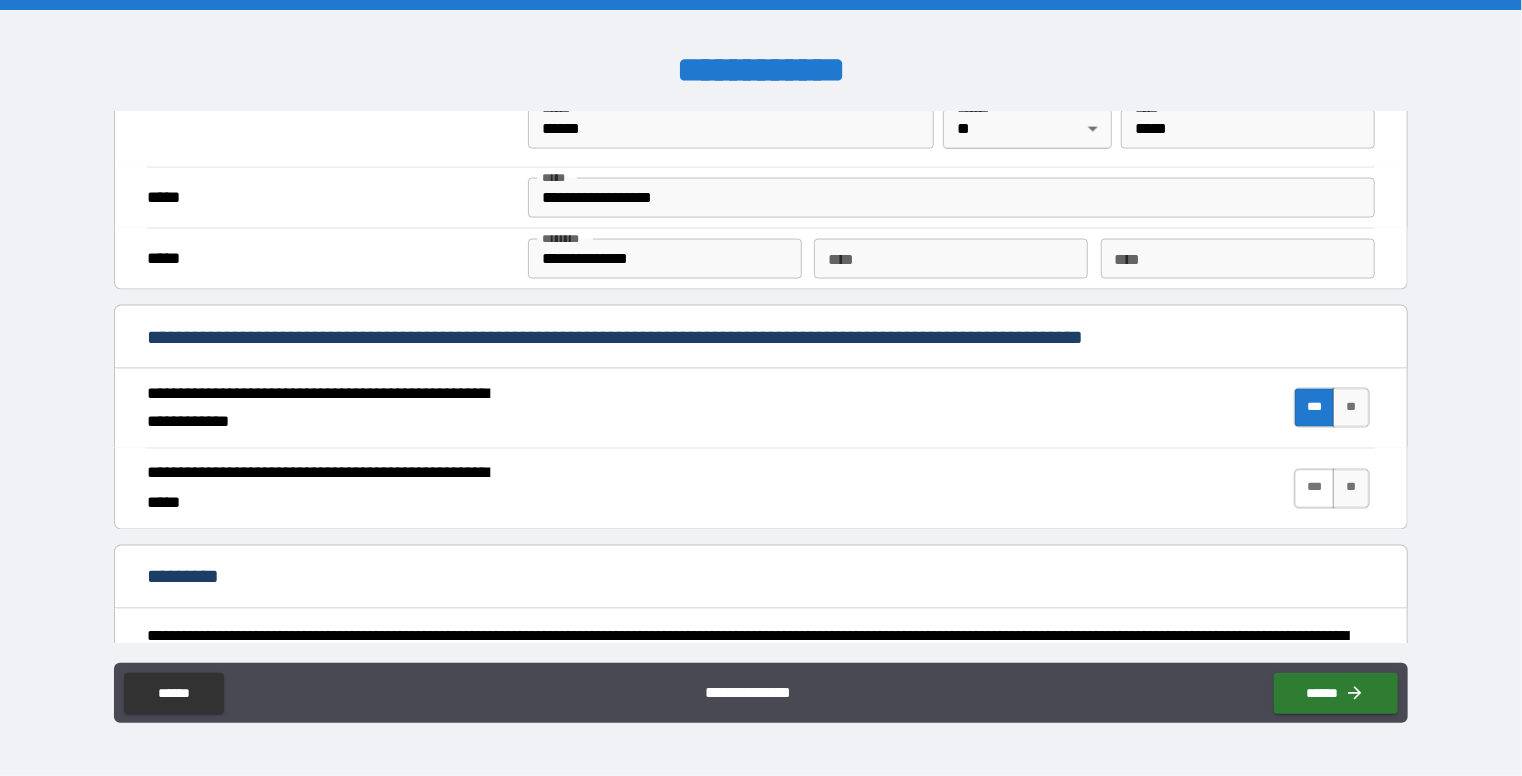 click on "***" at bounding box center [1315, 489] 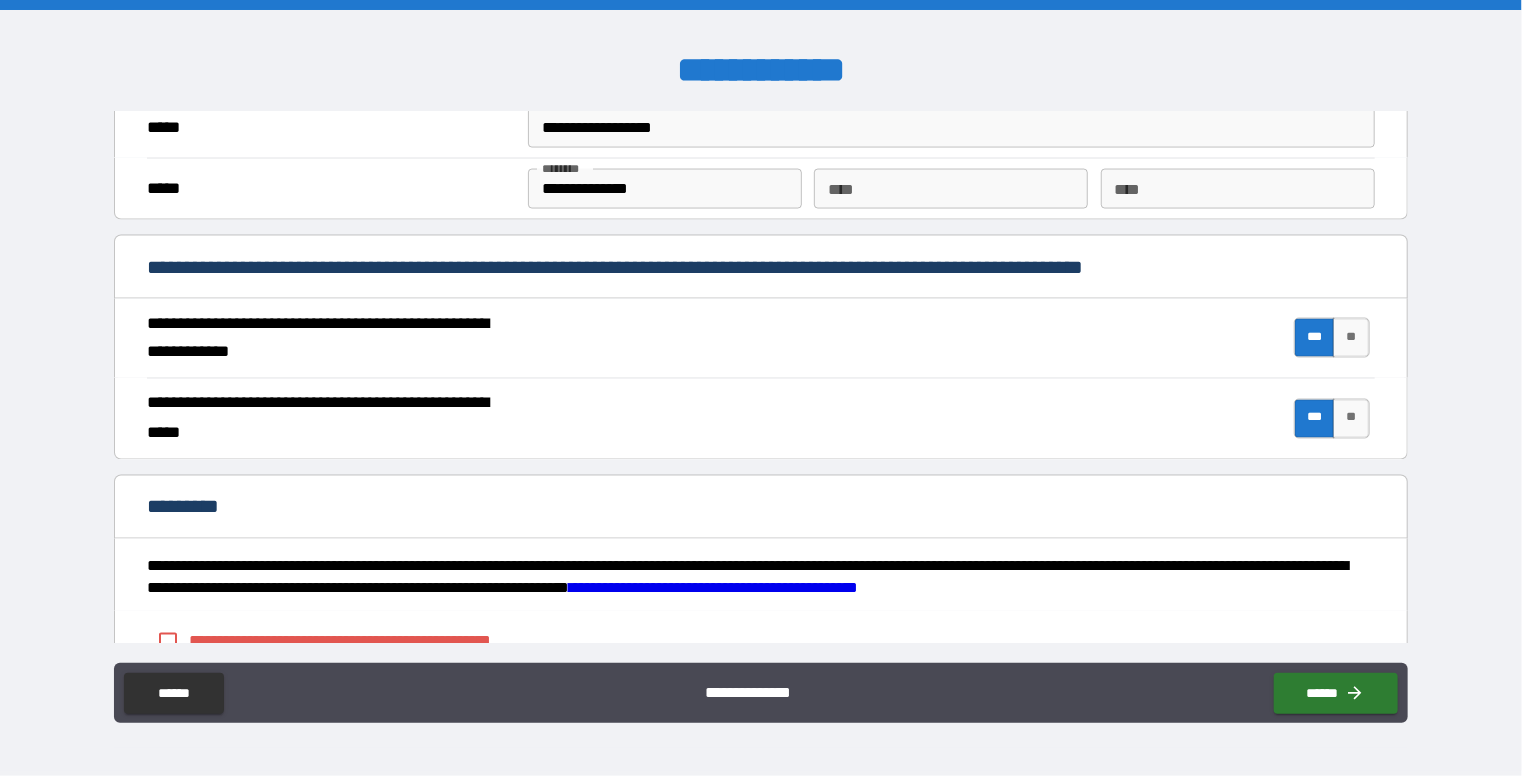 scroll, scrollTop: 1706, scrollLeft: 0, axis: vertical 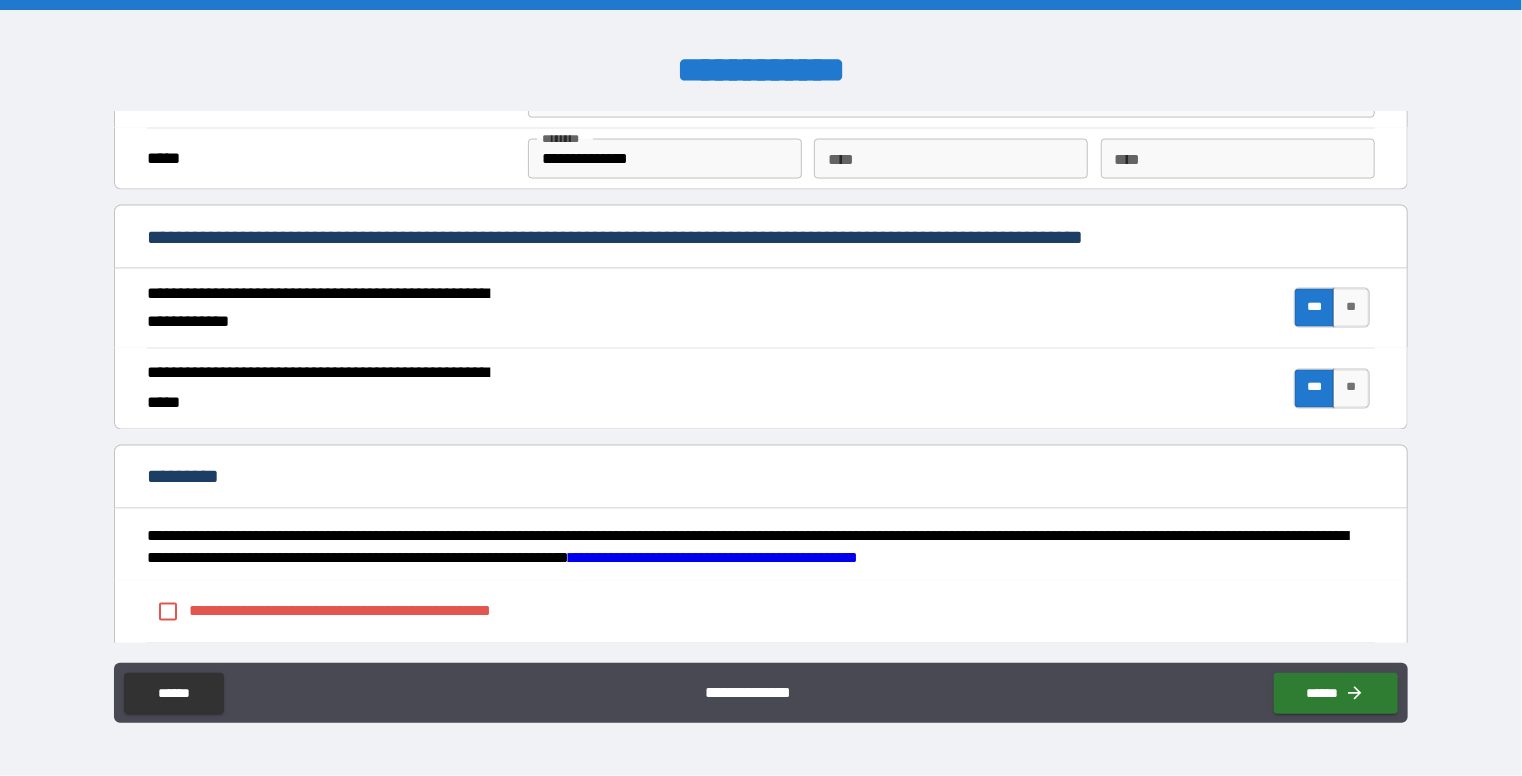 click on "**********" at bounding box center (713, 558) 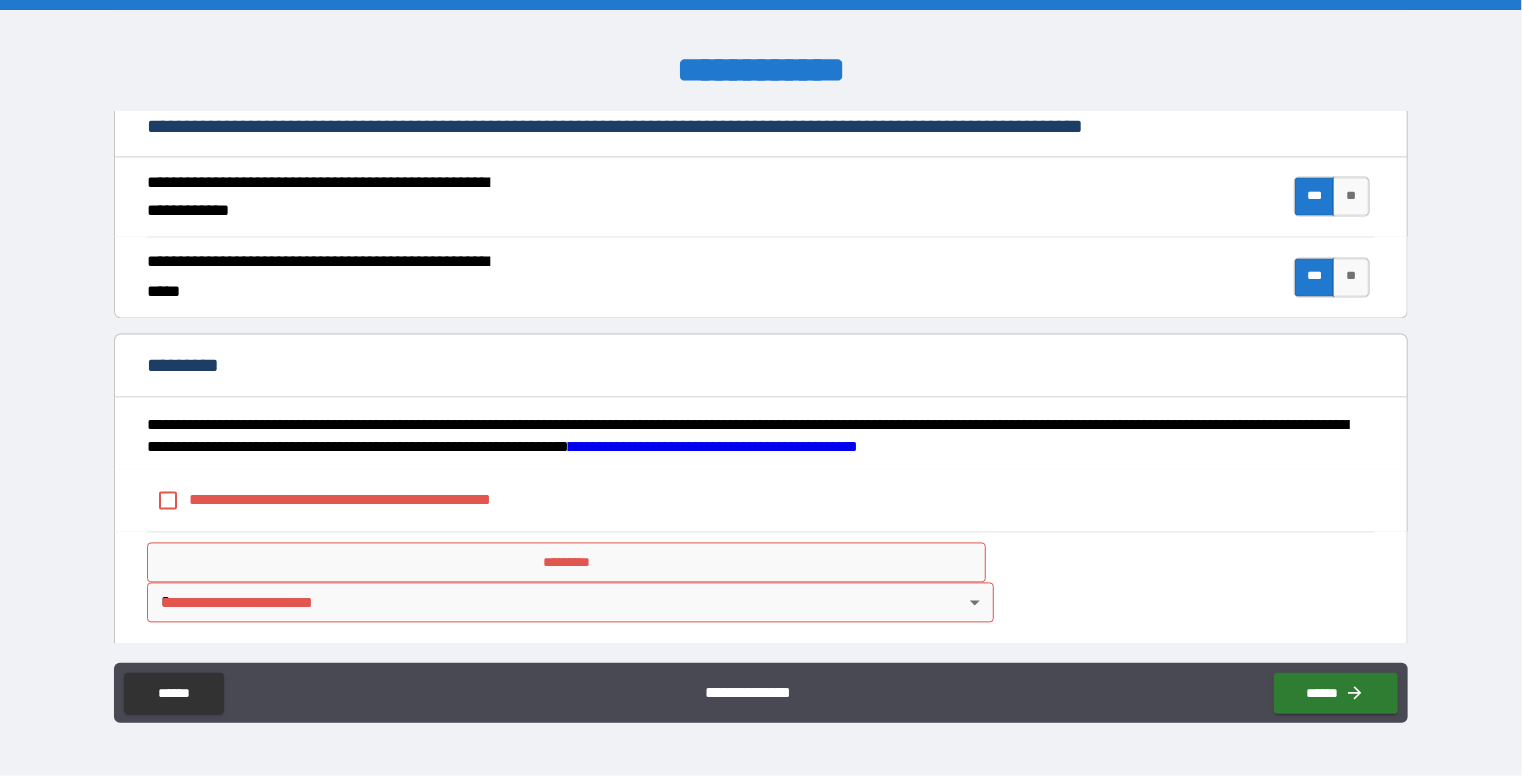 scroll, scrollTop: 1820, scrollLeft: 0, axis: vertical 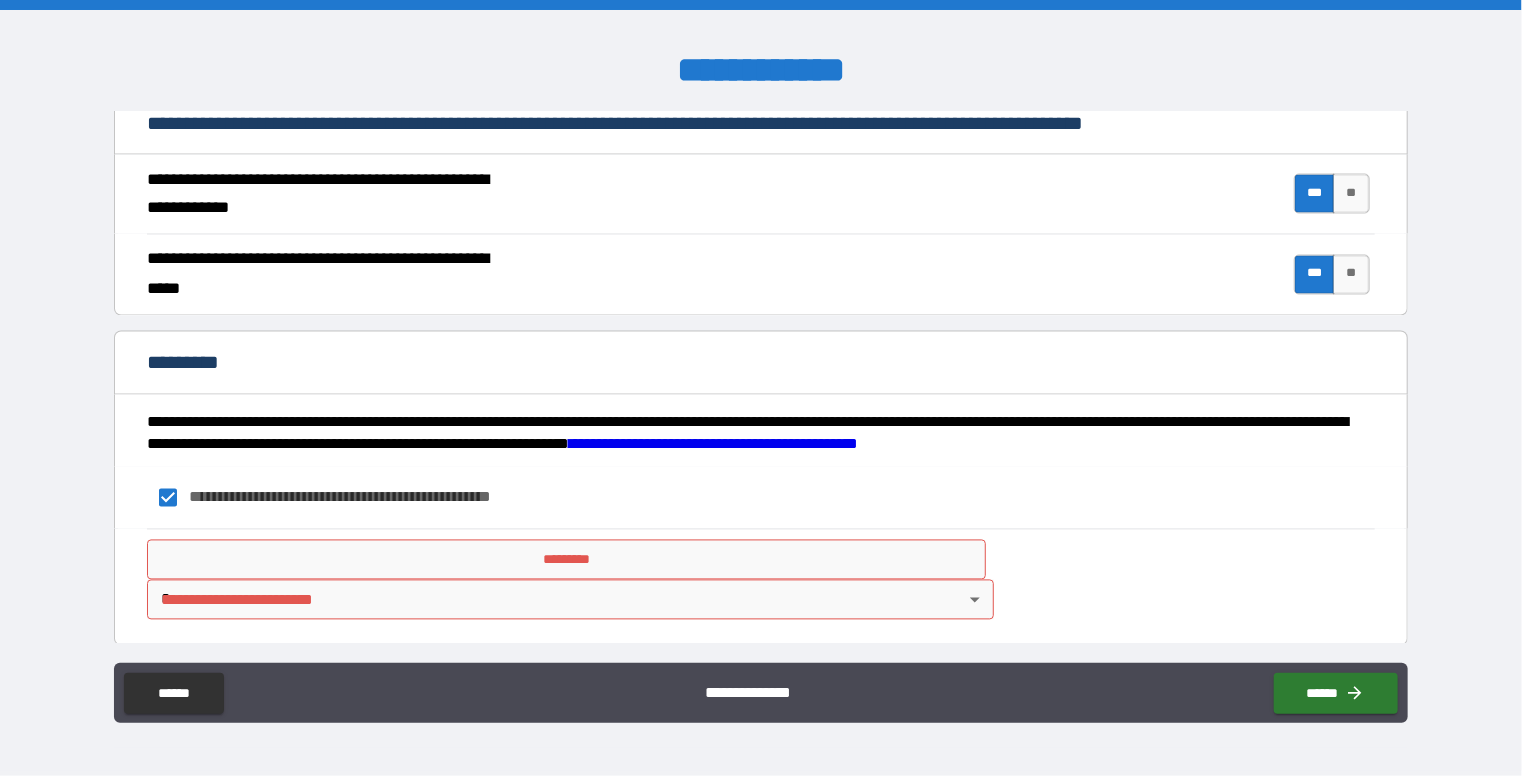 click on "*********" at bounding box center (566, 560) 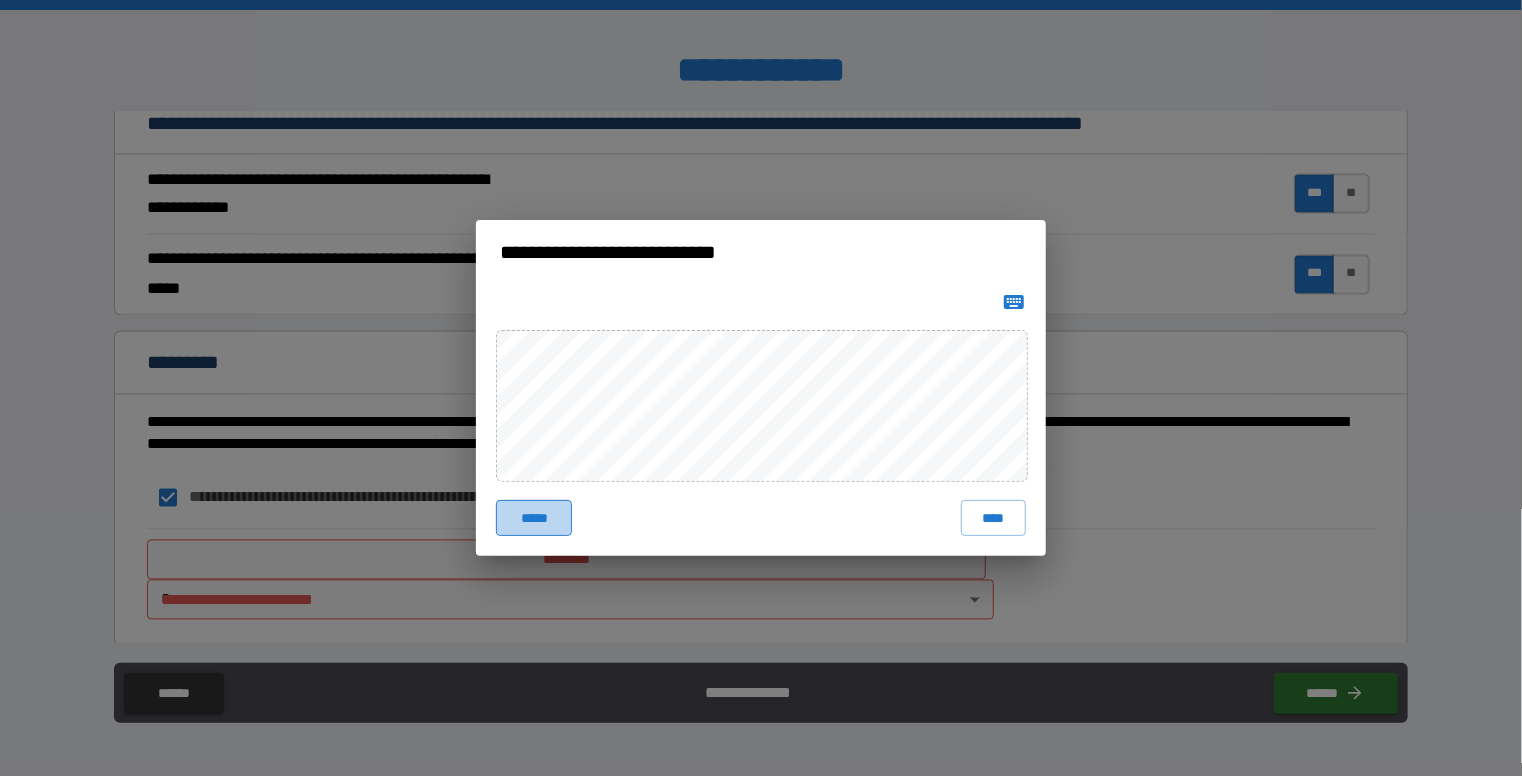 click on "*****" at bounding box center (534, 518) 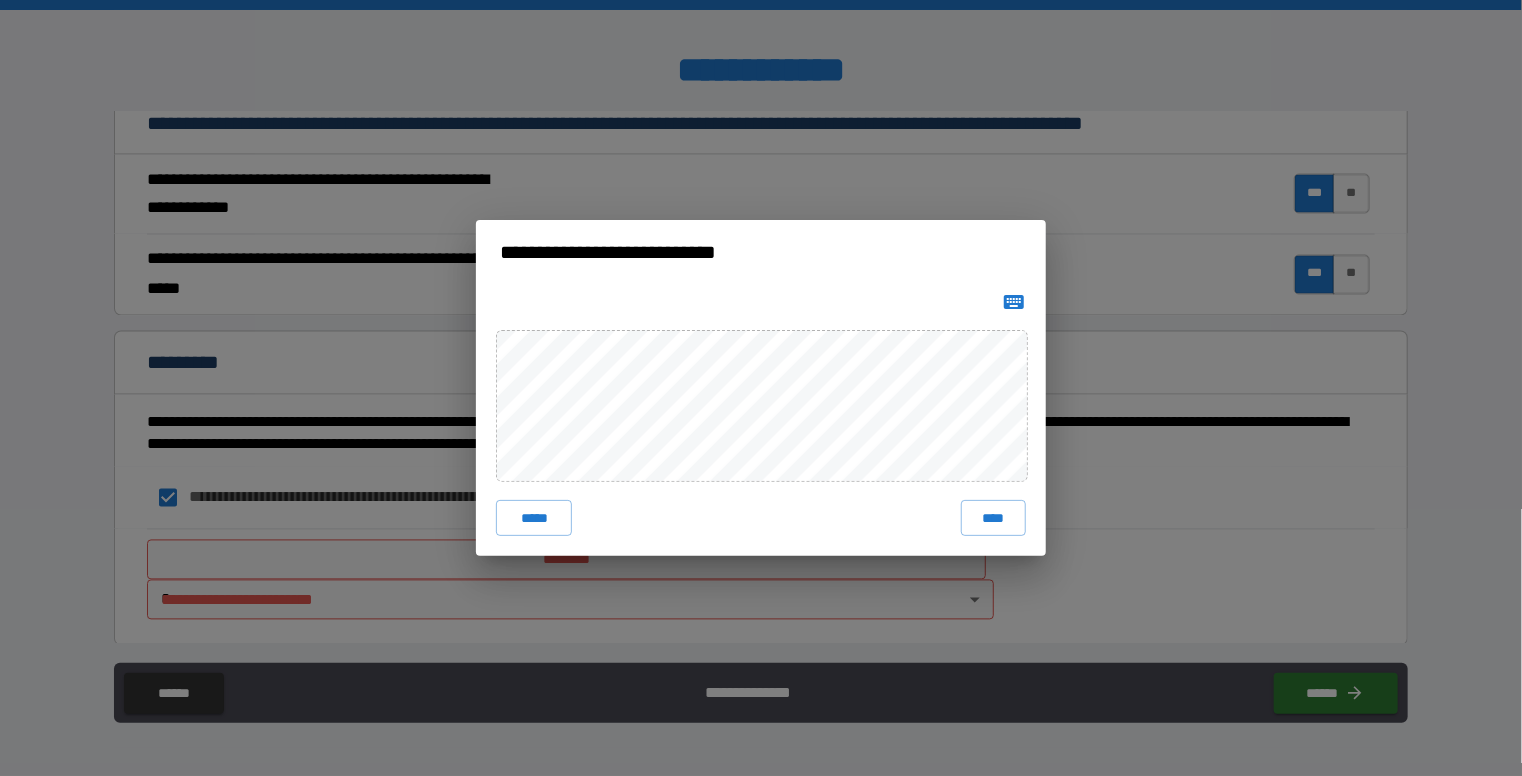 click on "****" at bounding box center [993, 518] 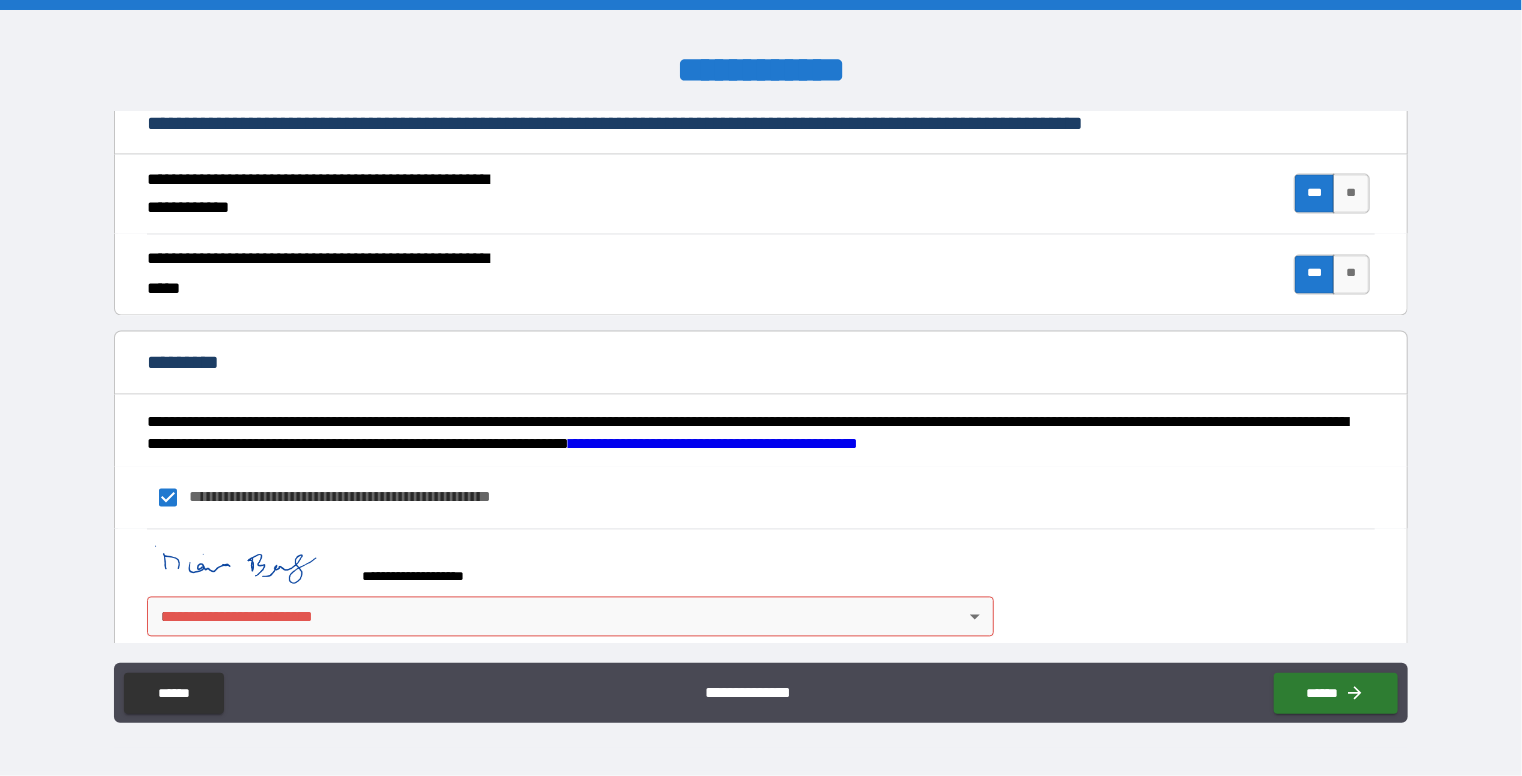 scroll, scrollTop: 1837, scrollLeft: 0, axis: vertical 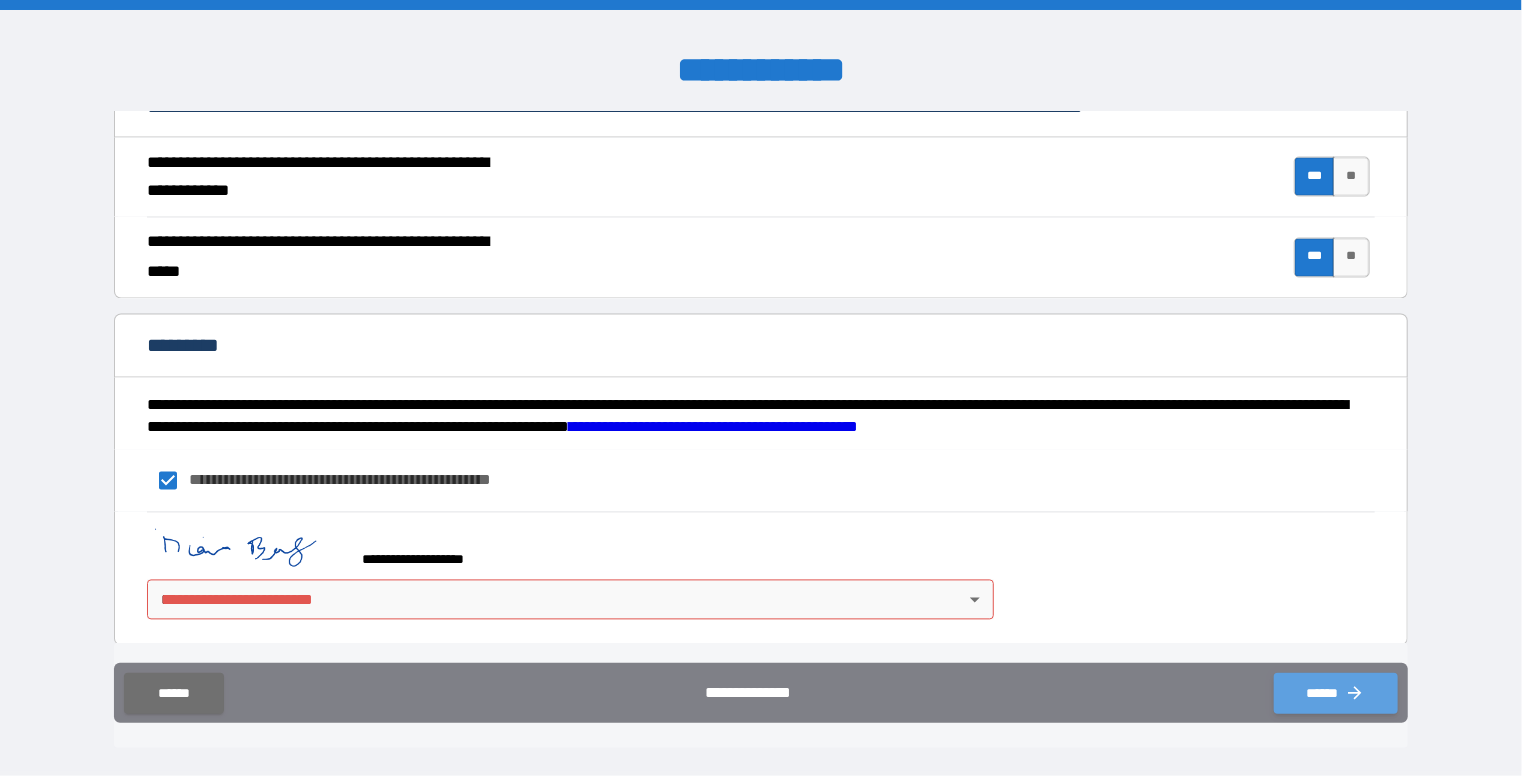 click on "******" at bounding box center (1336, 693) 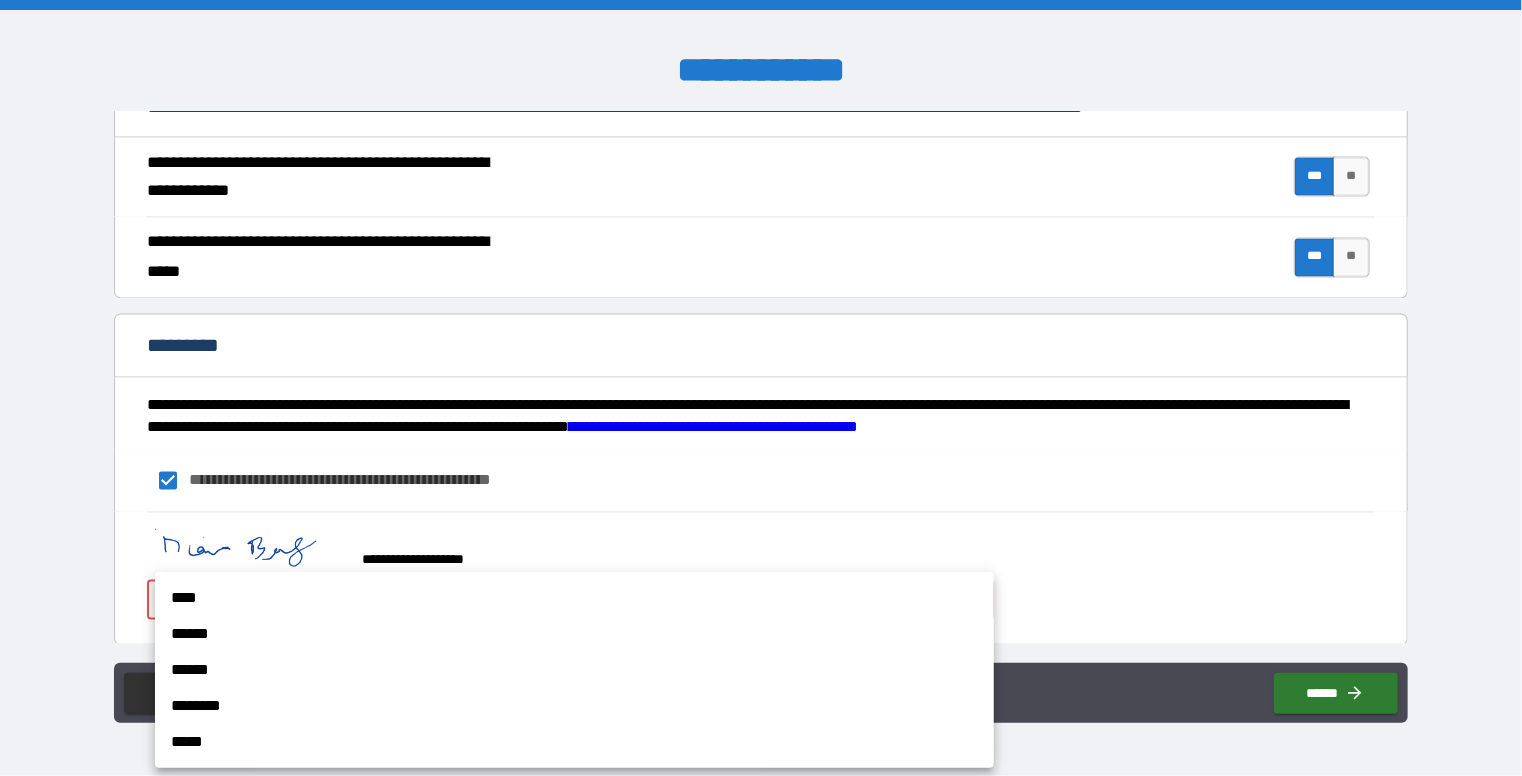 click on "**********" at bounding box center (761, 388) 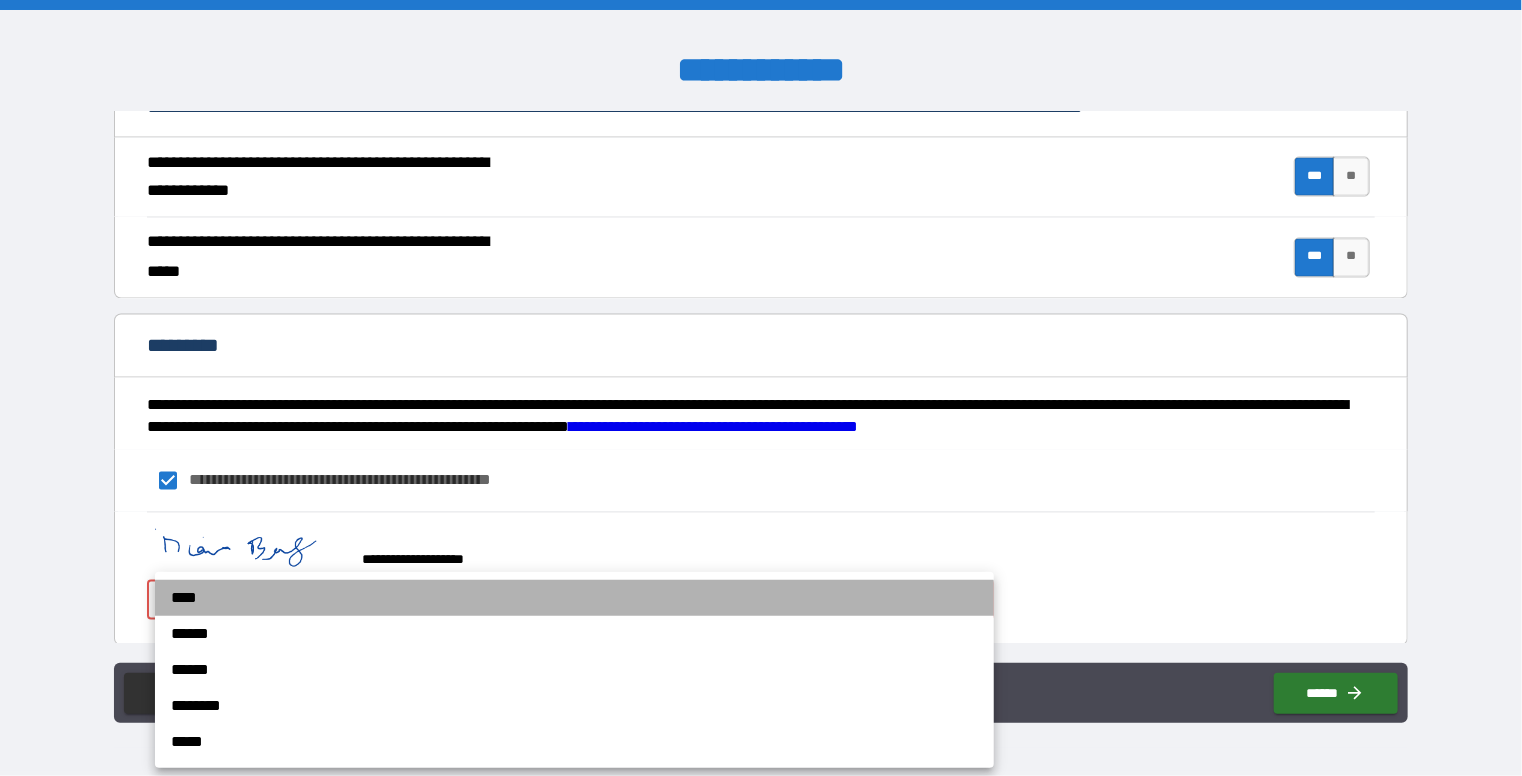 click on "****" at bounding box center [574, 598] 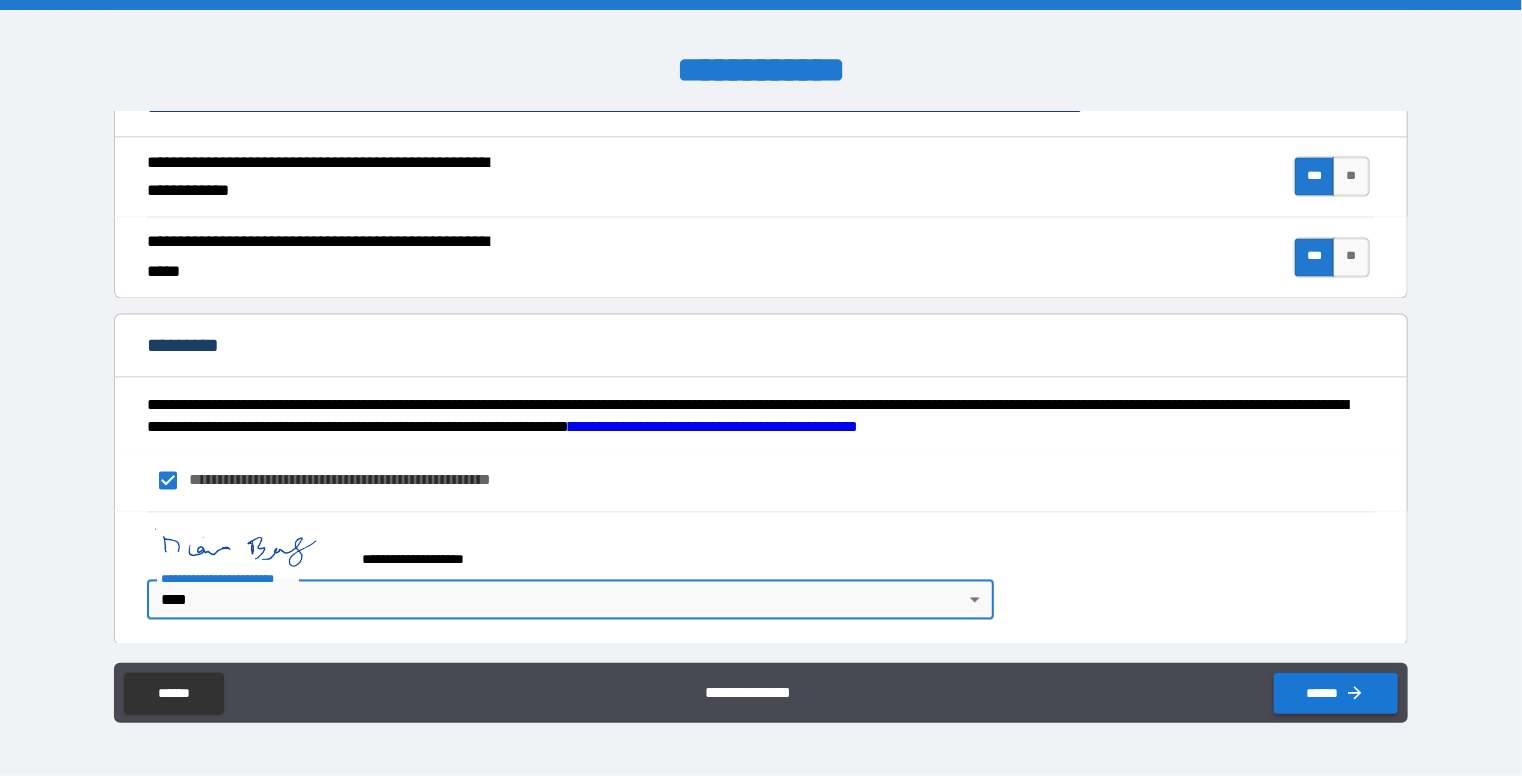 click 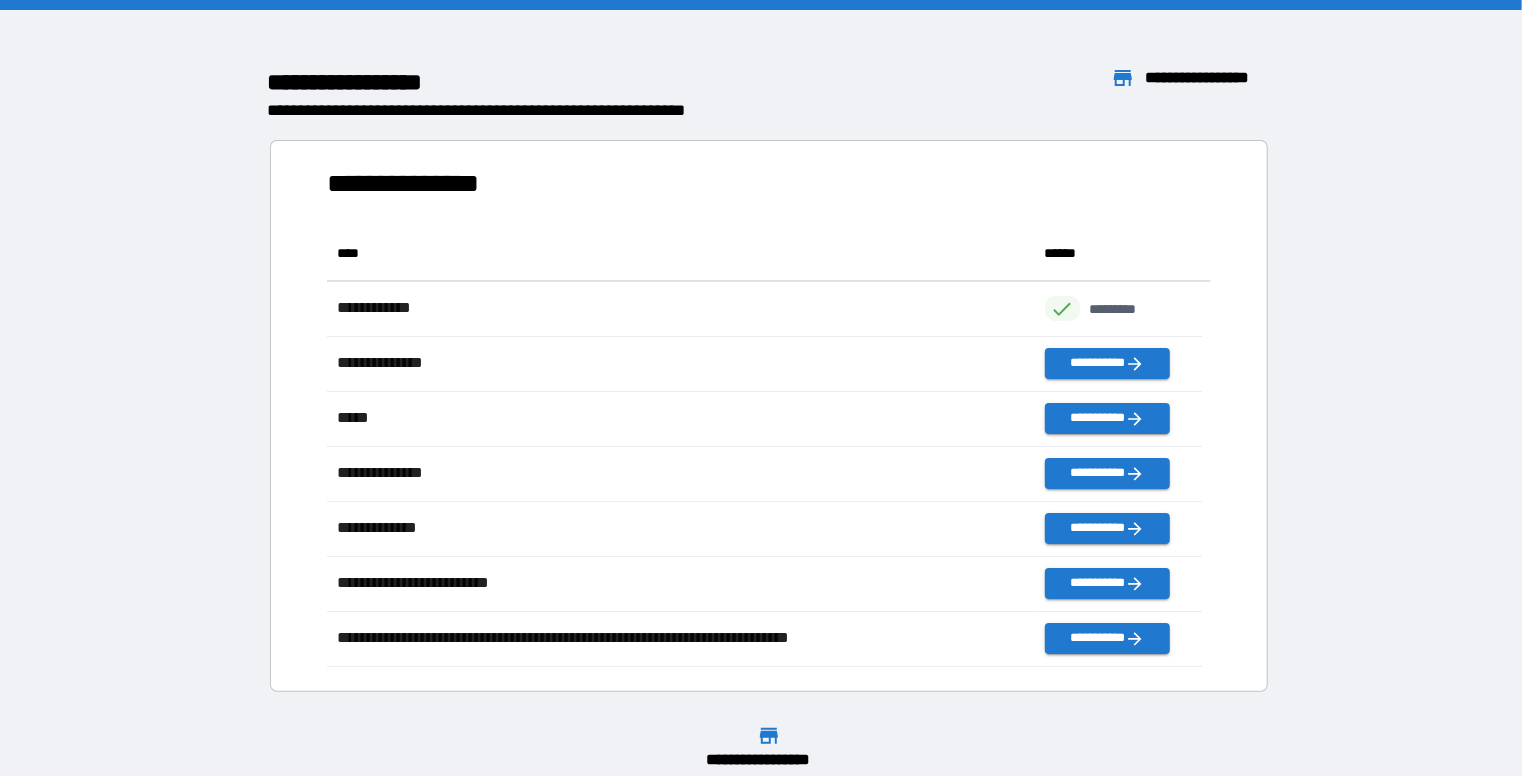scroll, scrollTop: 16, scrollLeft: 16, axis: both 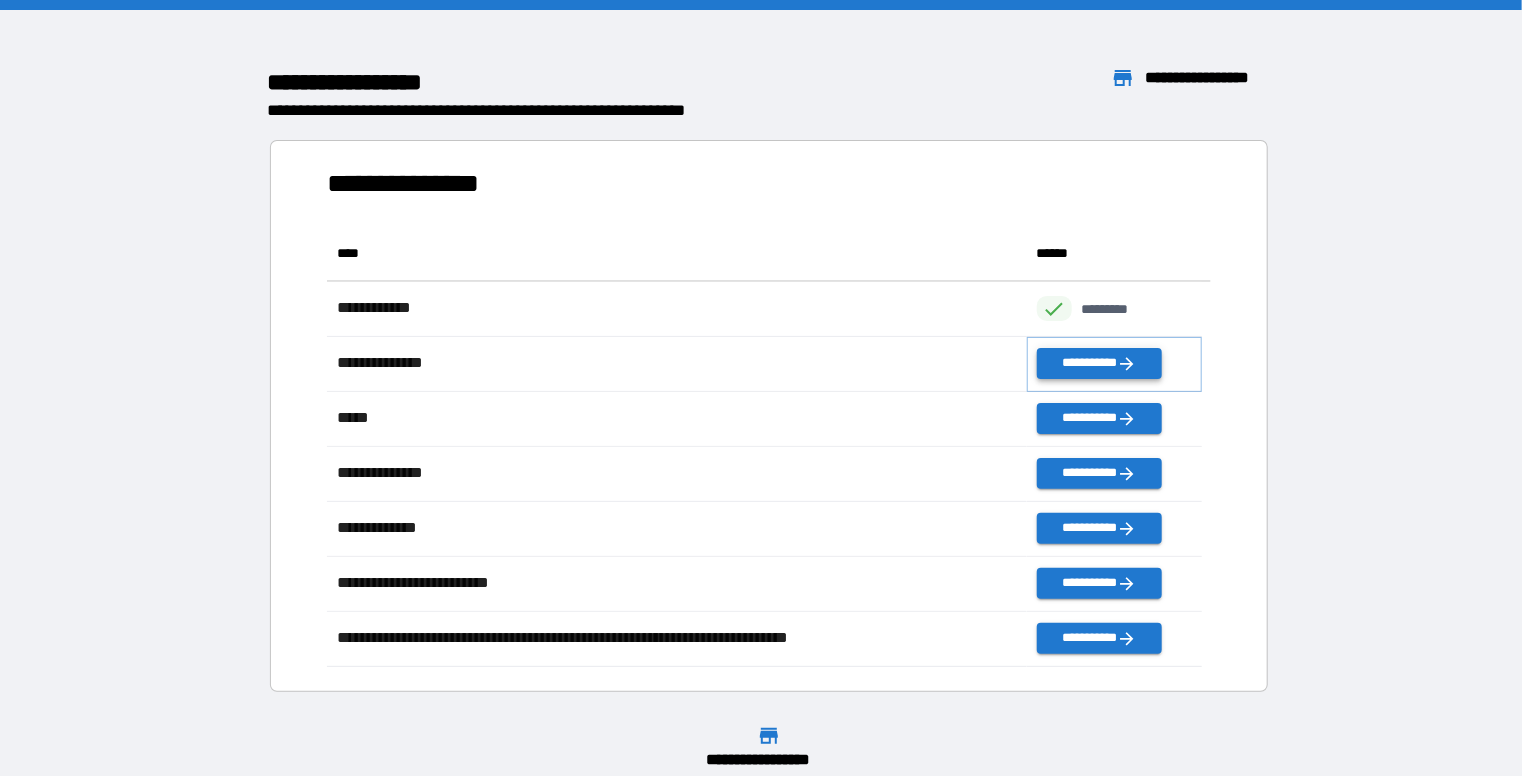 click on "**********" at bounding box center (1099, 363) 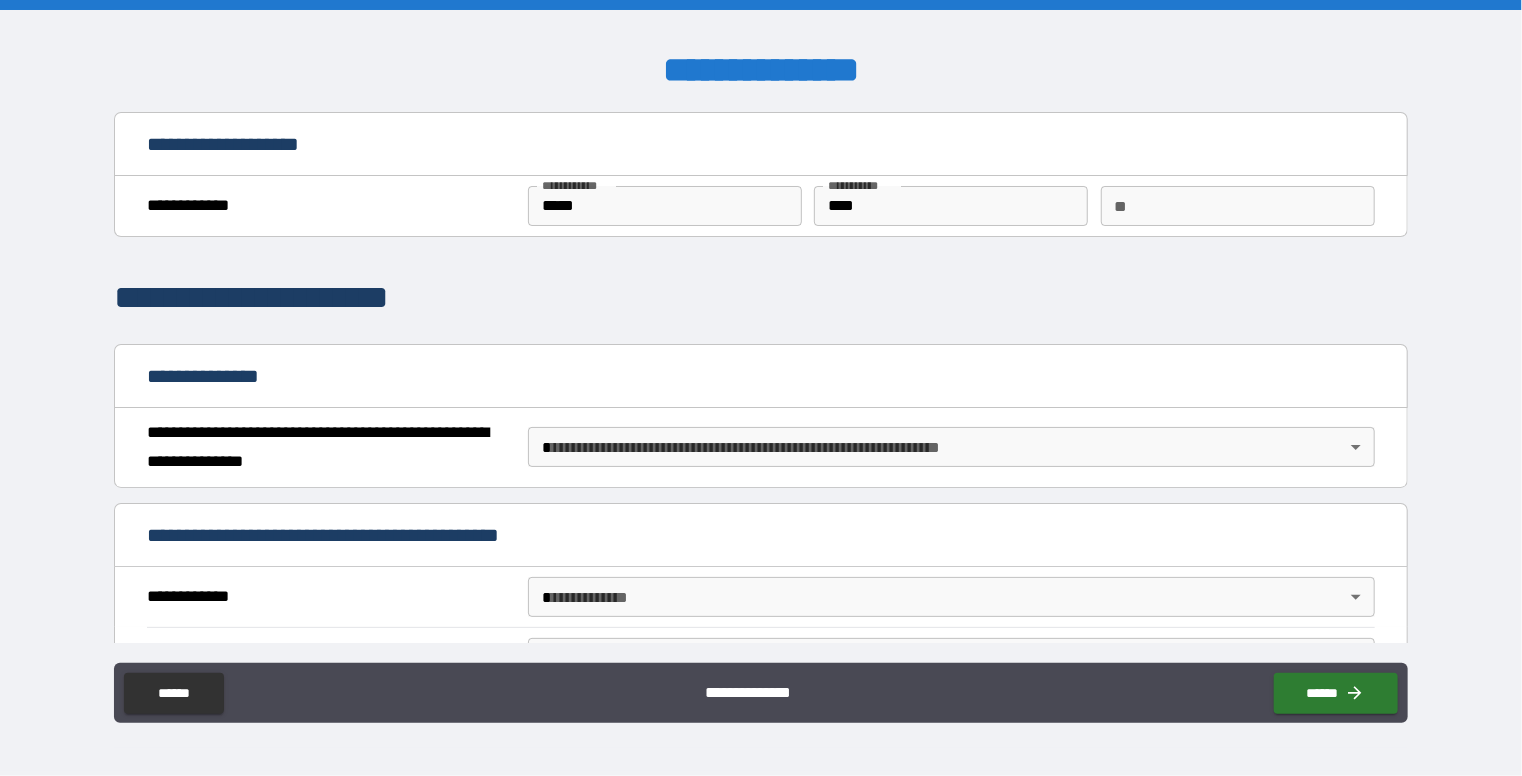 click on "**********" at bounding box center (761, 388) 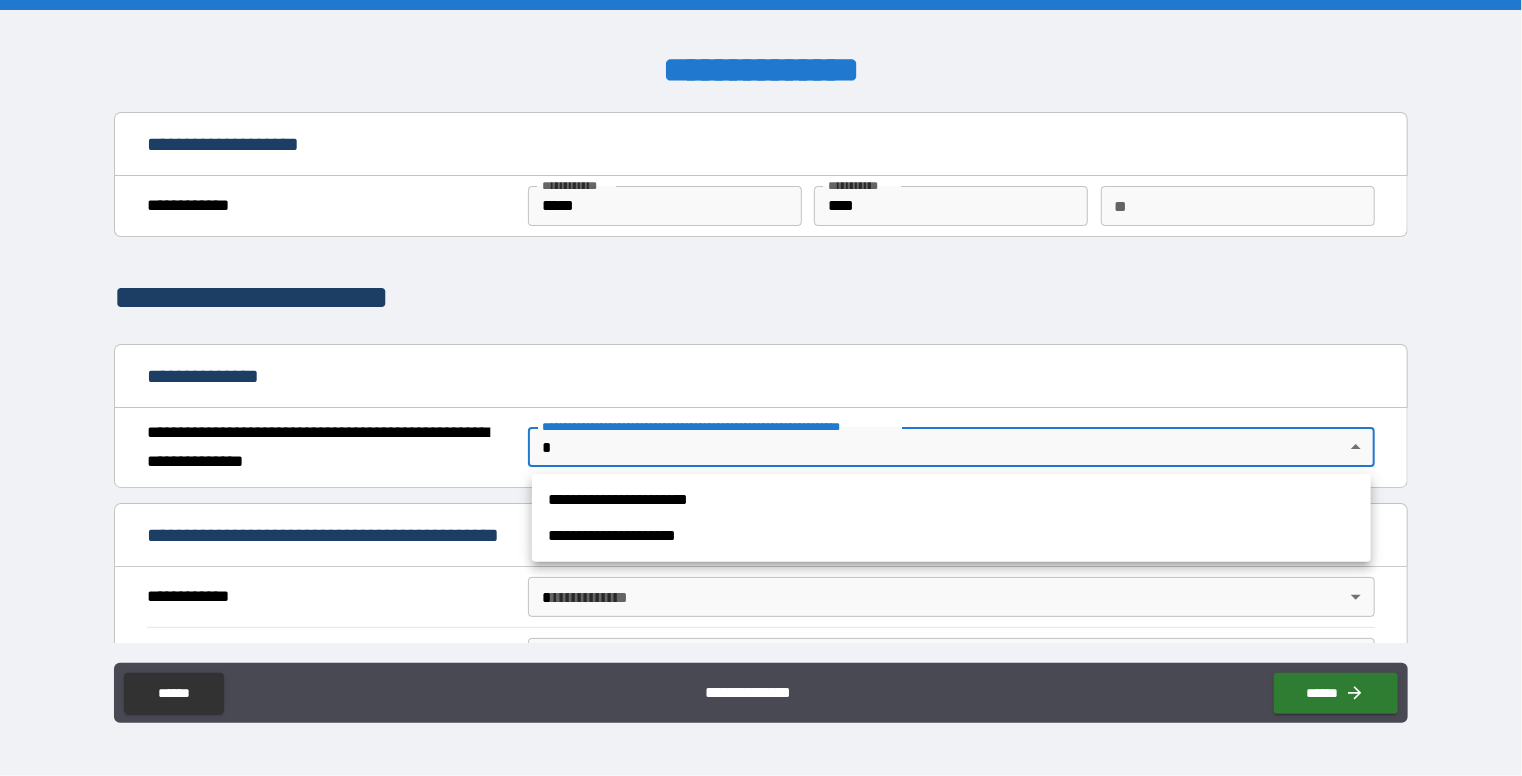 click on "**********" at bounding box center [951, 536] 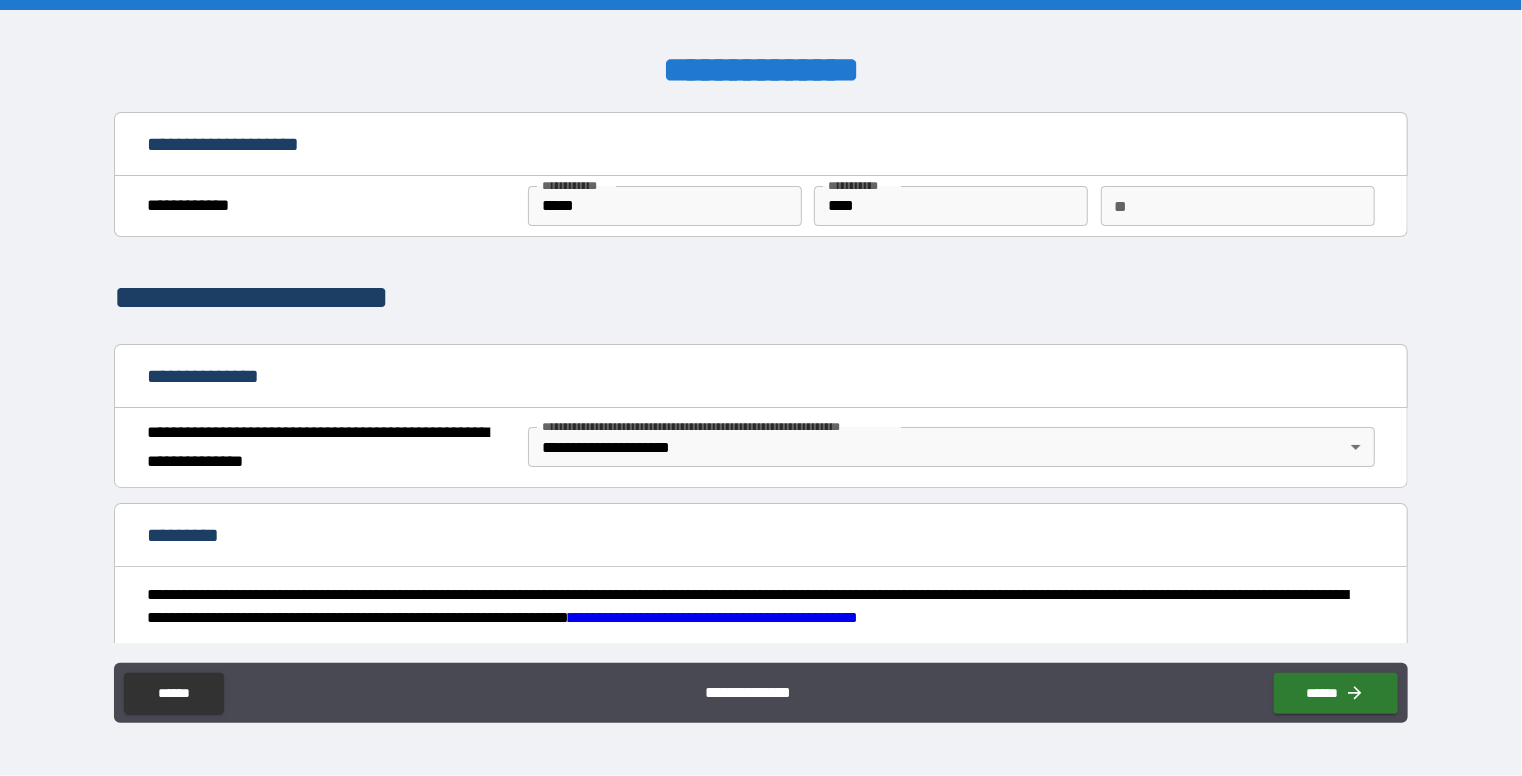 click on "*********" at bounding box center (193, 535) 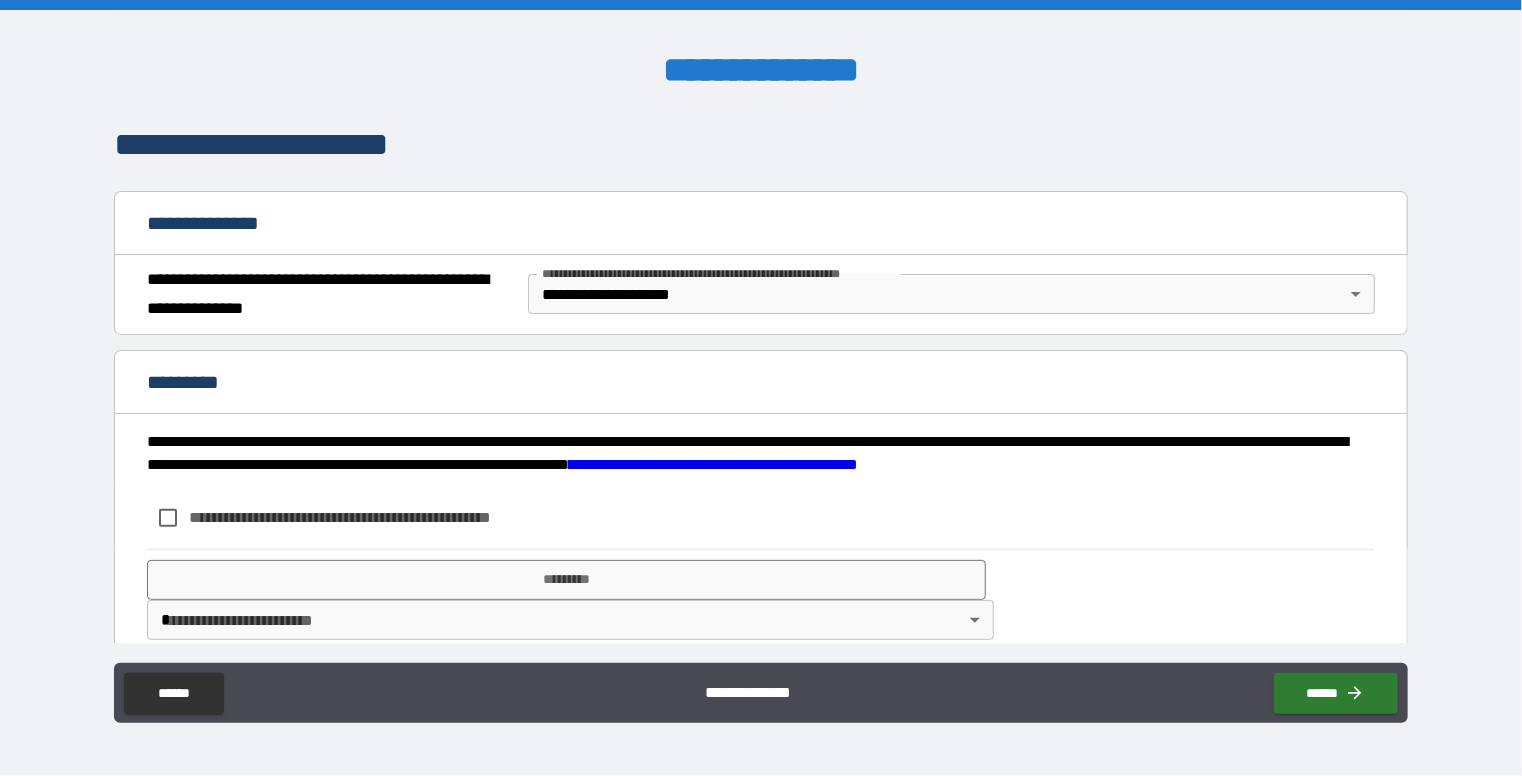 scroll, scrollTop: 178, scrollLeft: 0, axis: vertical 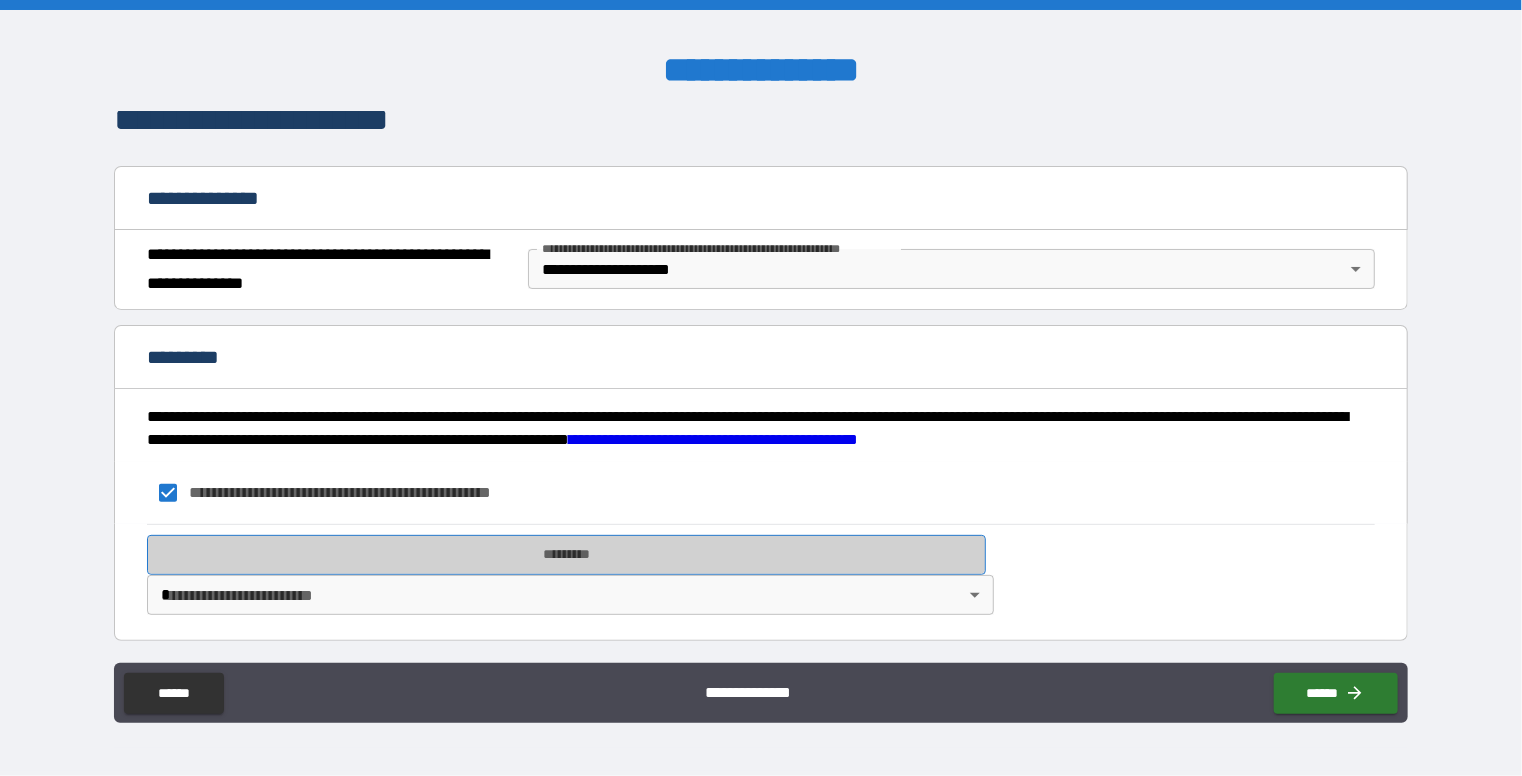 click on "*********" at bounding box center (566, 555) 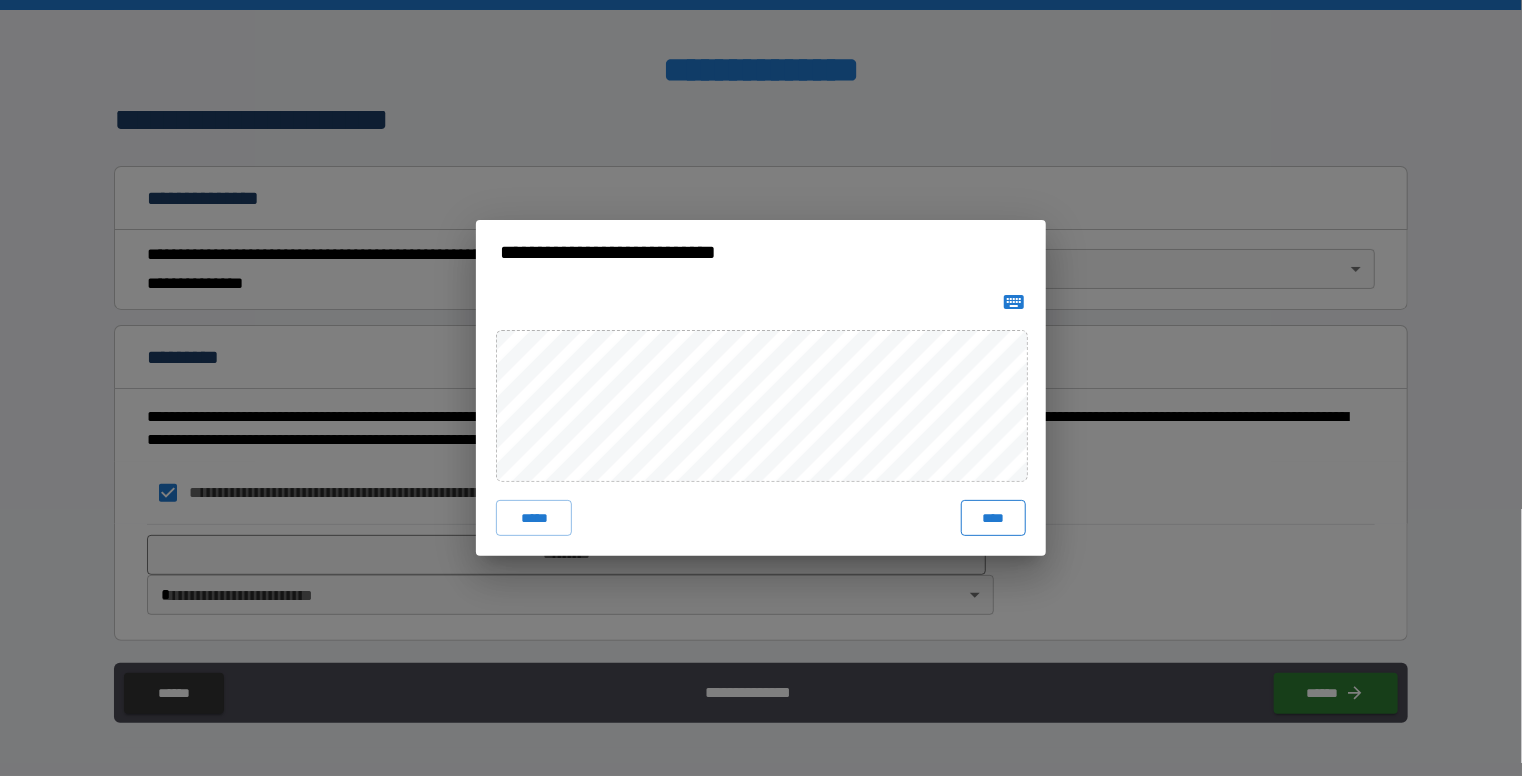 click on "****" at bounding box center [993, 518] 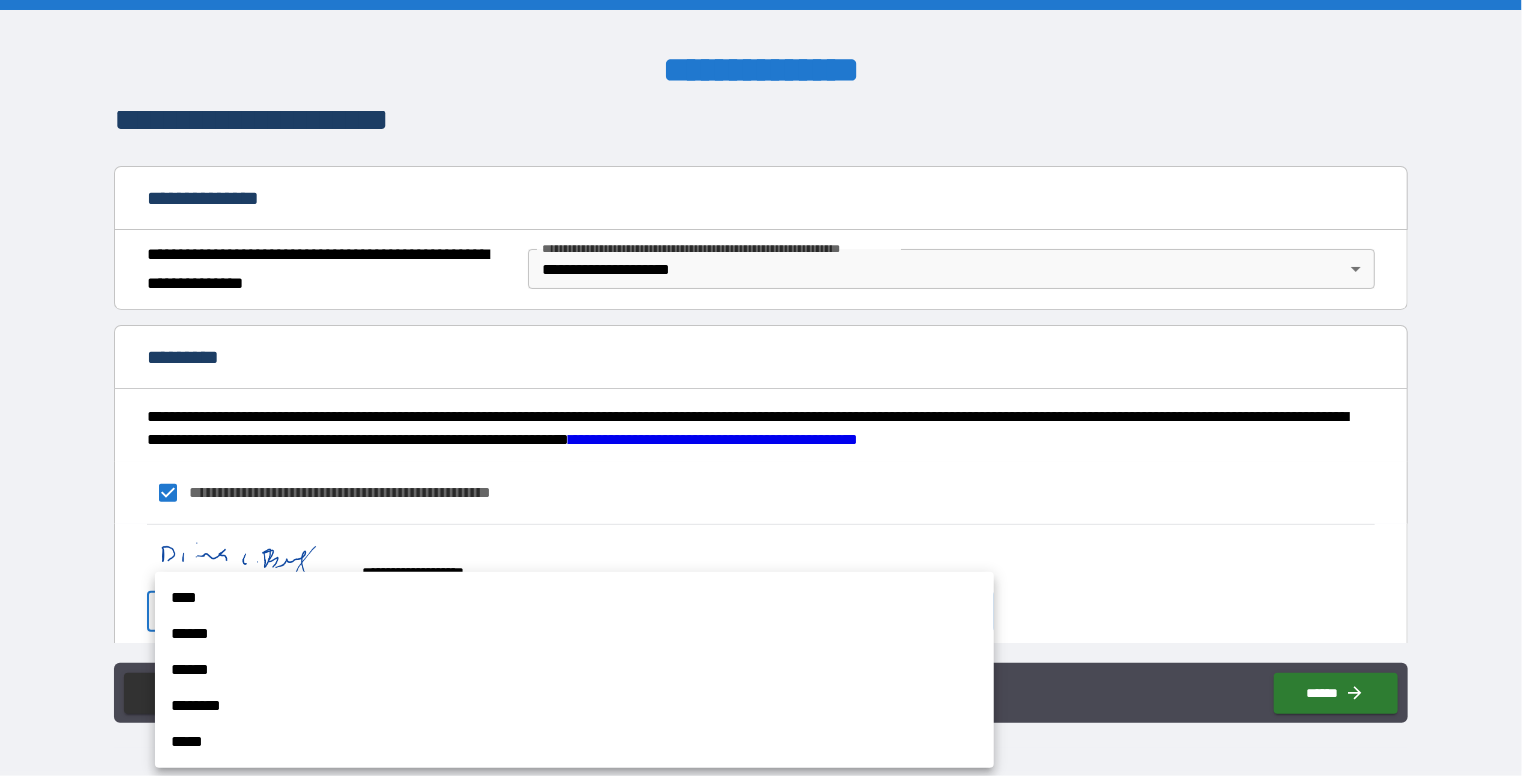 click on "**********" at bounding box center (761, 388) 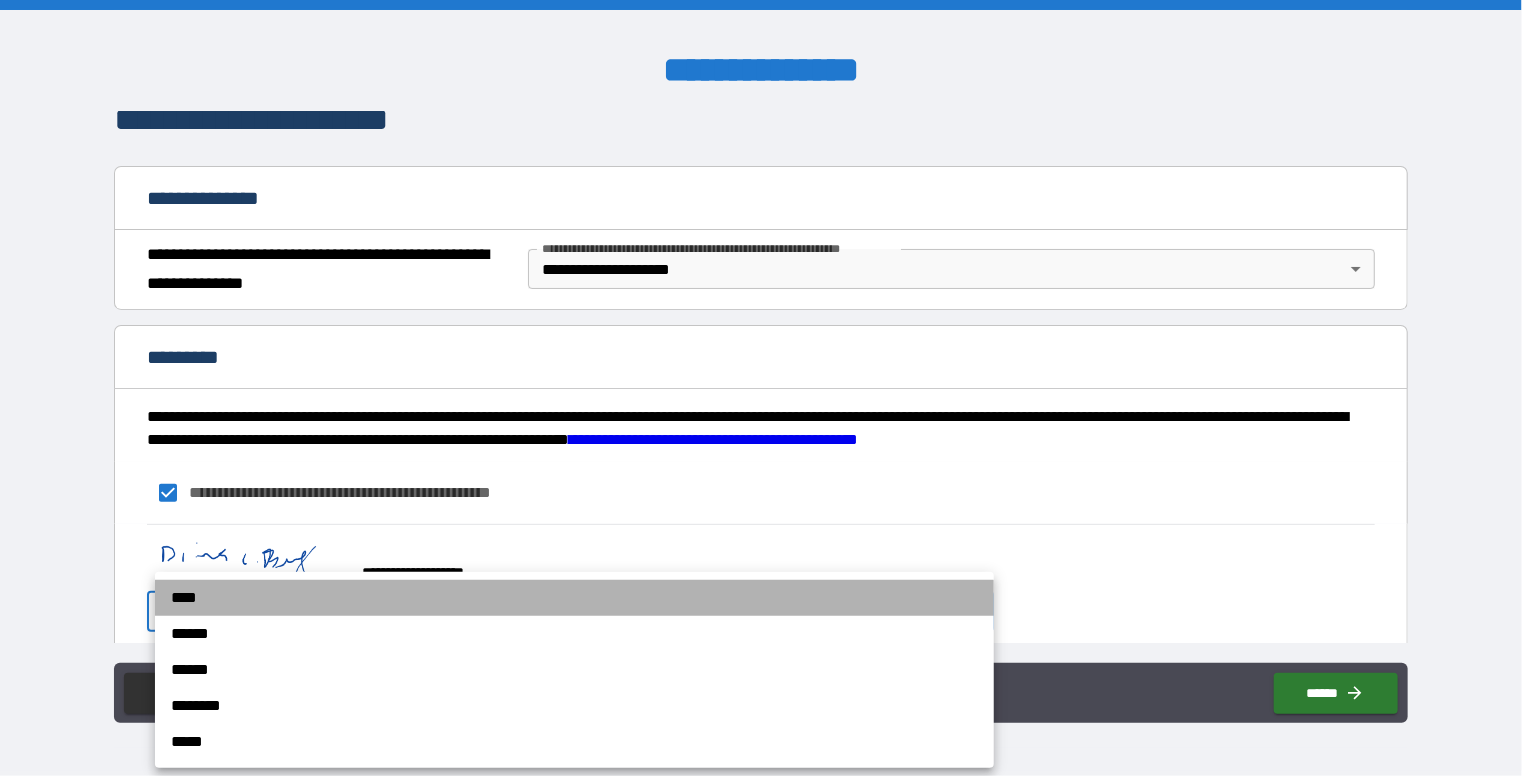 click on "****" at bounding box center (574, 598) 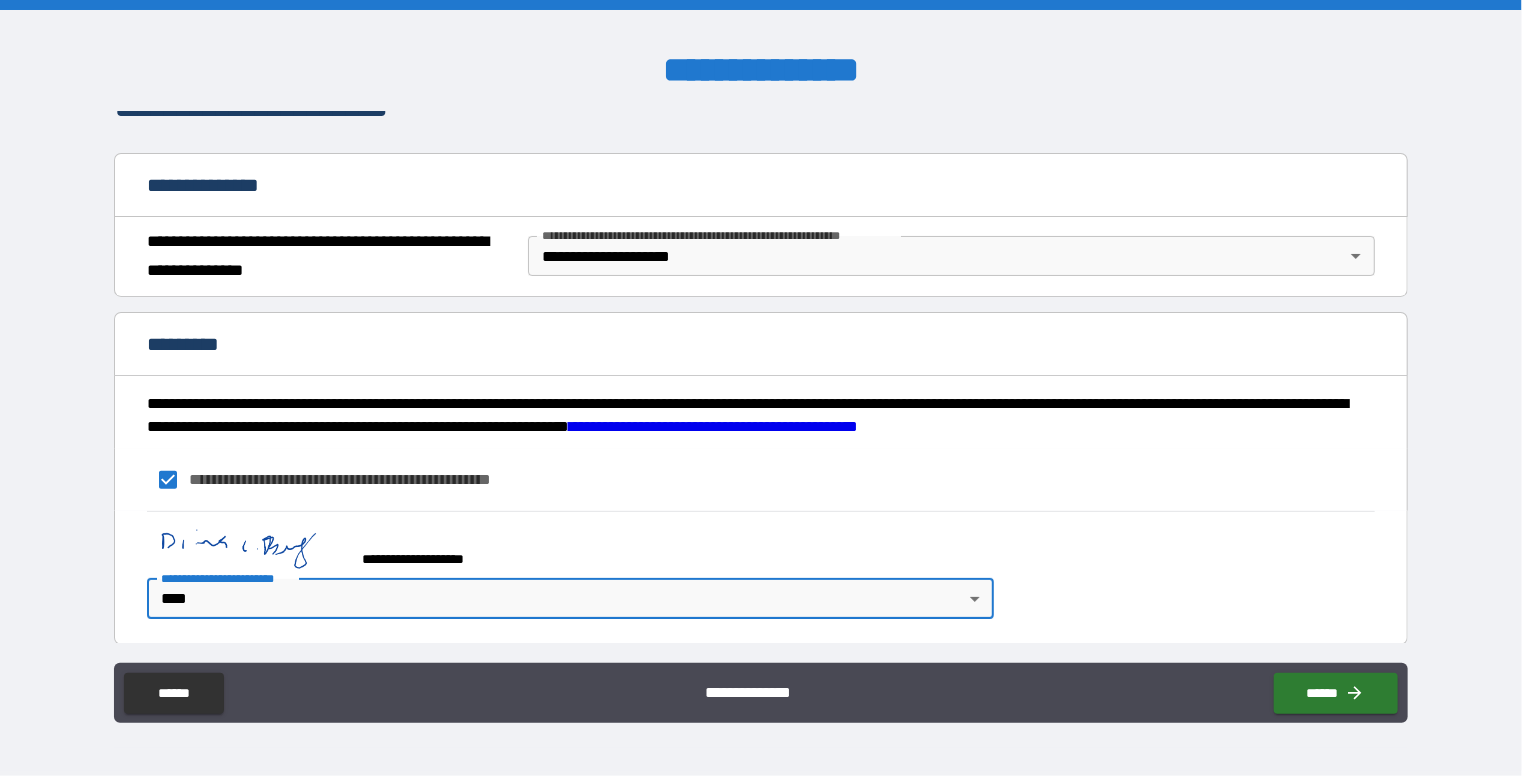 scroll, scrollTop: 195, scrollLeft: 0, axis: vertical 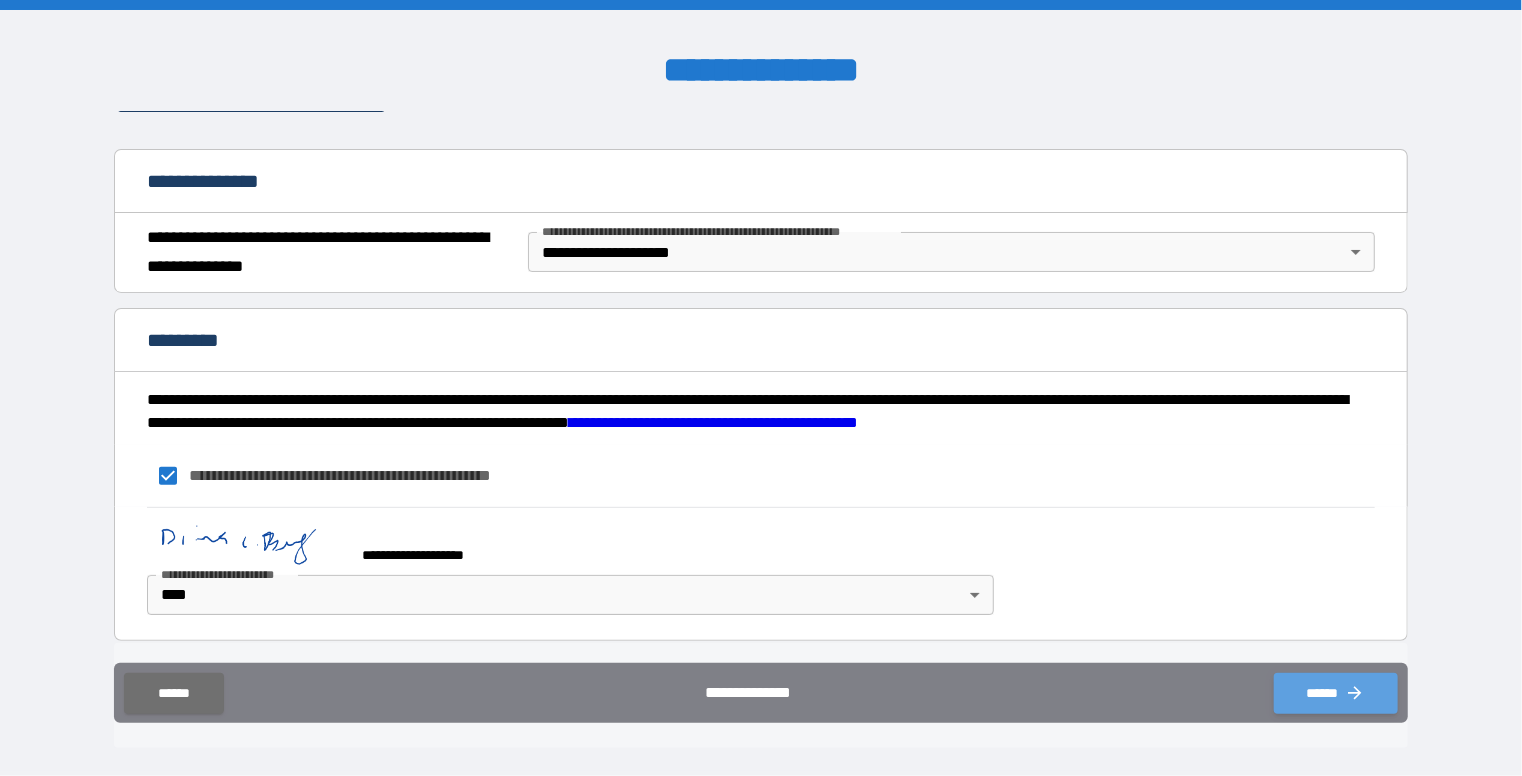 click 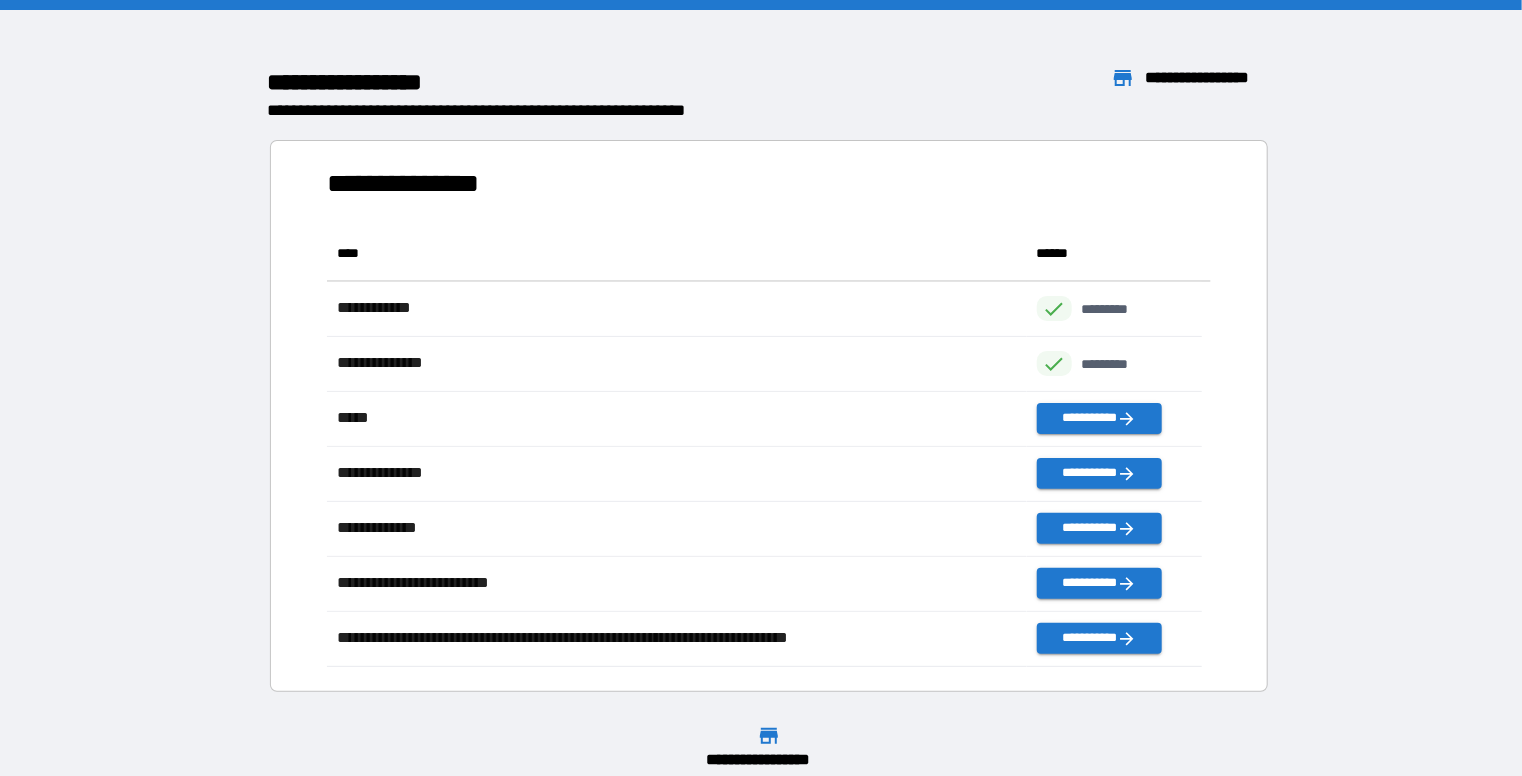 scroll, scrollTop: 16, scrollLeft: 16, axis: both 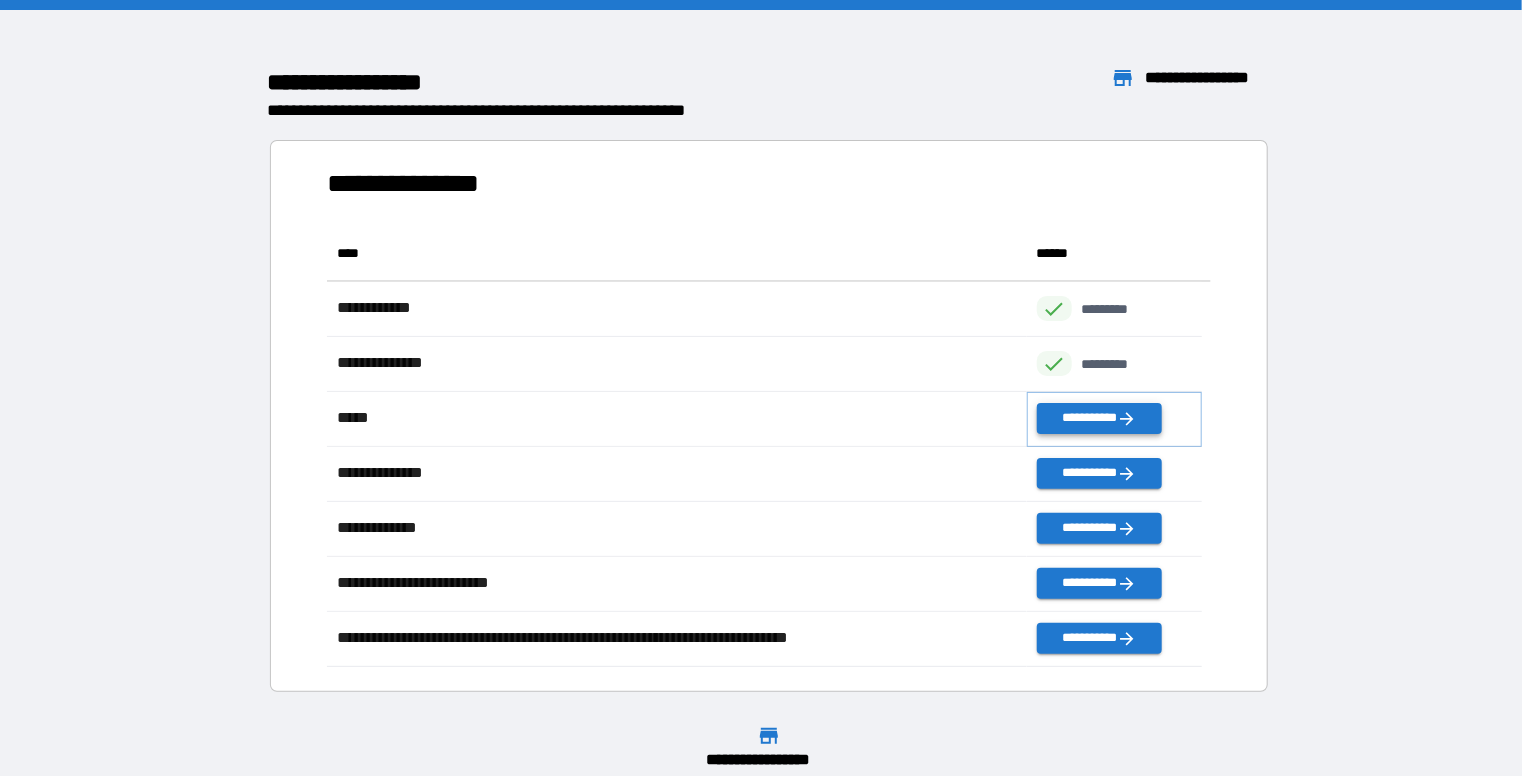 click on "**********" at bounding box center [1099, 418] 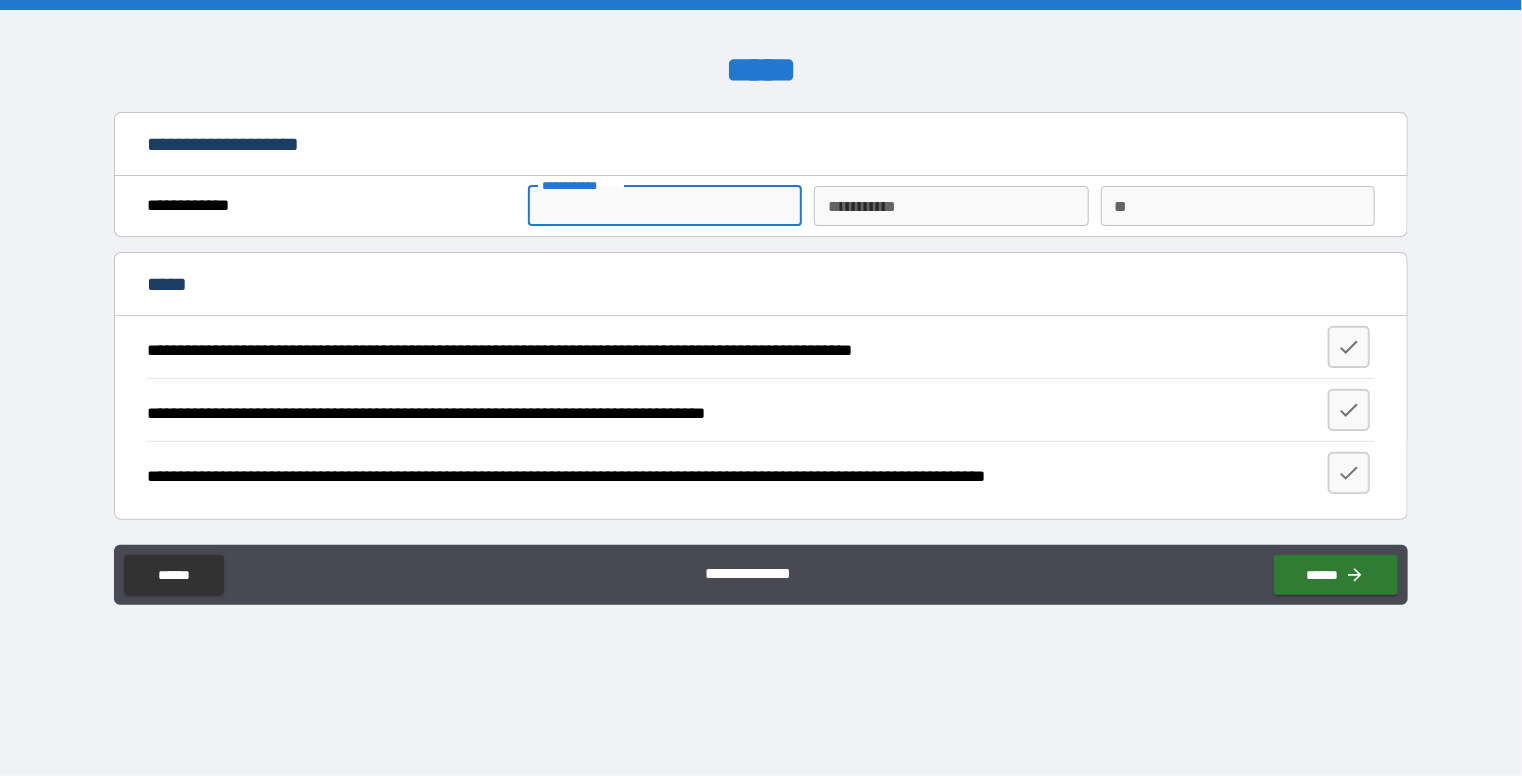 click on "**********" at bounding box center [665, 206] 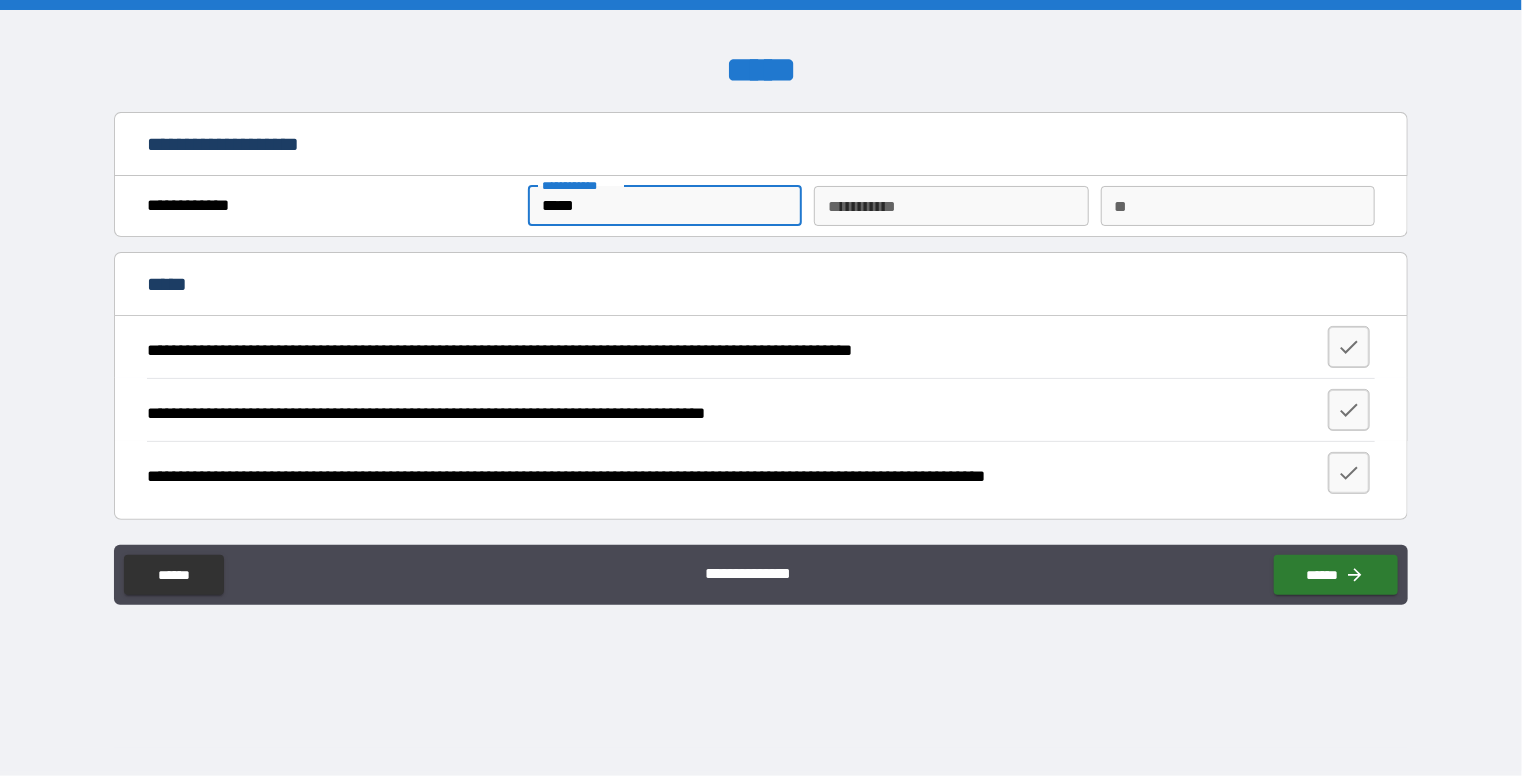 type on "*****" 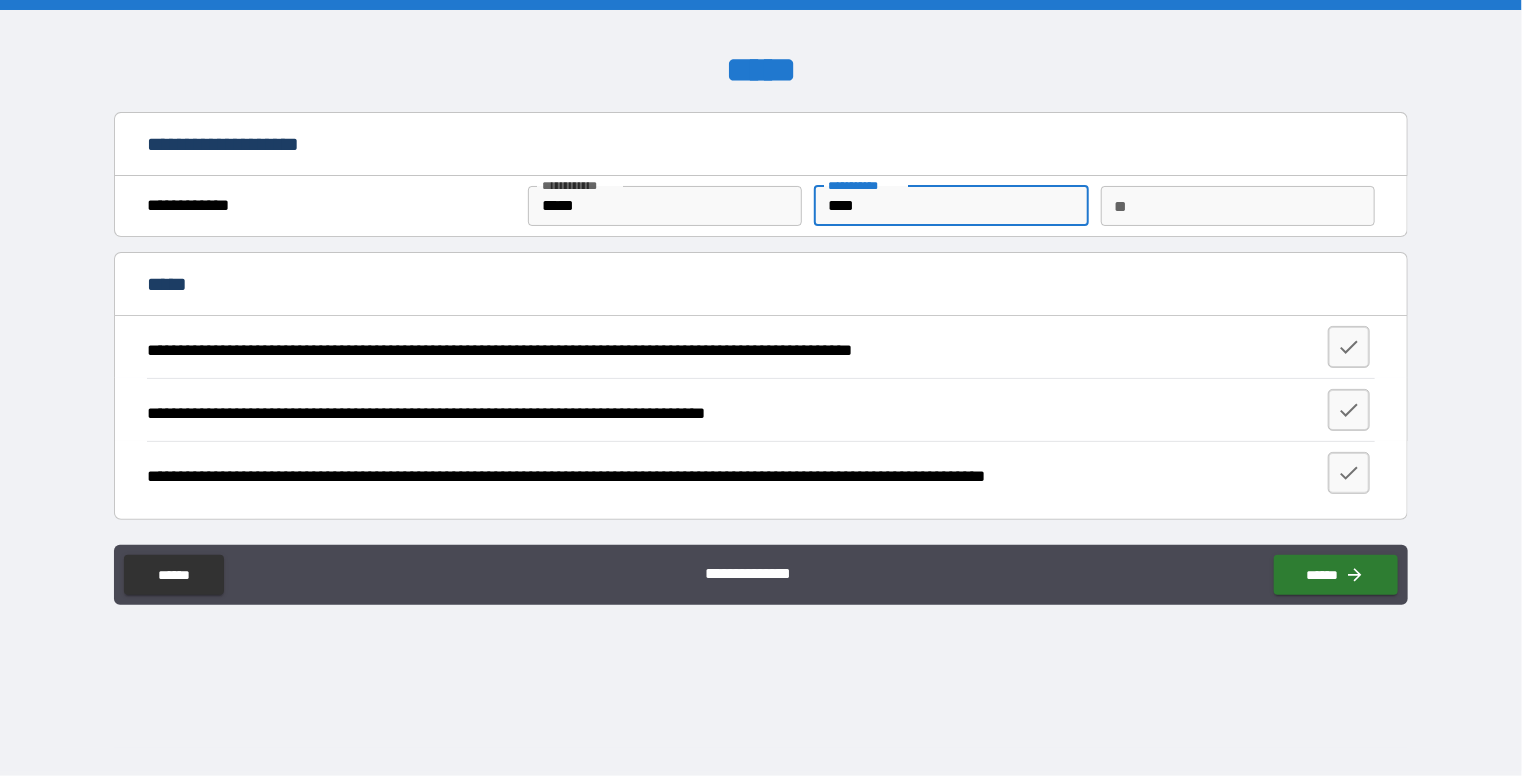 type on "****" 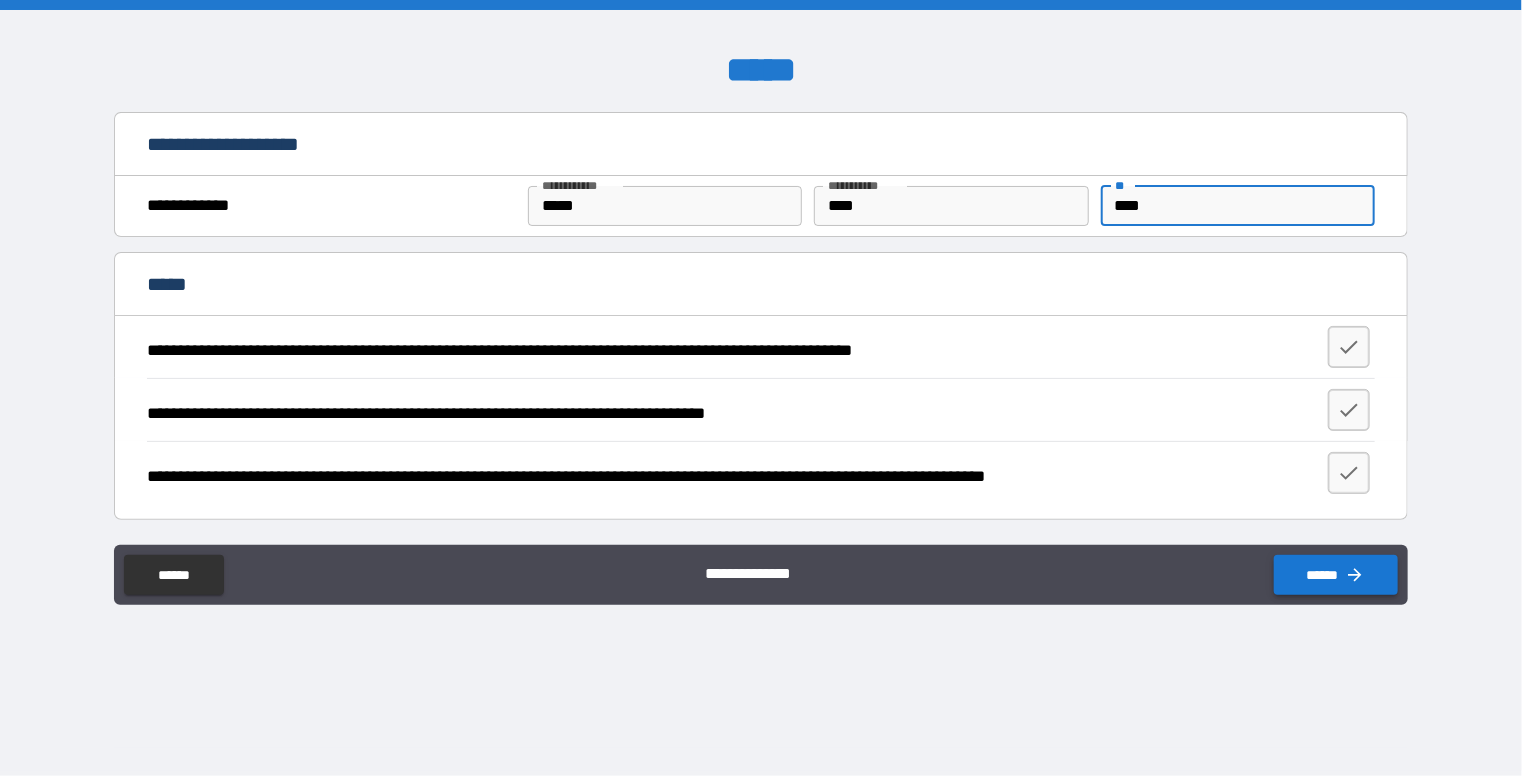 type on "****" 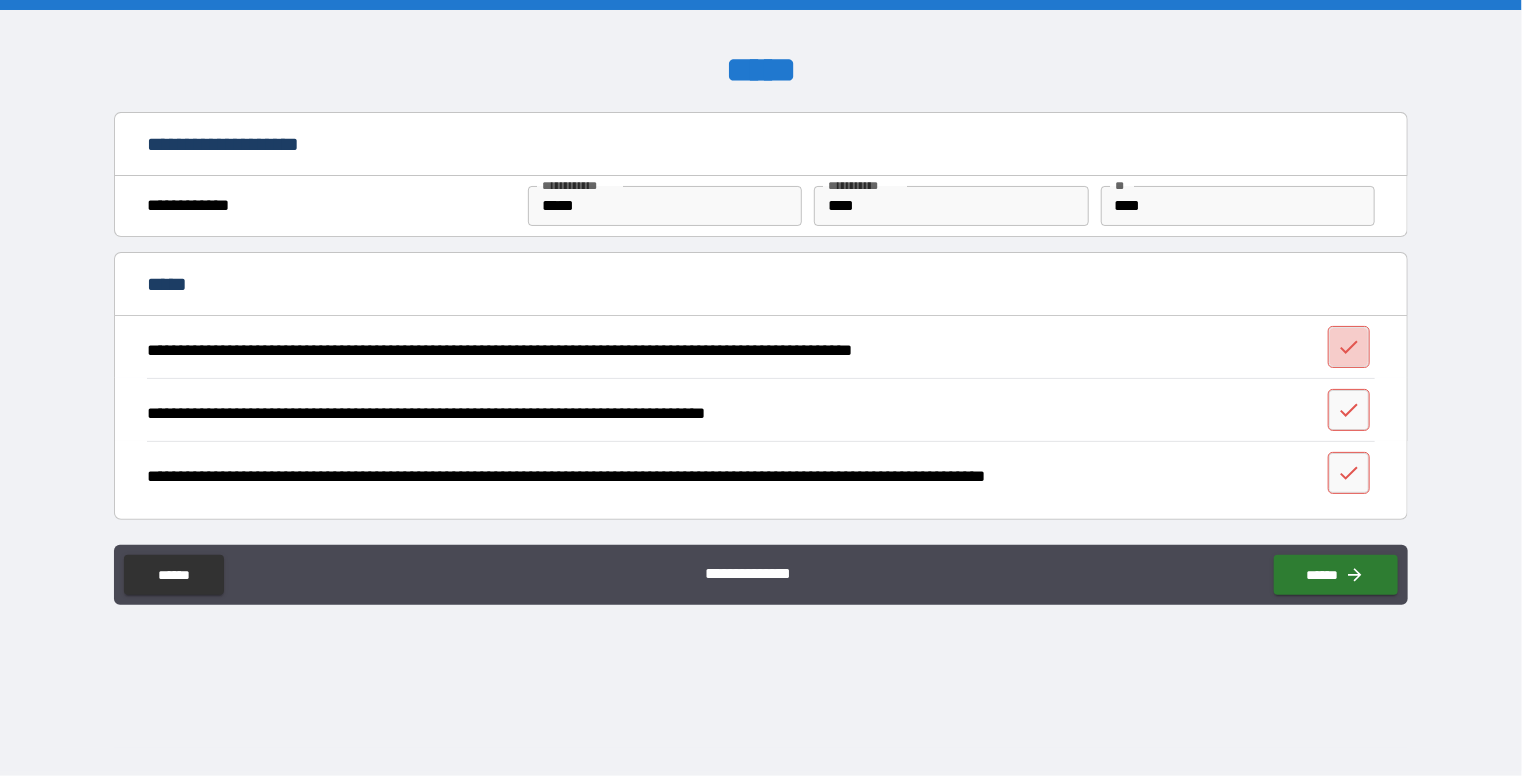click 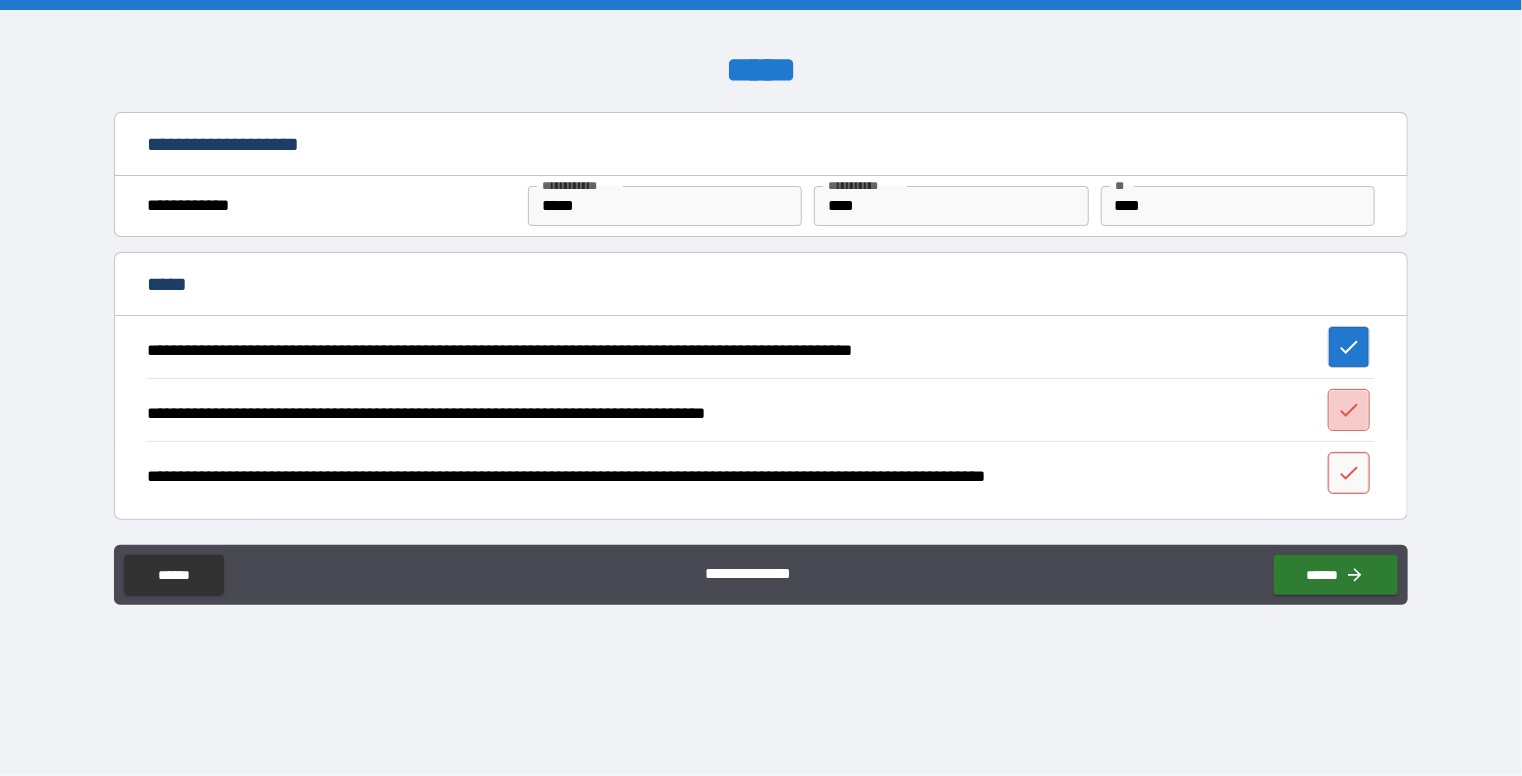 click 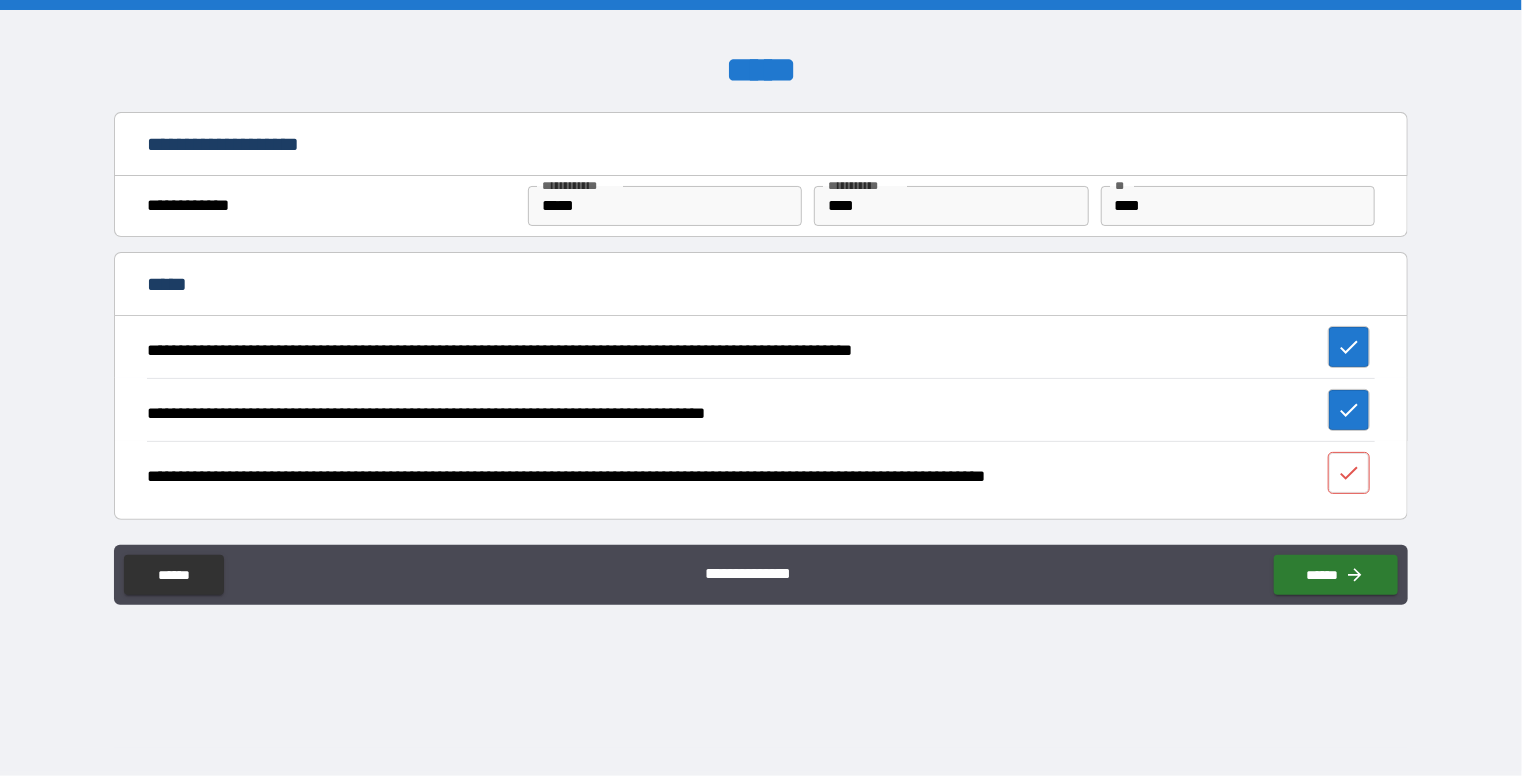 click 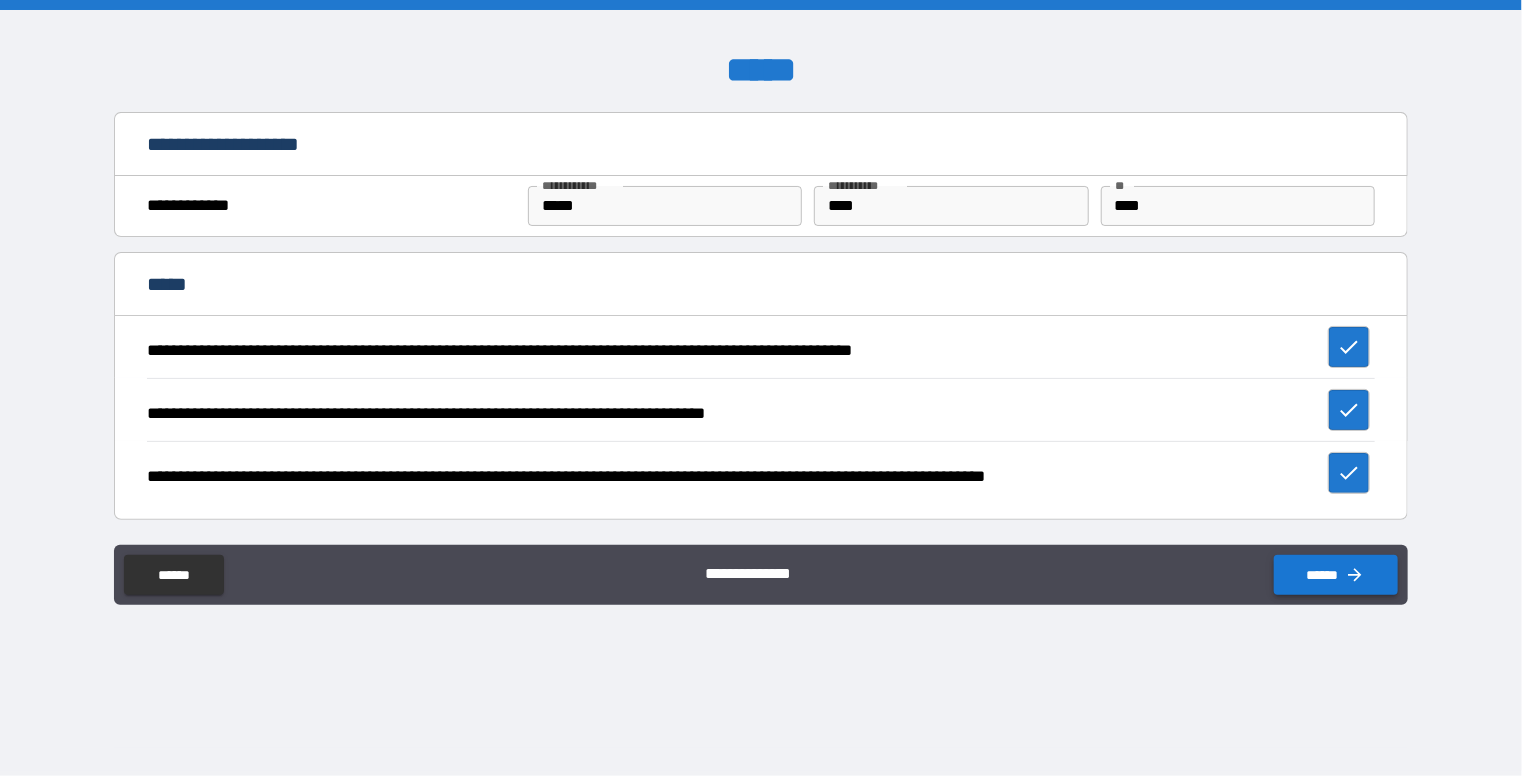 click on "******" at bounding box center (1336, 575) 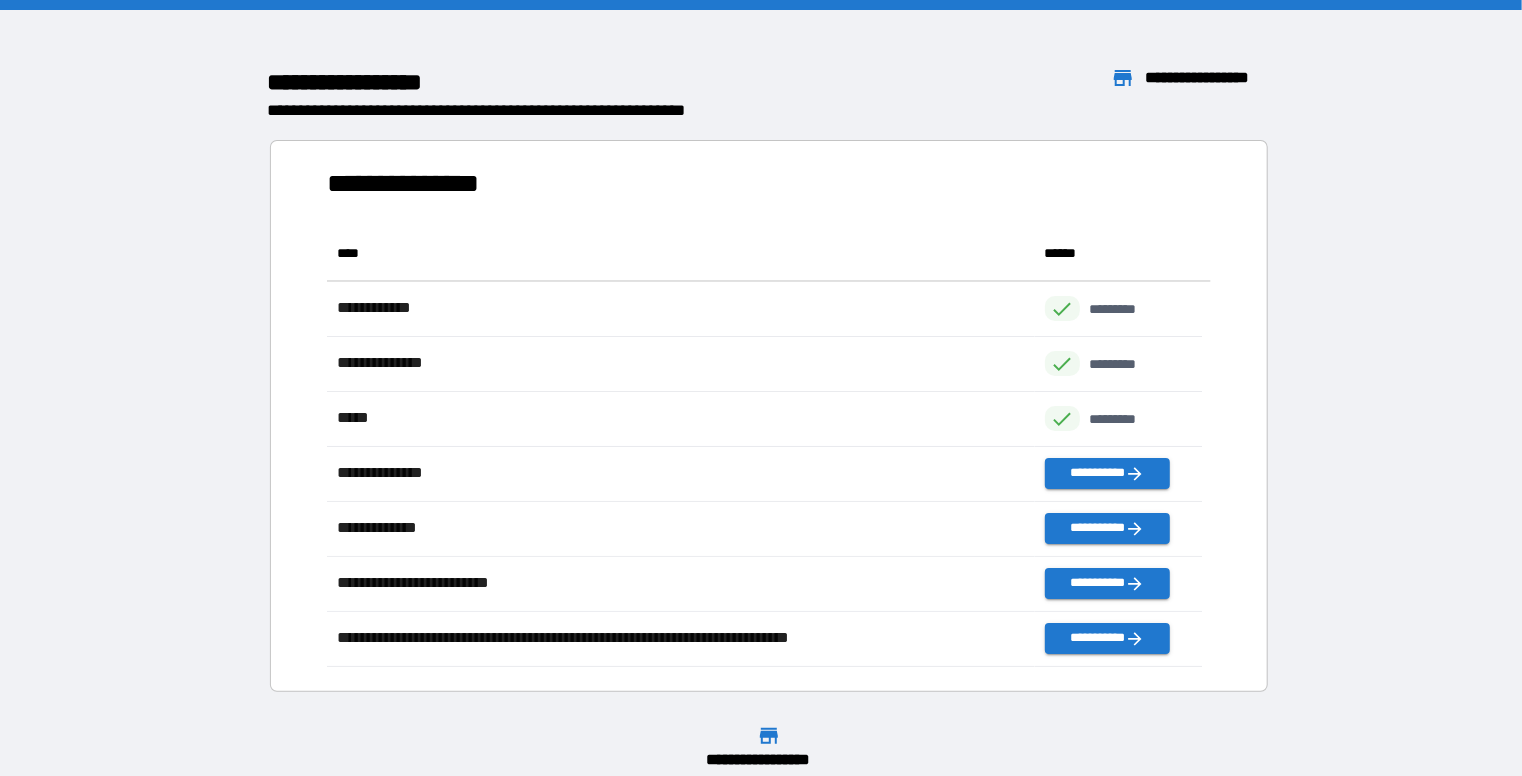 scroll, scrollTop: 16, scrollLeft: 16, axis: both 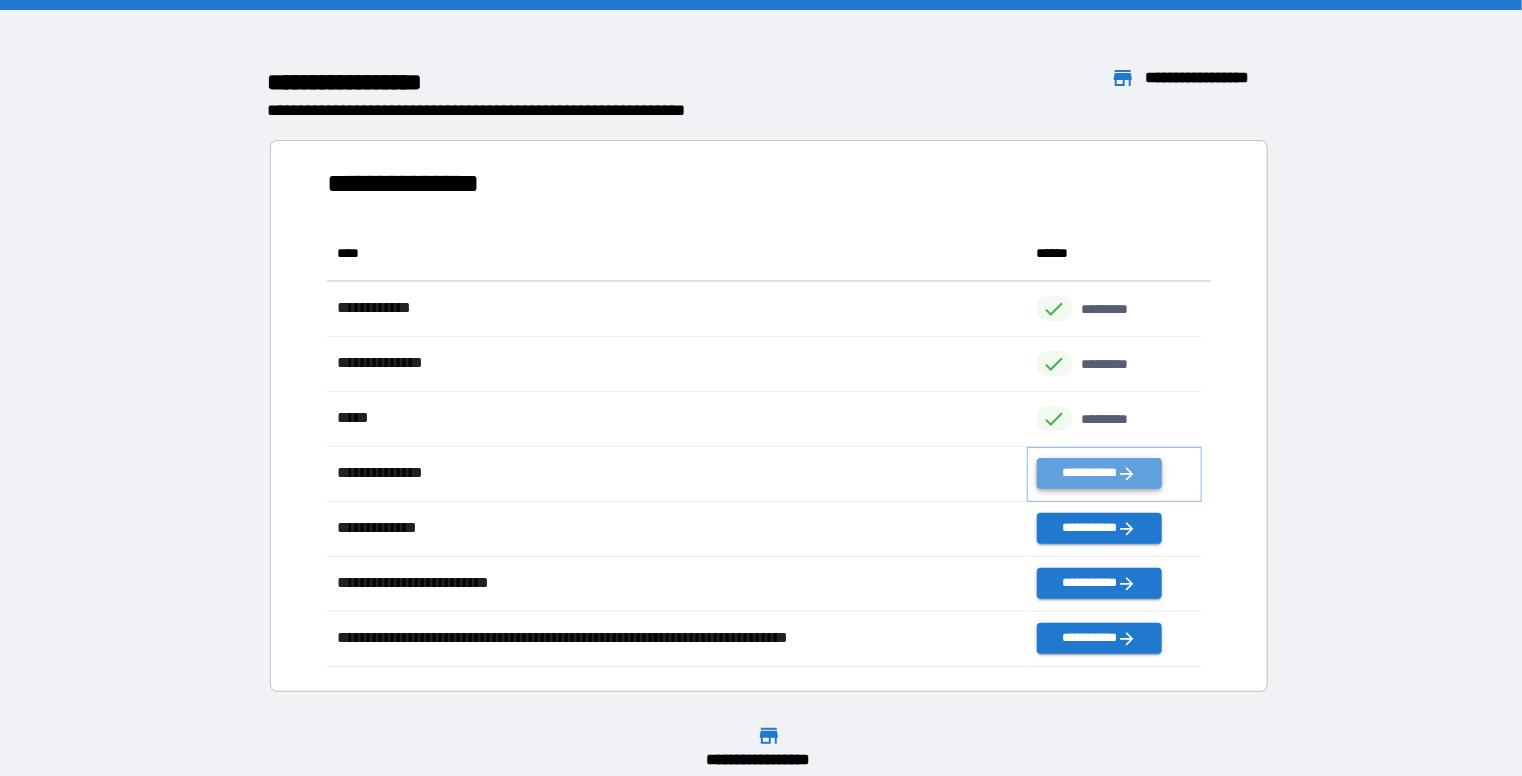 click on "**********" at bounding box center (1099, 473) 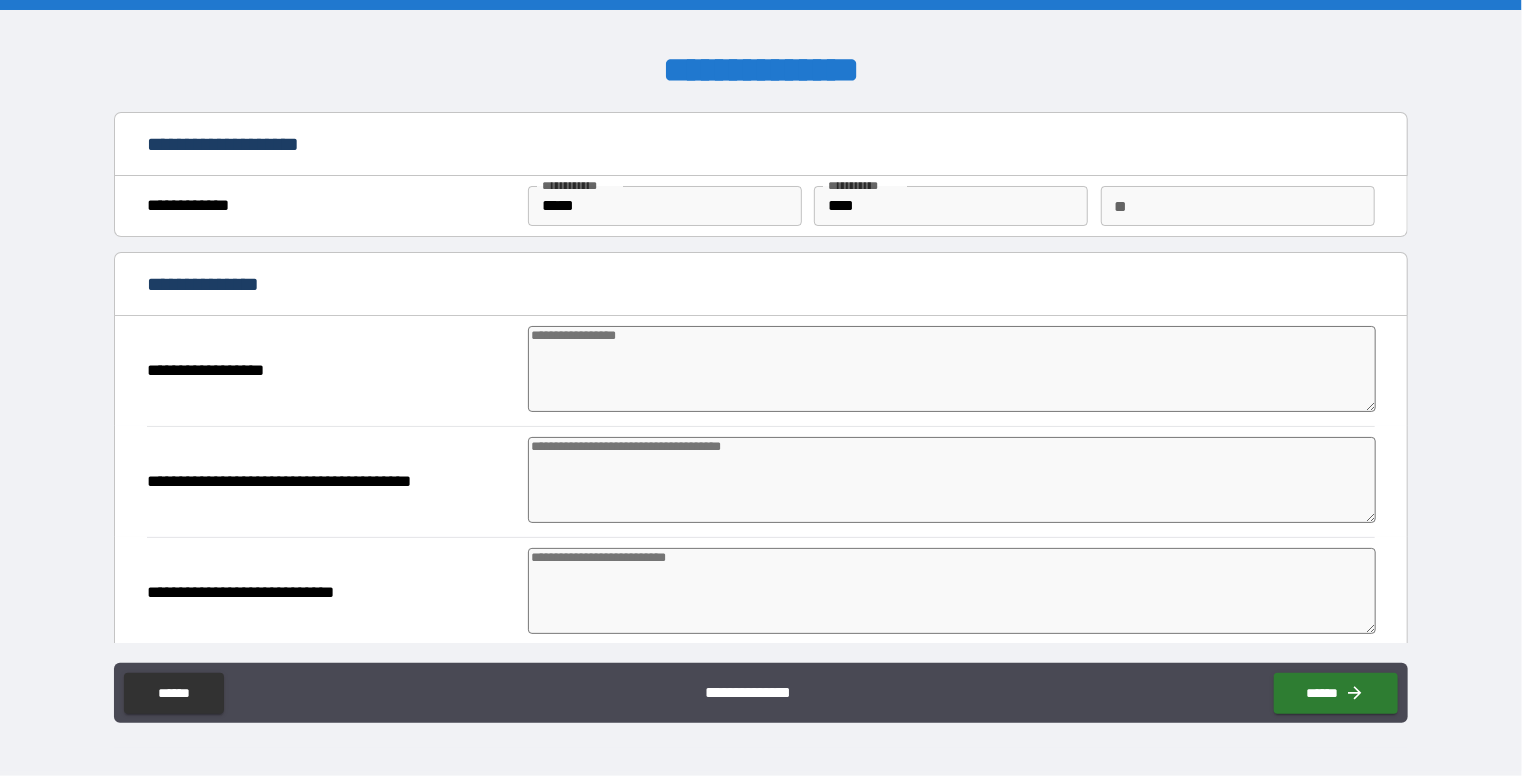 type on "*" 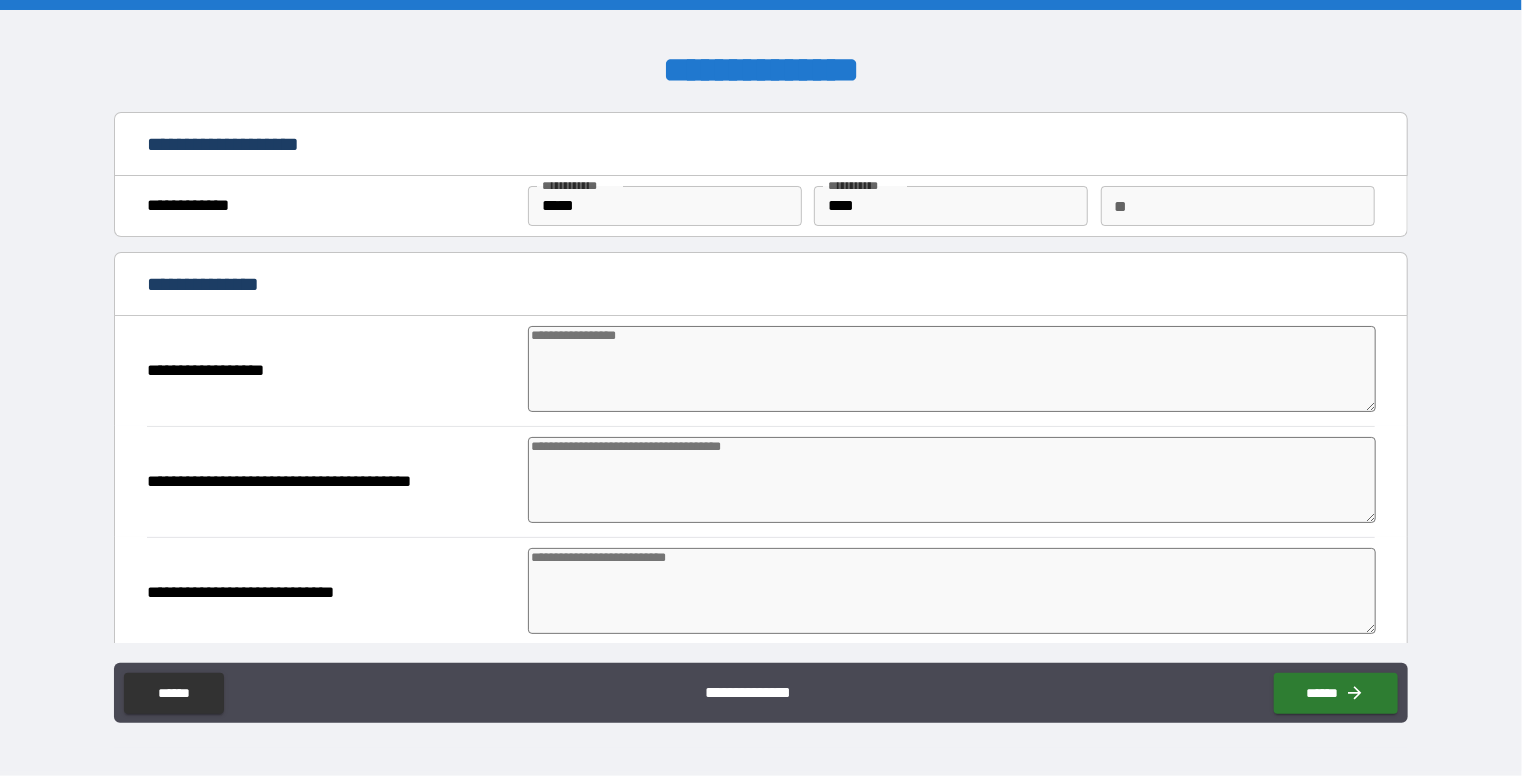 type on "*" 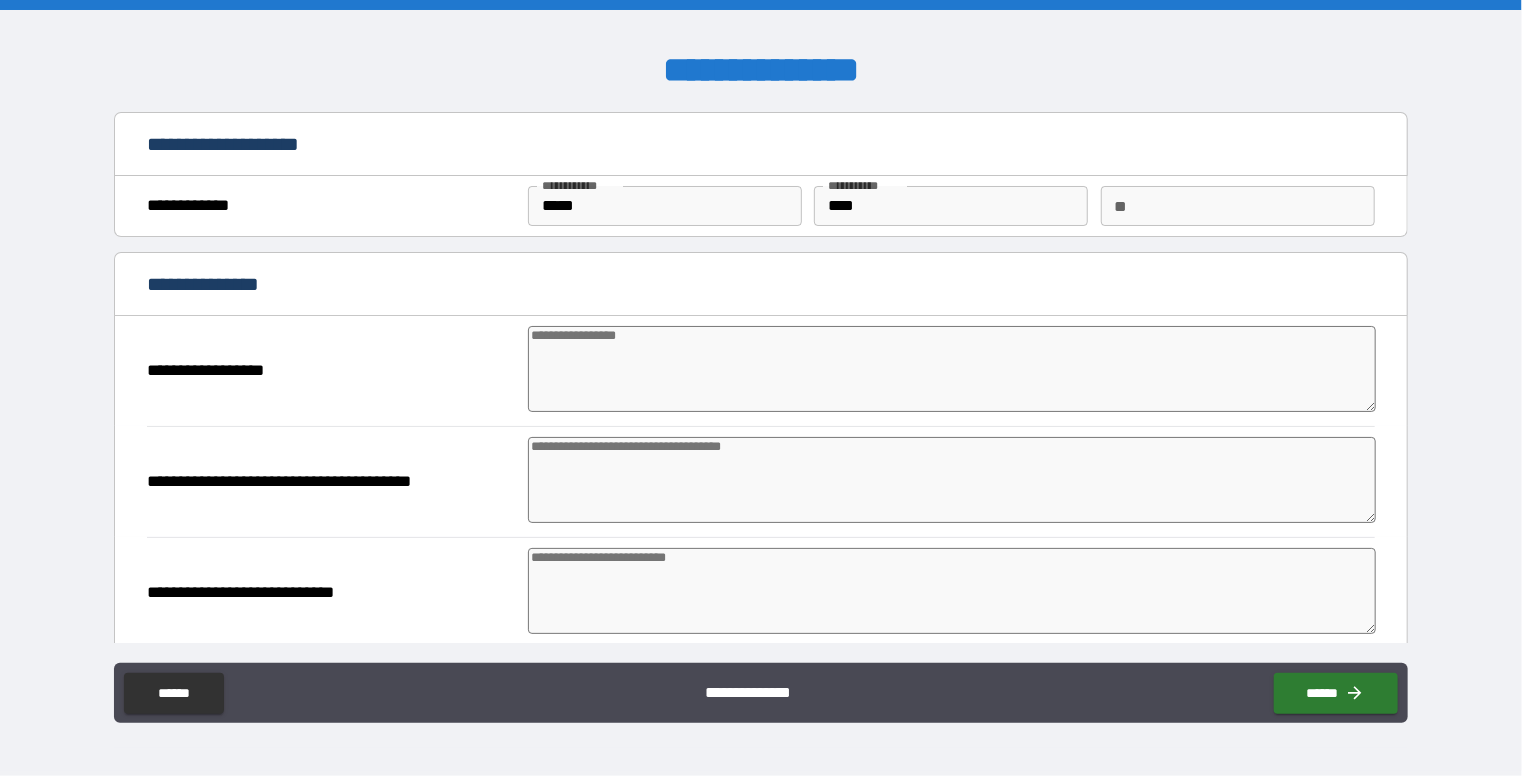 type on "*" 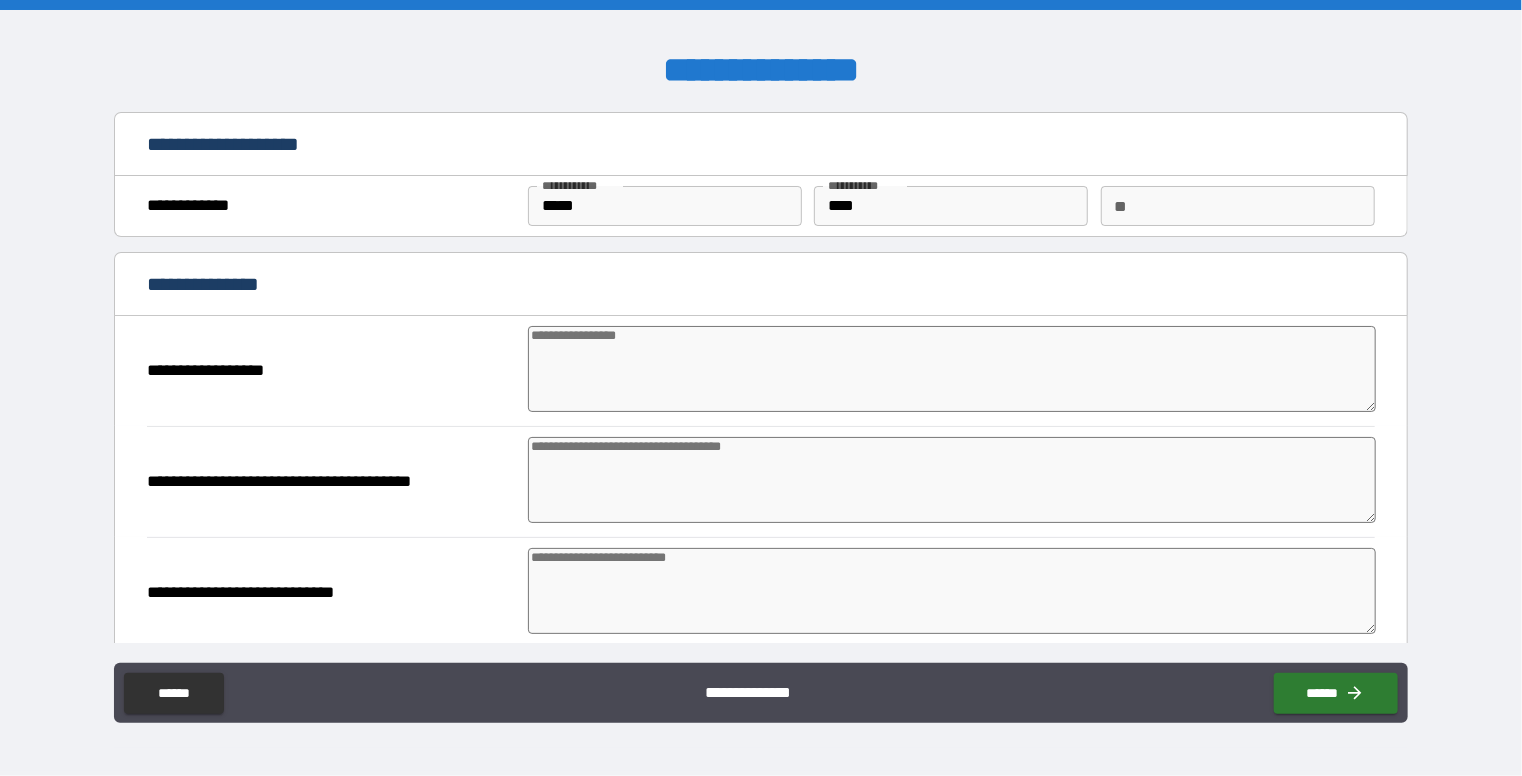 type on "*" 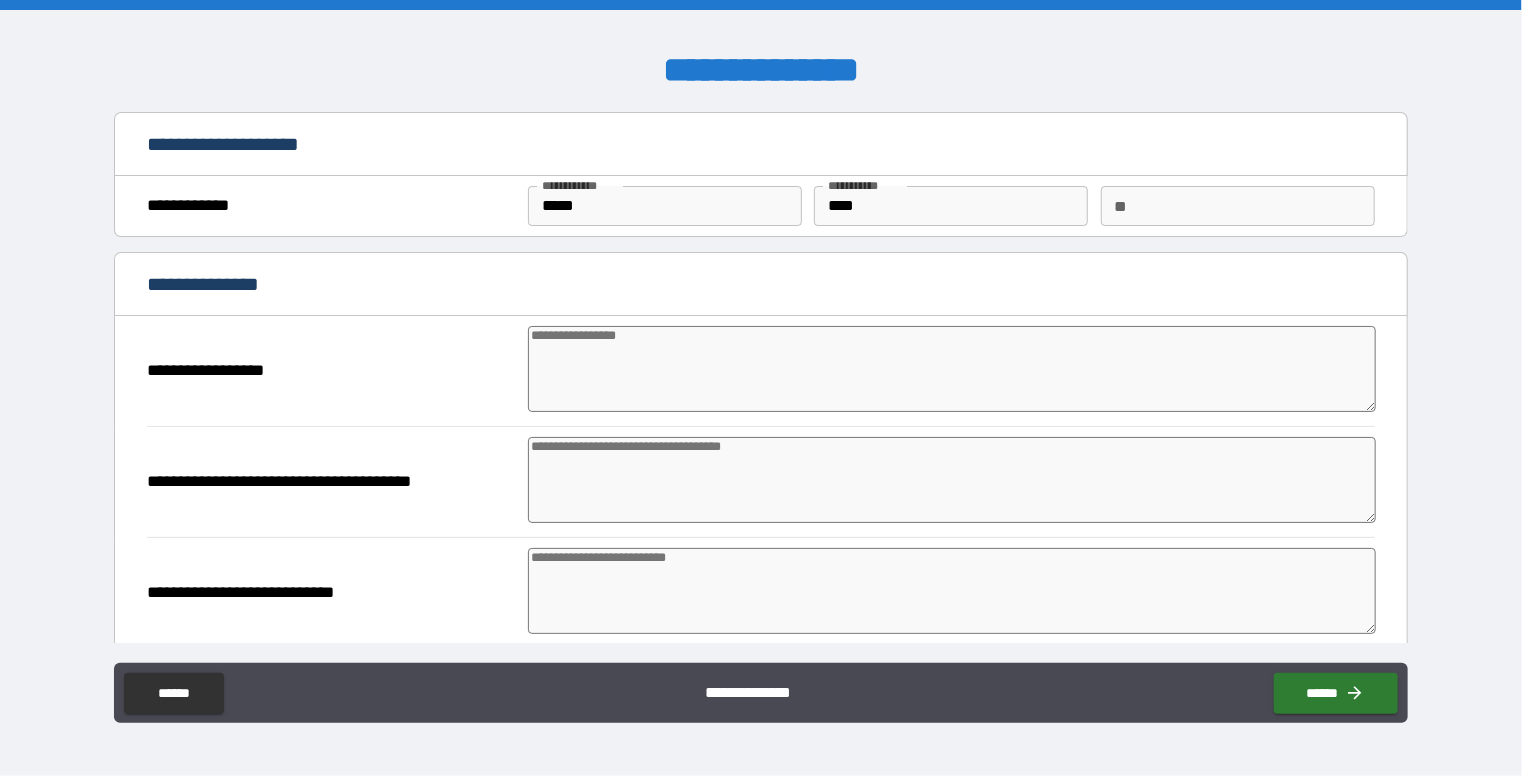 type on "*" 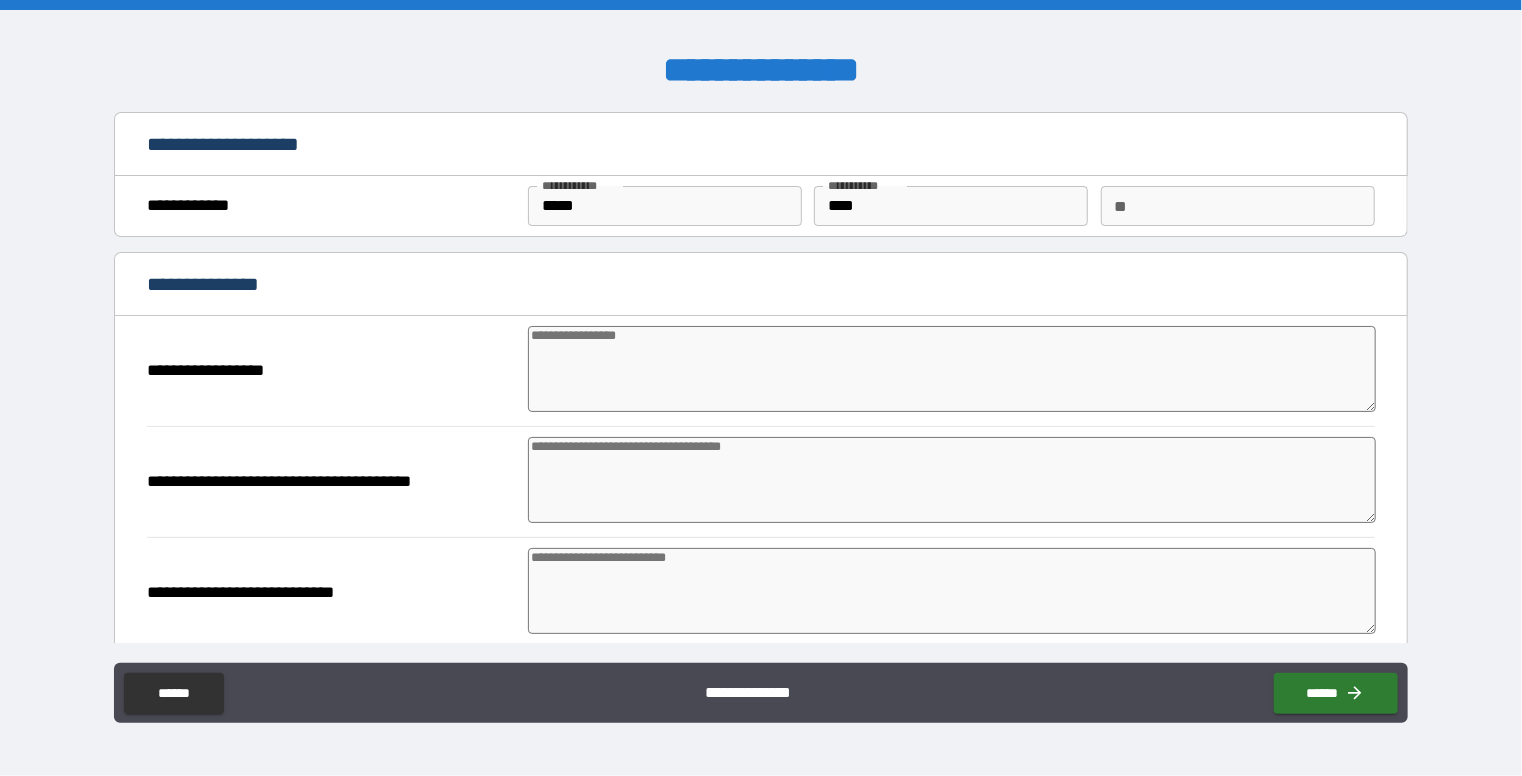 type on "*" 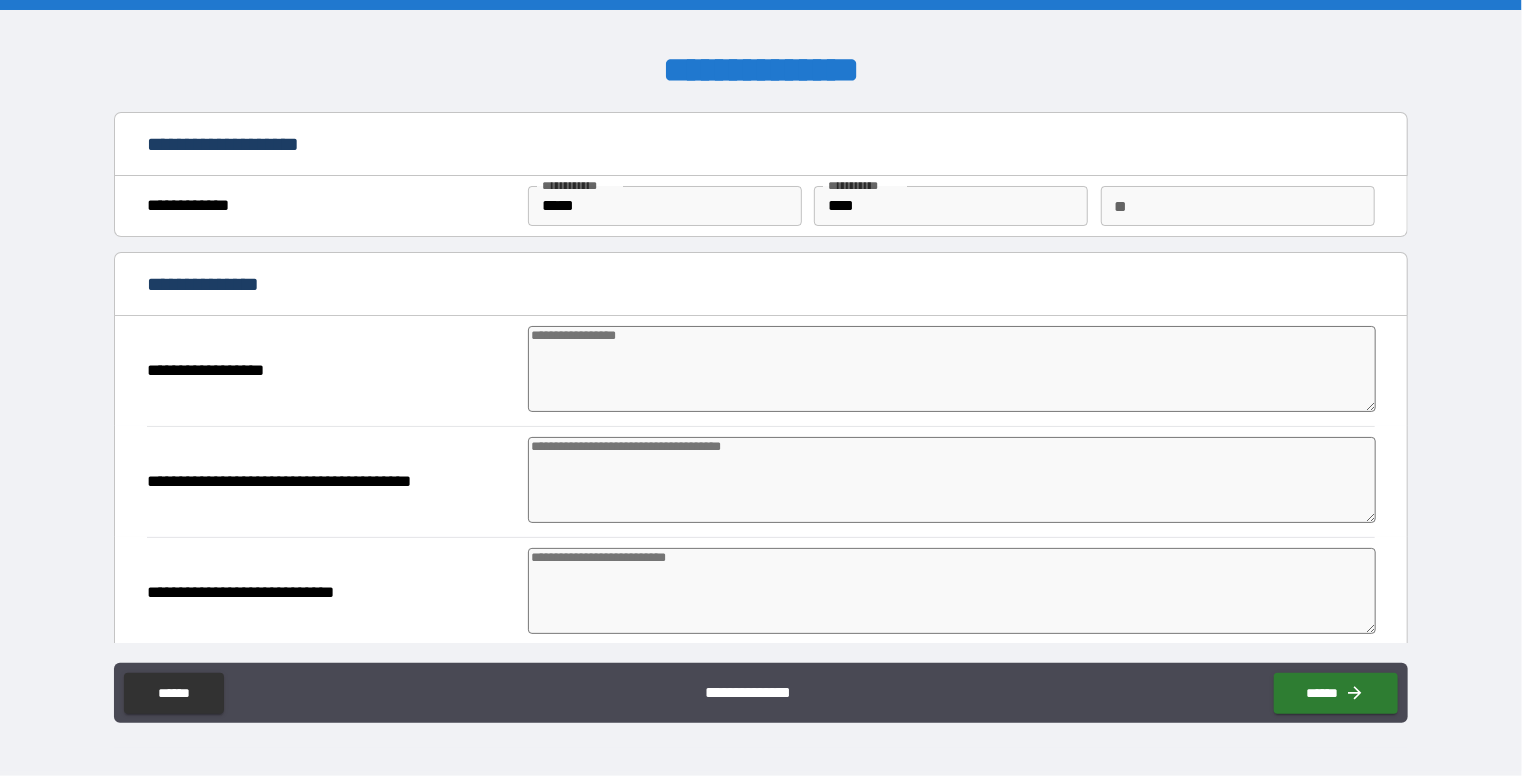 click at bounding box center (952, 369) 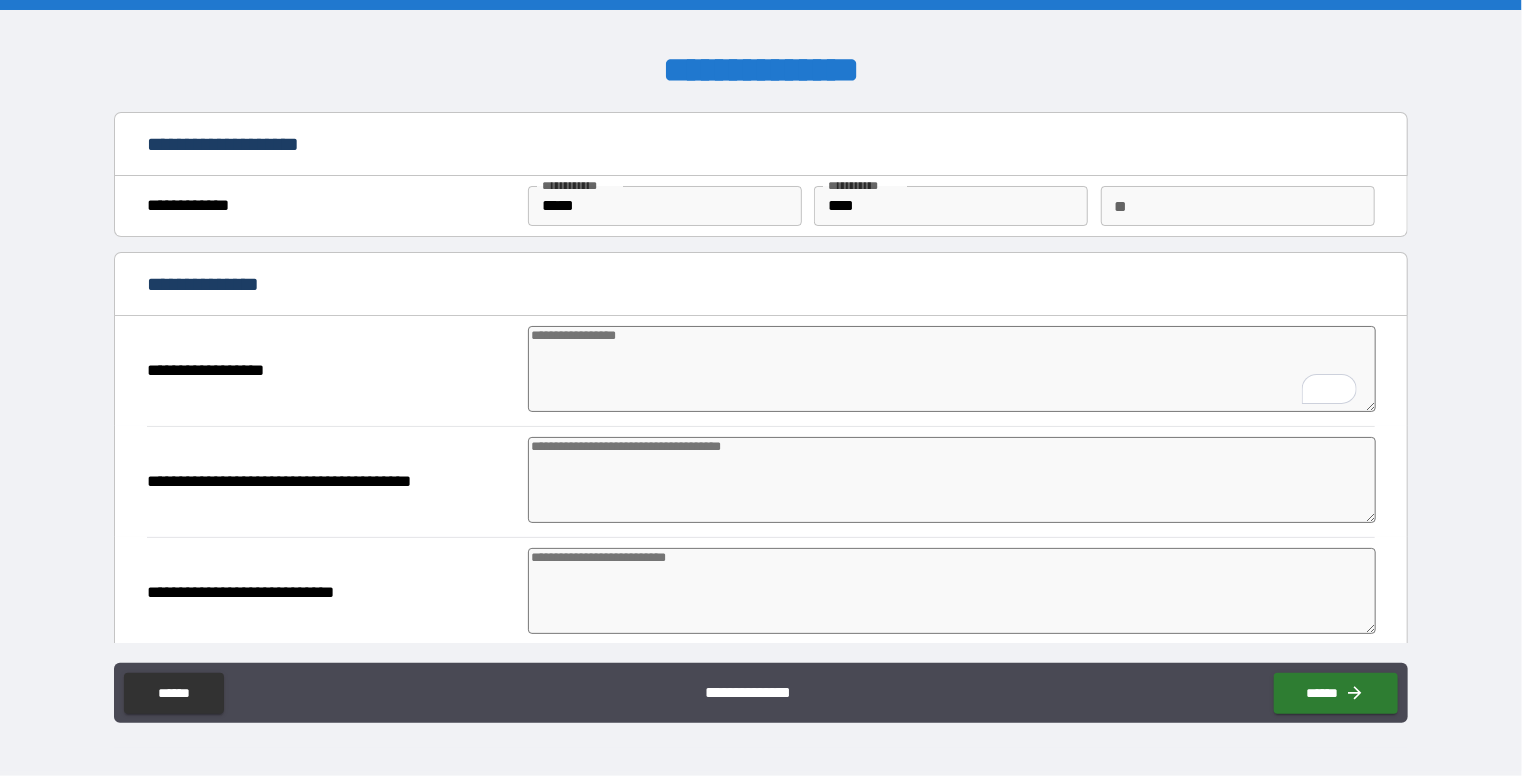 type on "*" 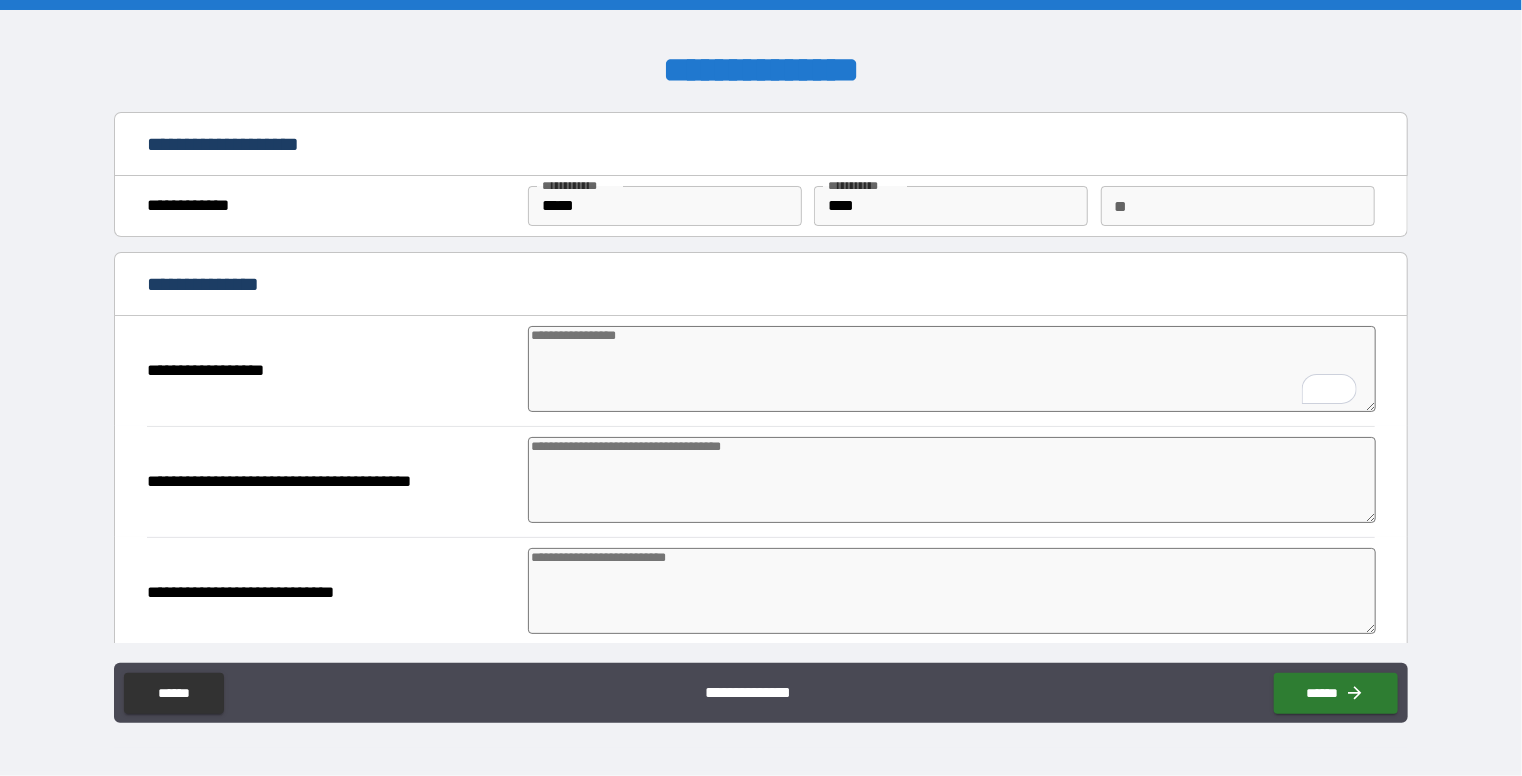 type on "*" 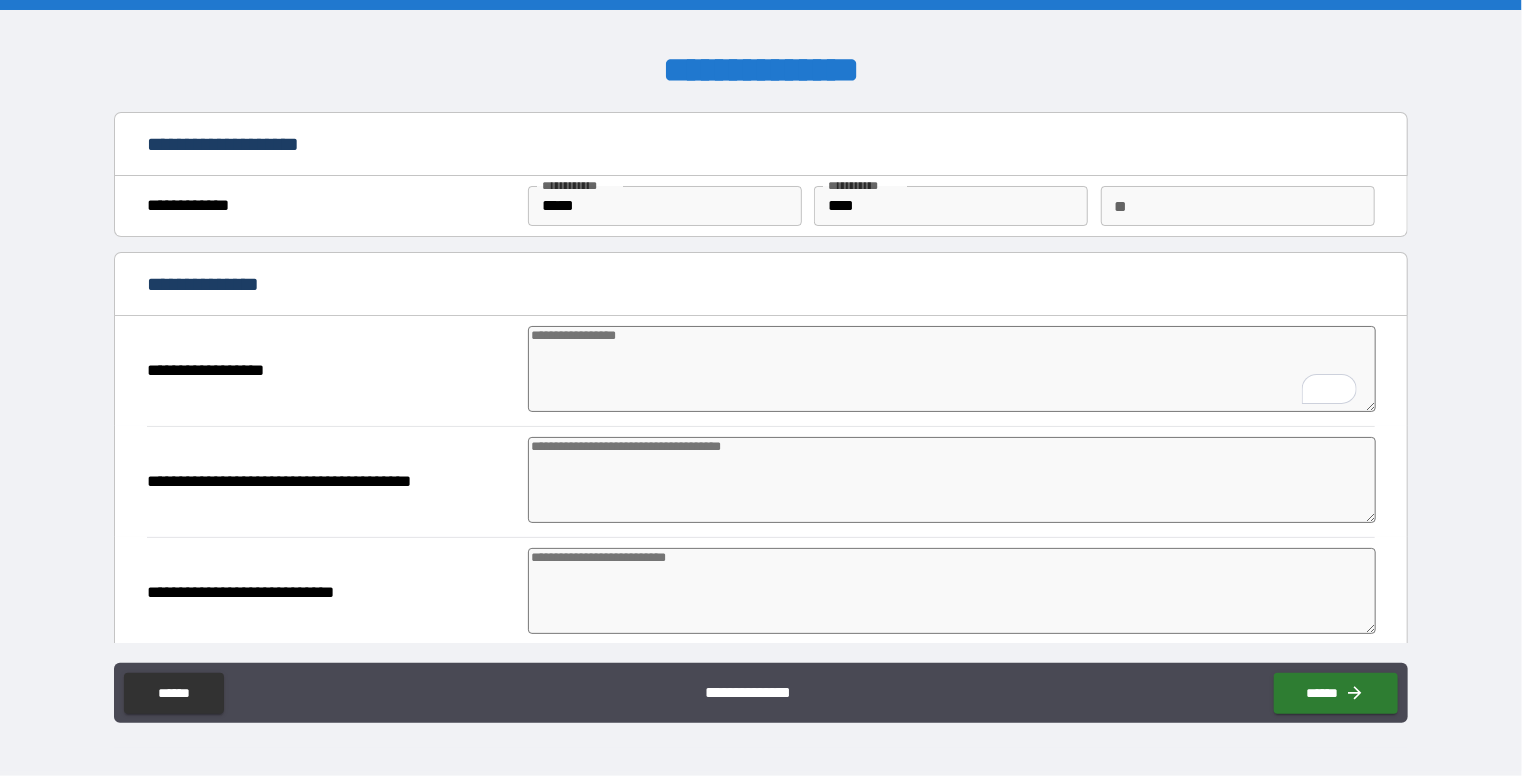 type on "*" 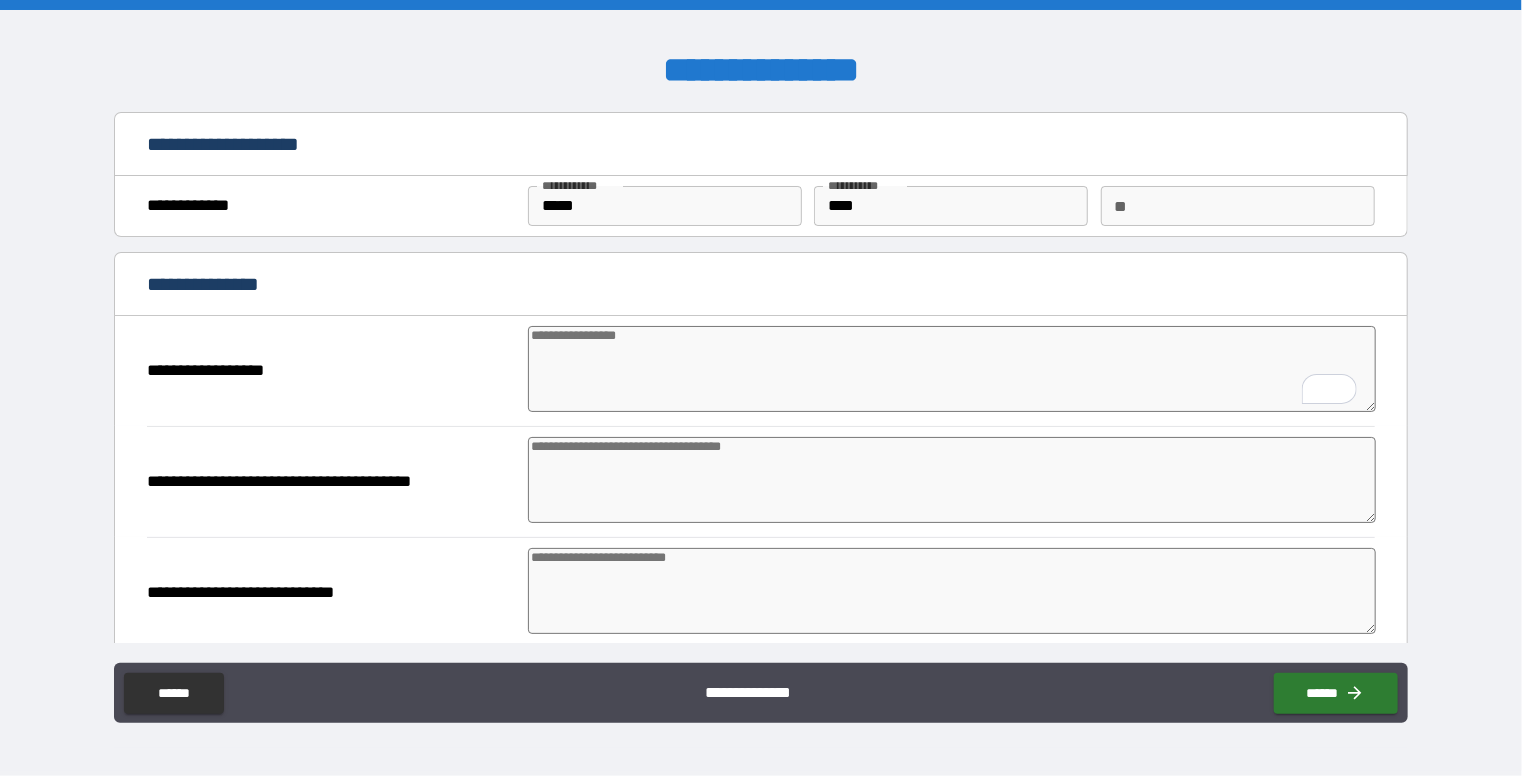 type on "*" 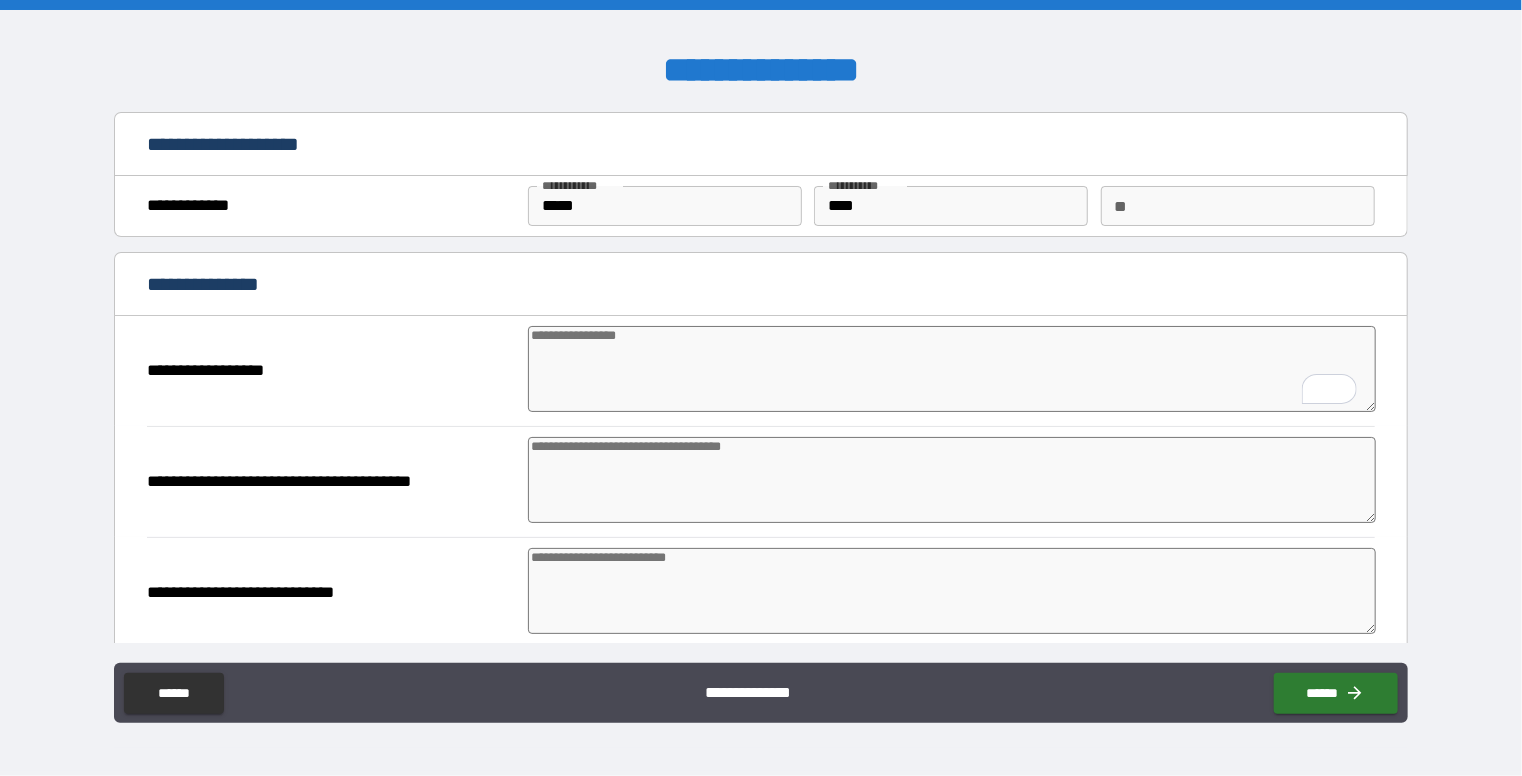 type on "*" 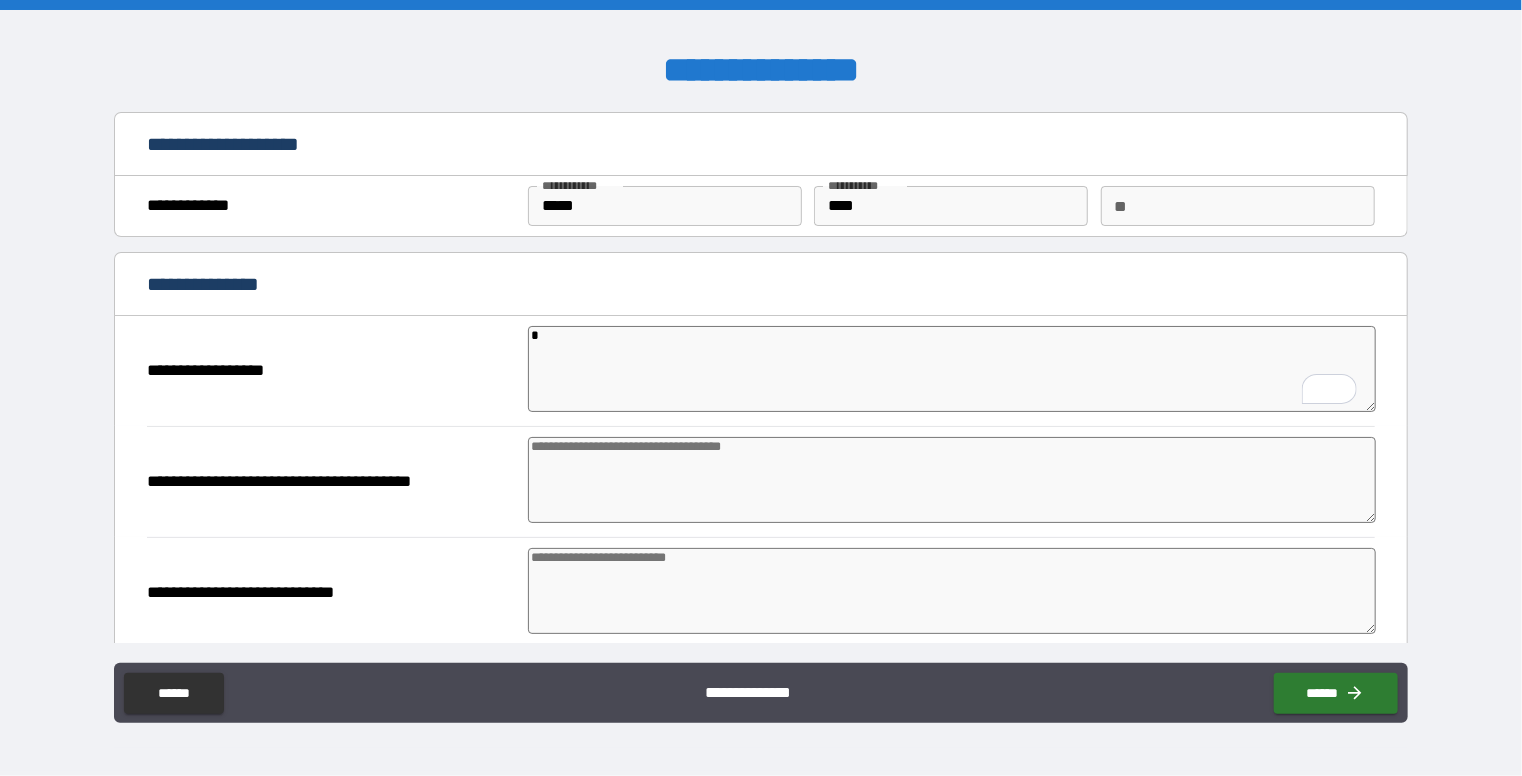 type on "*" 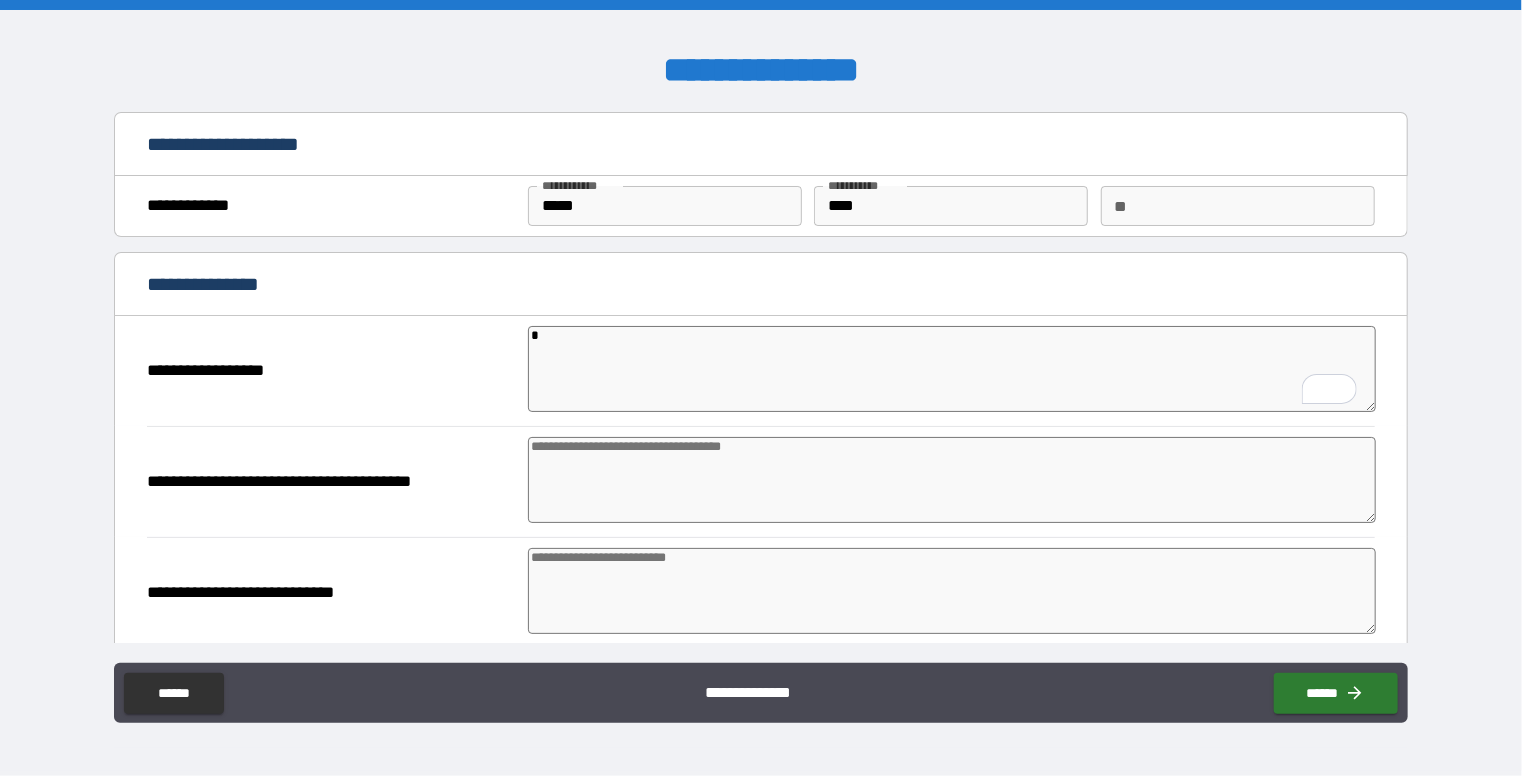 type on "*" 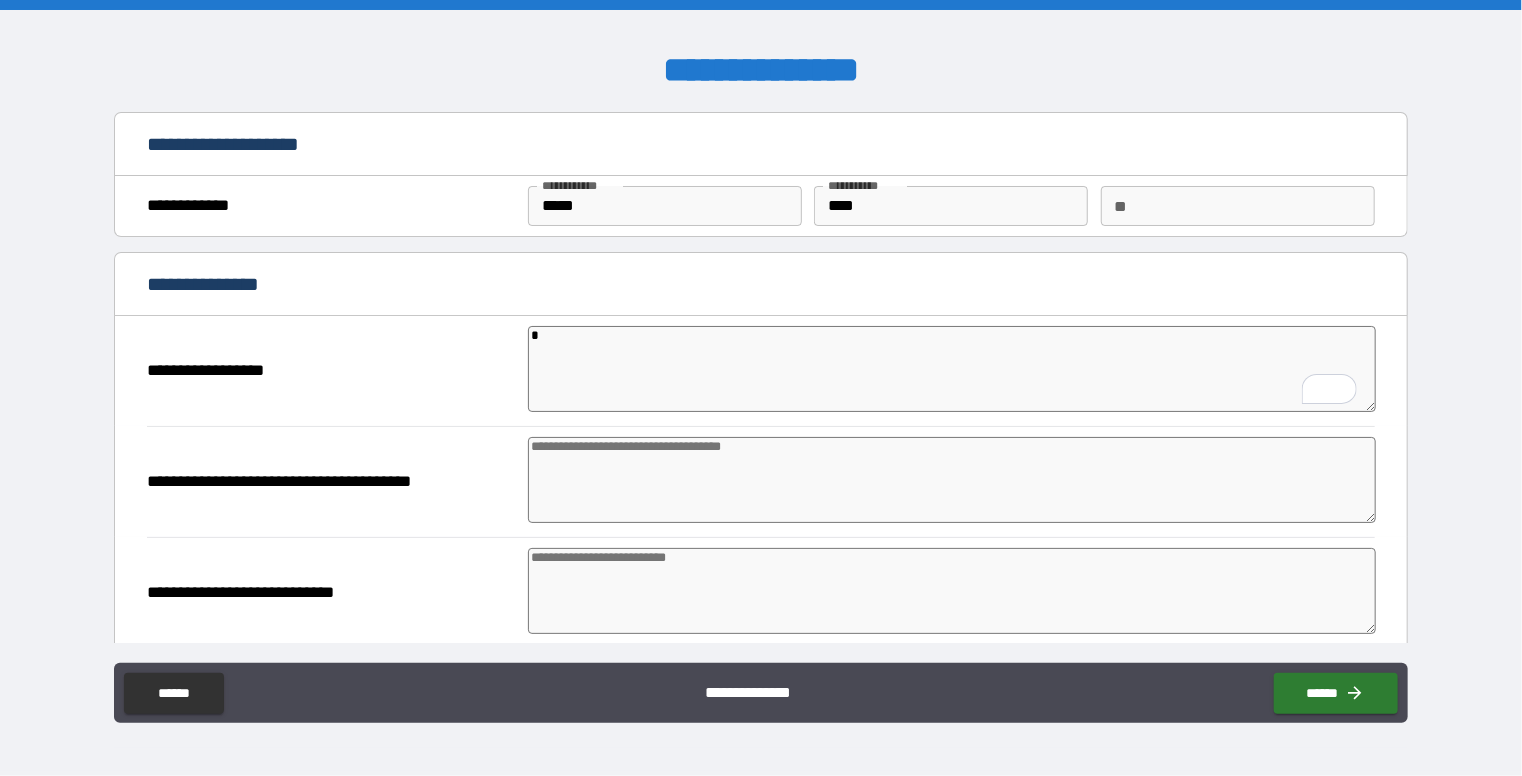 type on "*" 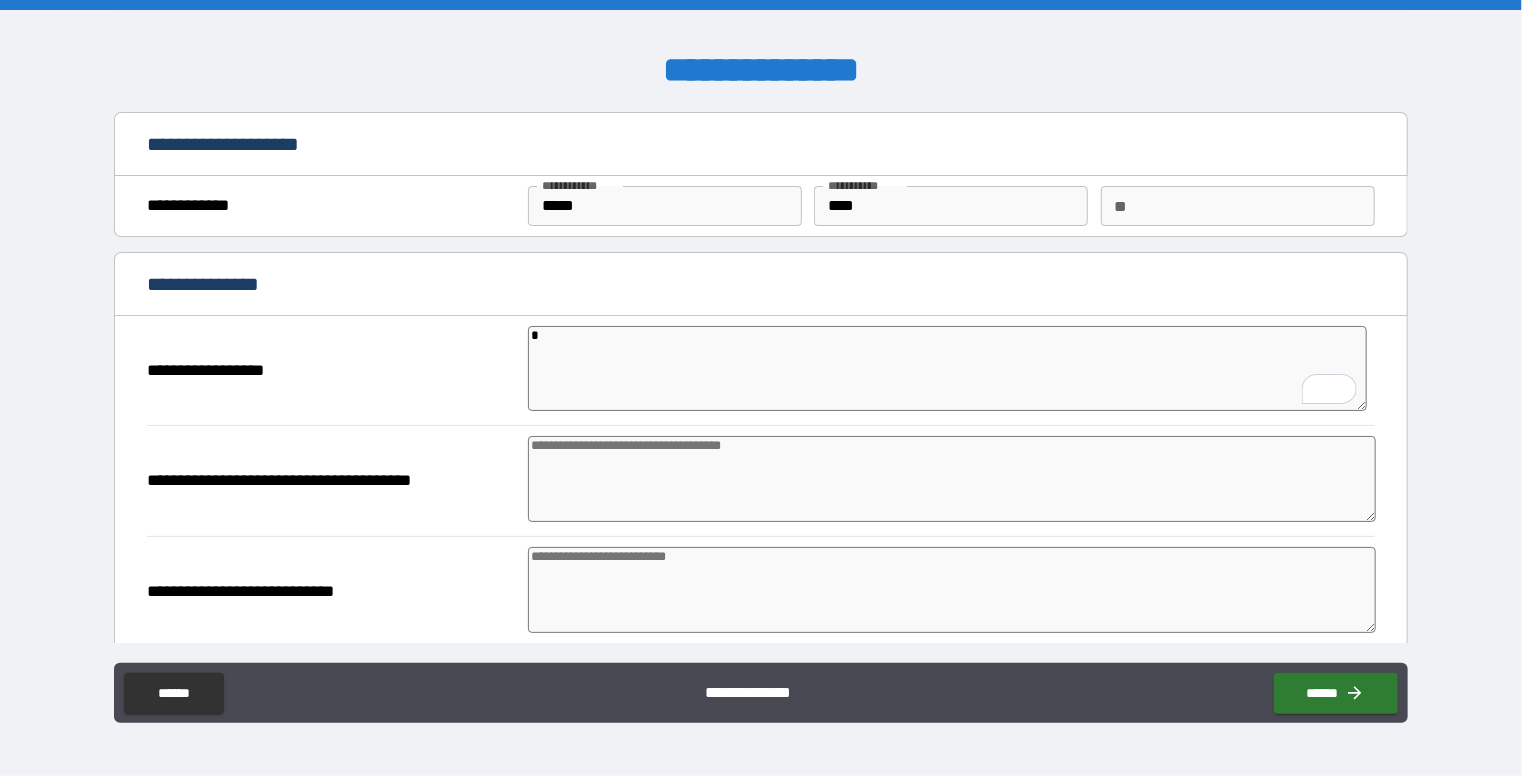 type on "*" 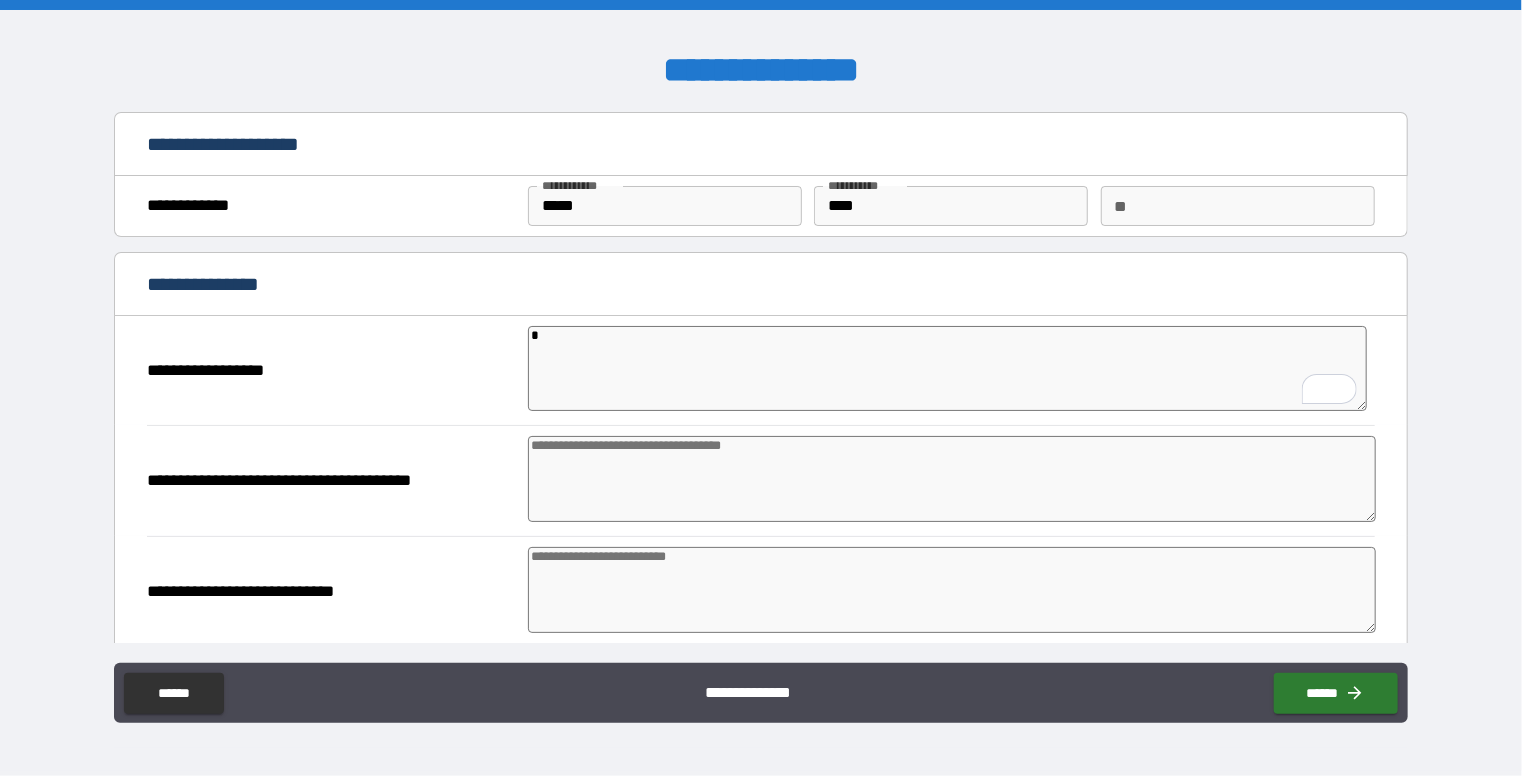 type on "*" 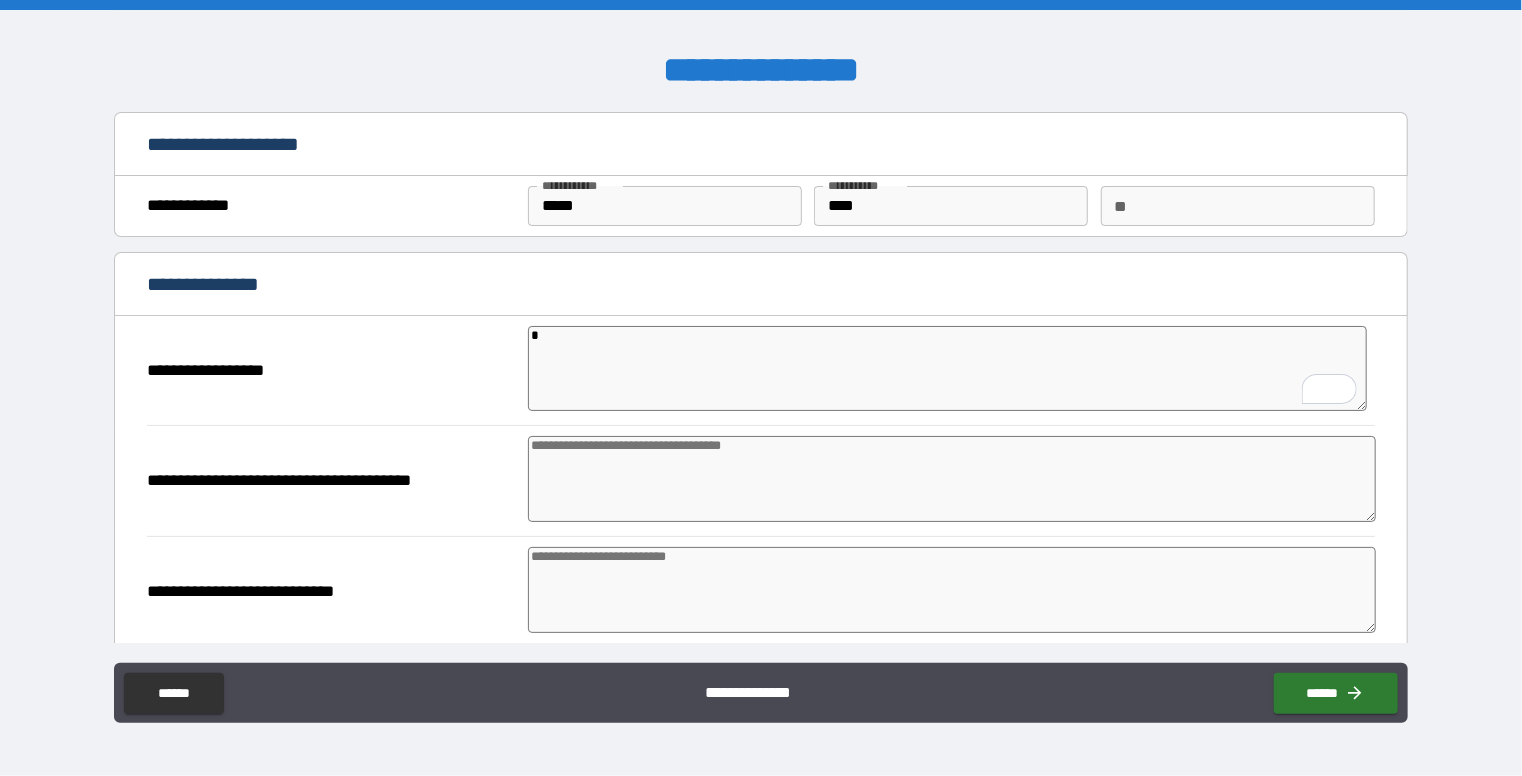 type on "*" 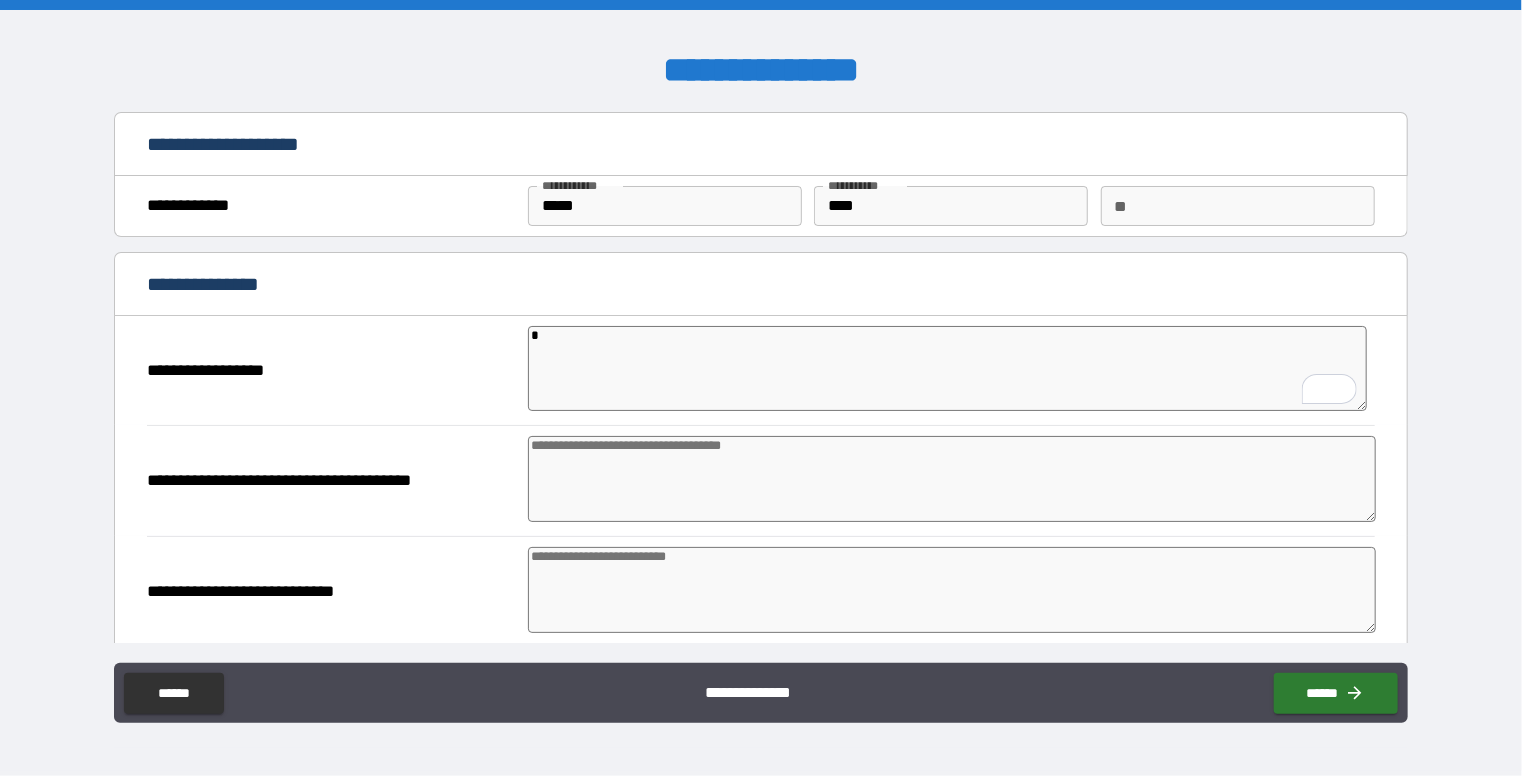 type on "*" 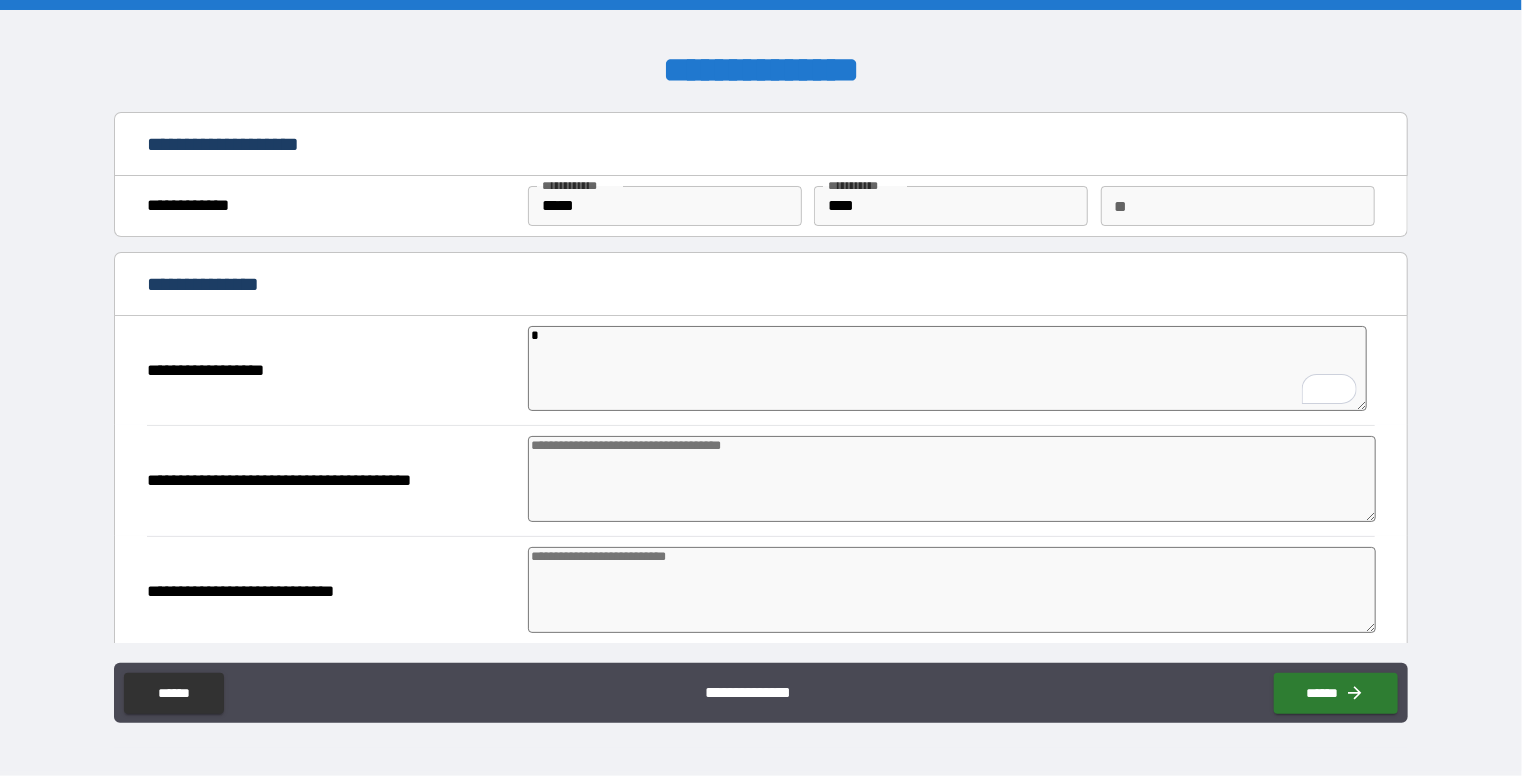 type on "*" 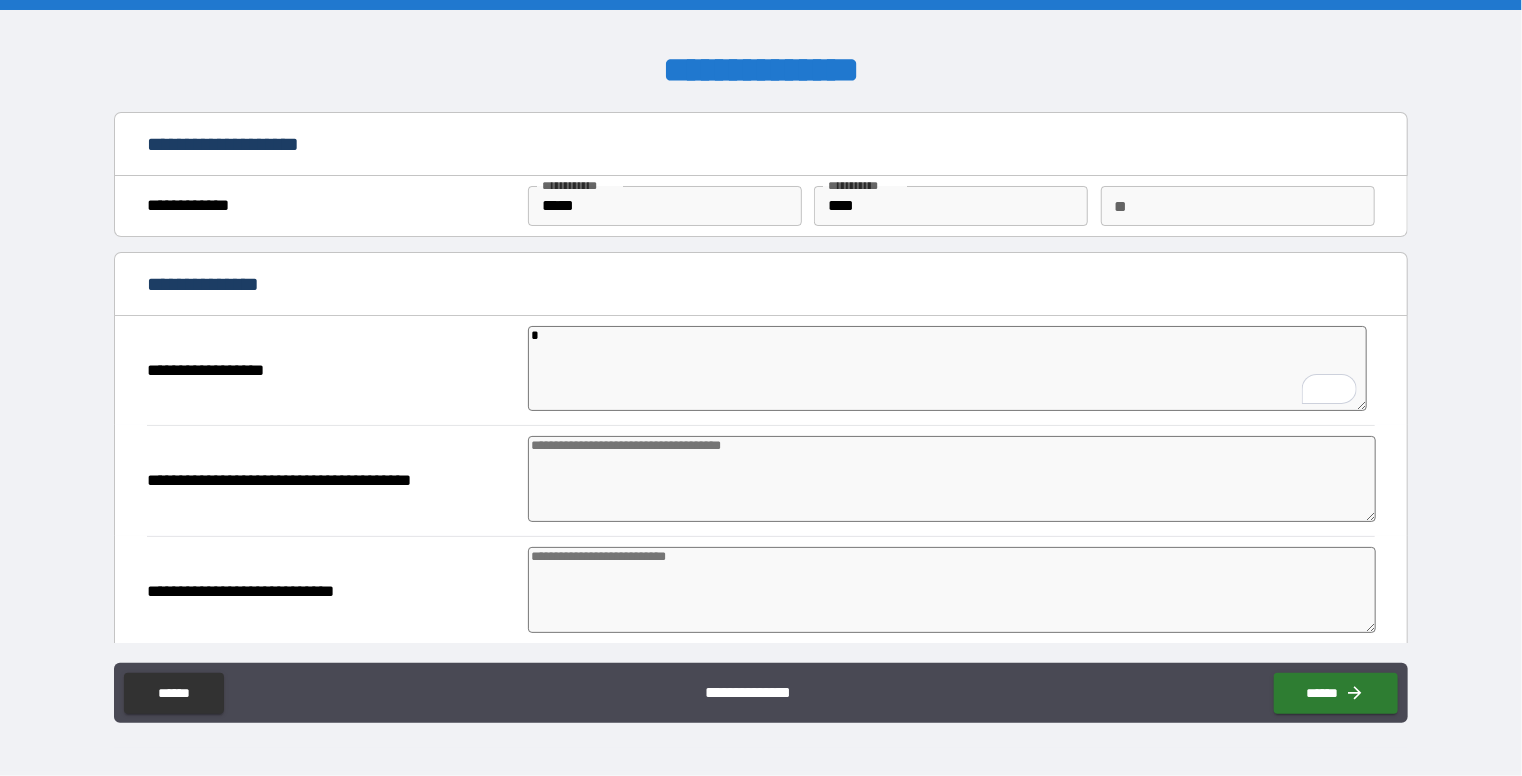 type on "*" 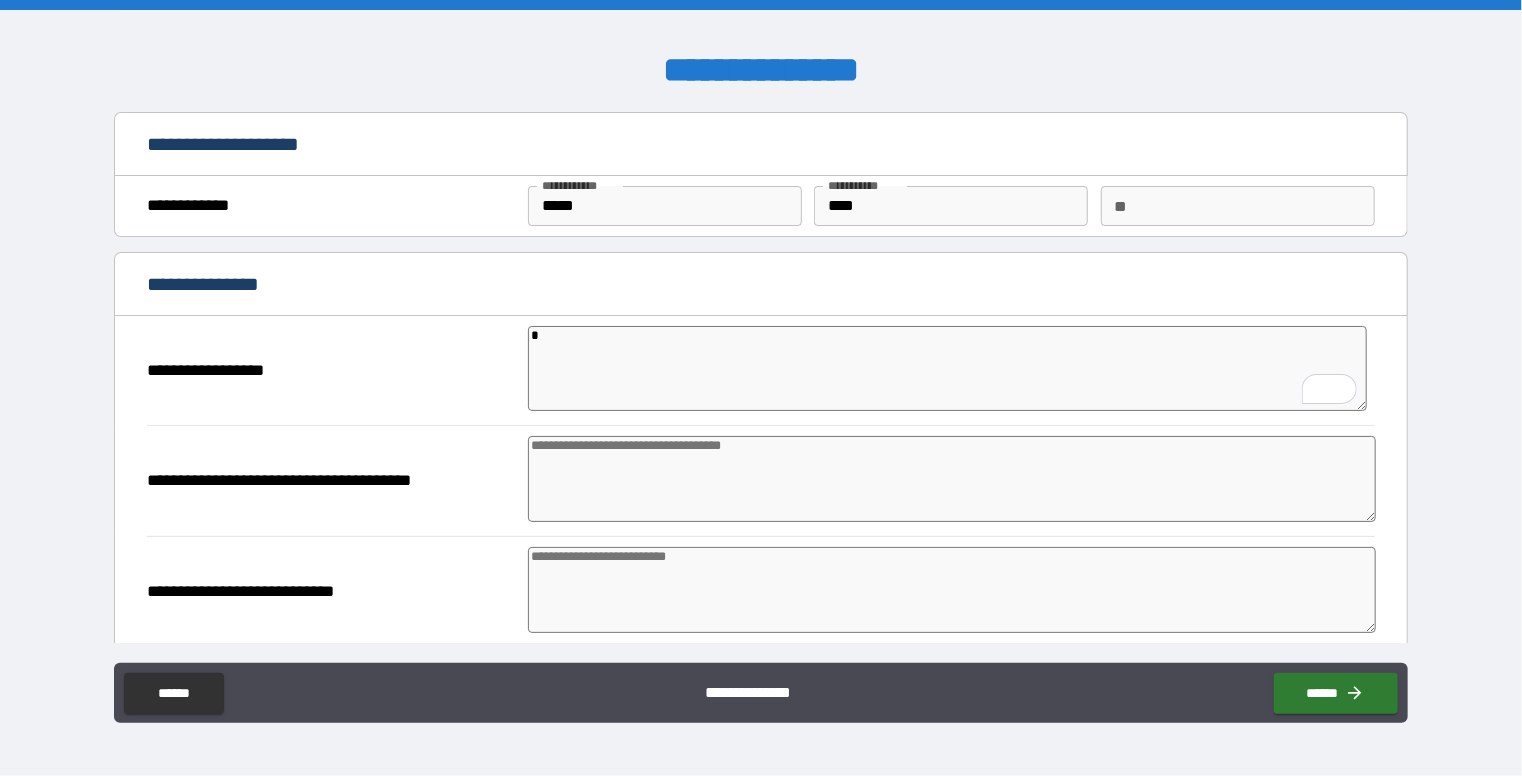 type on "**" 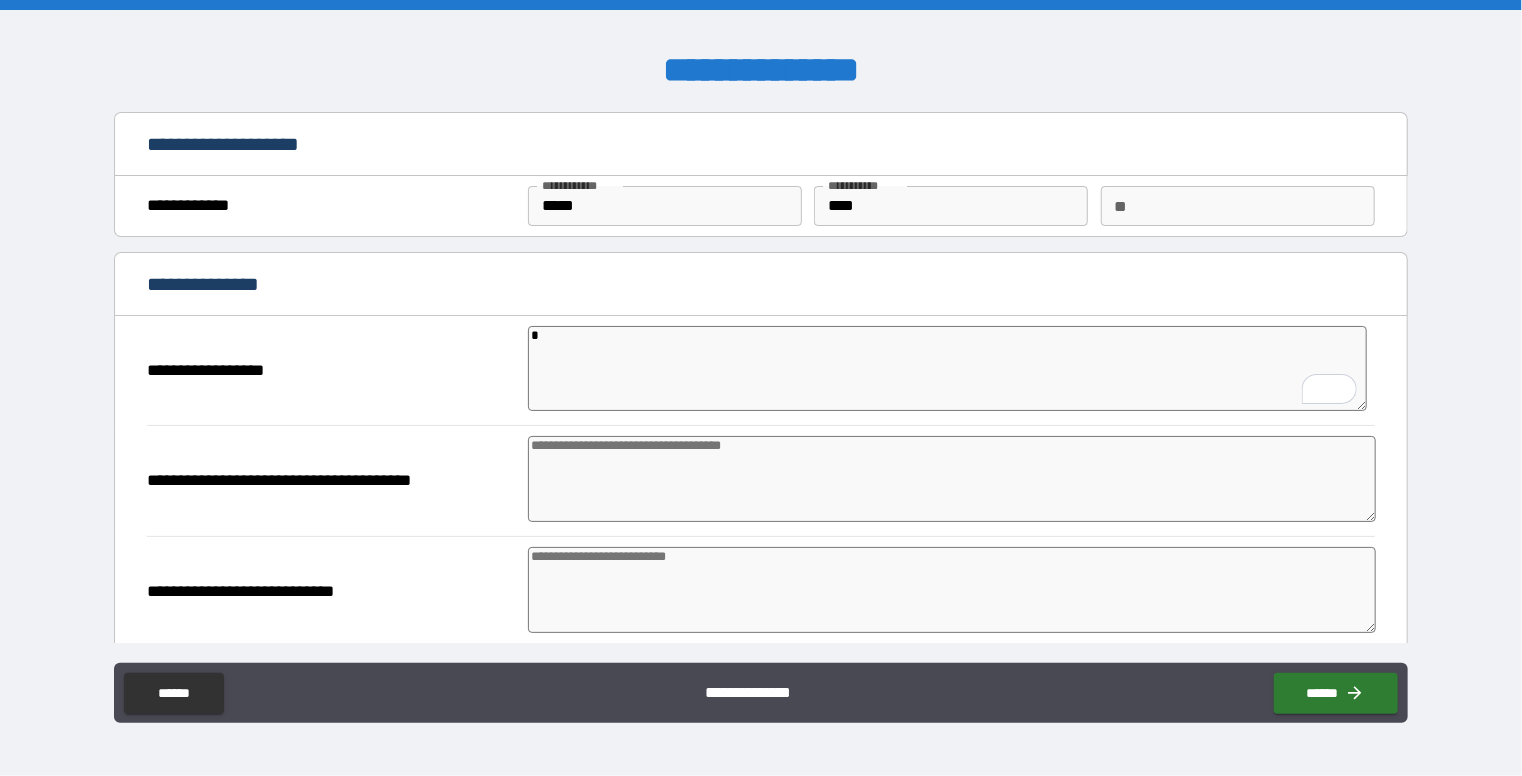 type on "*" 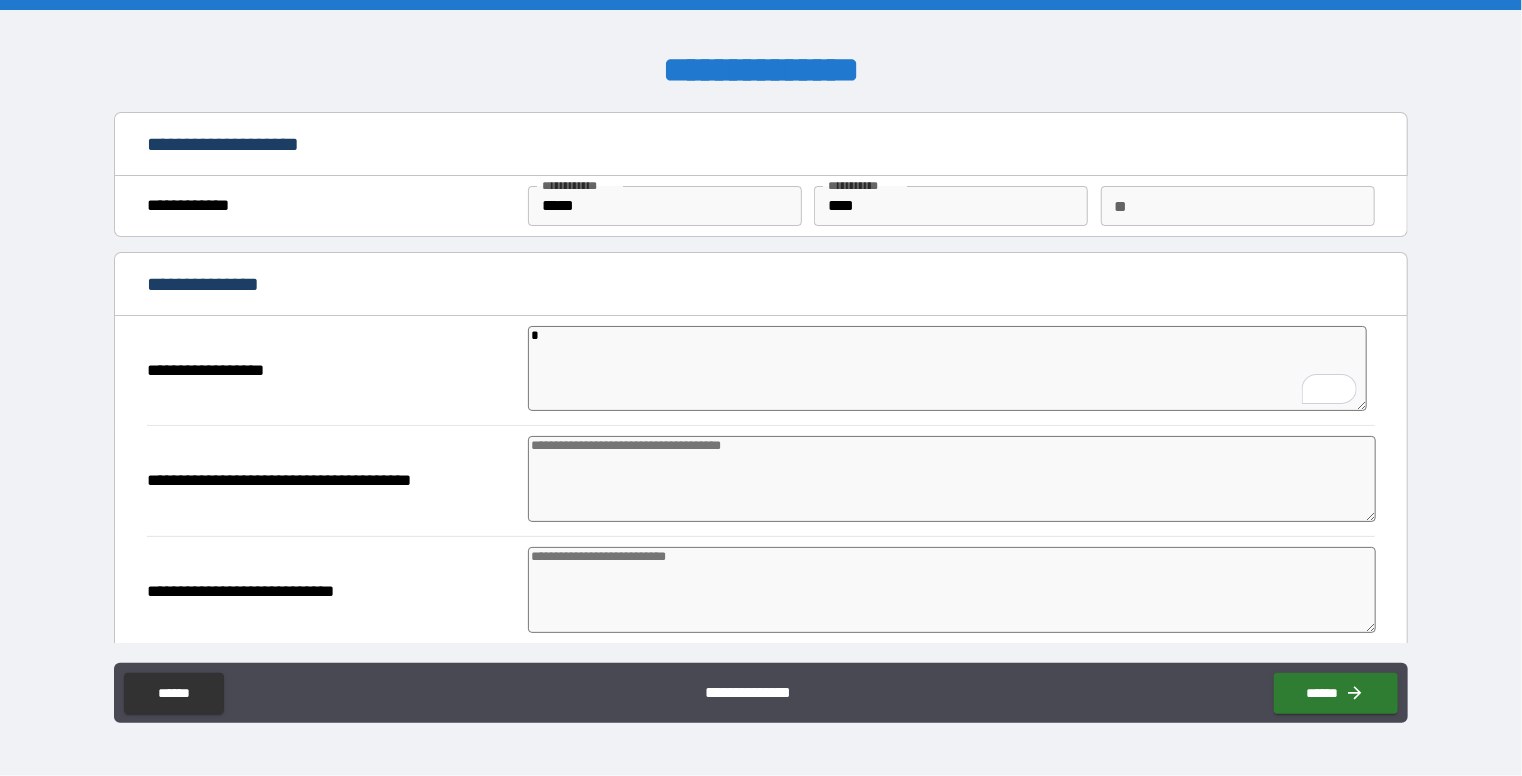 type on "*" 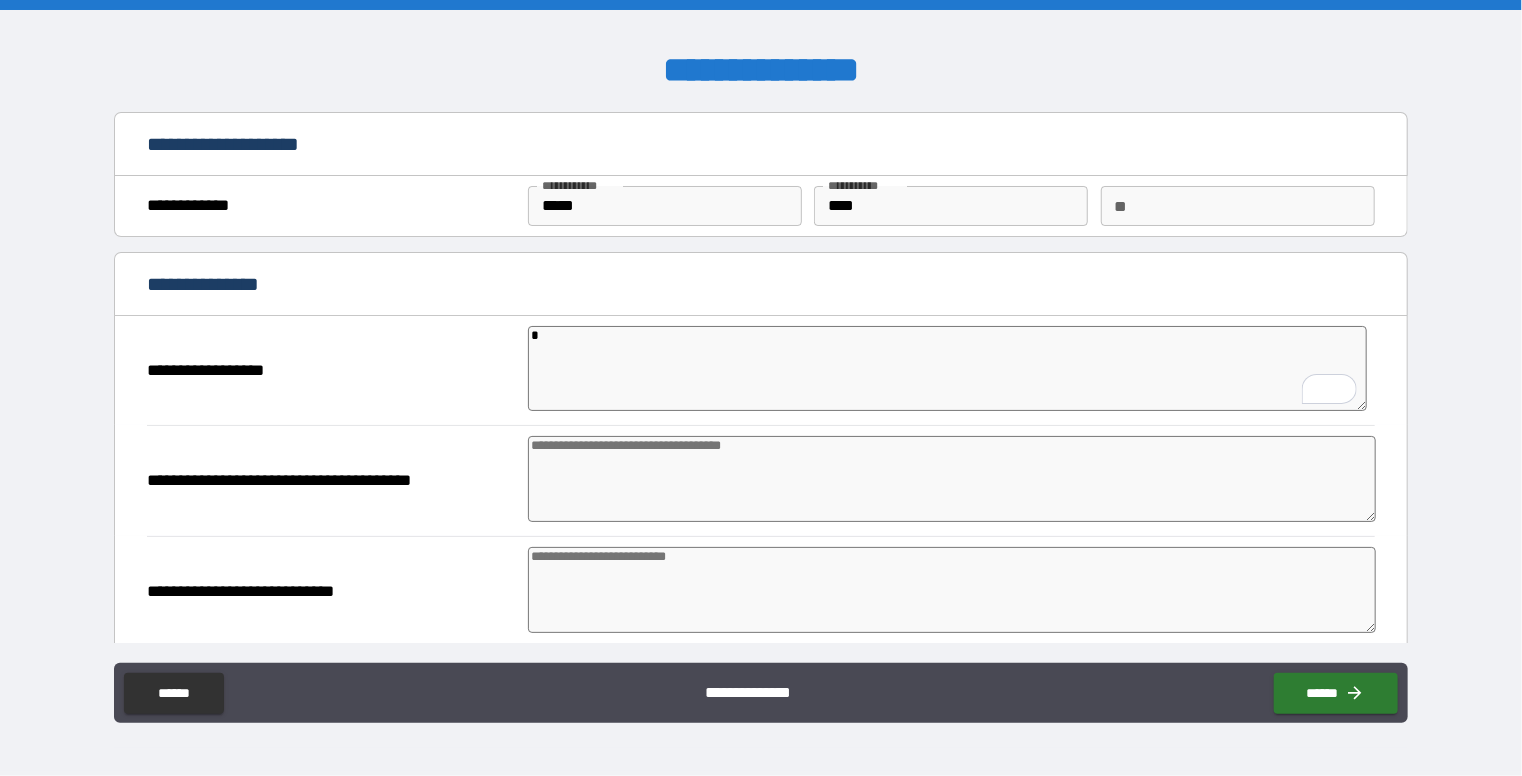 type on "*" 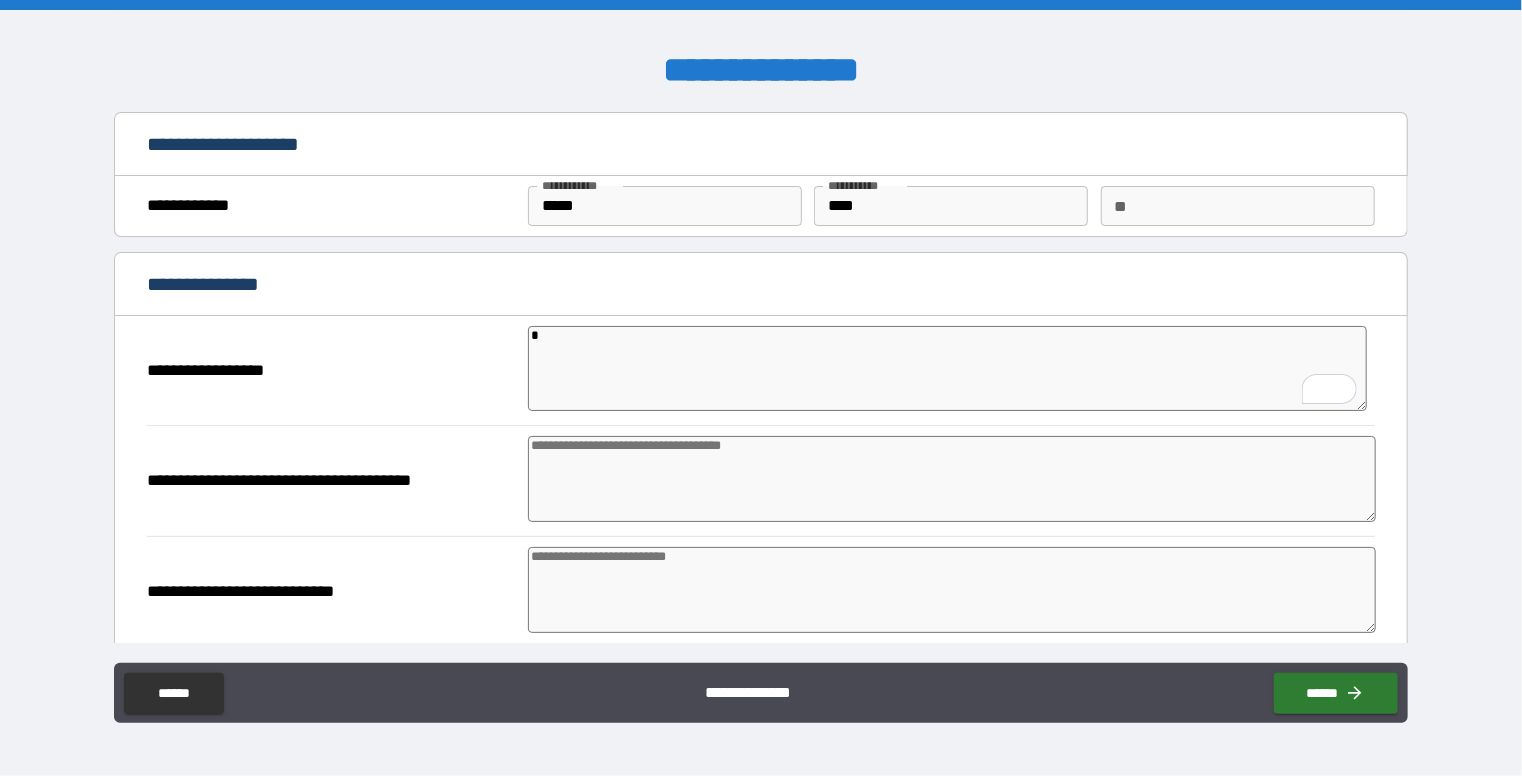 type on "*" 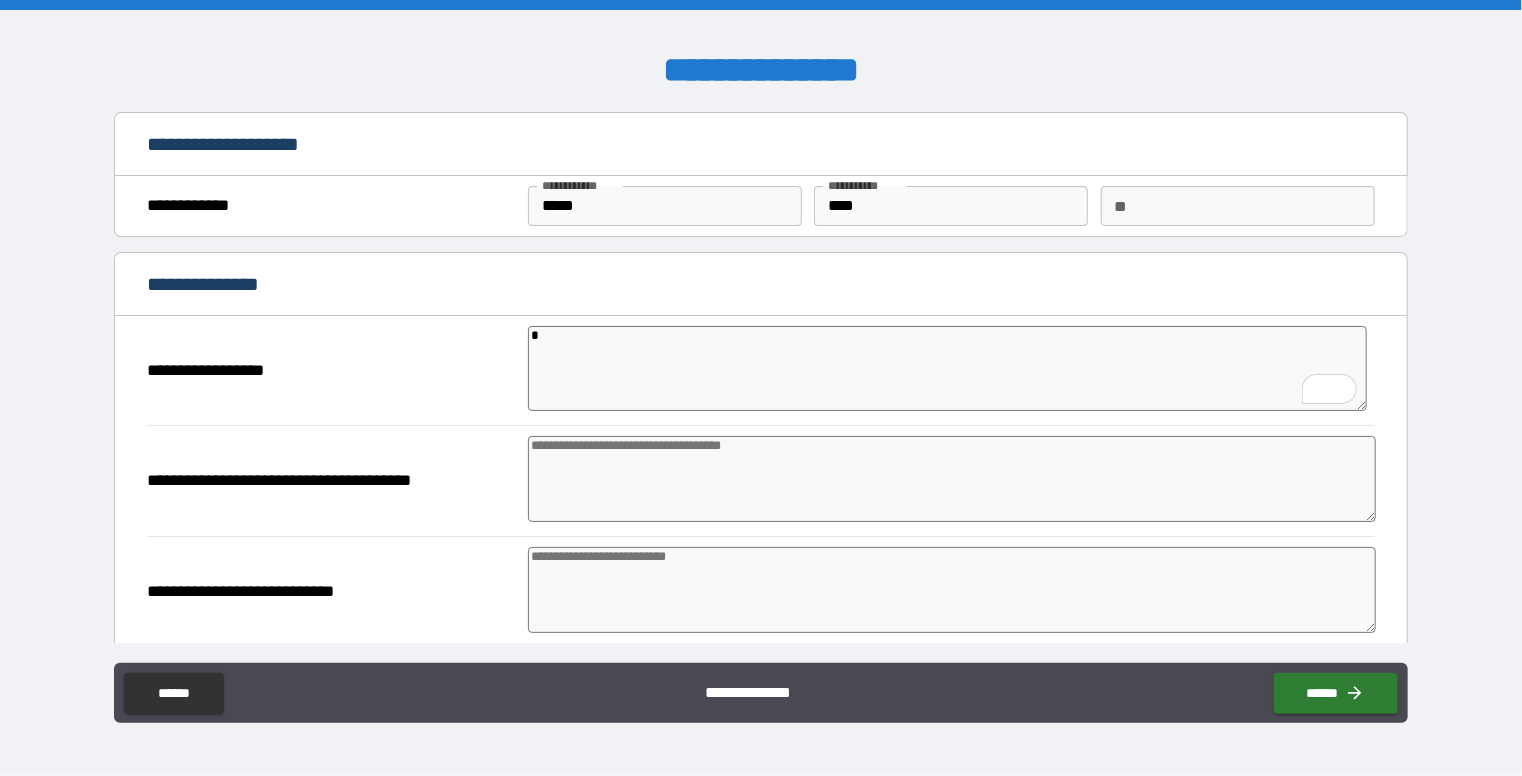 type on "*" 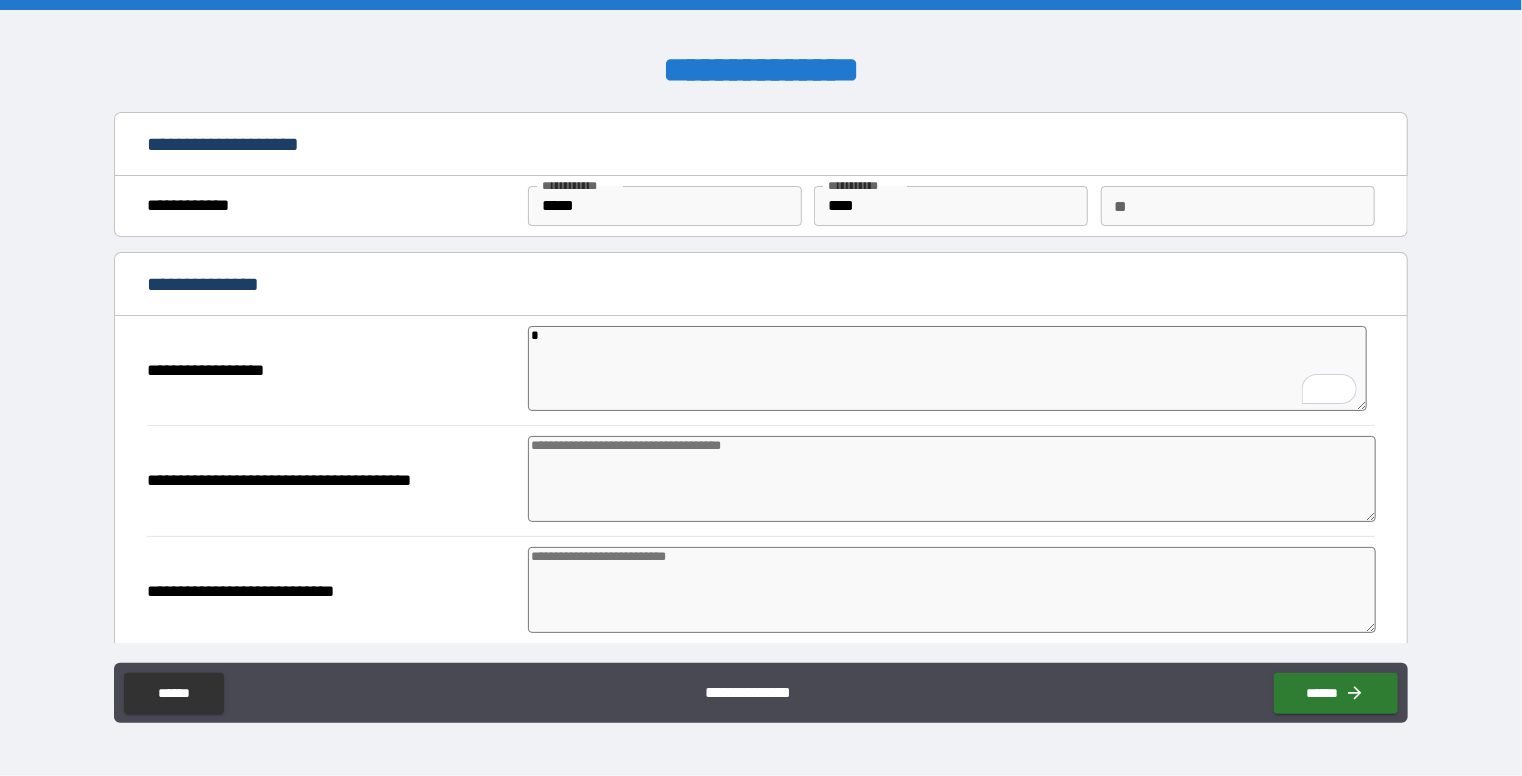 type on "*" 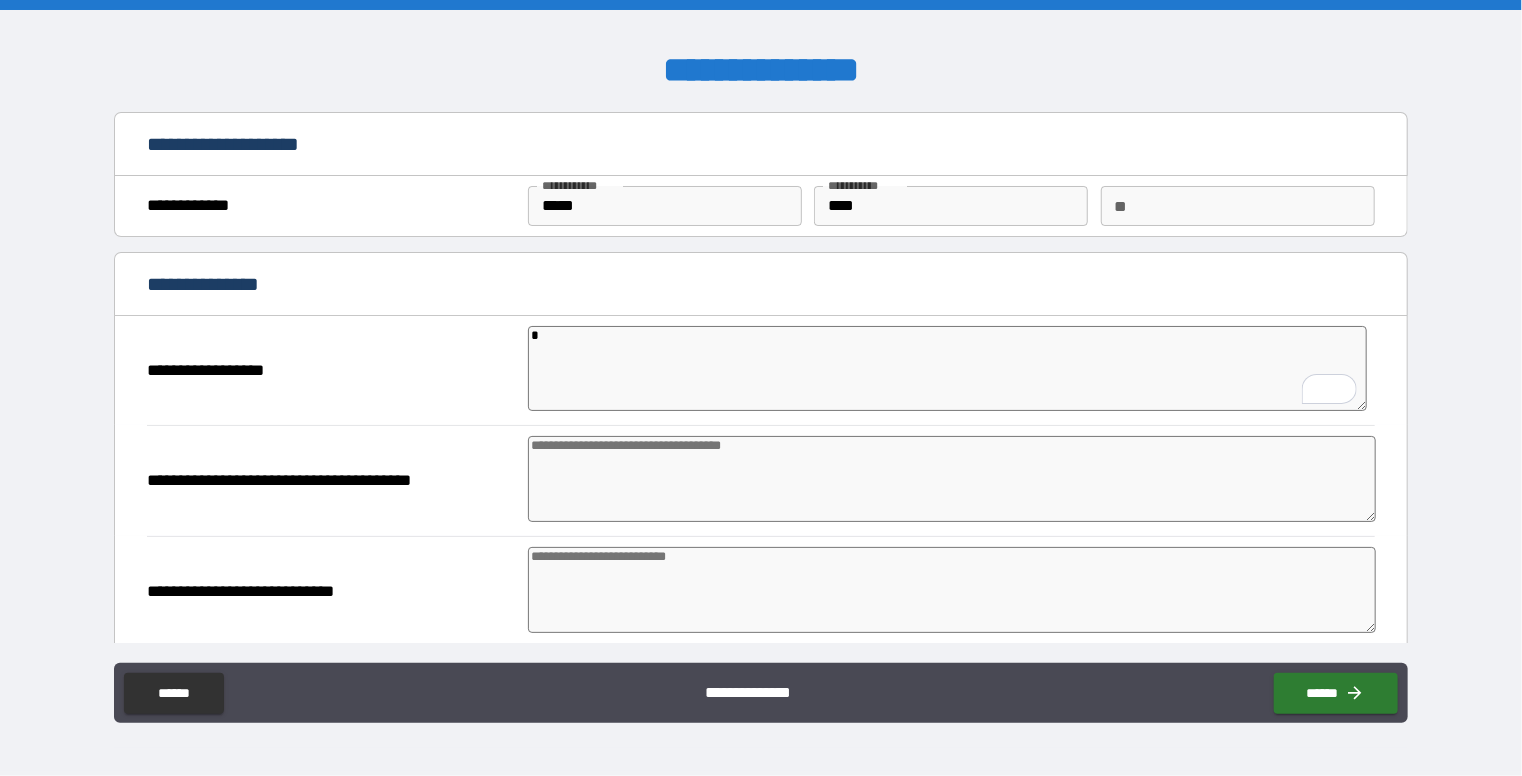 type on "*" 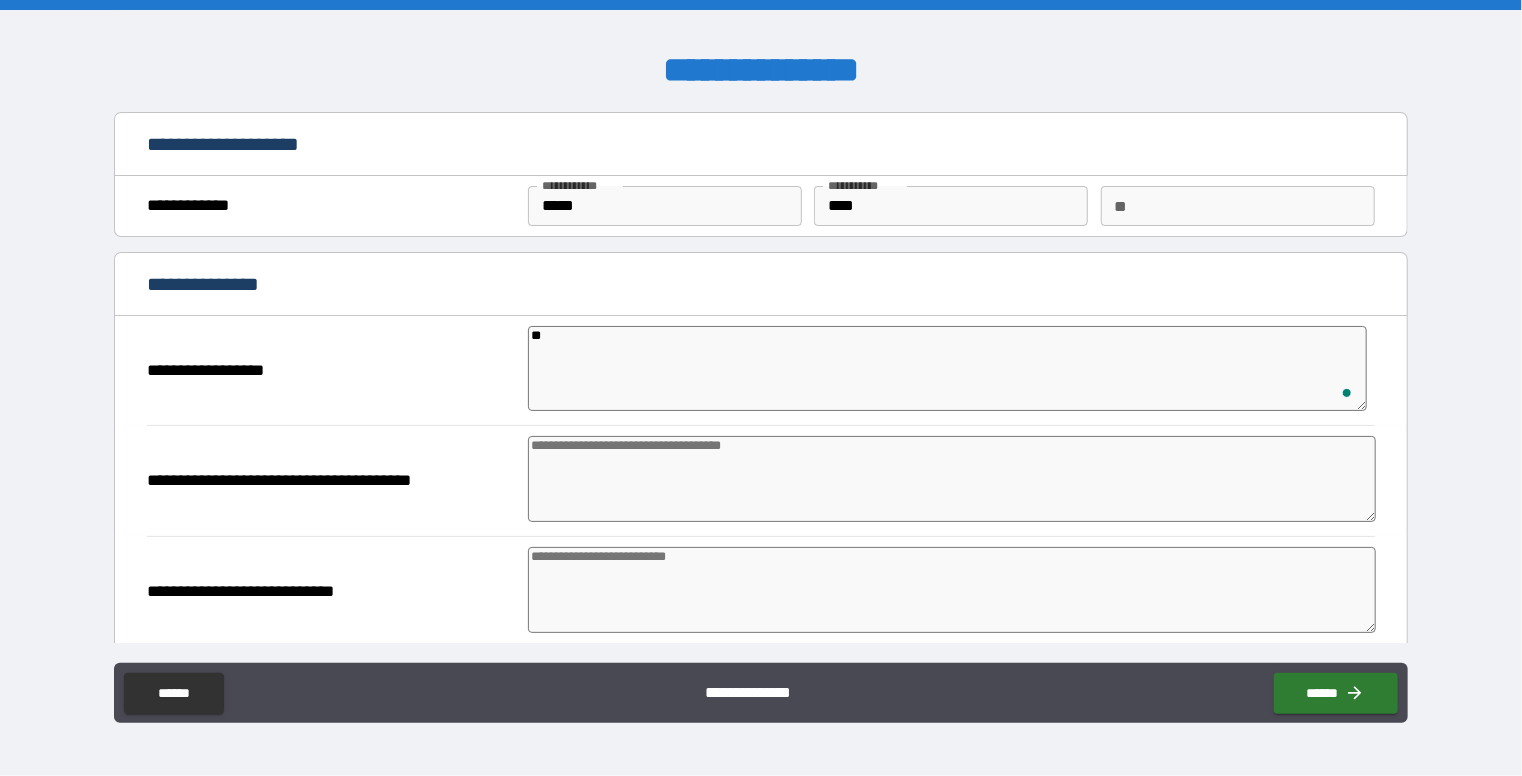 type on "*" 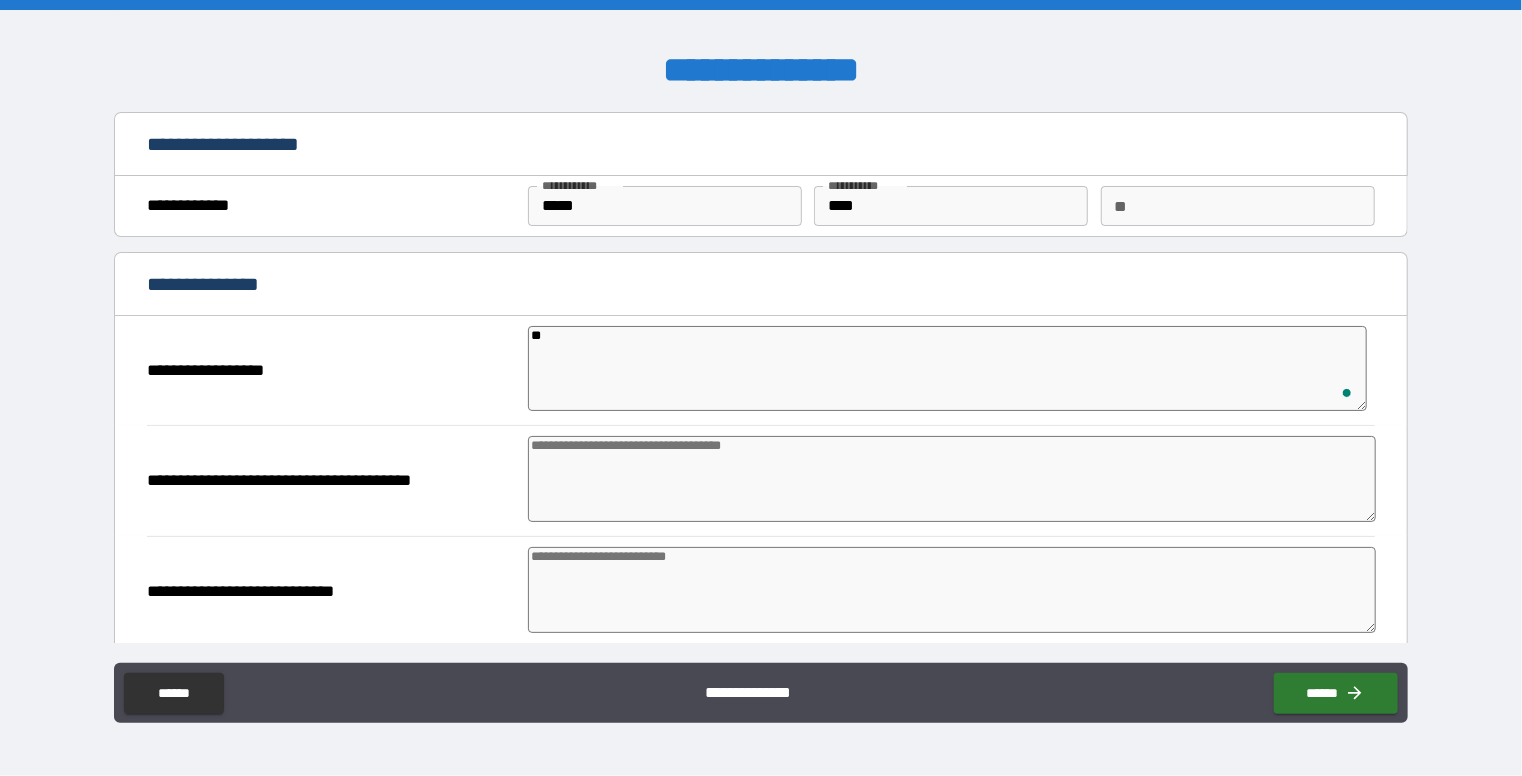 type on "*" 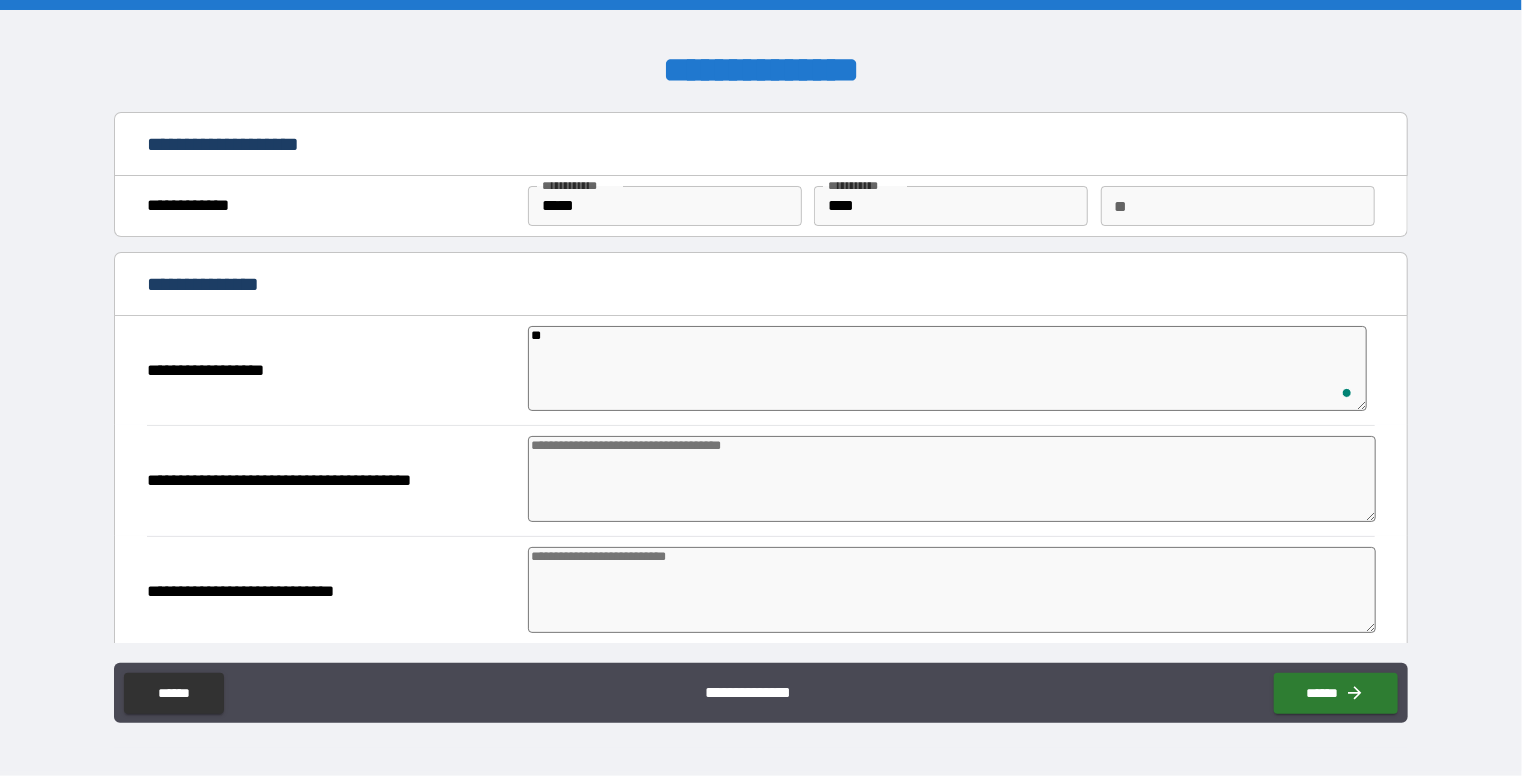 type on "**" 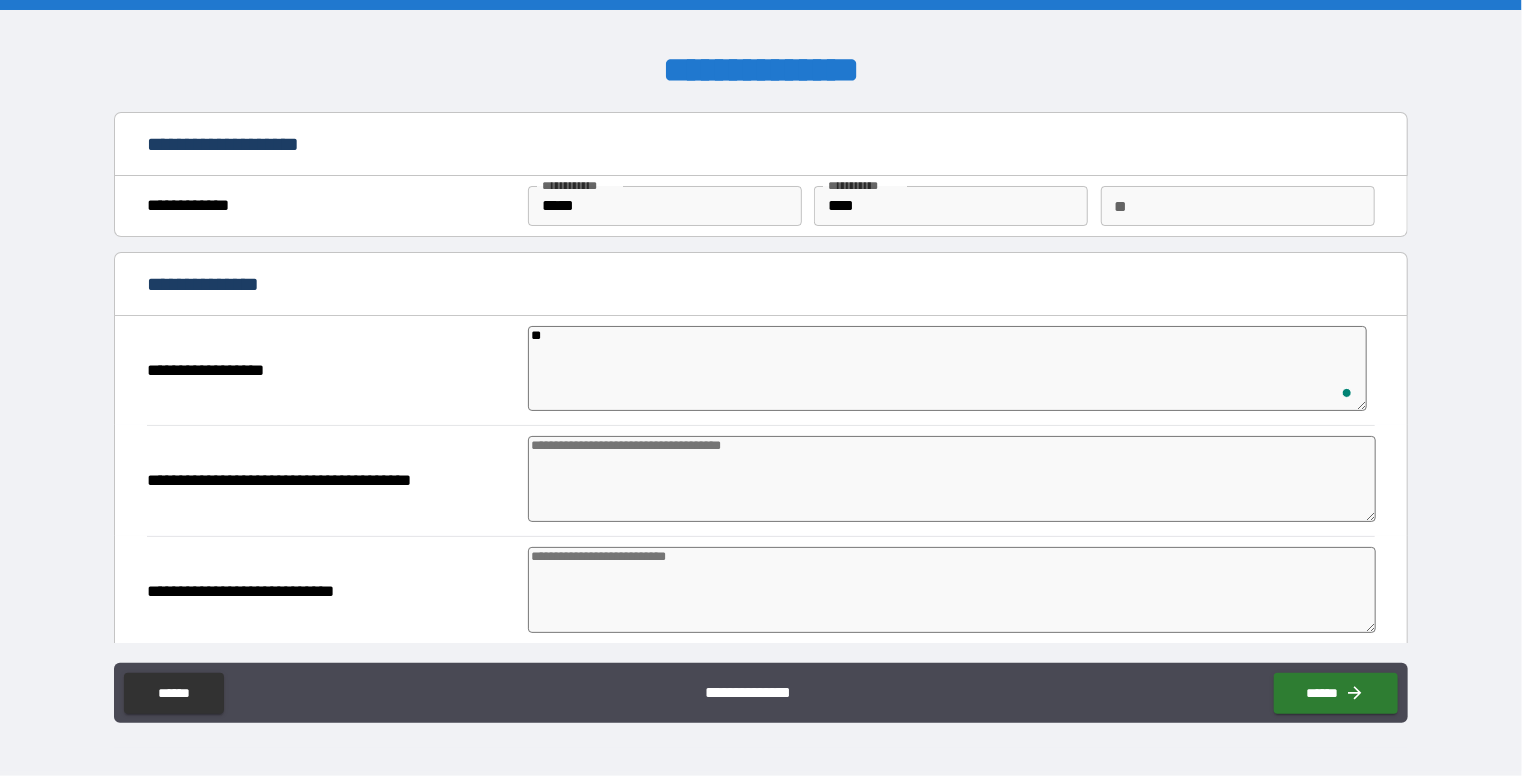type on "*" 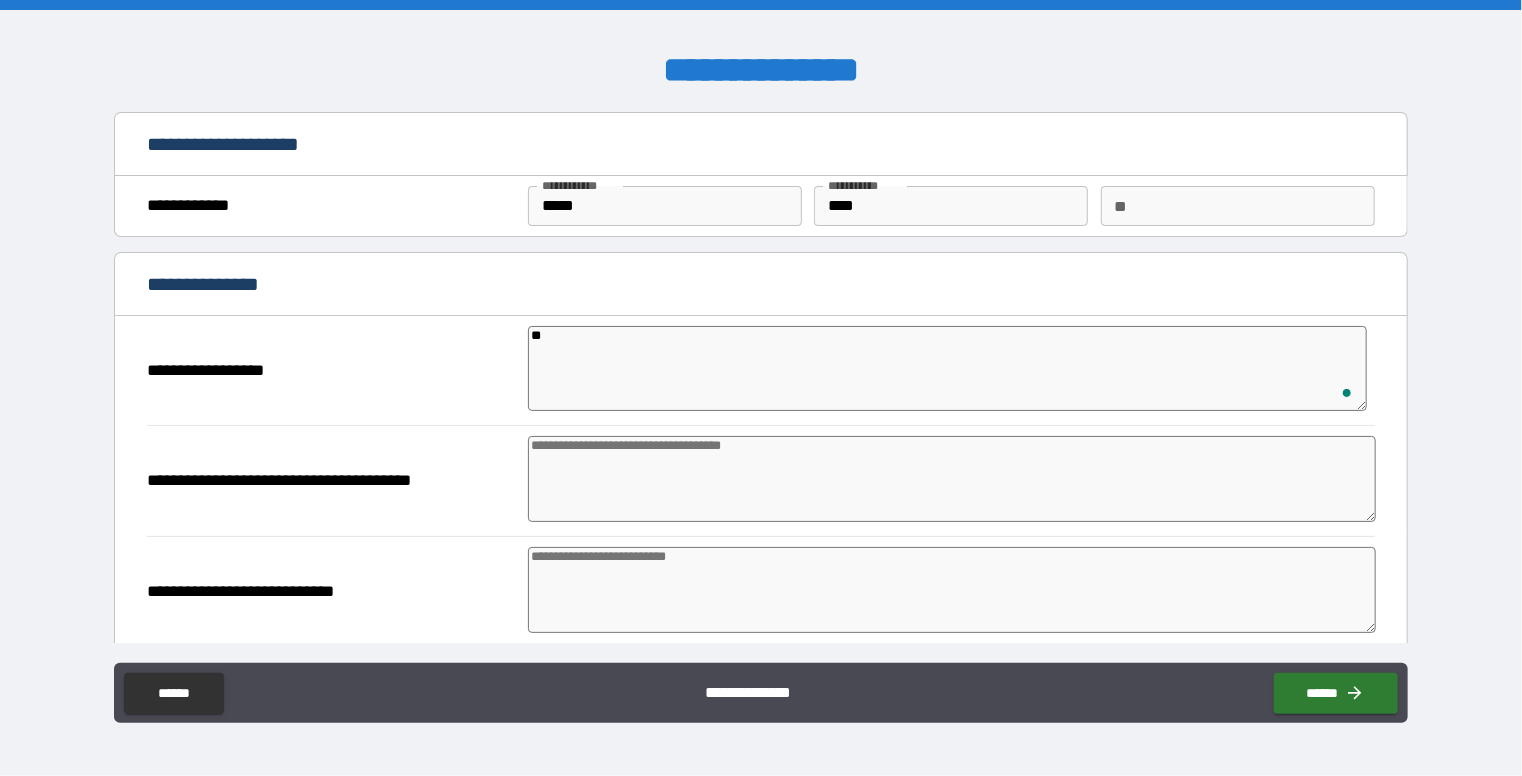 type on "*" 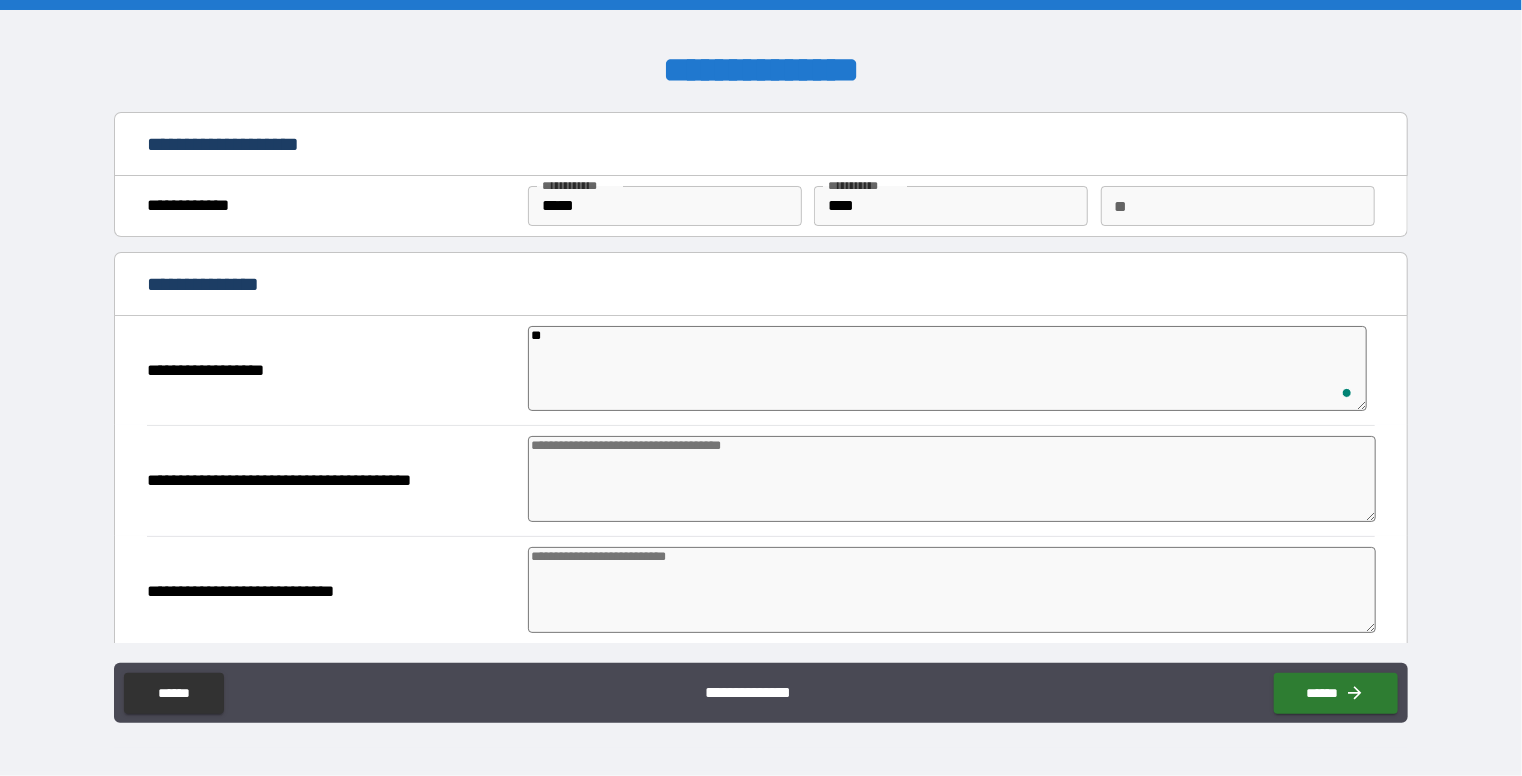 type on "*" 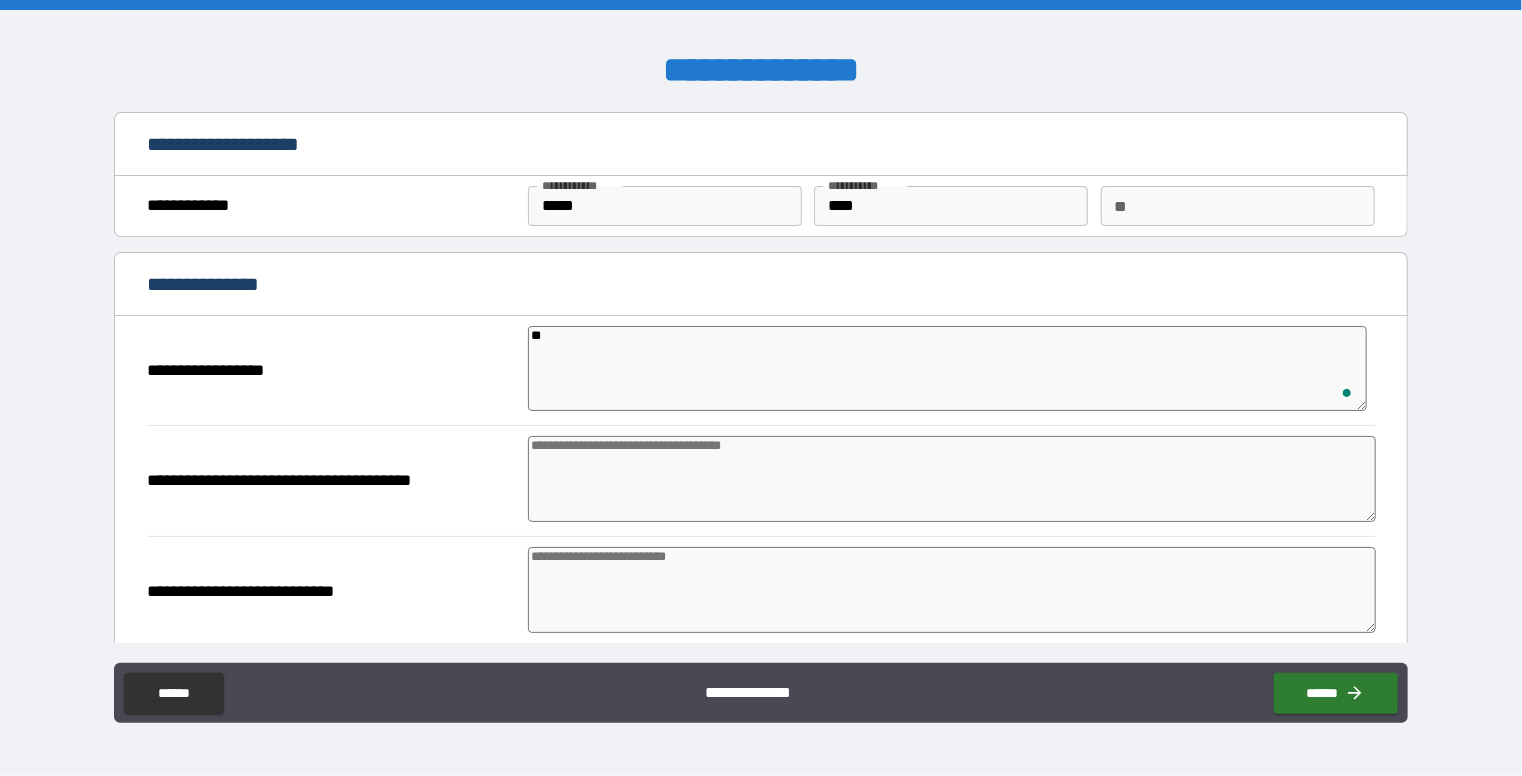 type on "*" 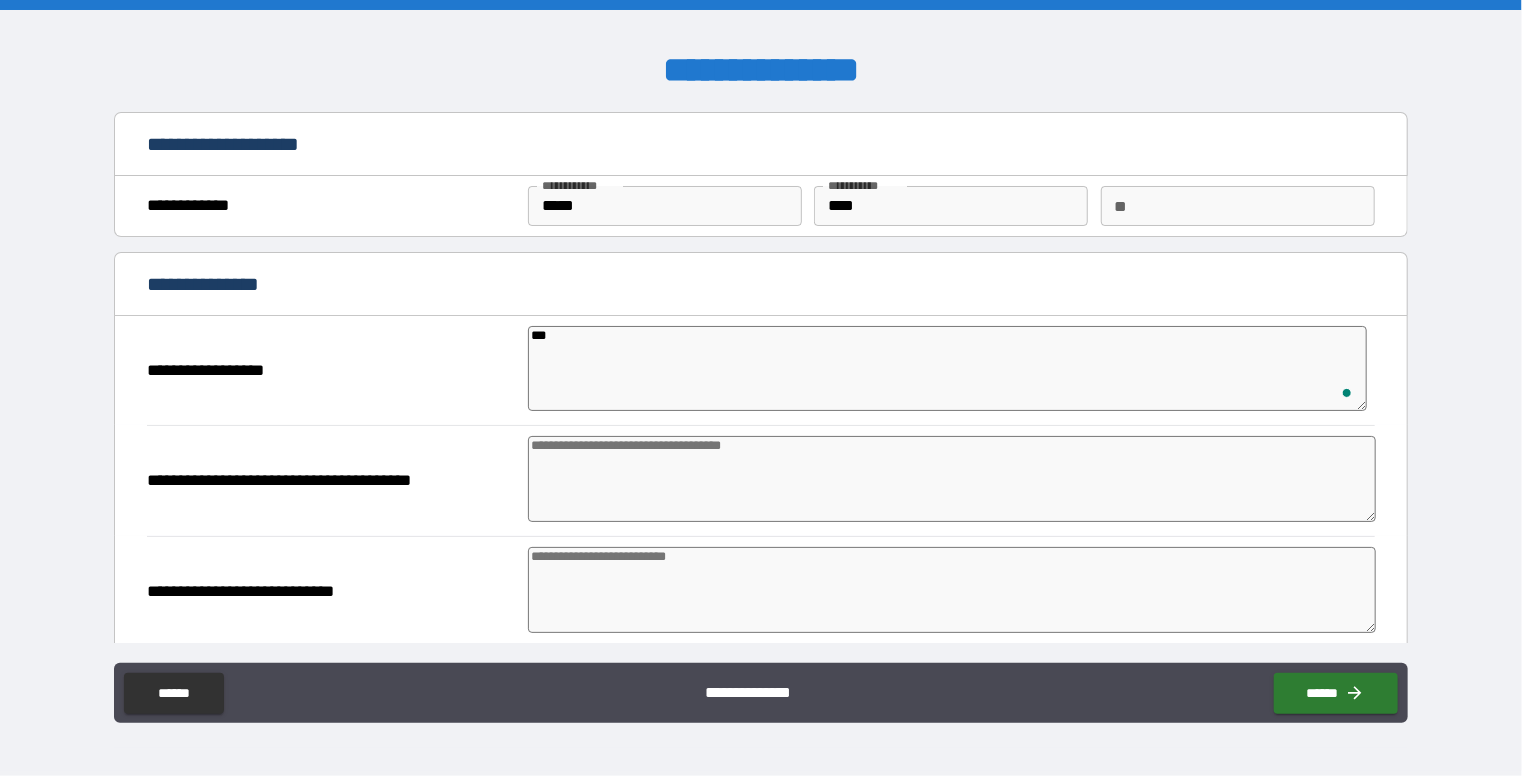 type on "*" 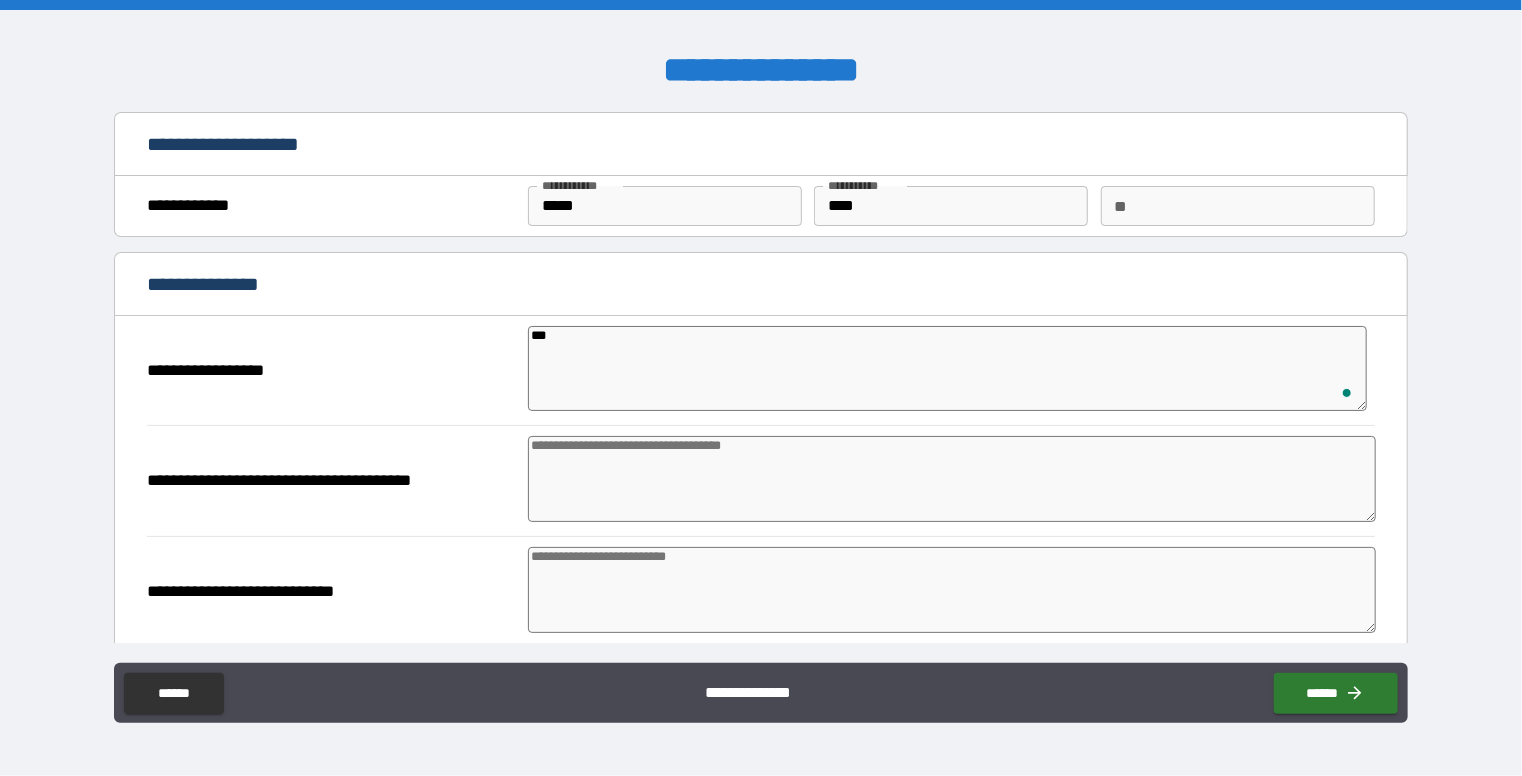 type on "*" 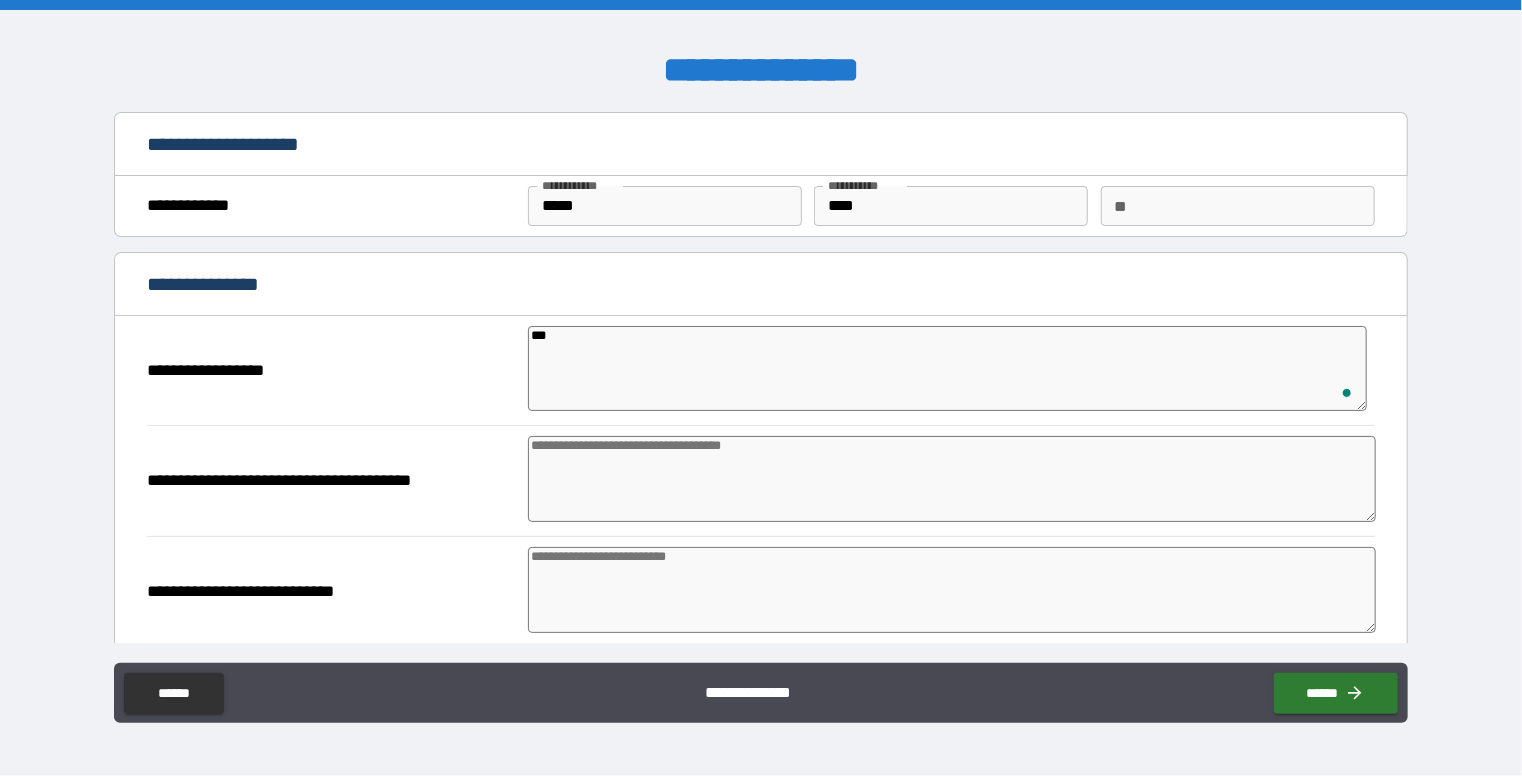 type on "*" 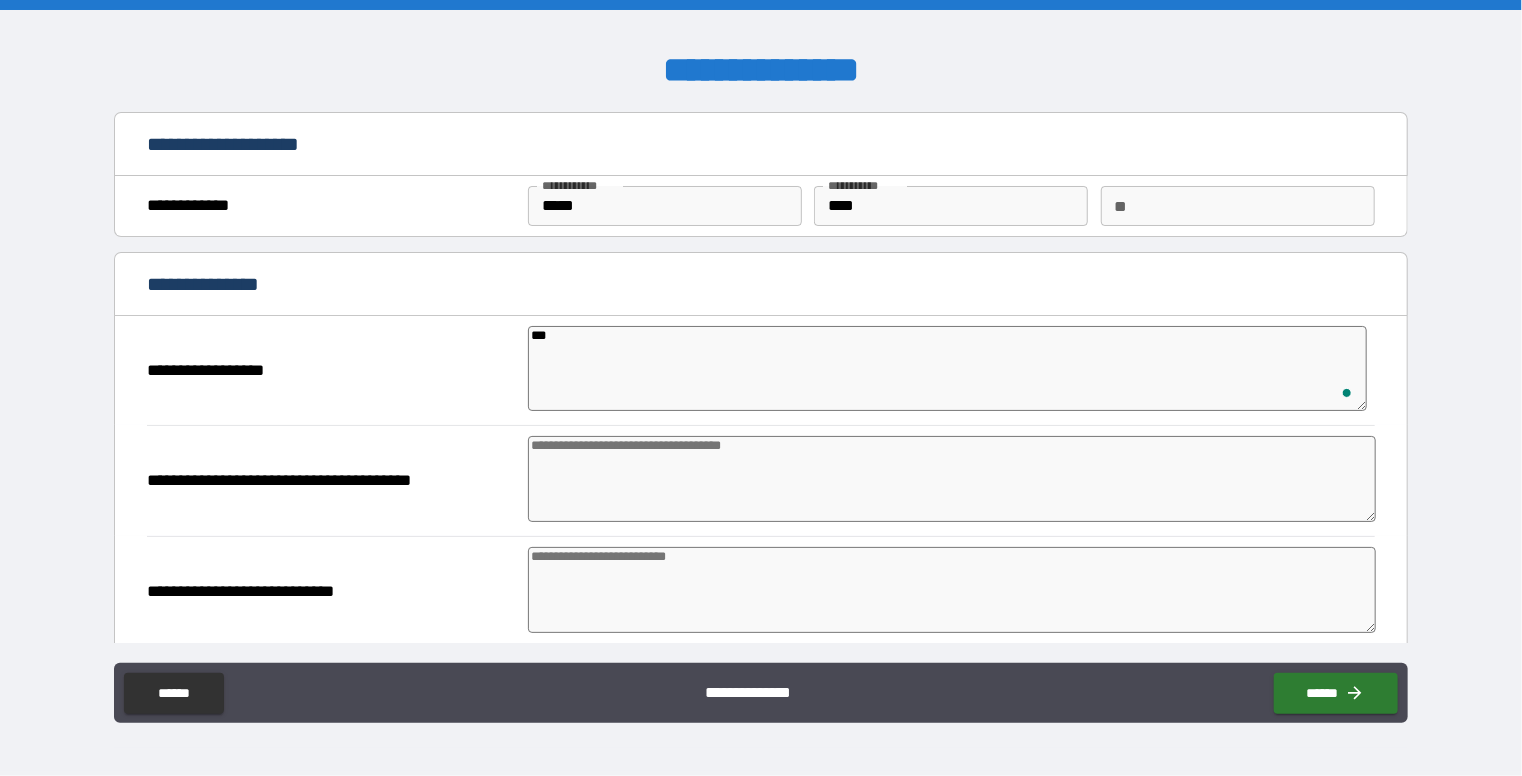 type on "*" 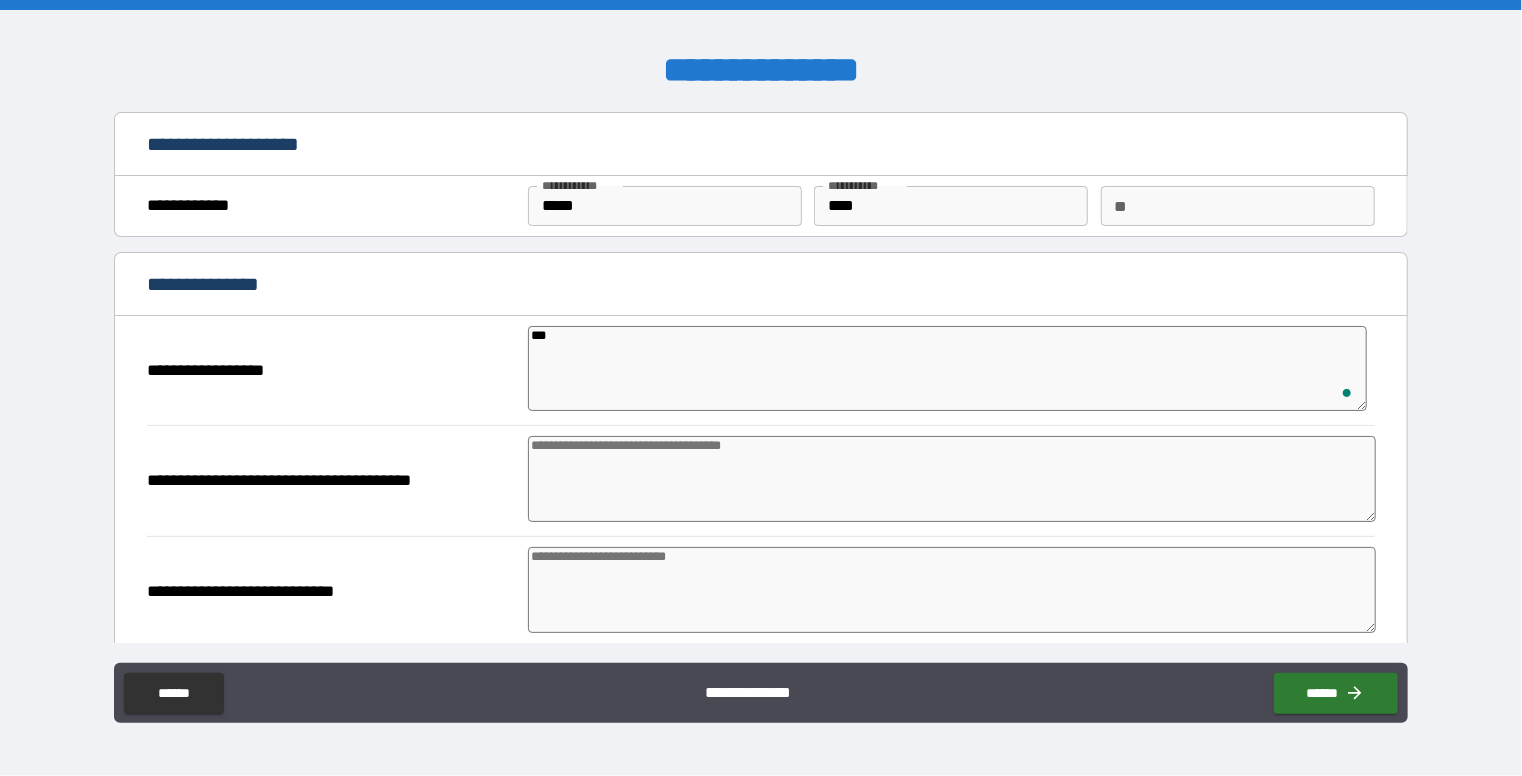 type on "*" 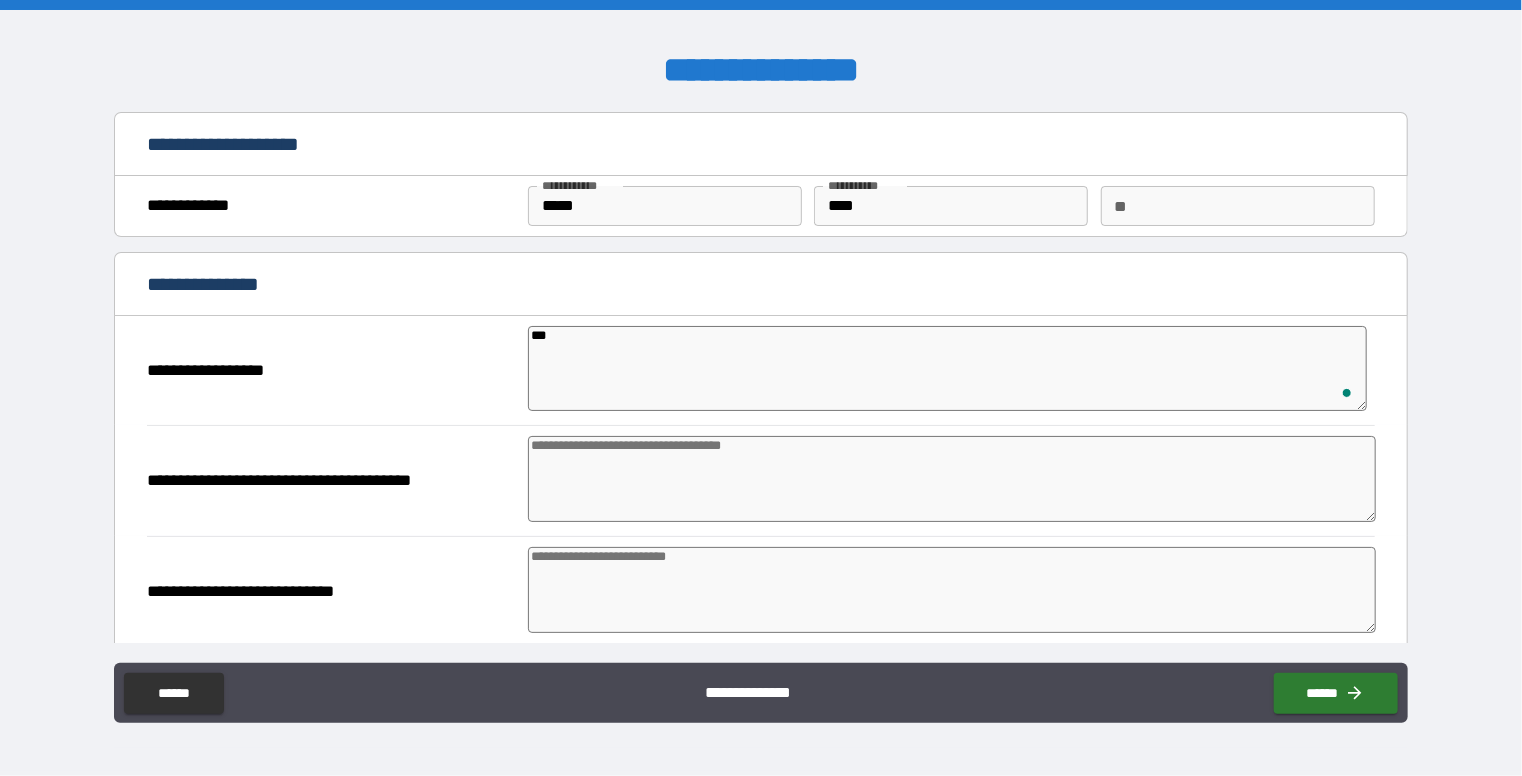 type on "*" 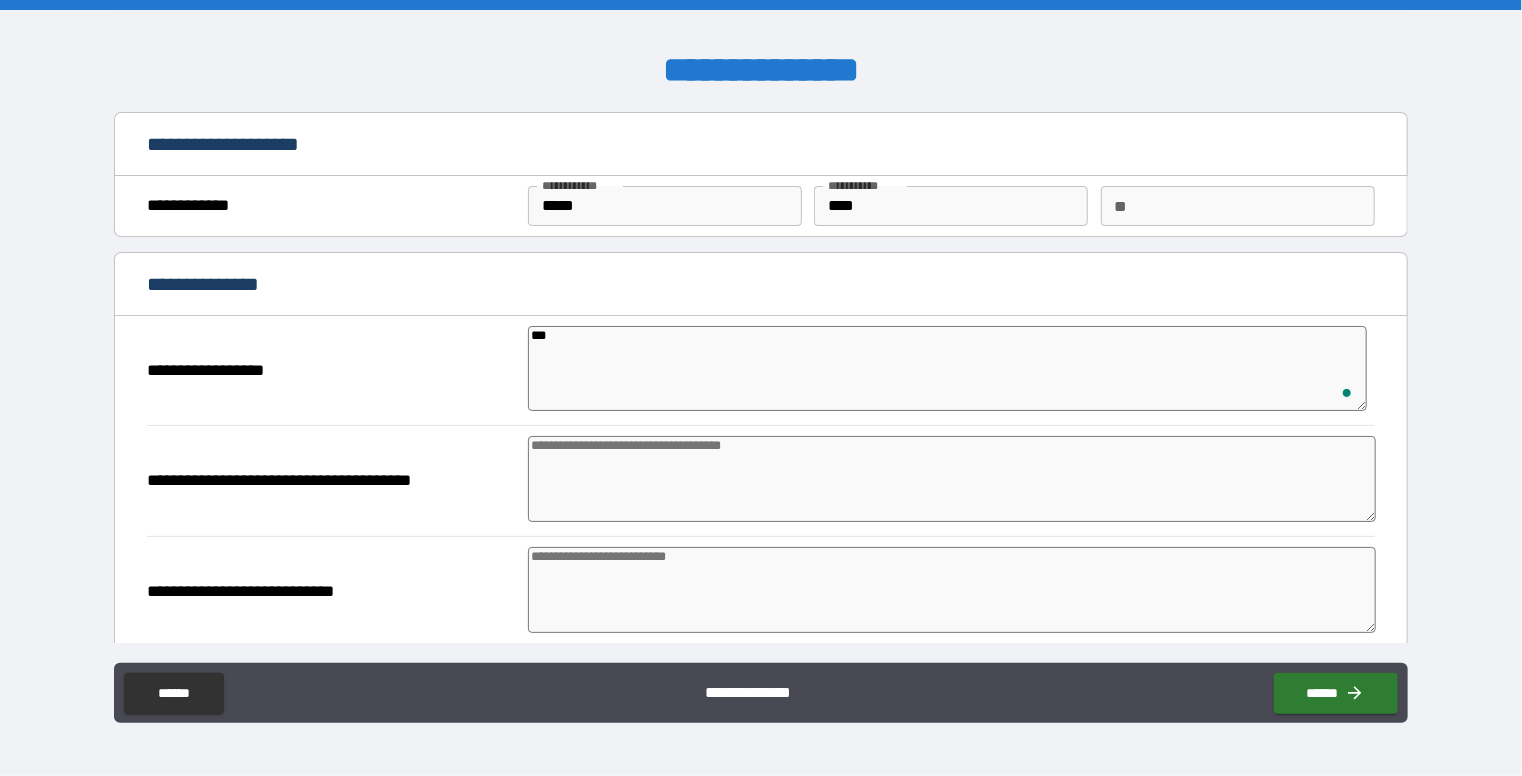 type on "*" 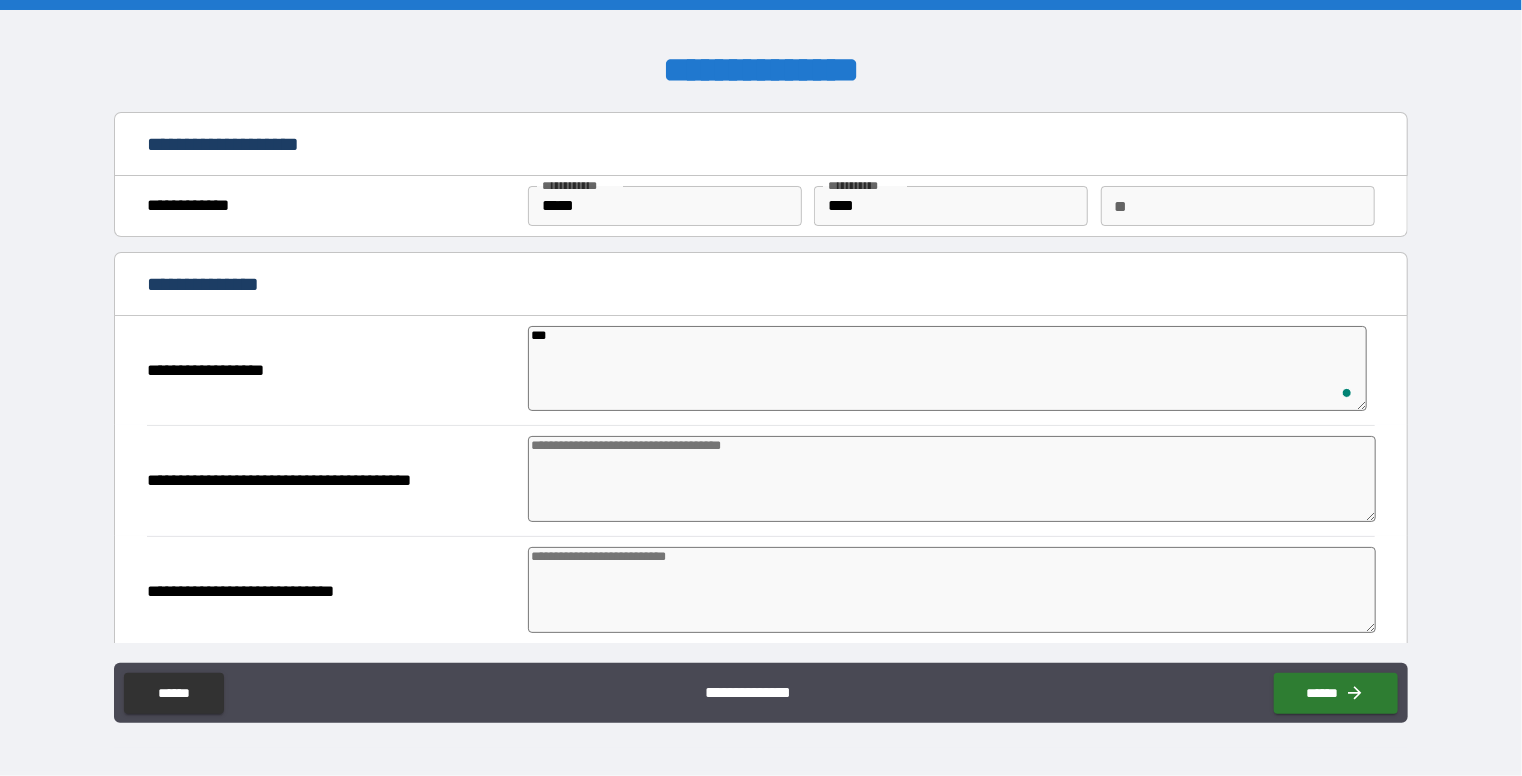 type on "**" 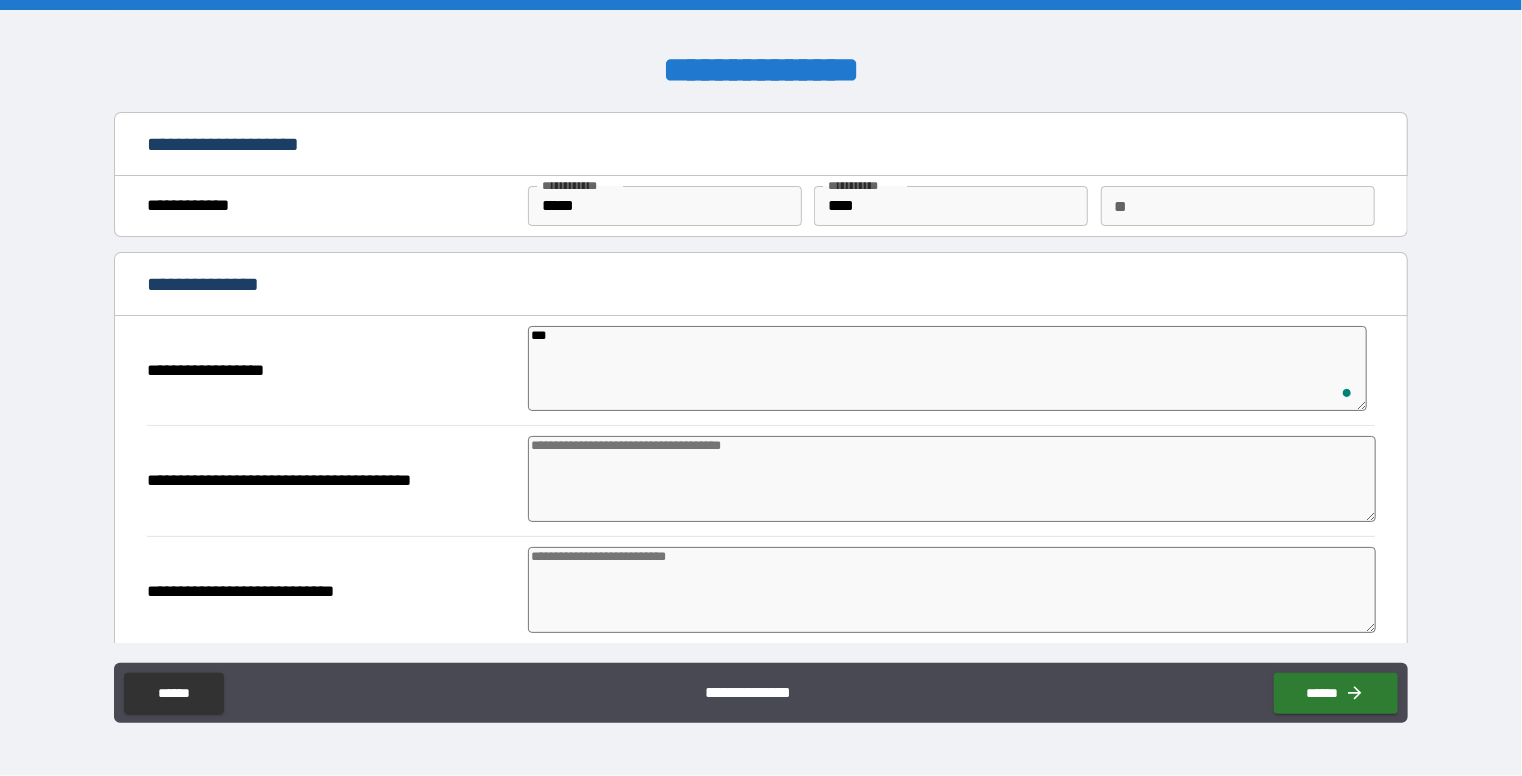 type on "*" 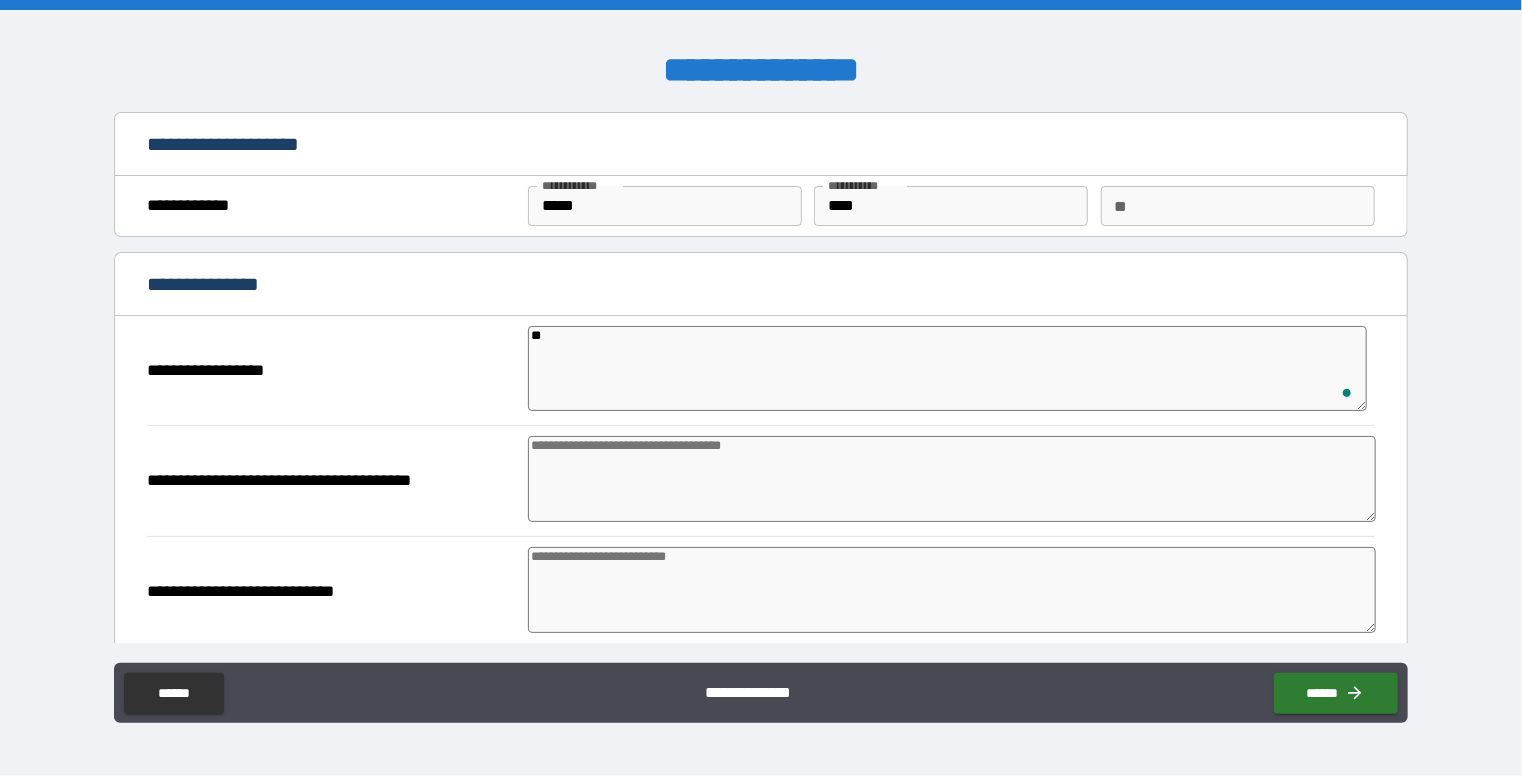type on "*" 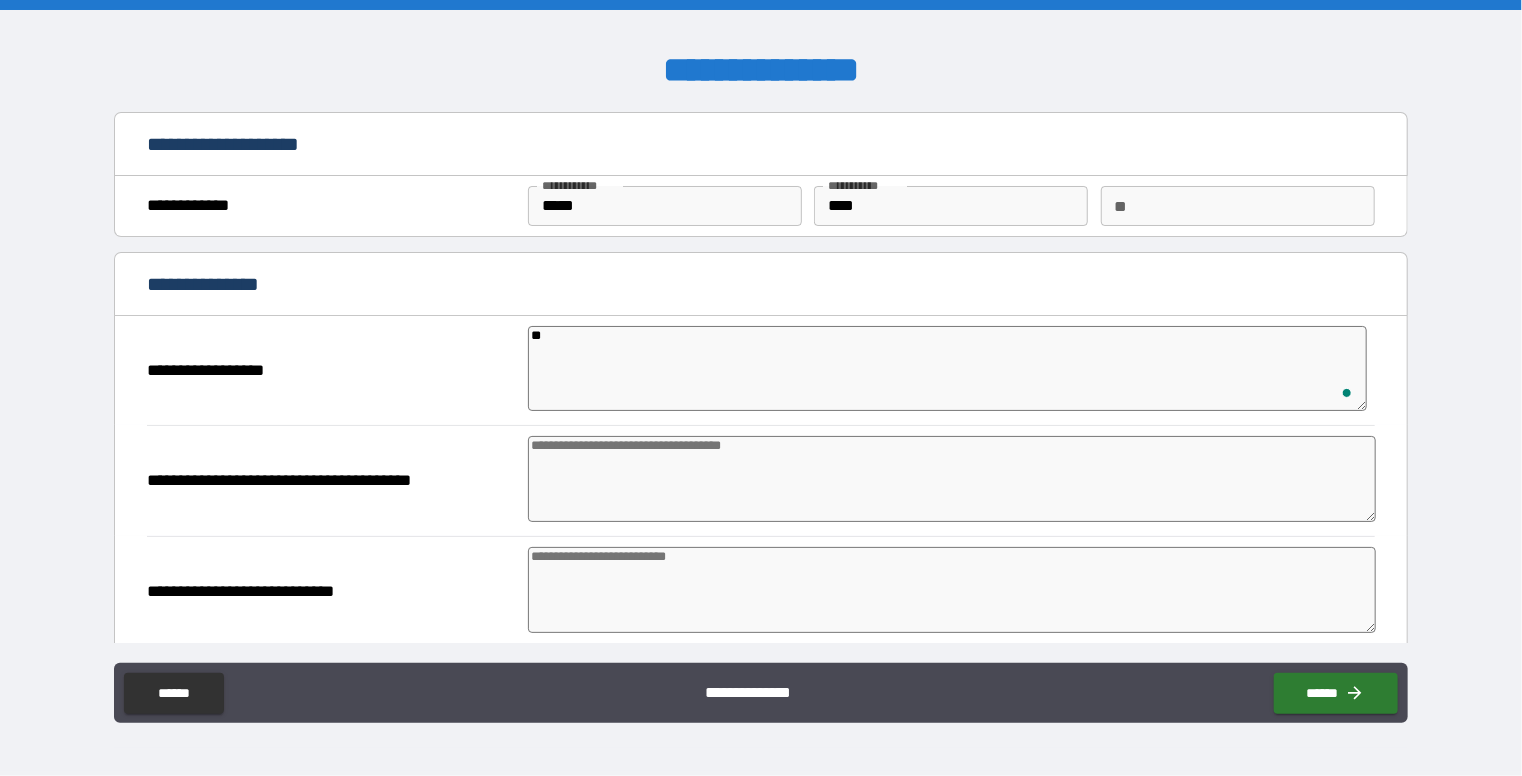 type on "*" 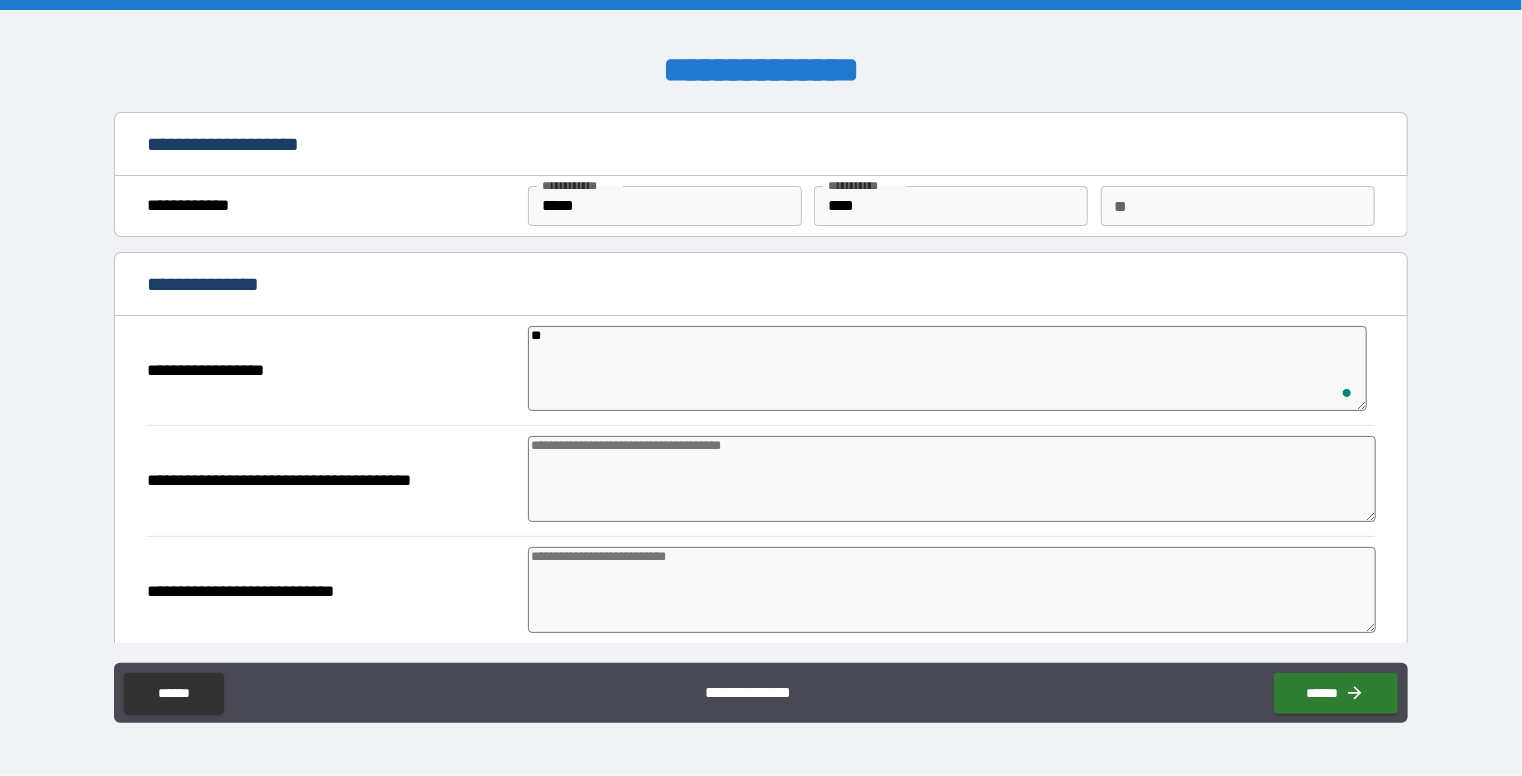 type on "*" 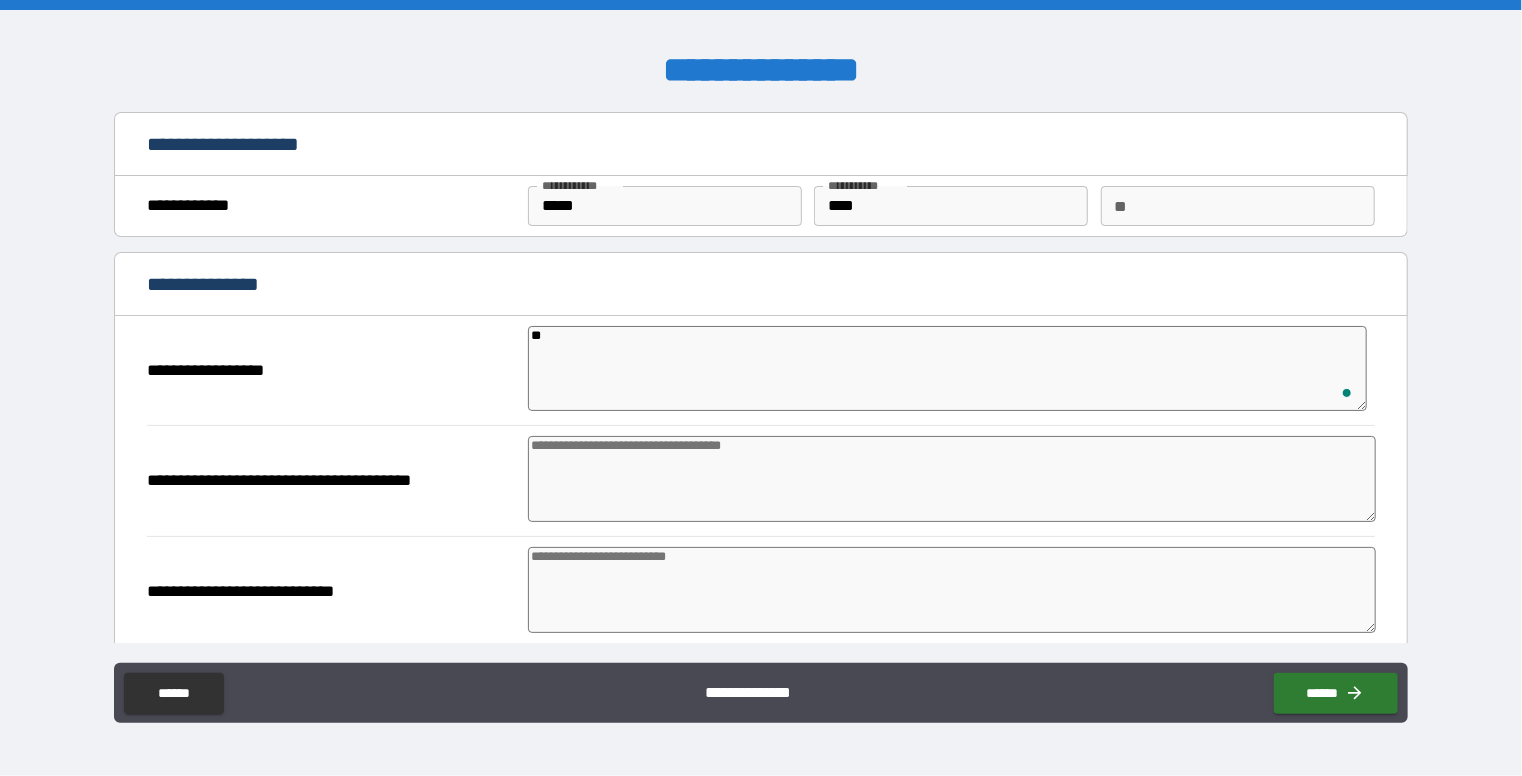 type on "*" 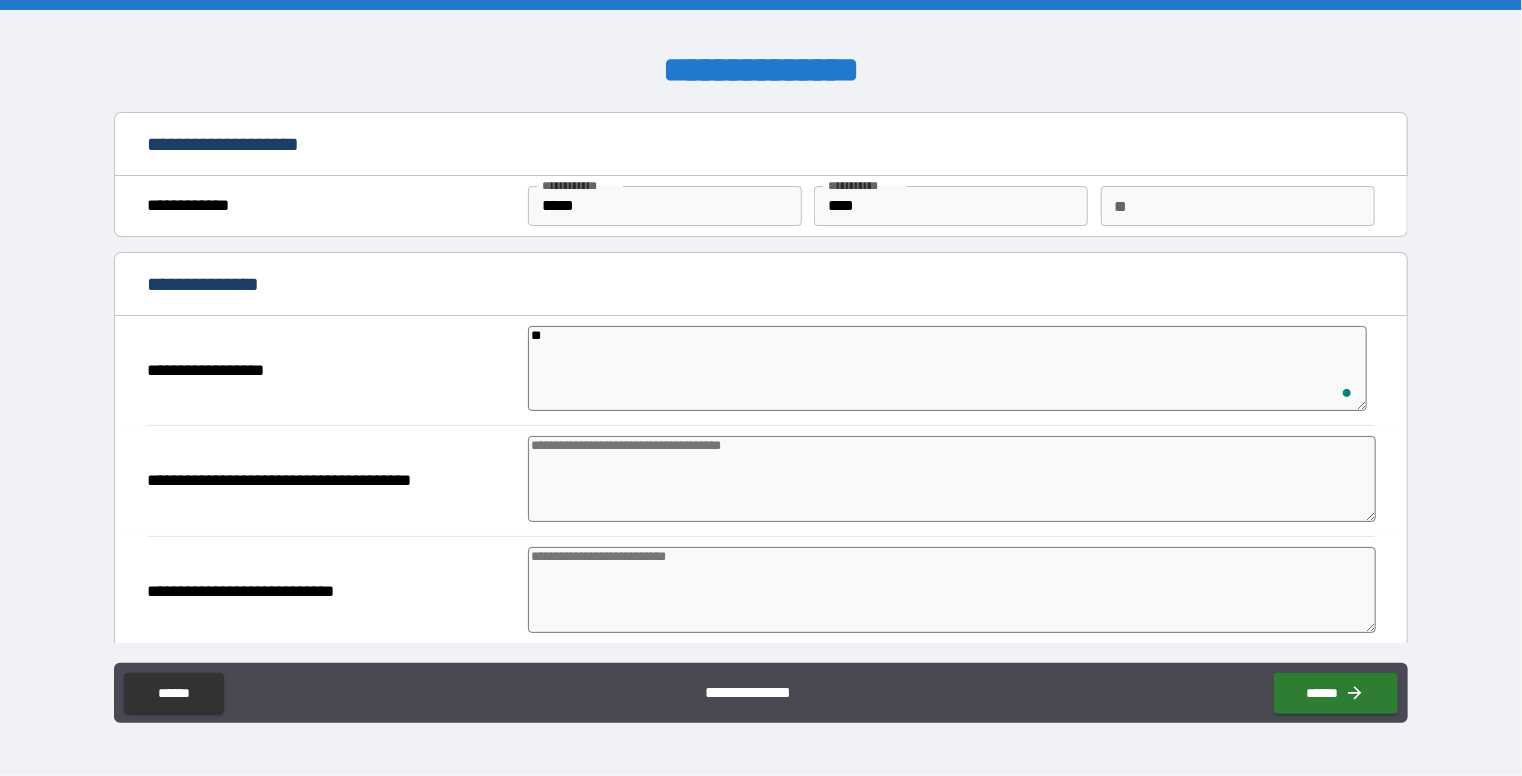 type on "*" 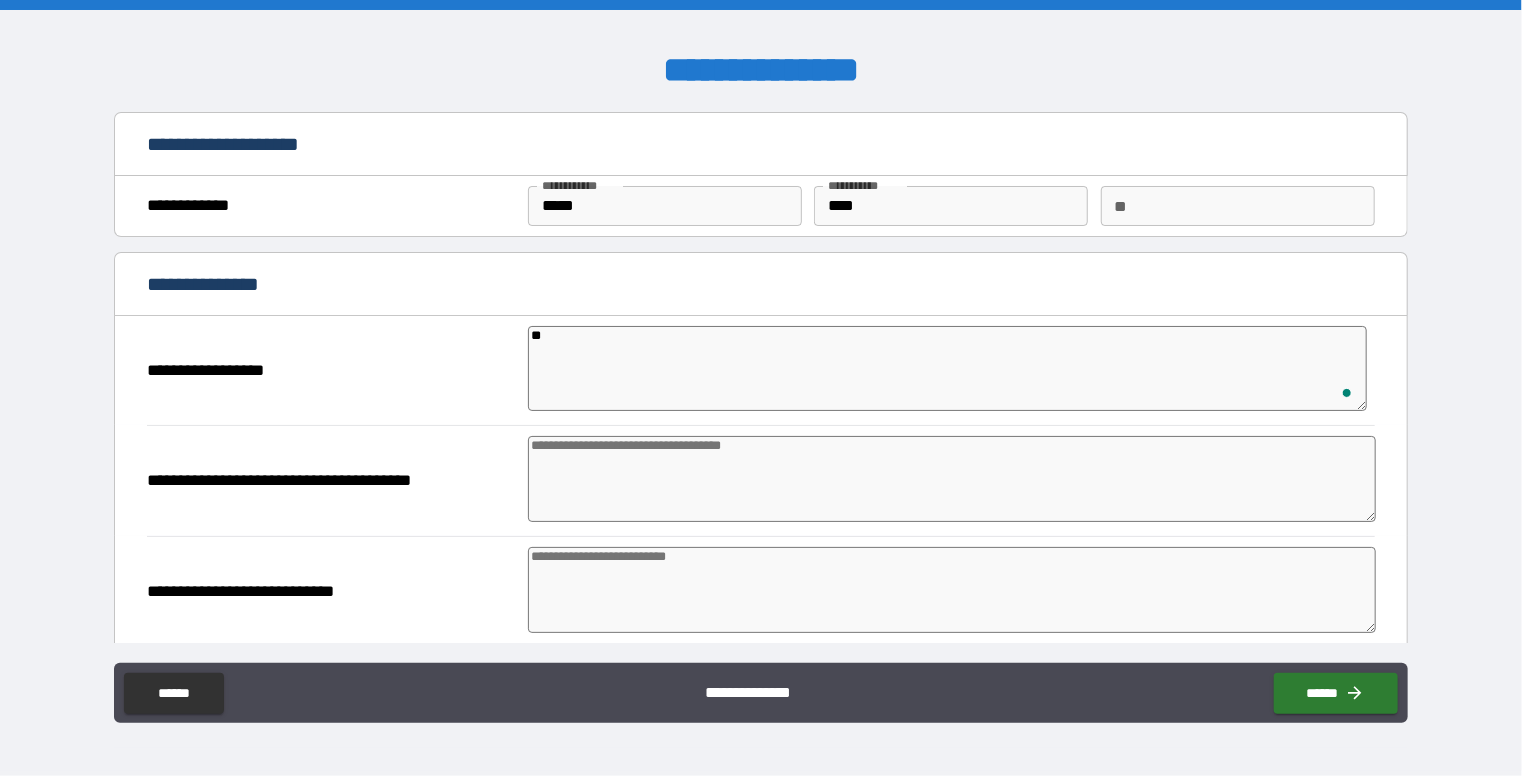 type on "*" 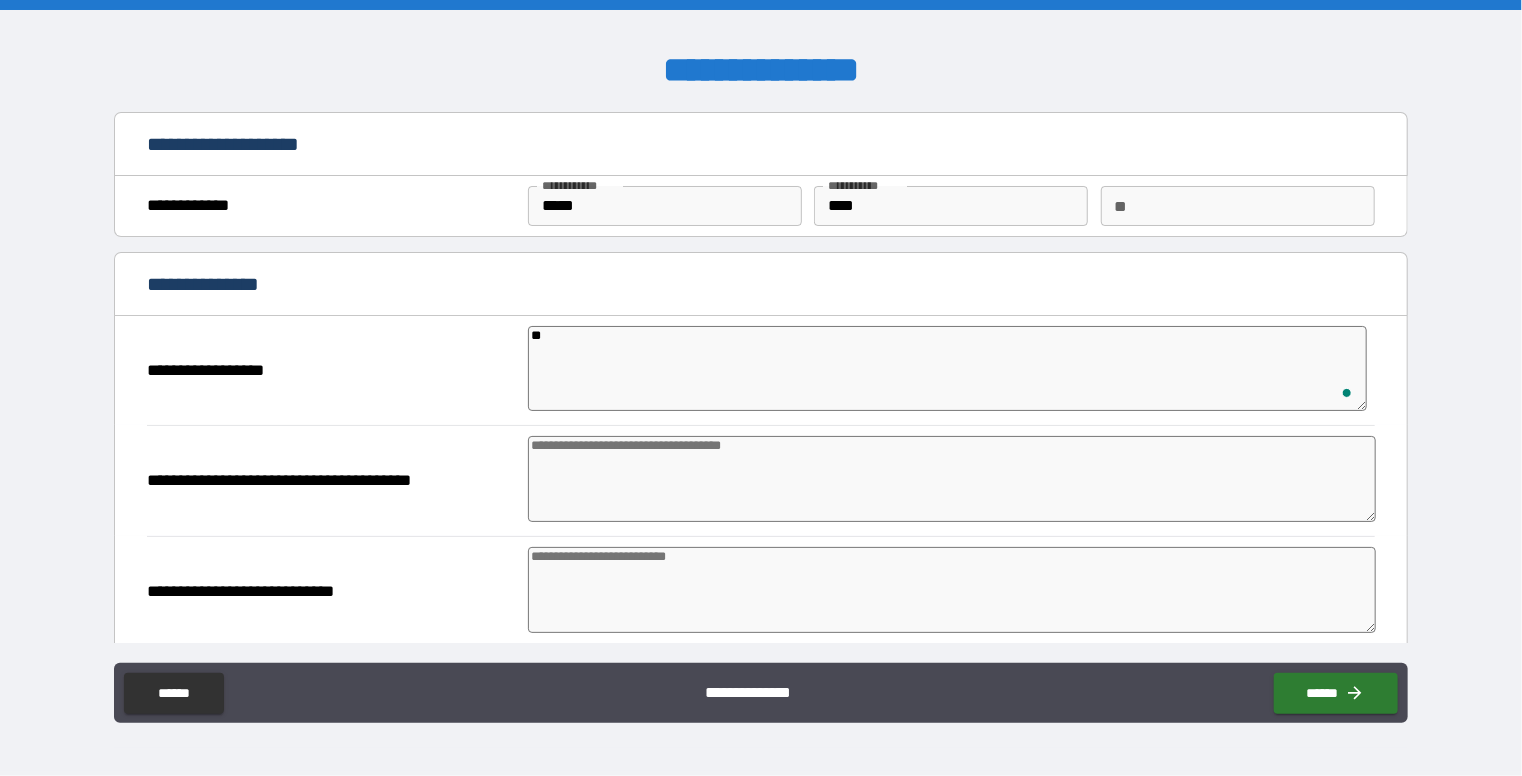 type on "*" 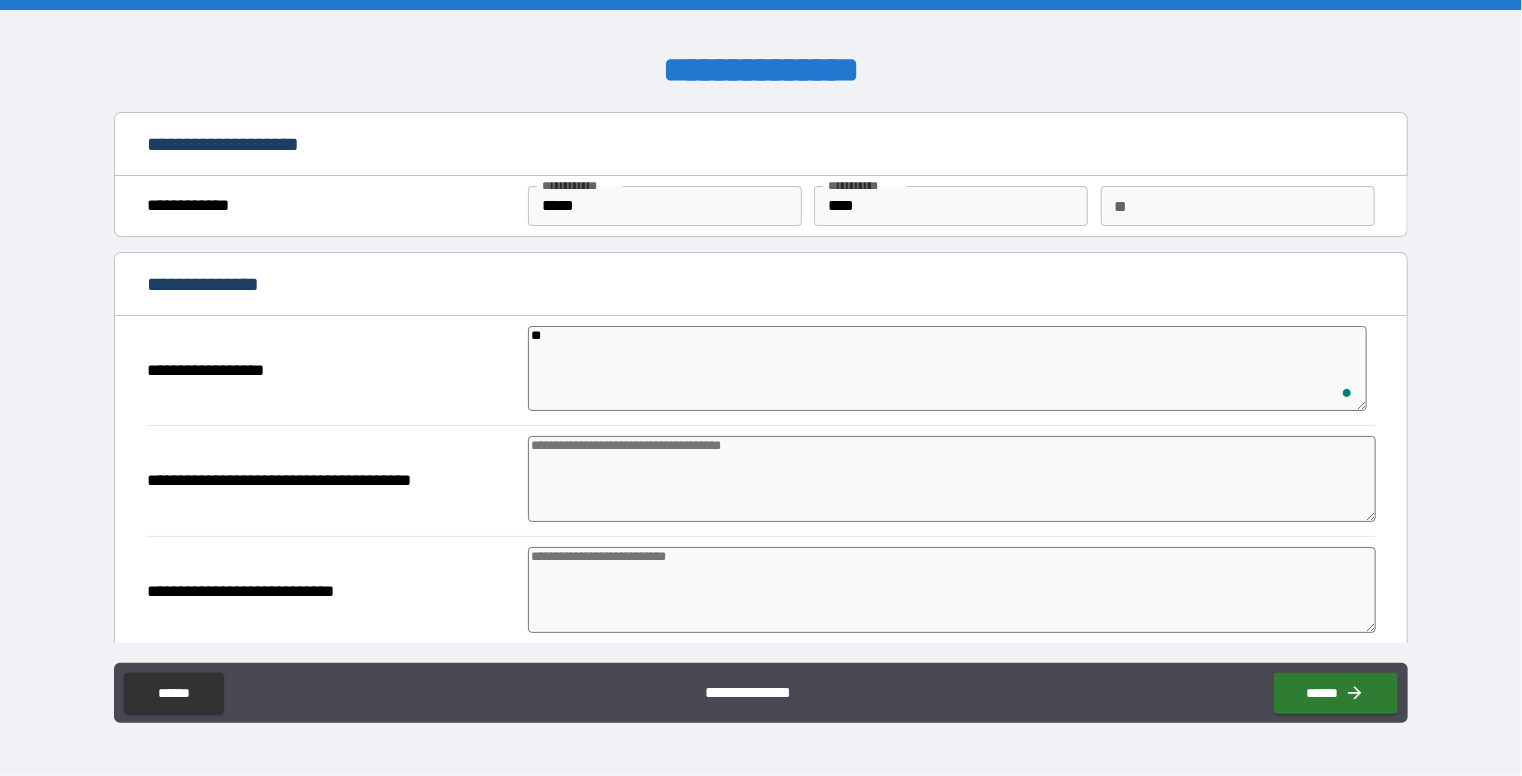 type on "*" 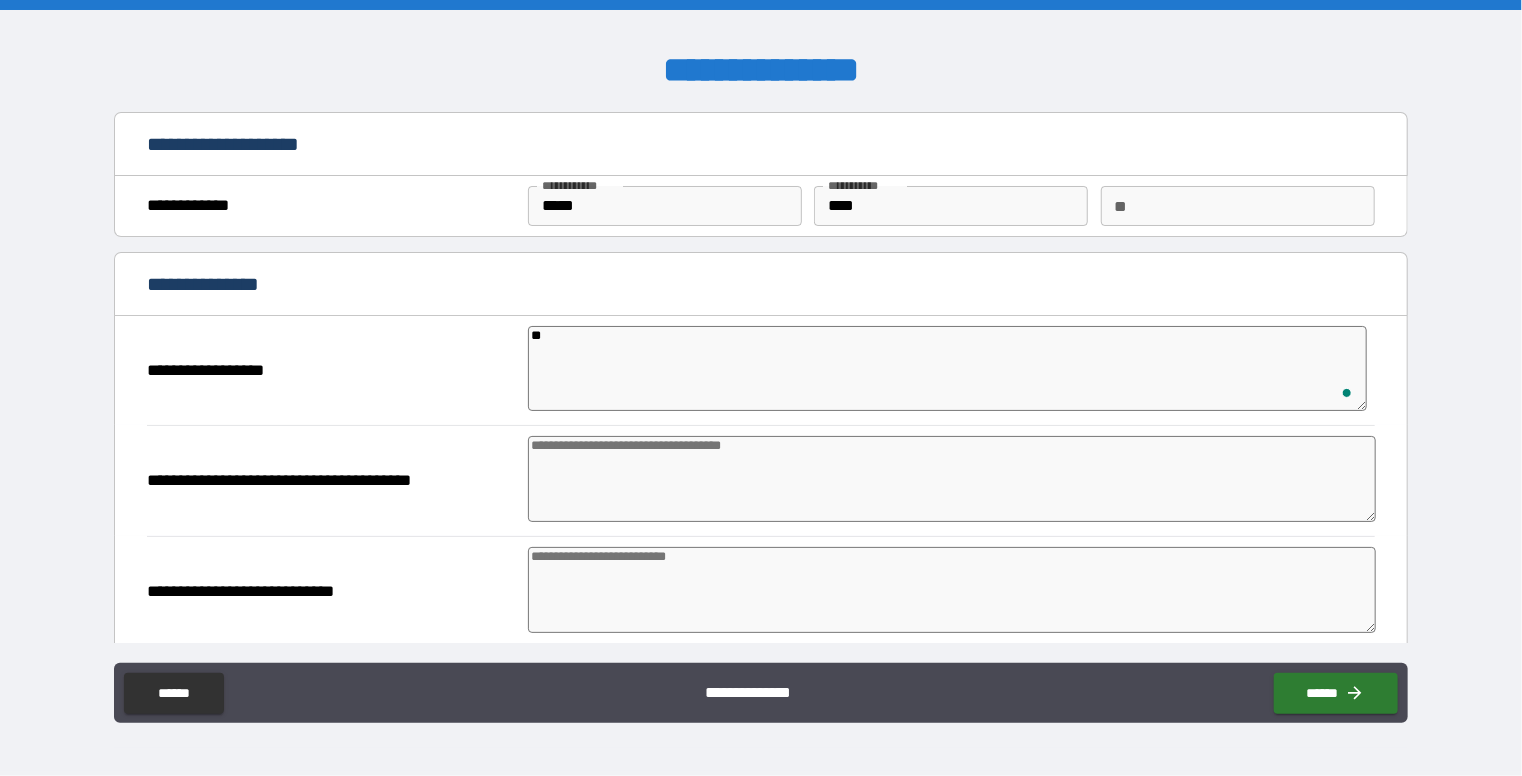 type on "*" 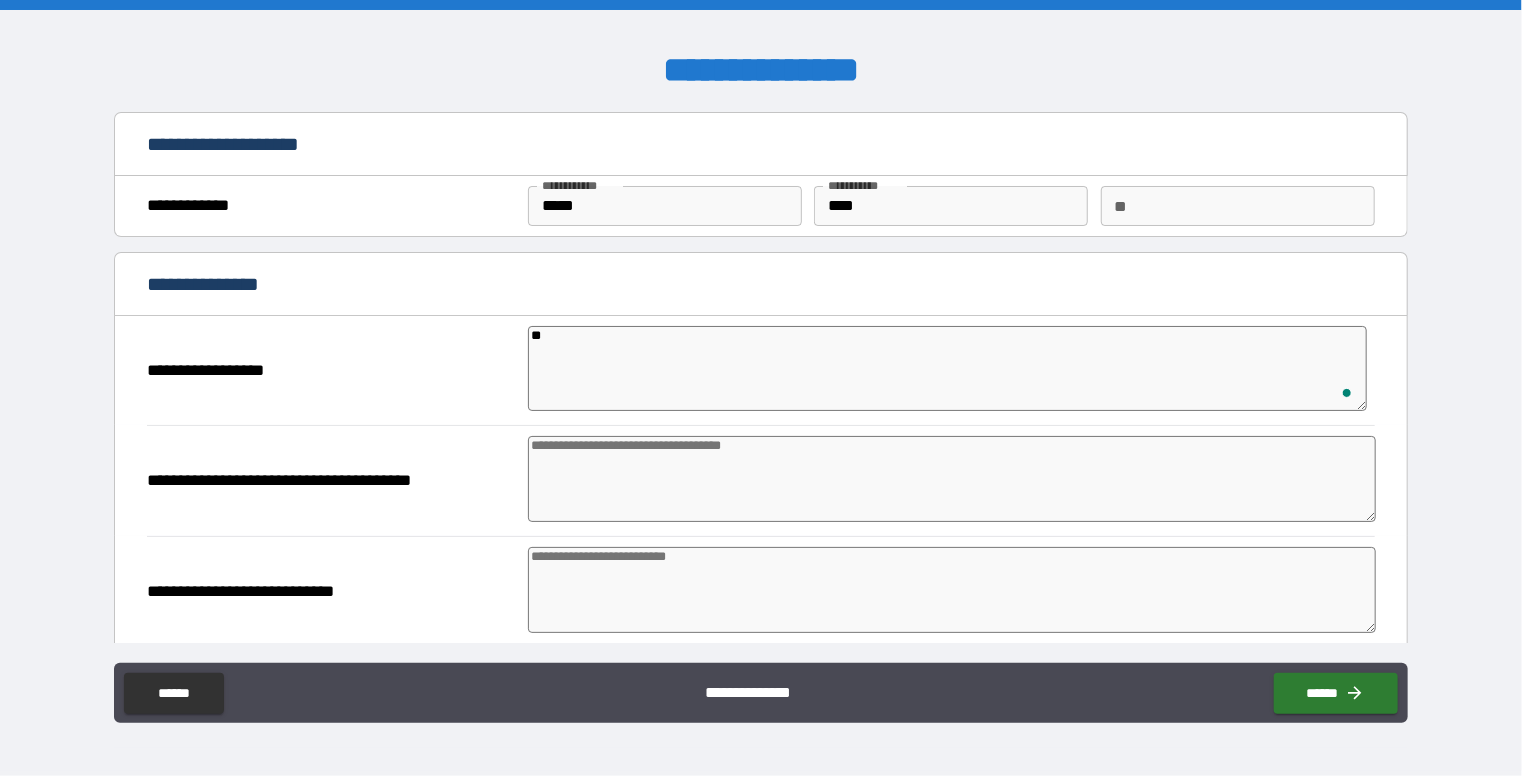 type on "*" 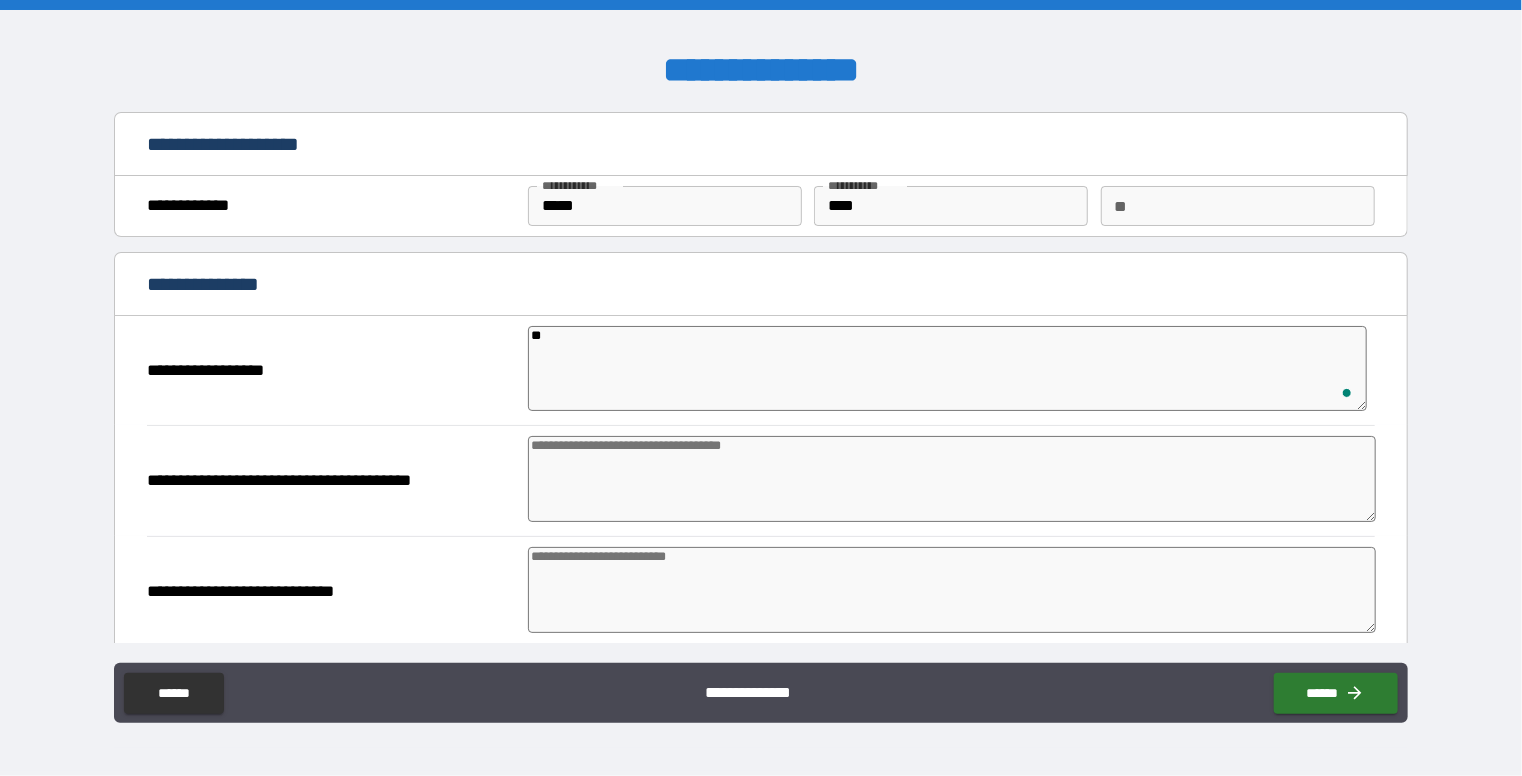 type on "*" 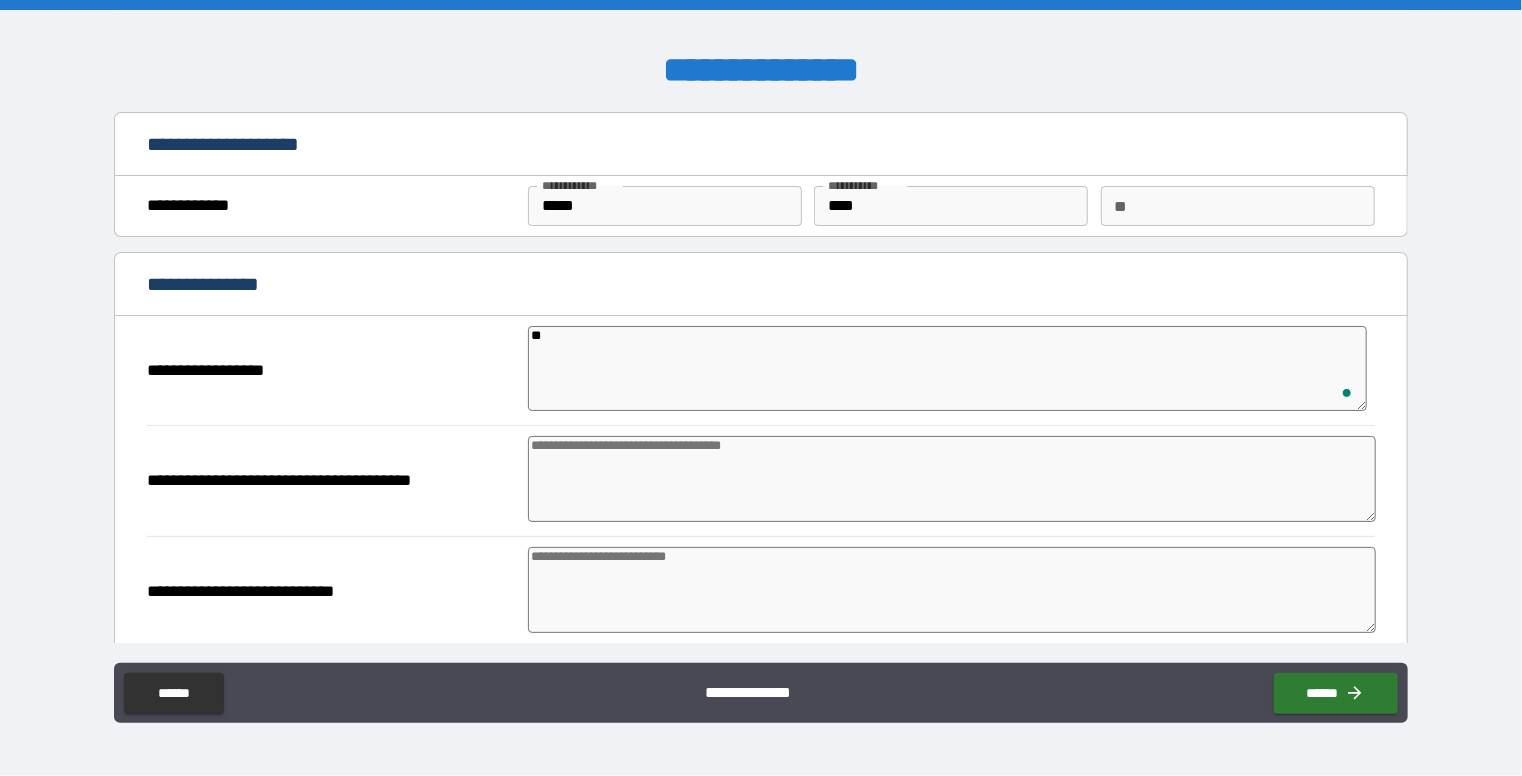 type on "*" 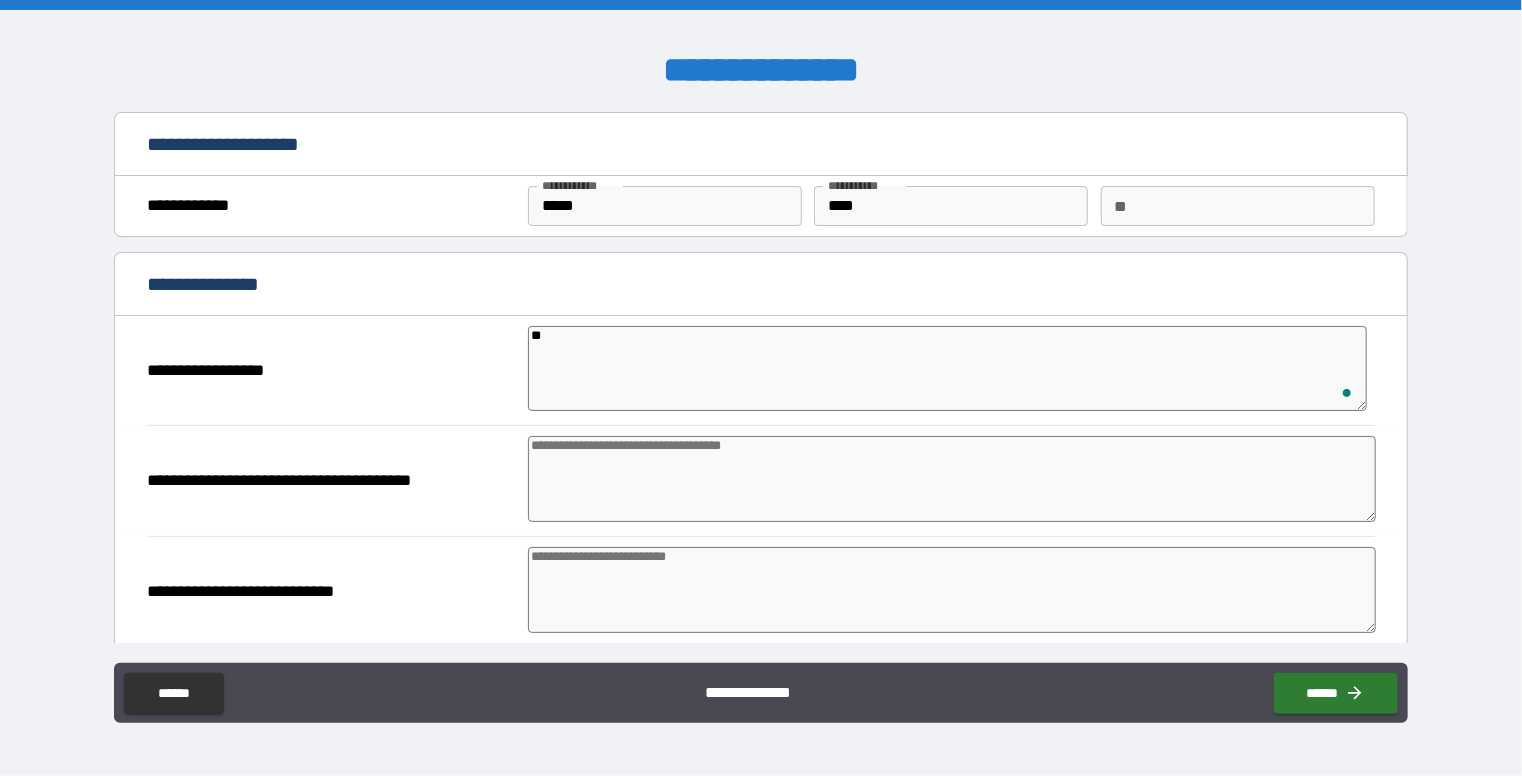 type on "*" 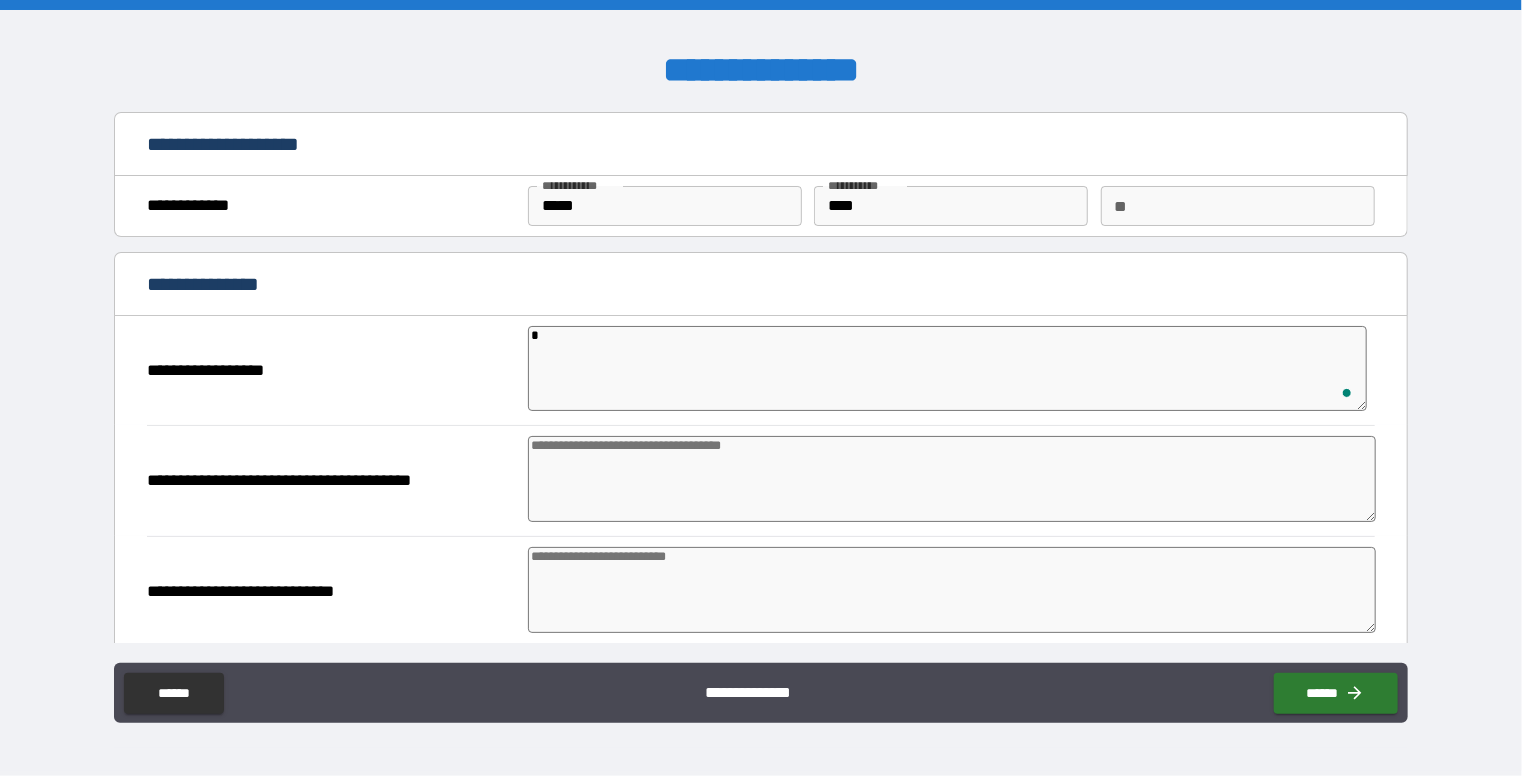 type on "*" 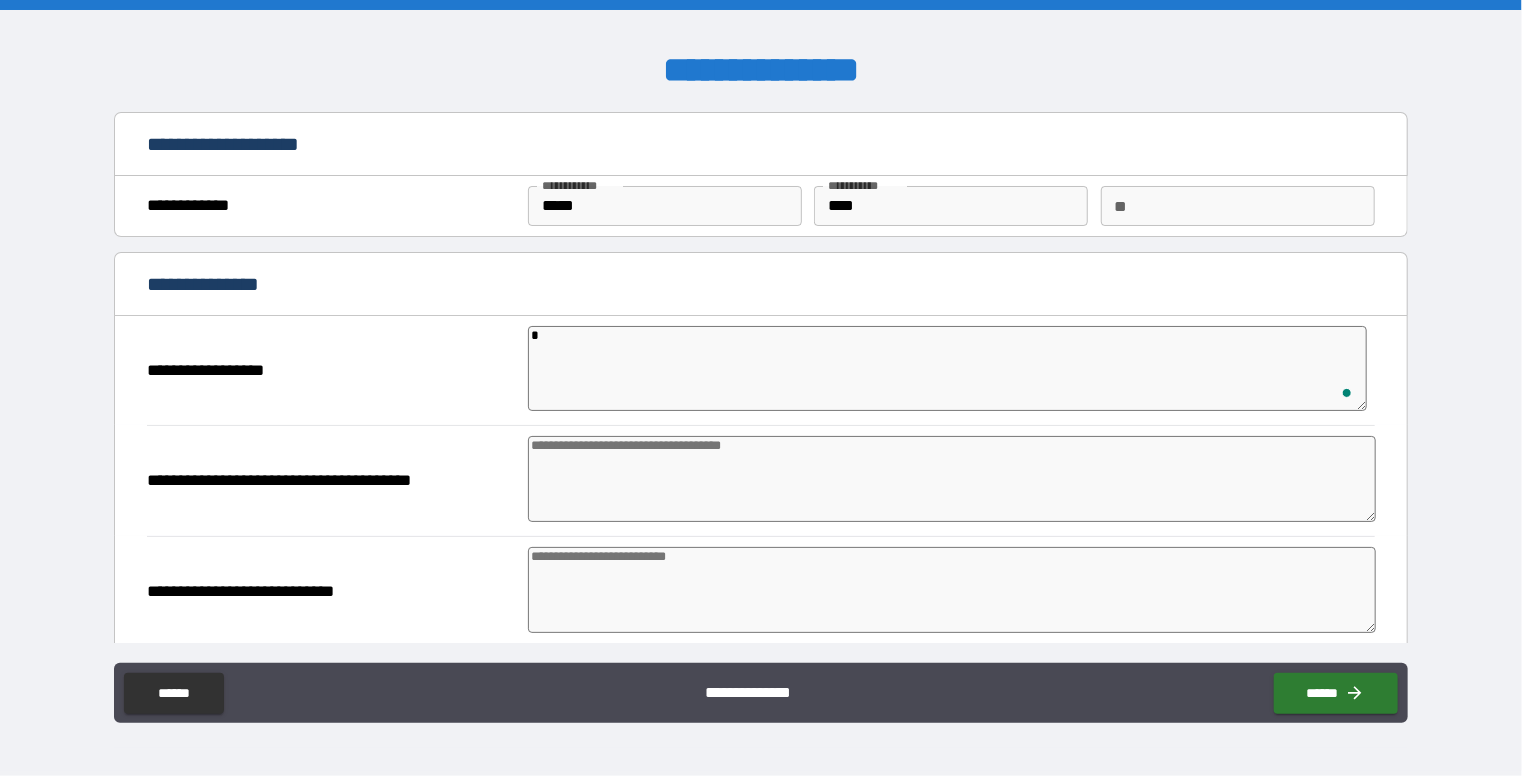 type on "*" 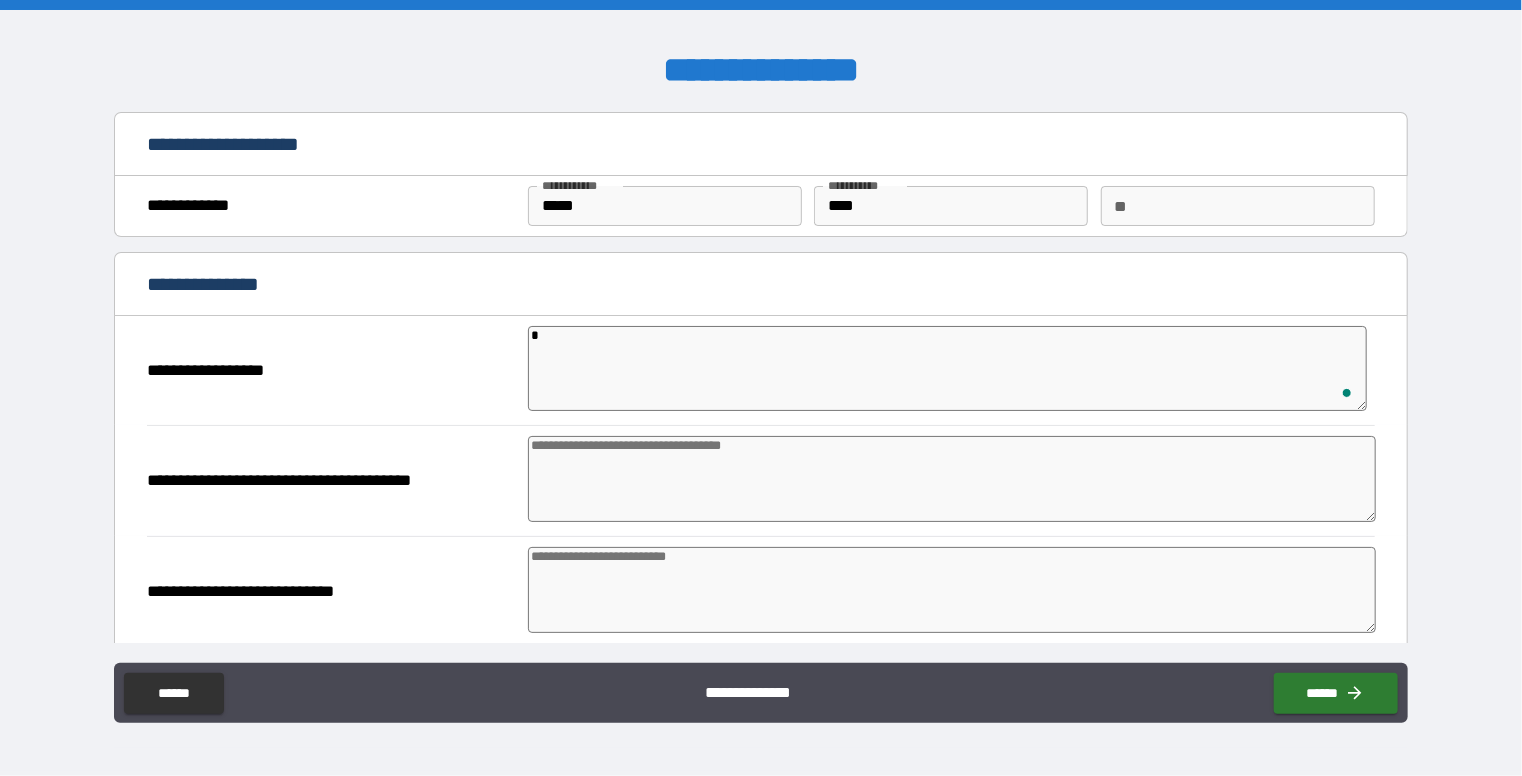 type on "*" 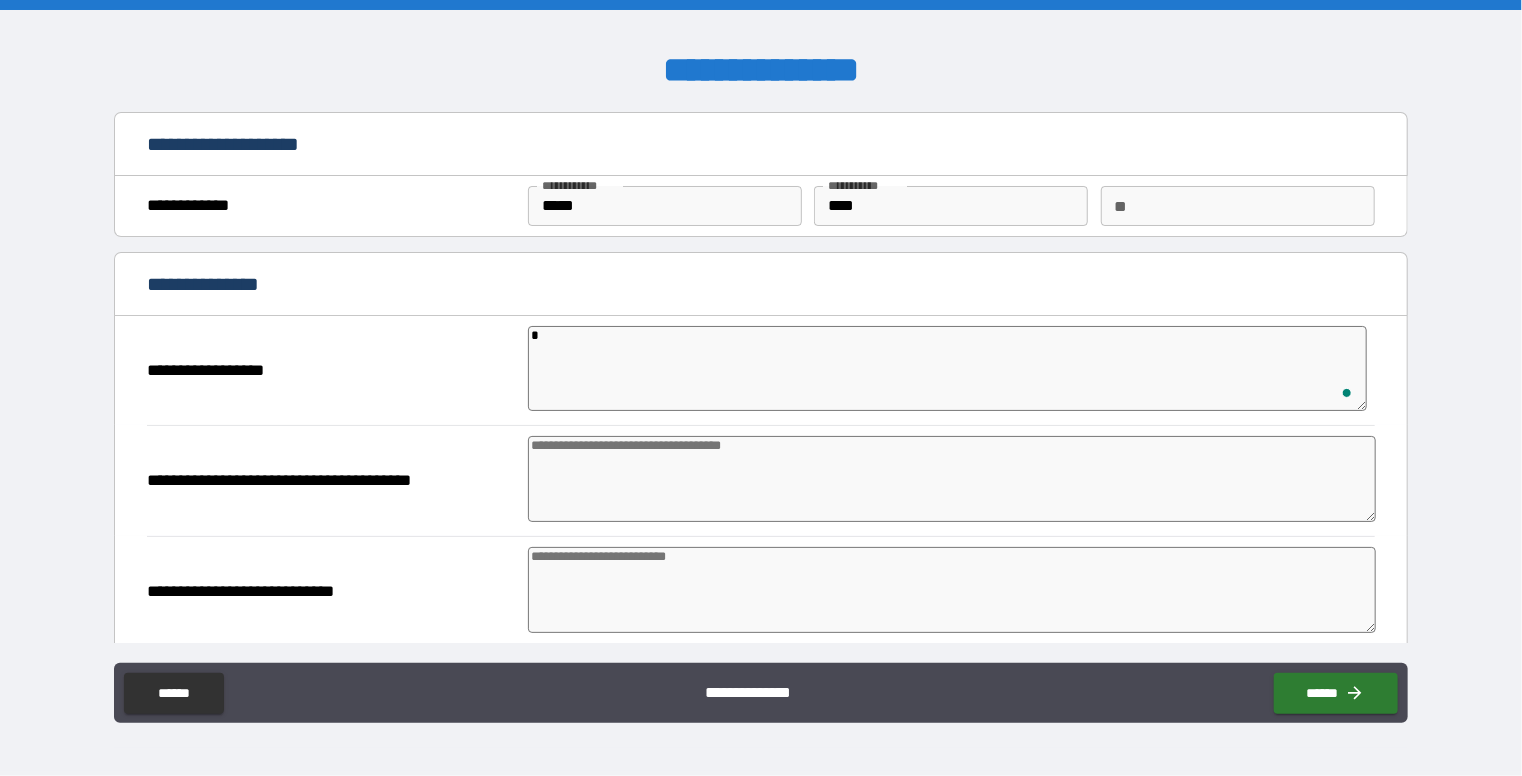 type 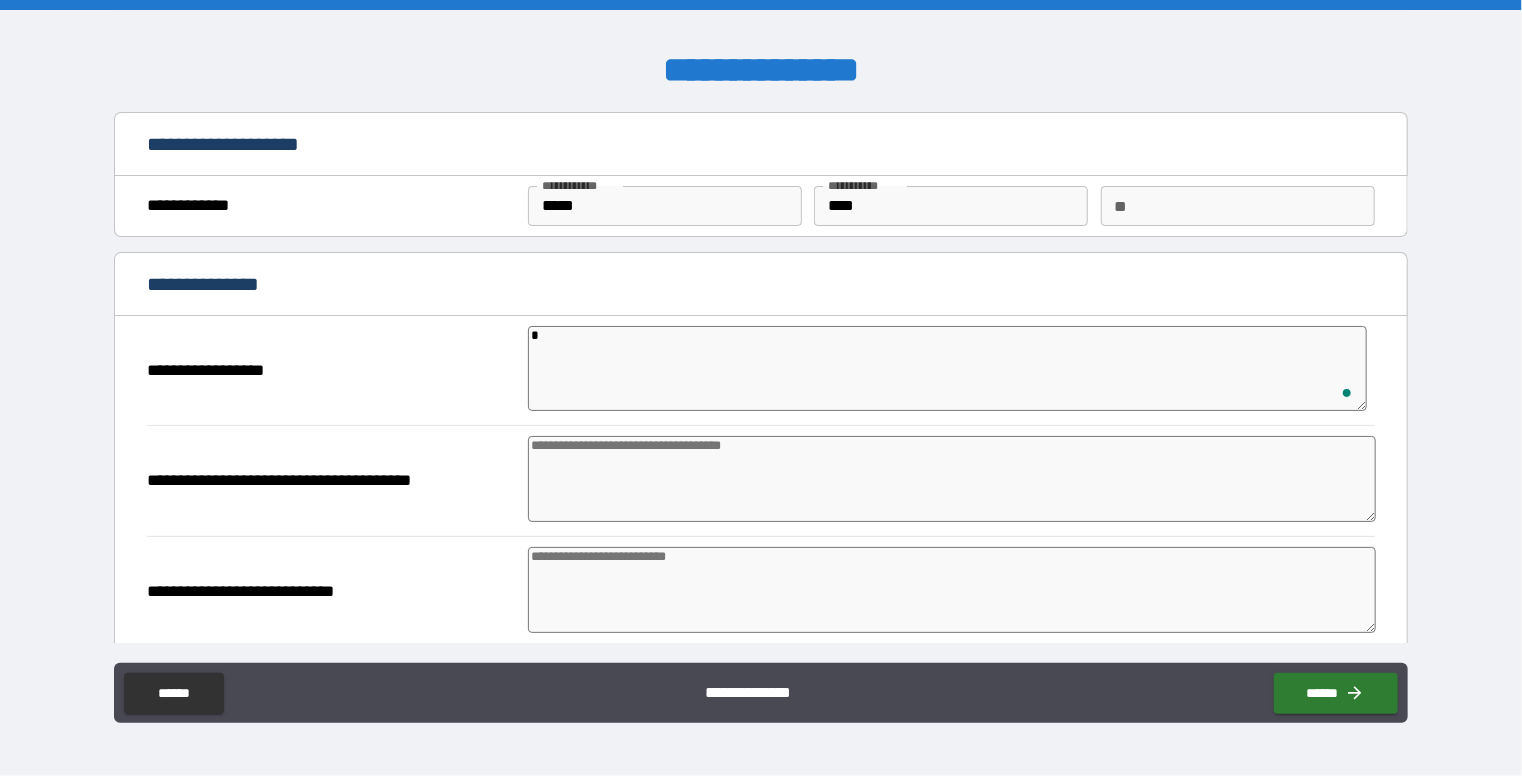 type on "*" 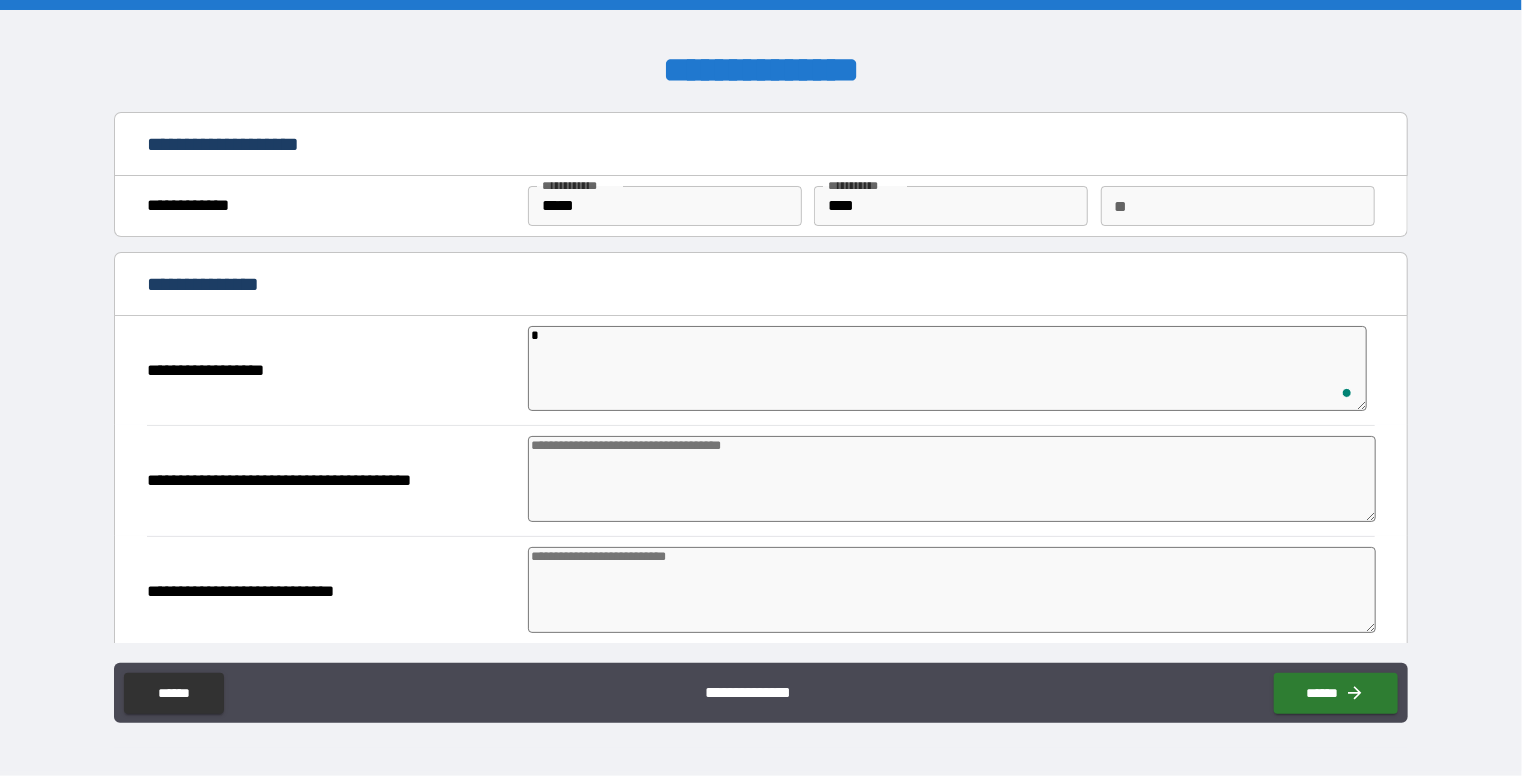 type on "*" 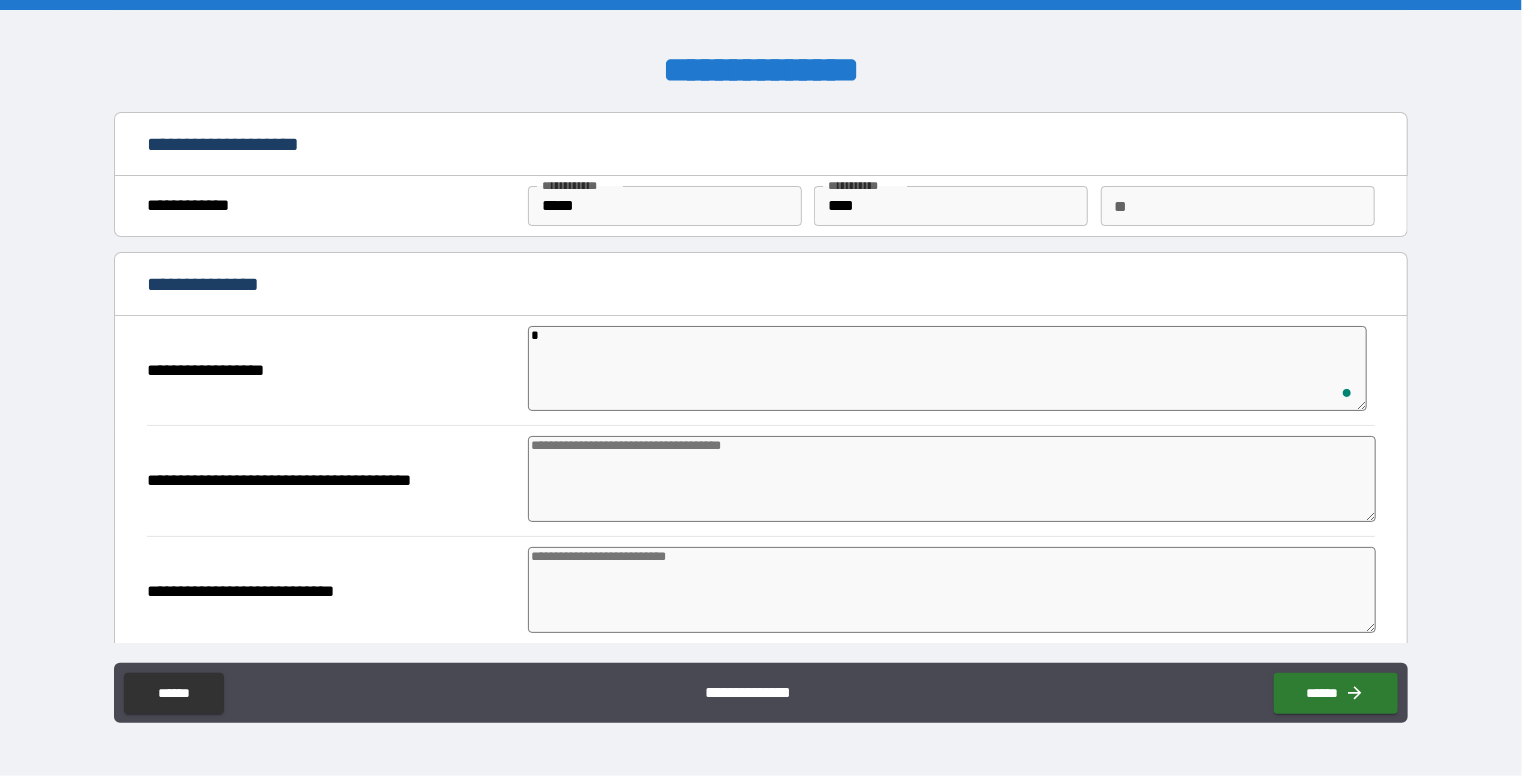 type on "*" 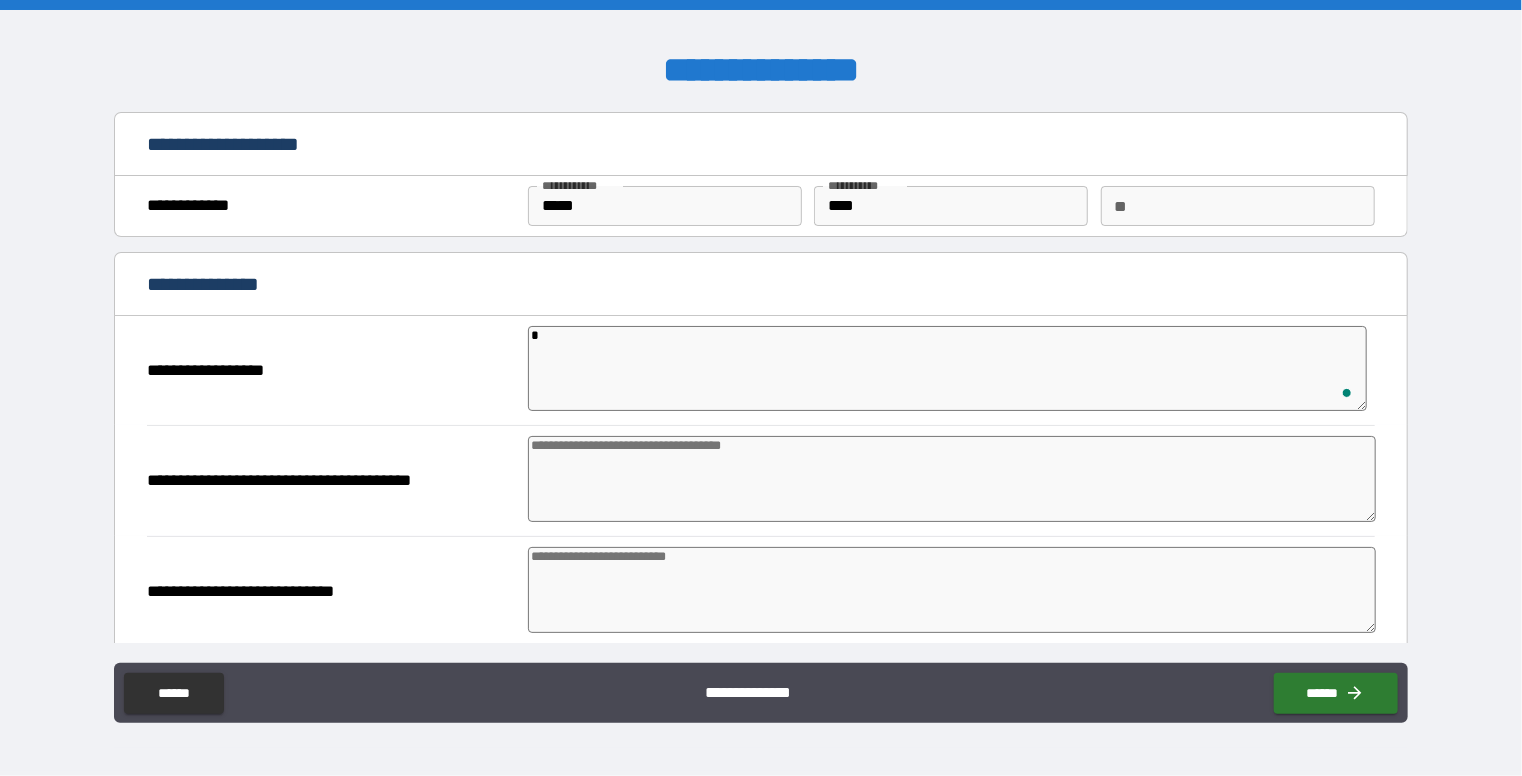 type on "*" 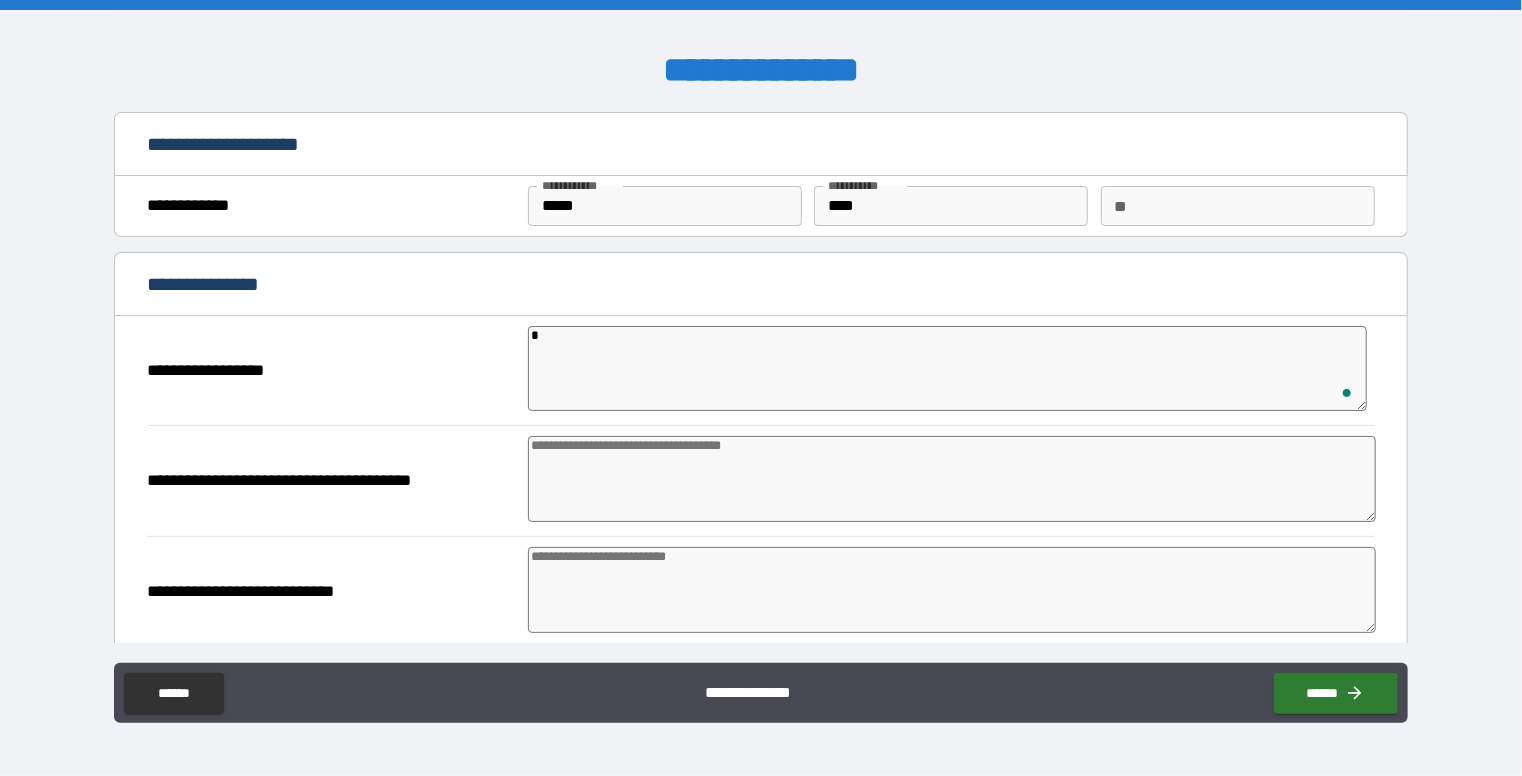 type on "*" 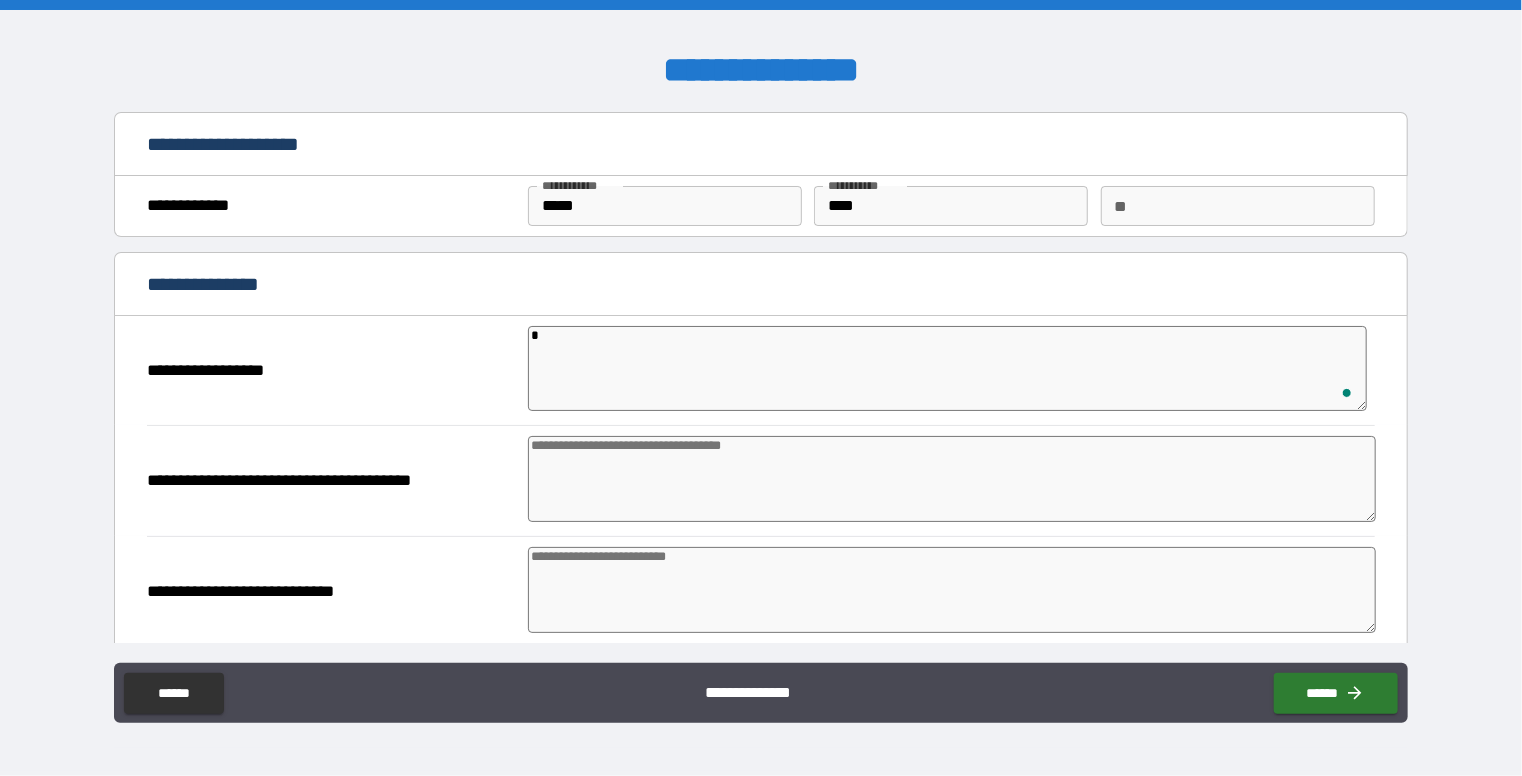 type on "*" 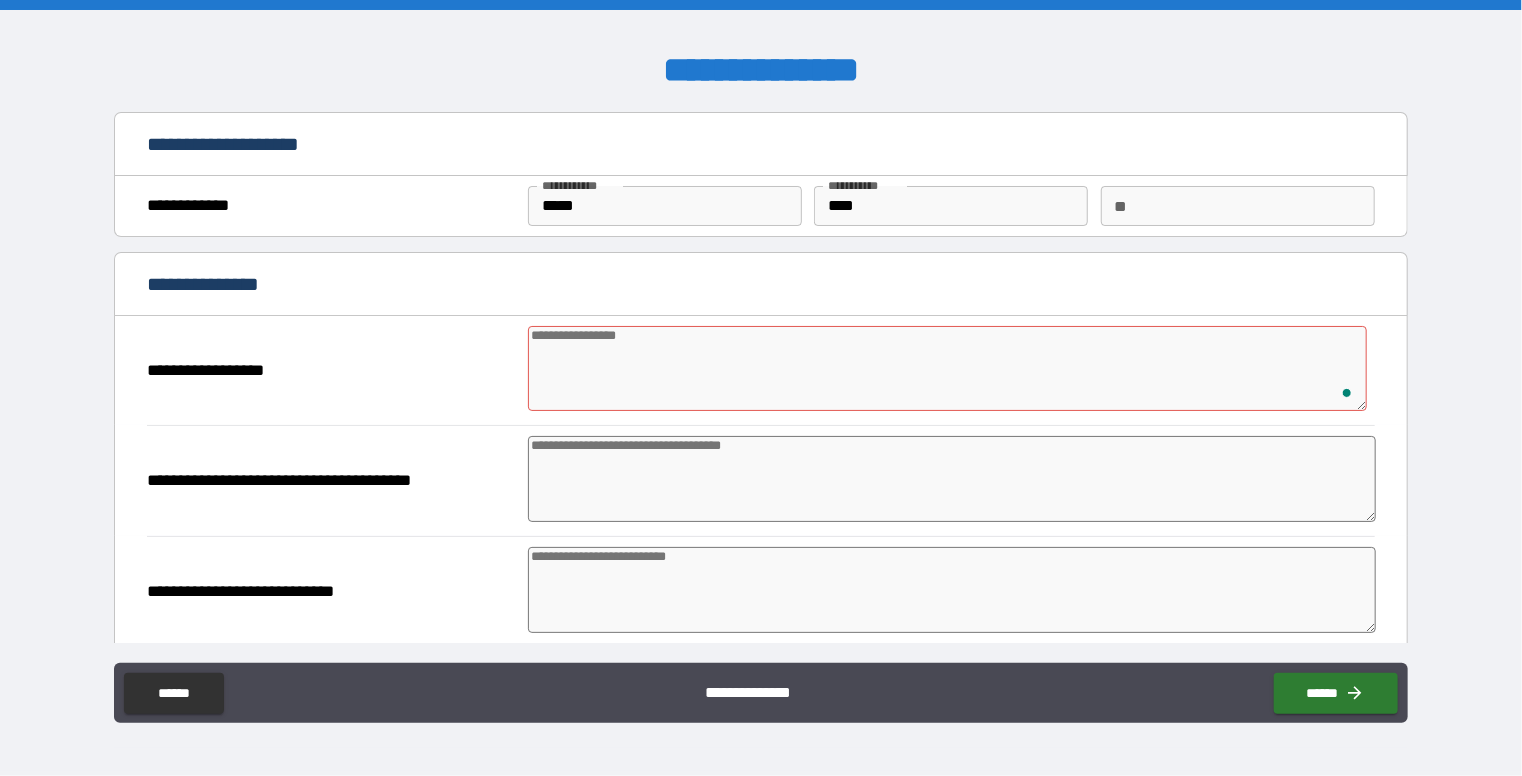 type on "*" 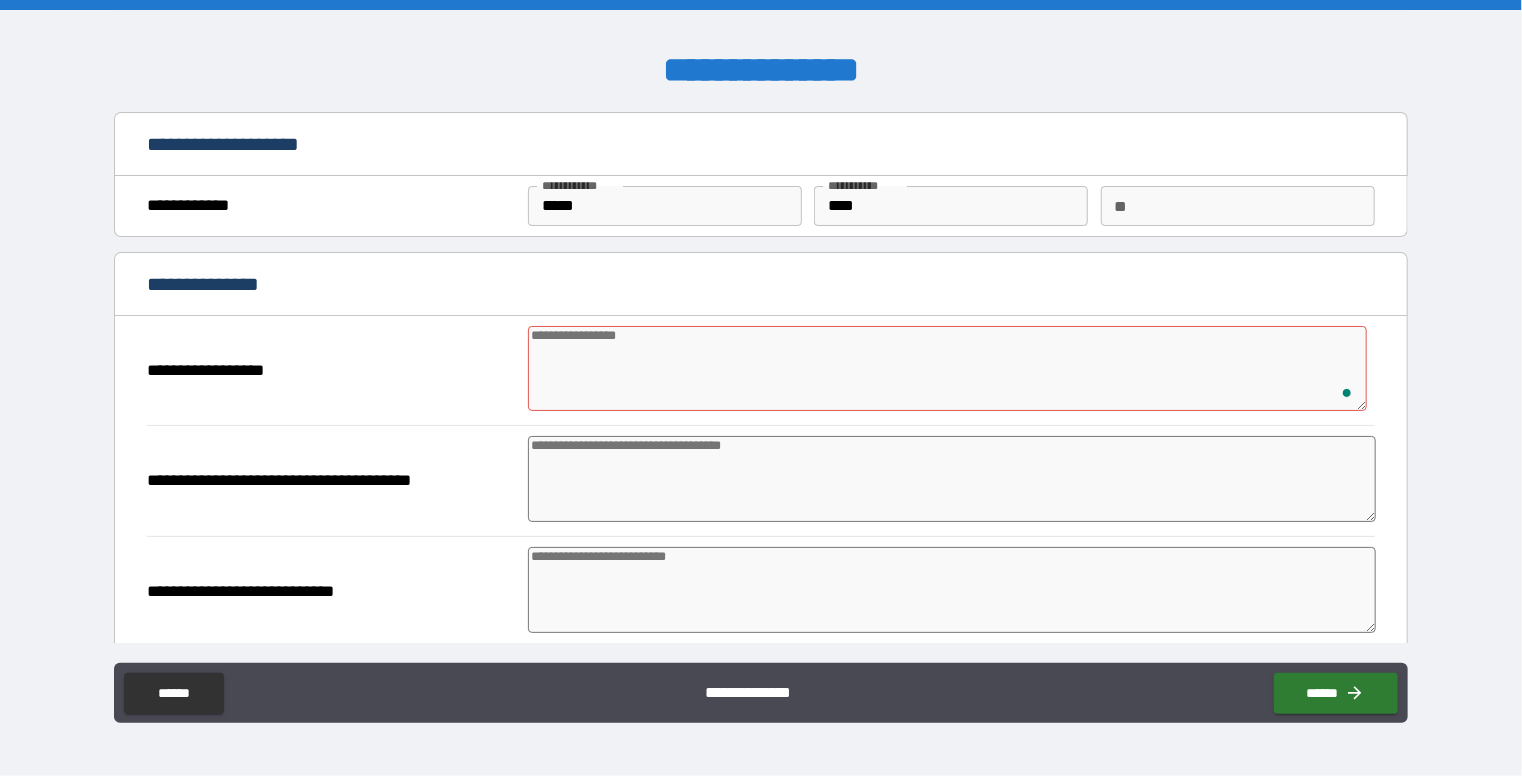 type on "*" 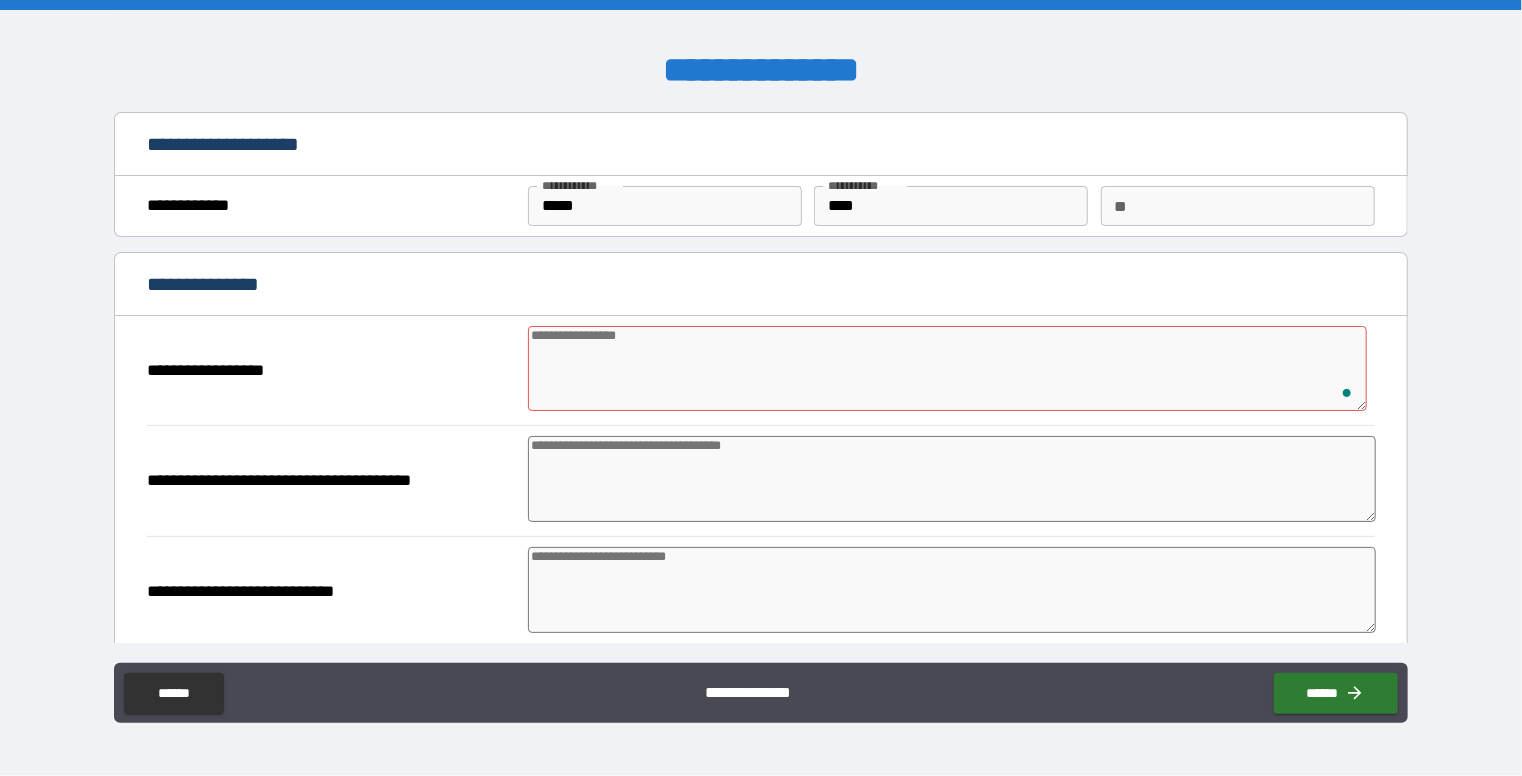 type on "*" 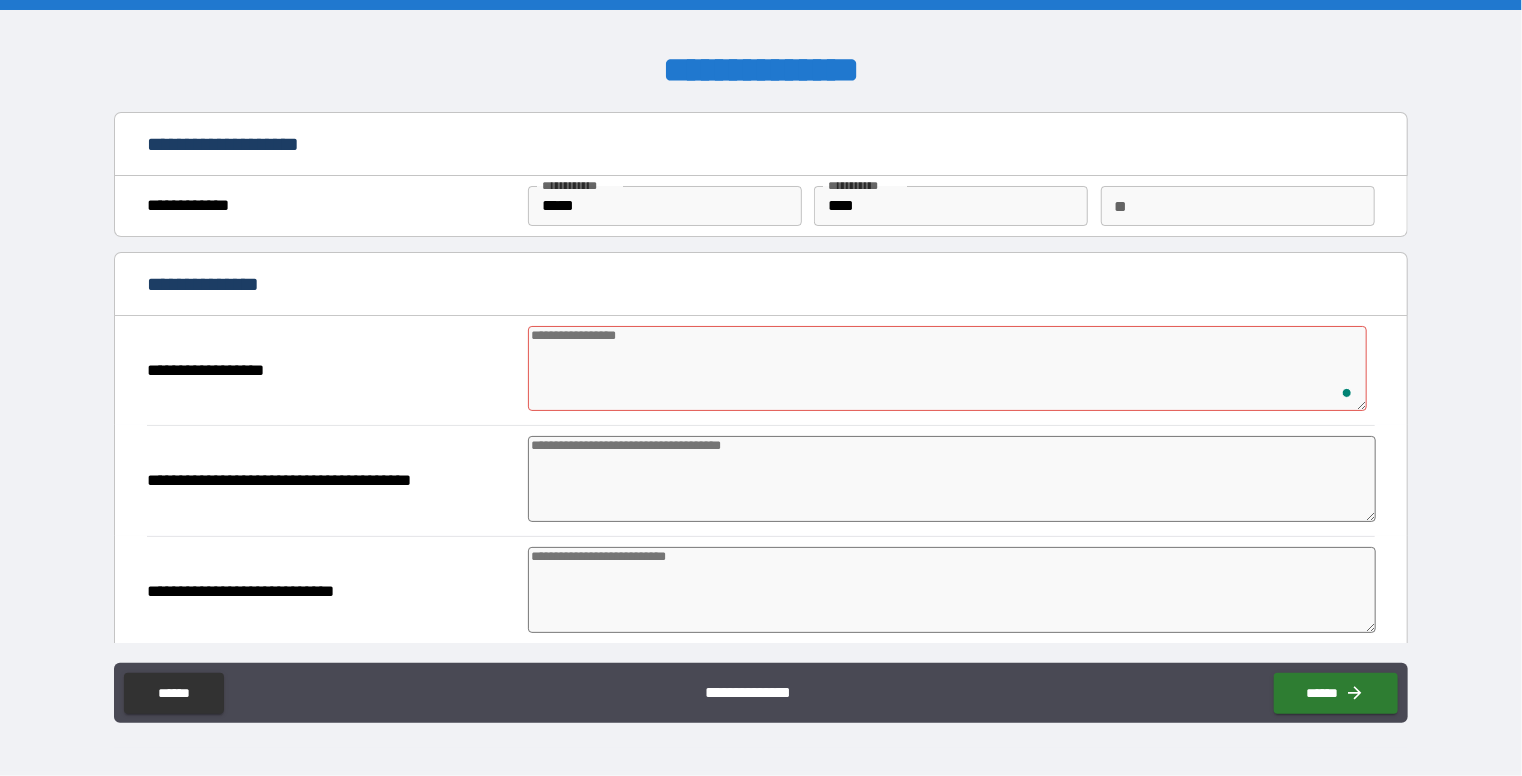 type on "*" 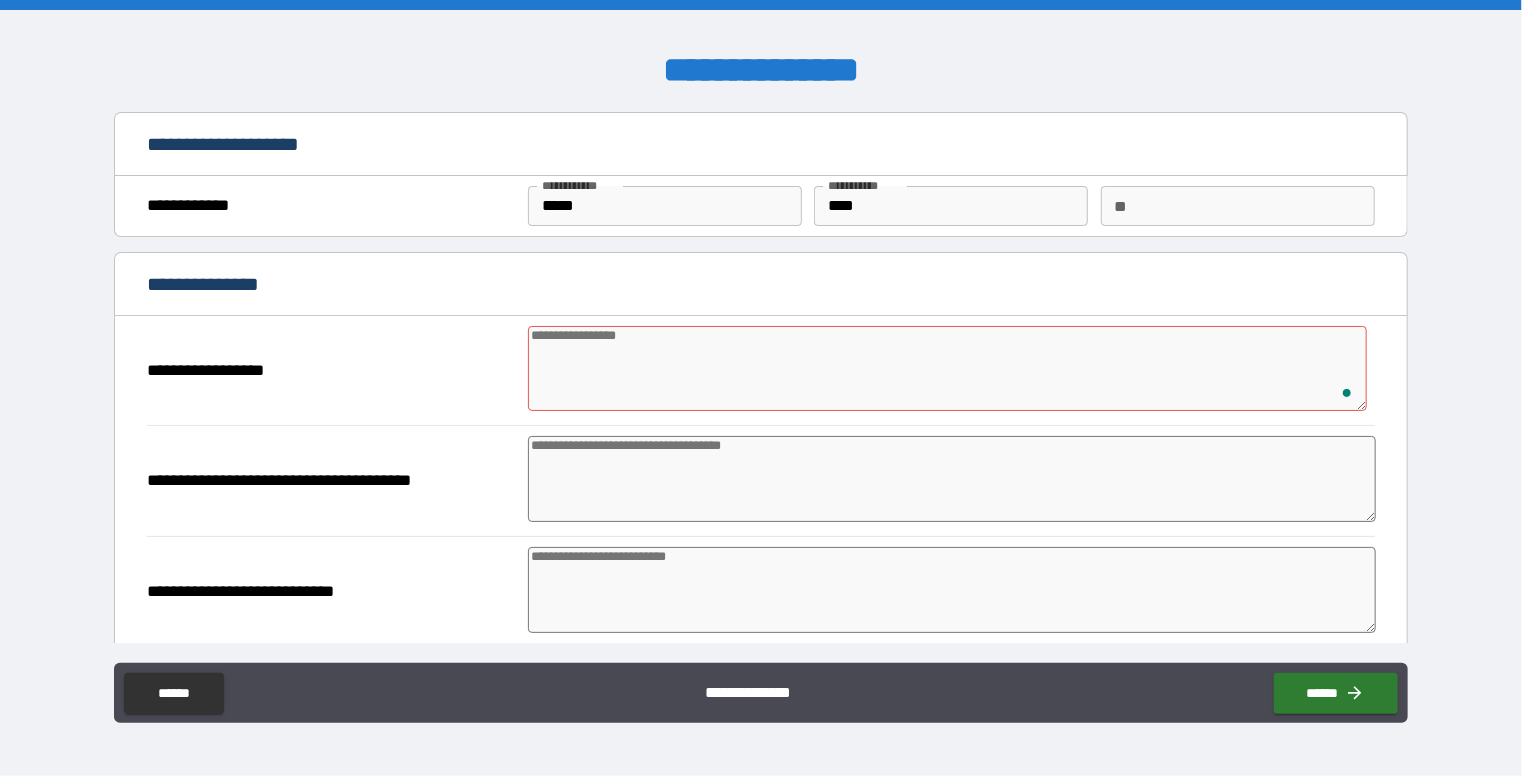type on "*" 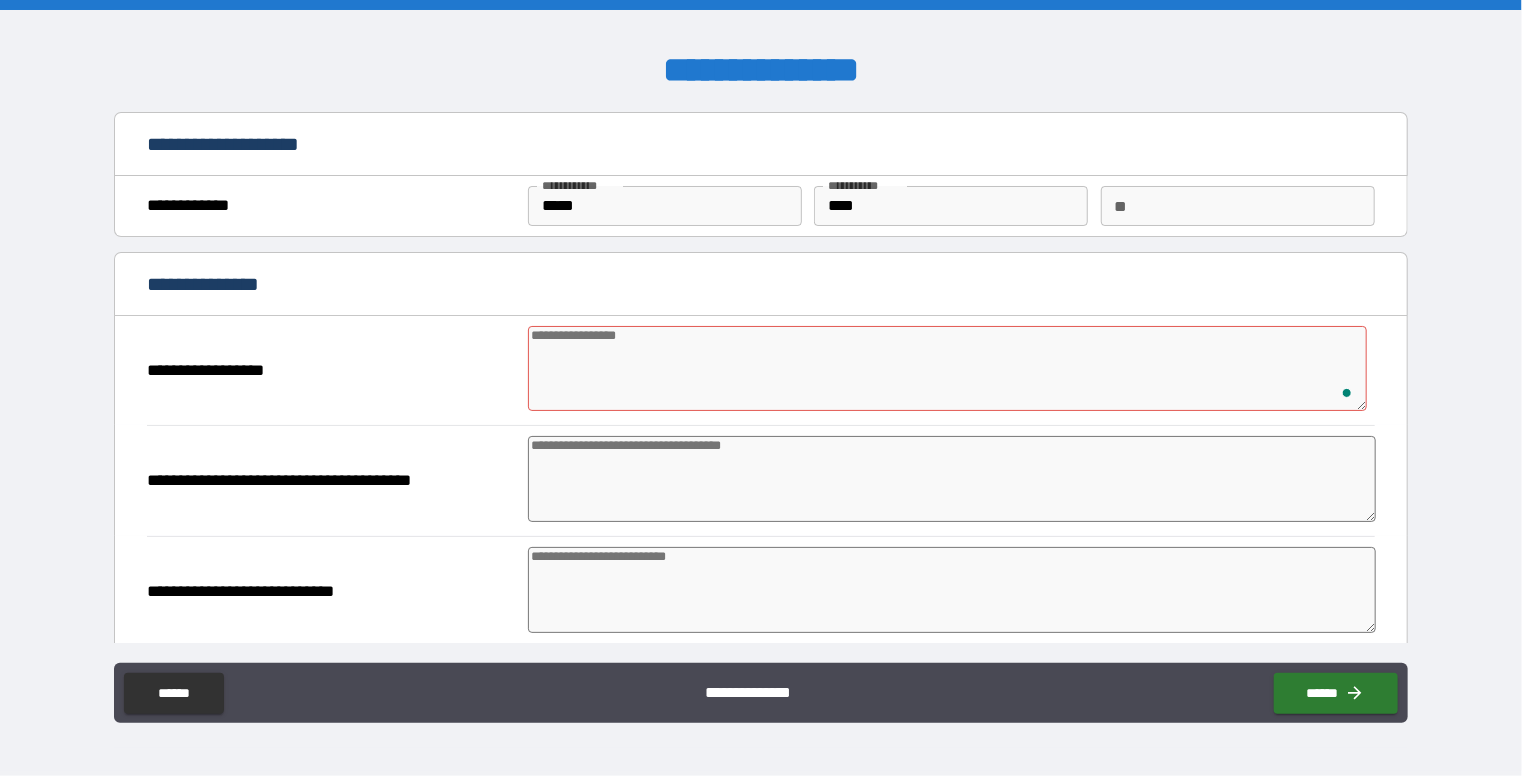 type on "*" 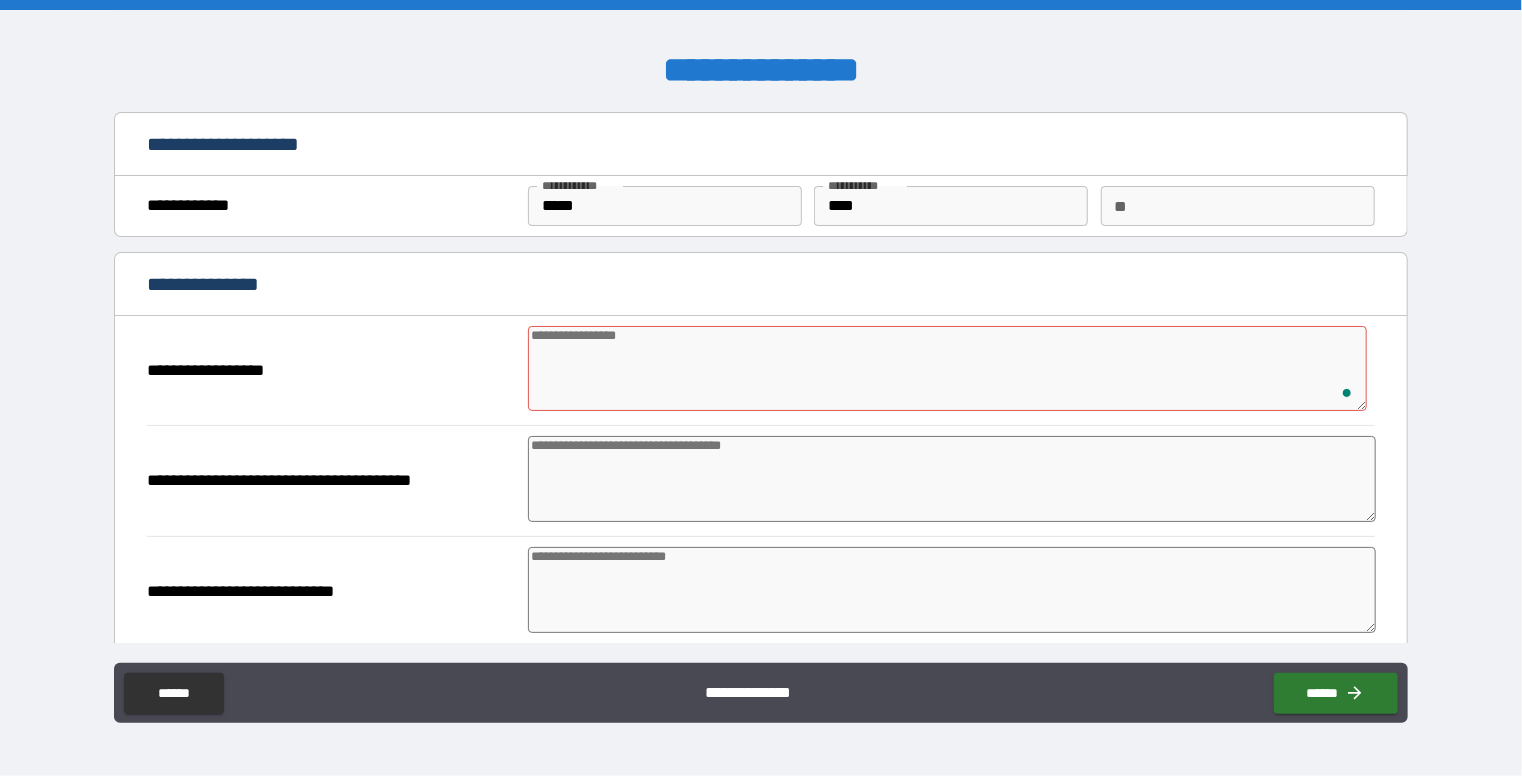 type on "*" 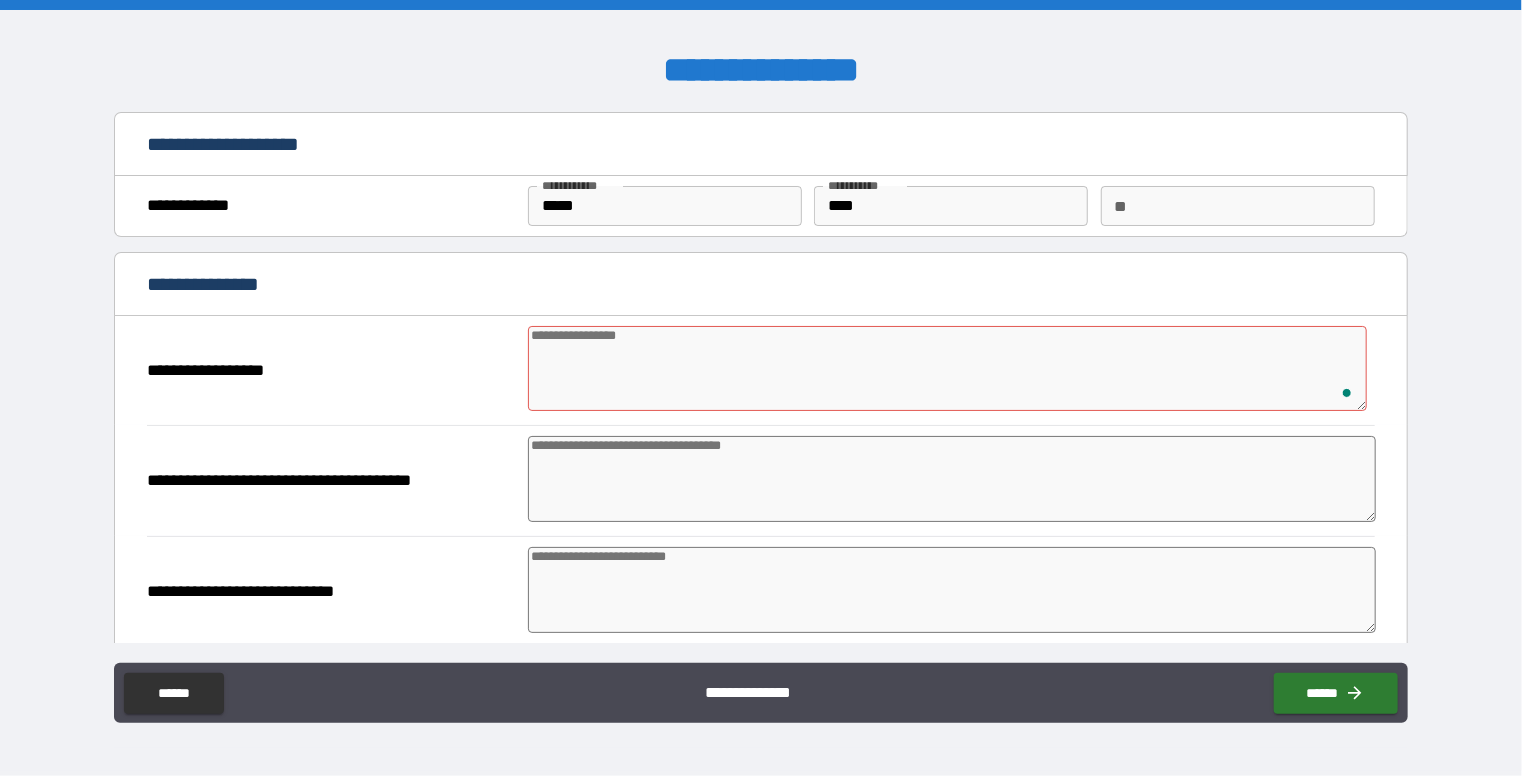 type on "*" 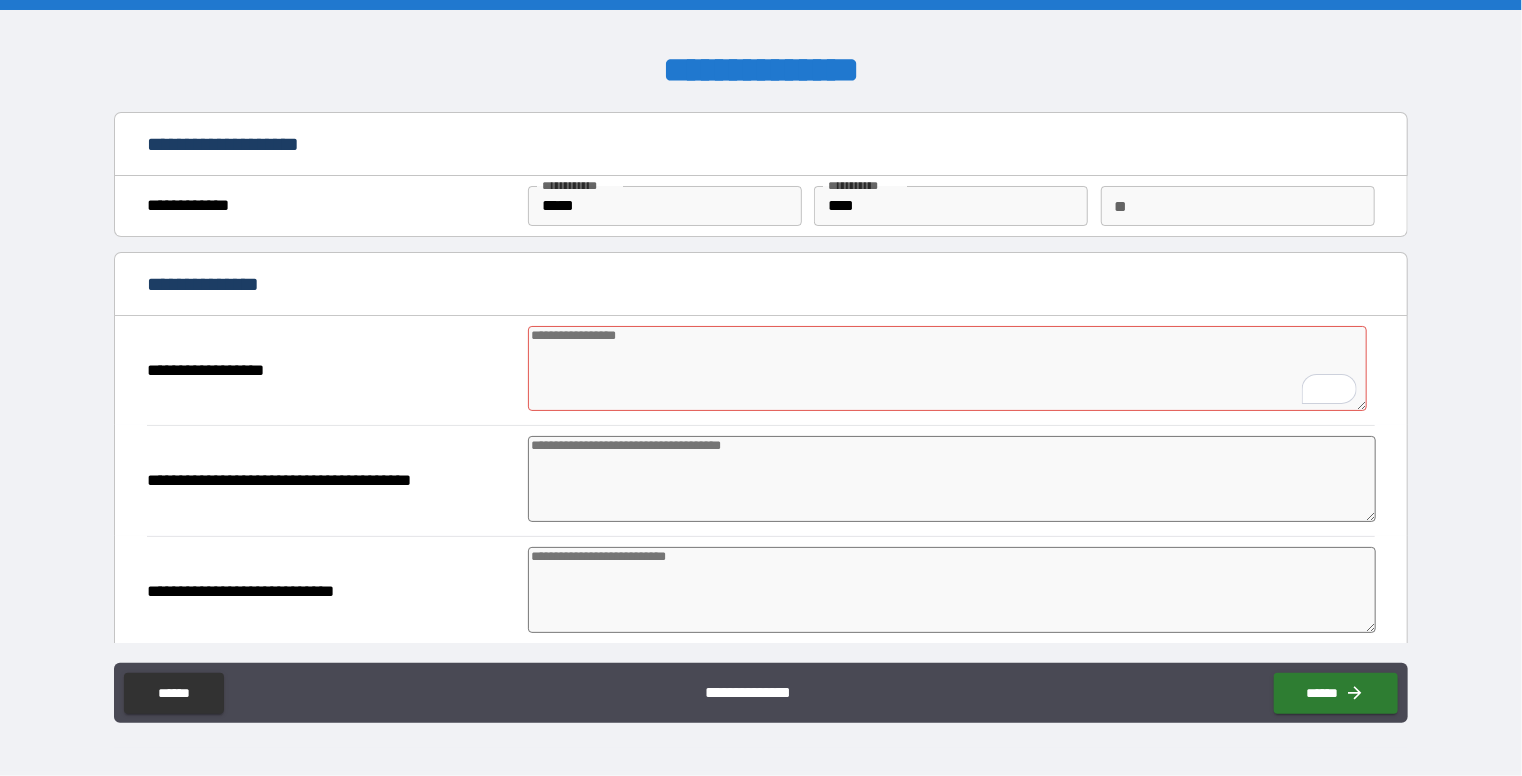 type on "*" 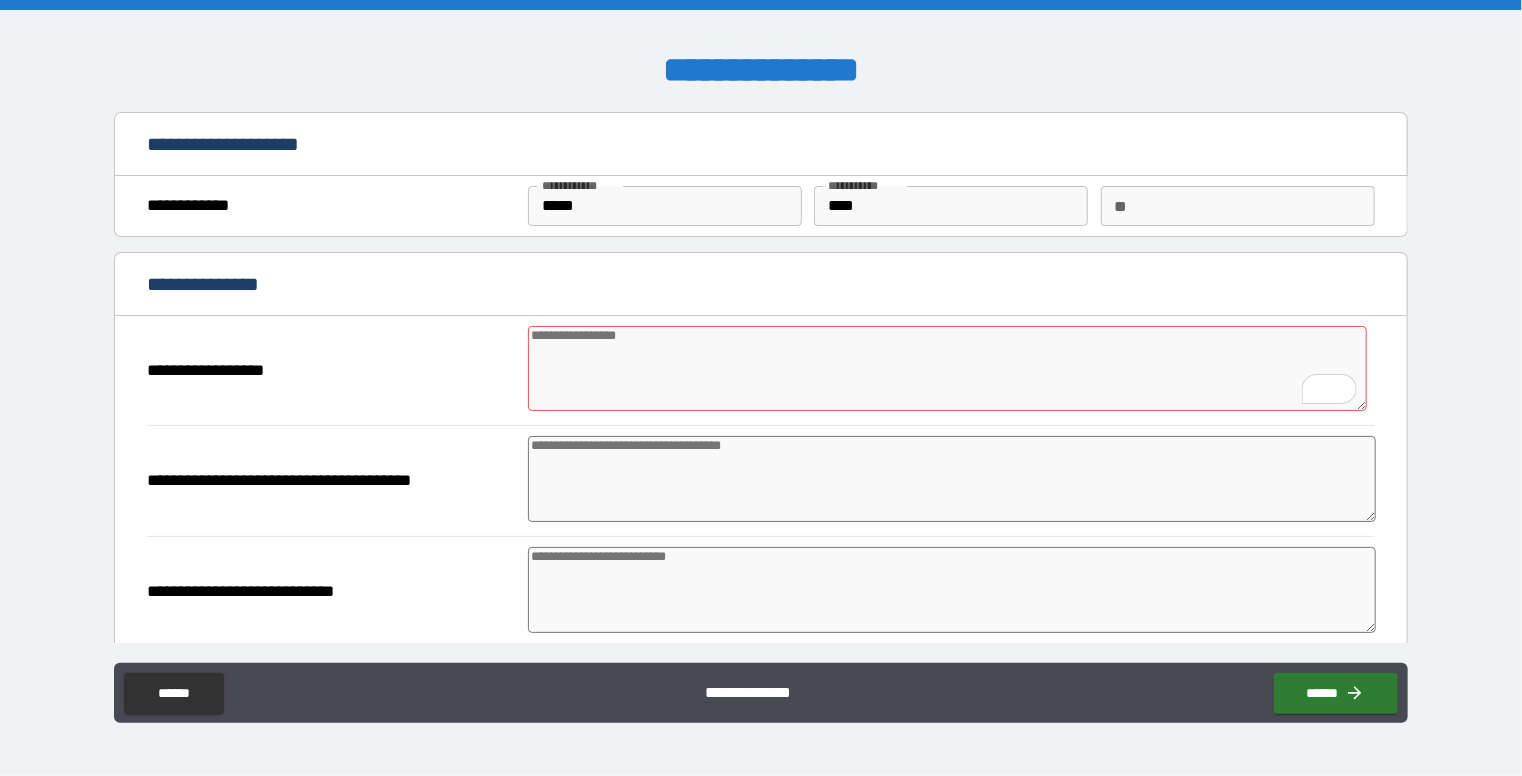 type on "*" 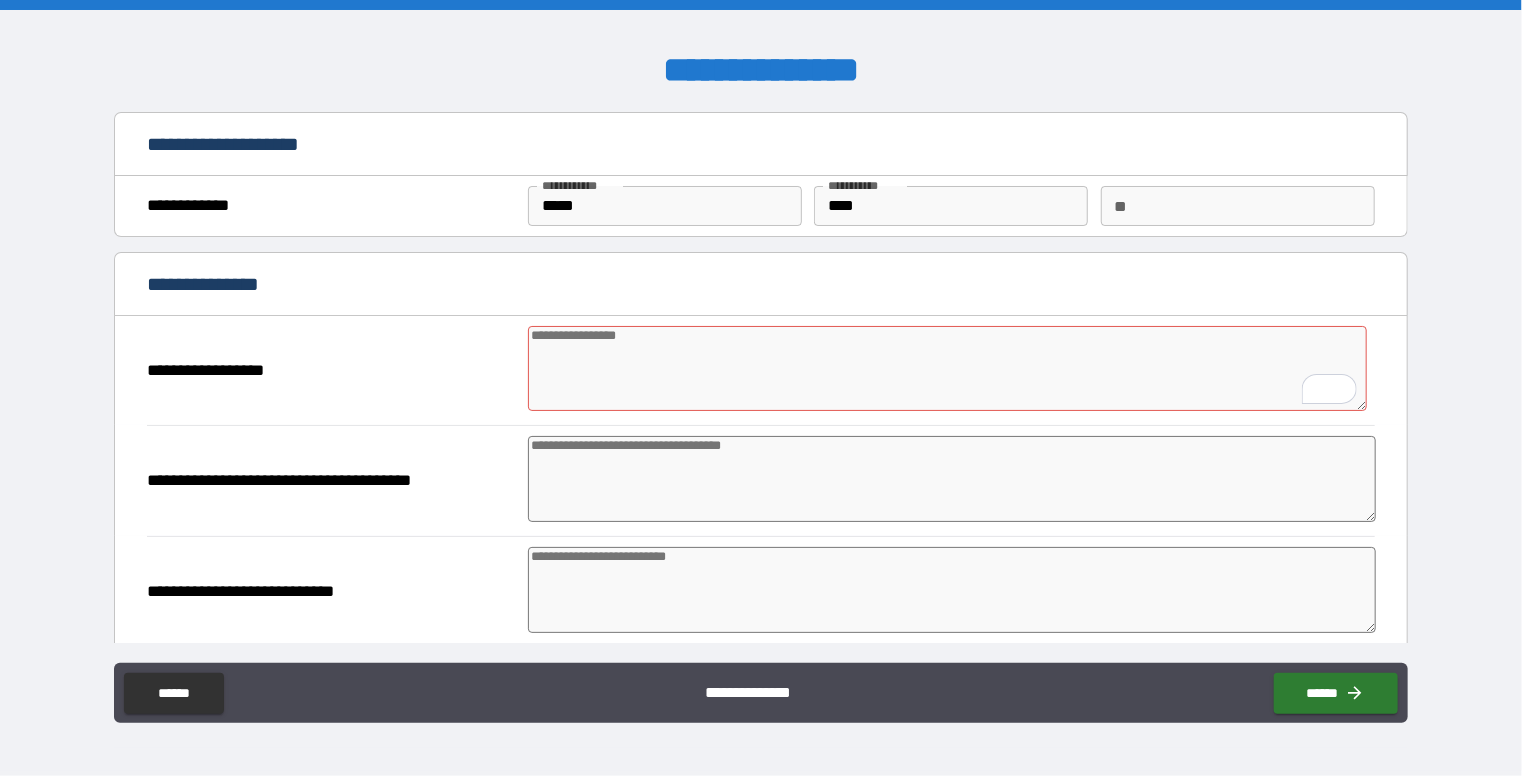 type on "*" 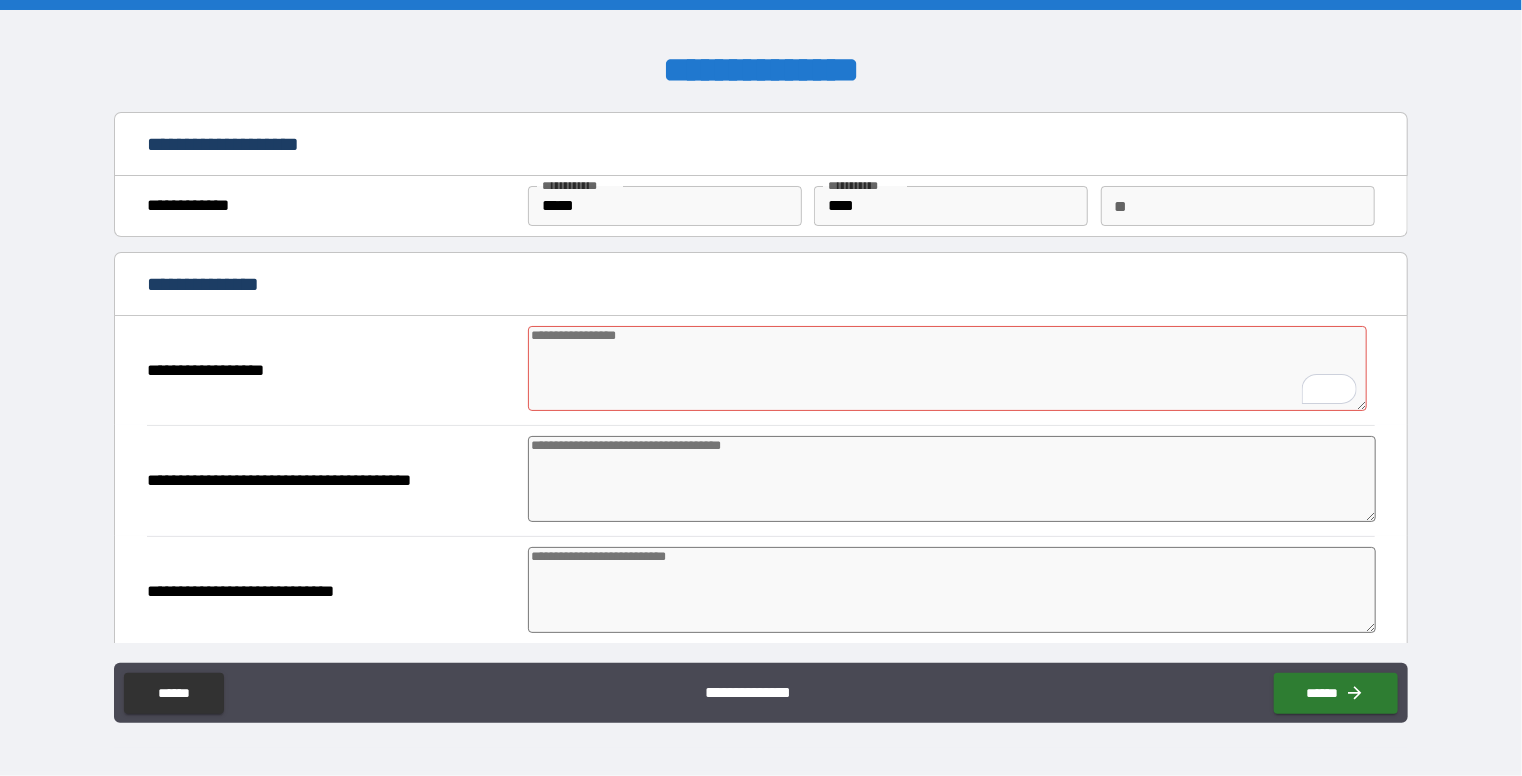 type on "*" 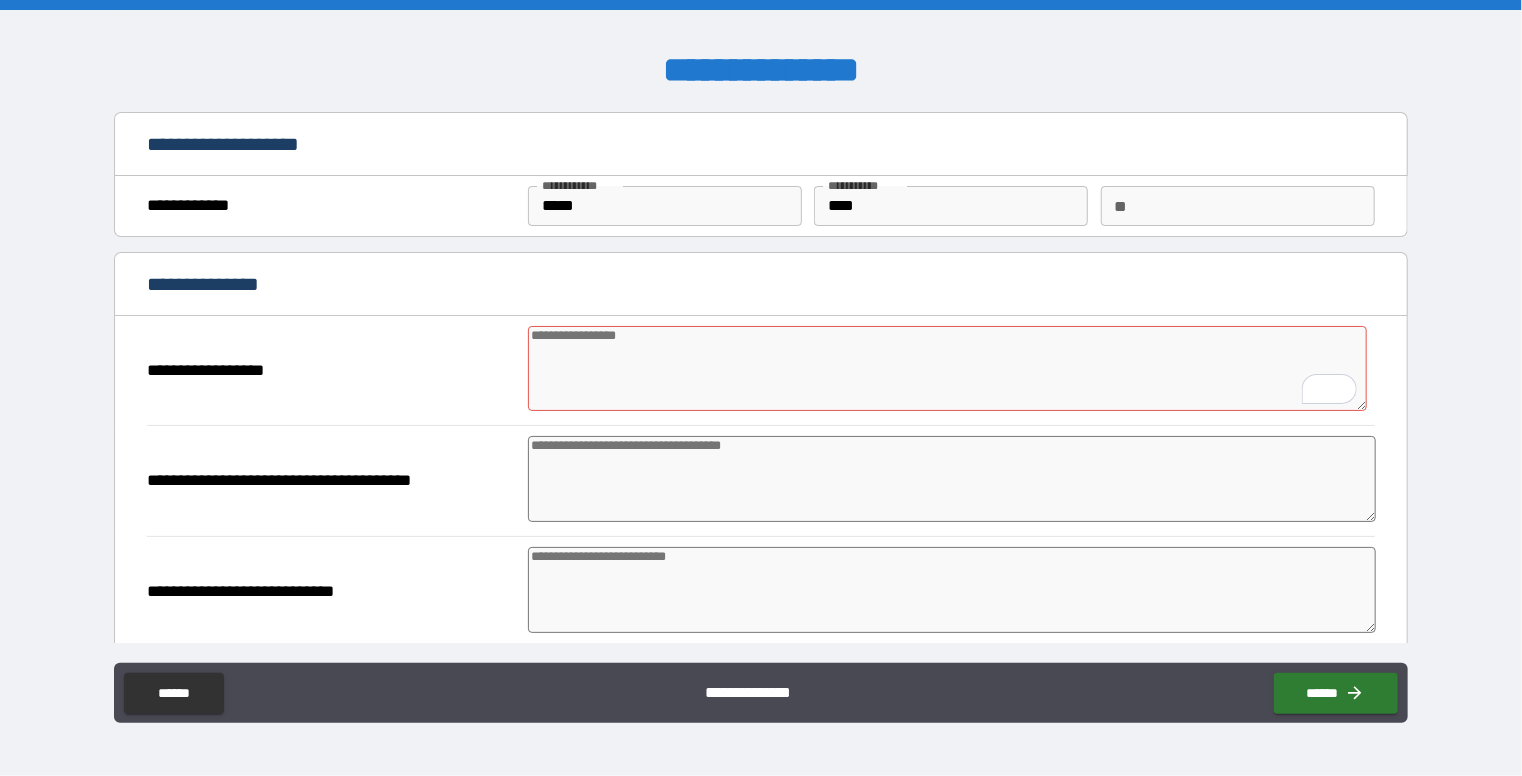 type on "*" 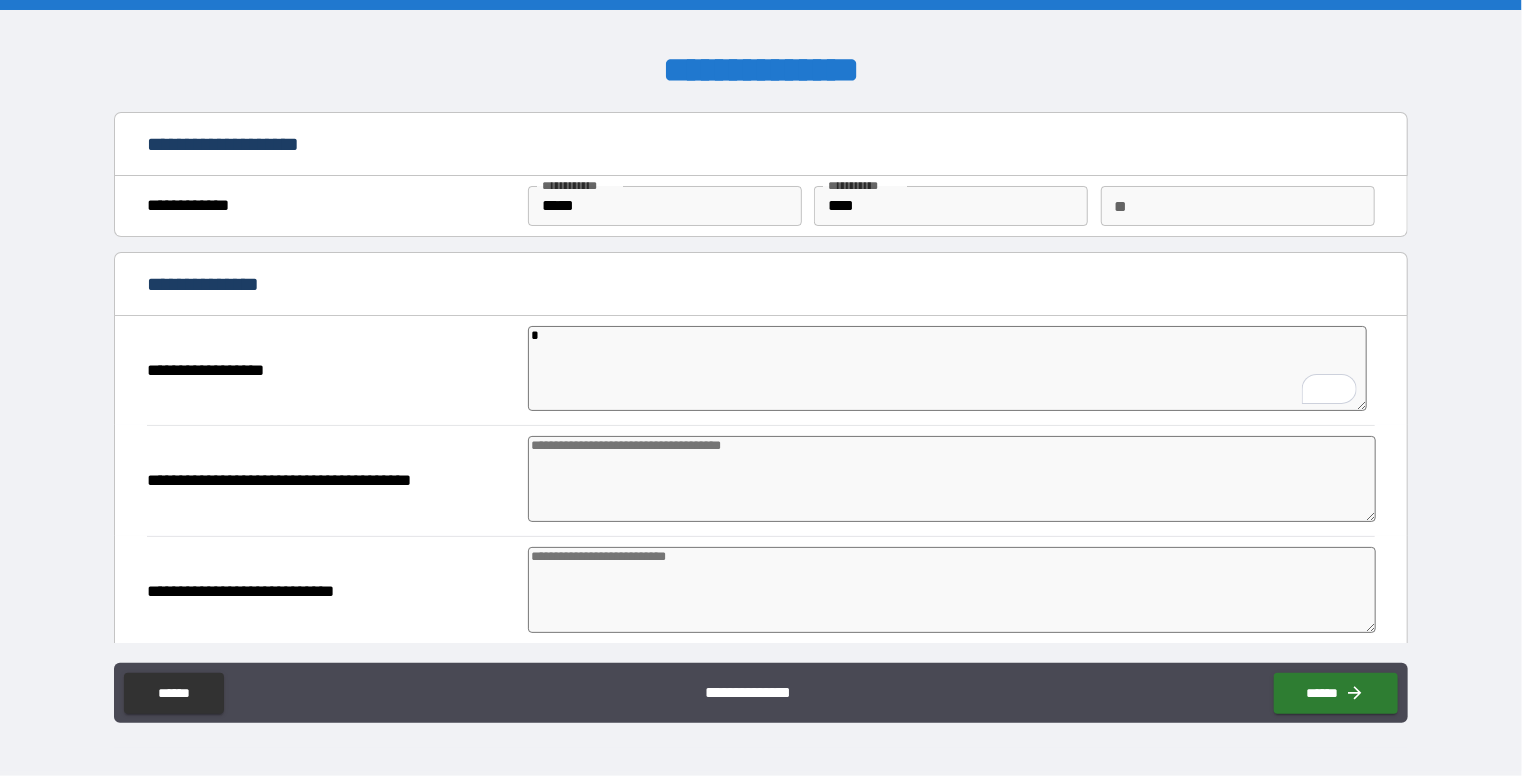 type on "*" 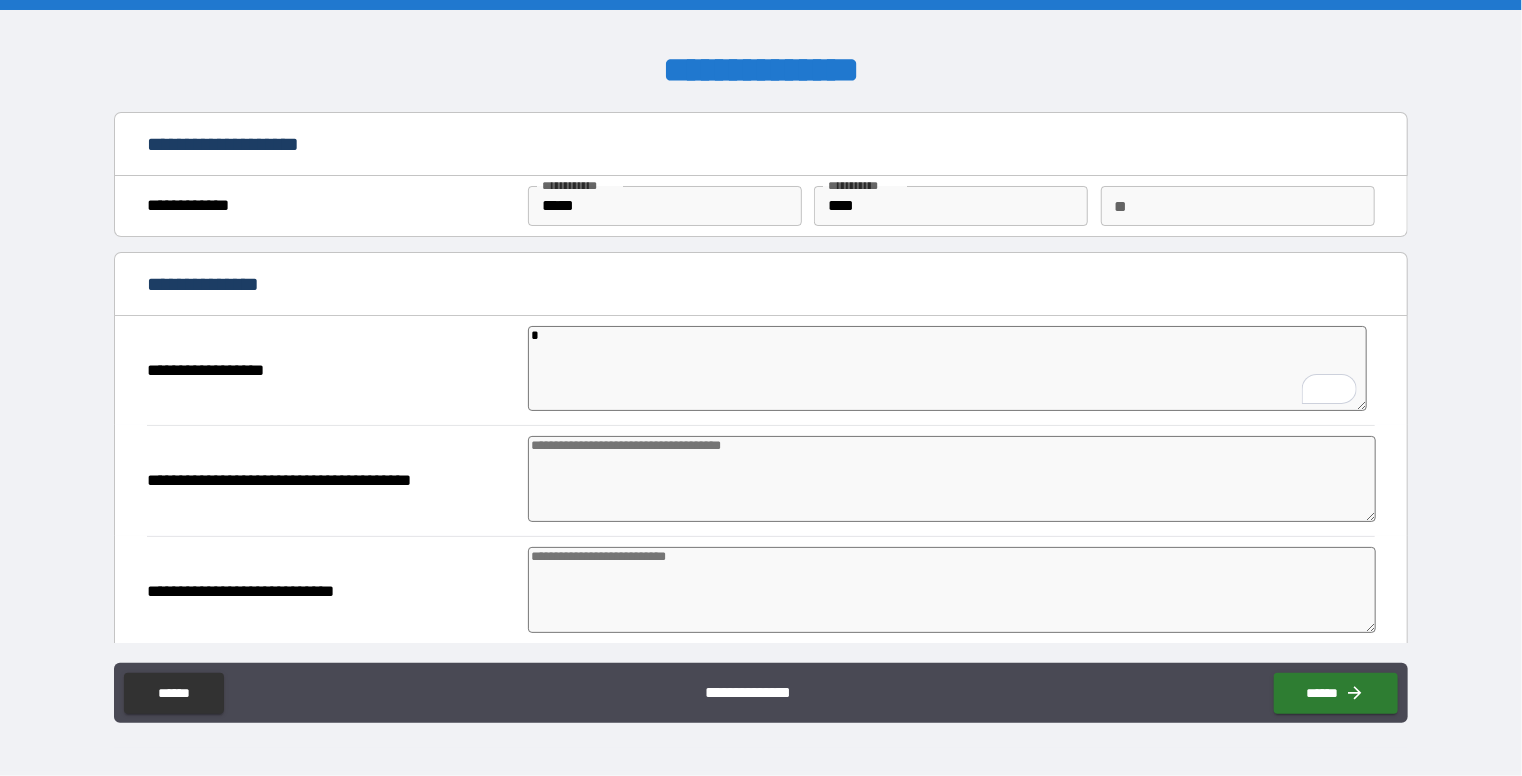 type on "*" 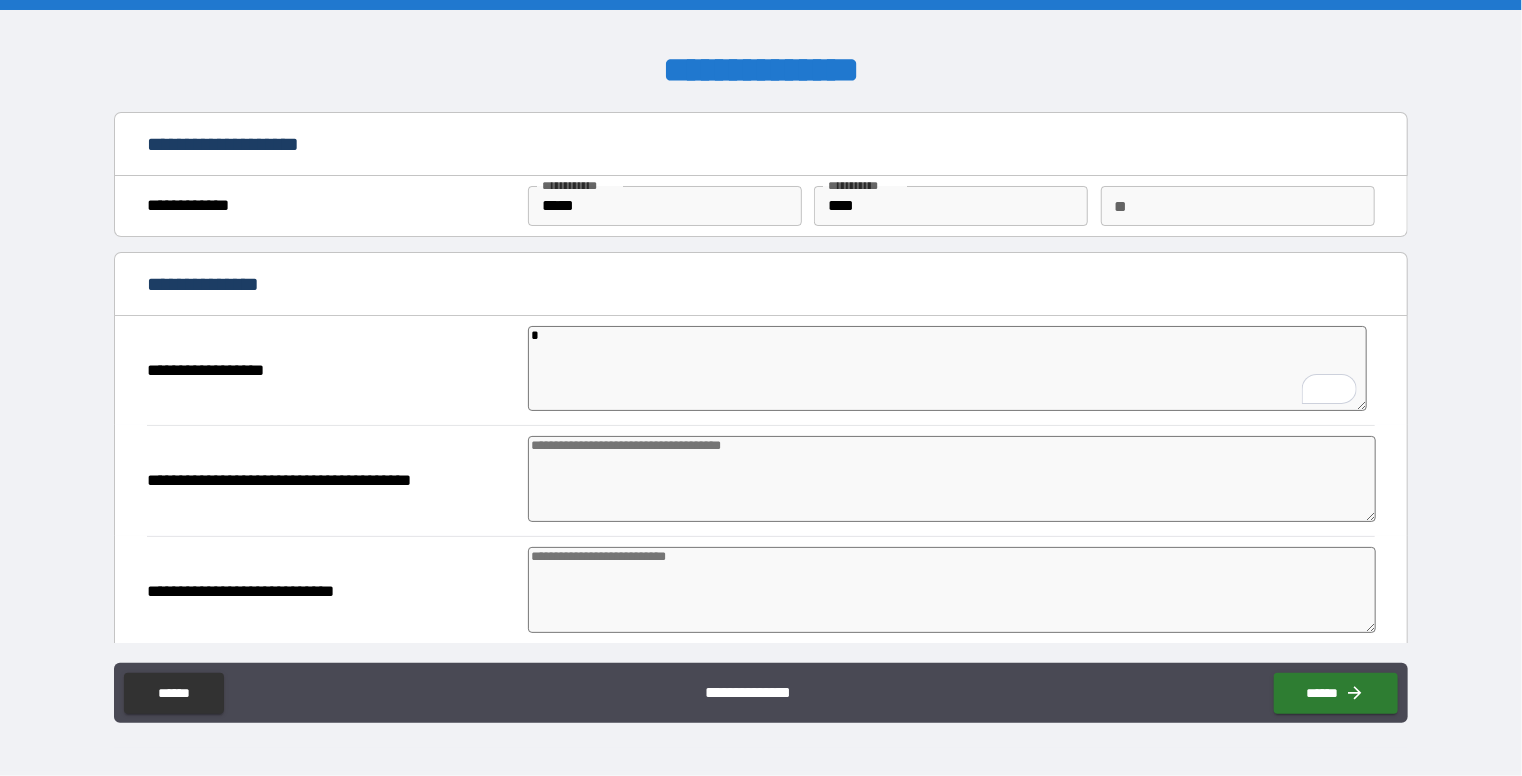 type on "*" 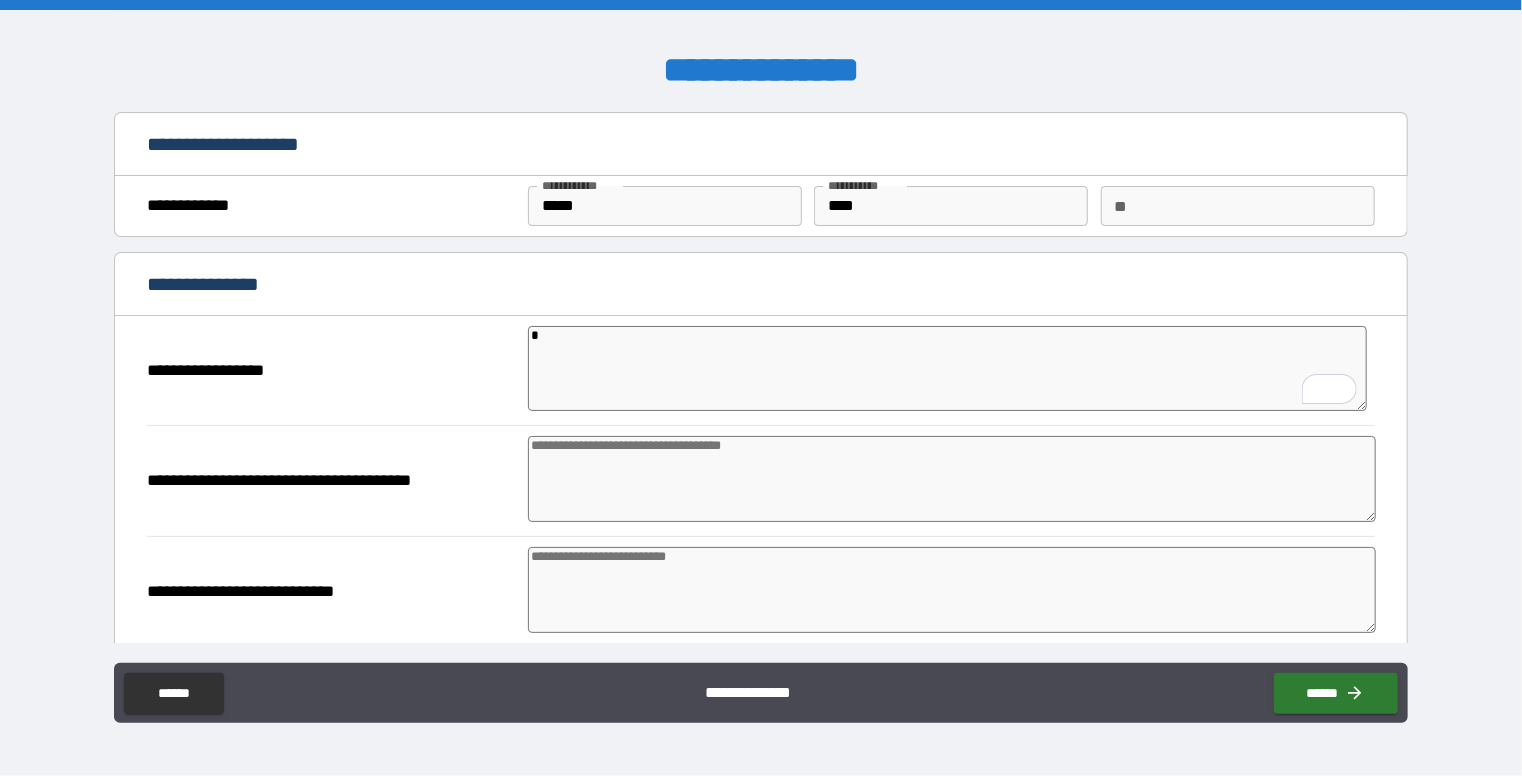 type on "*" 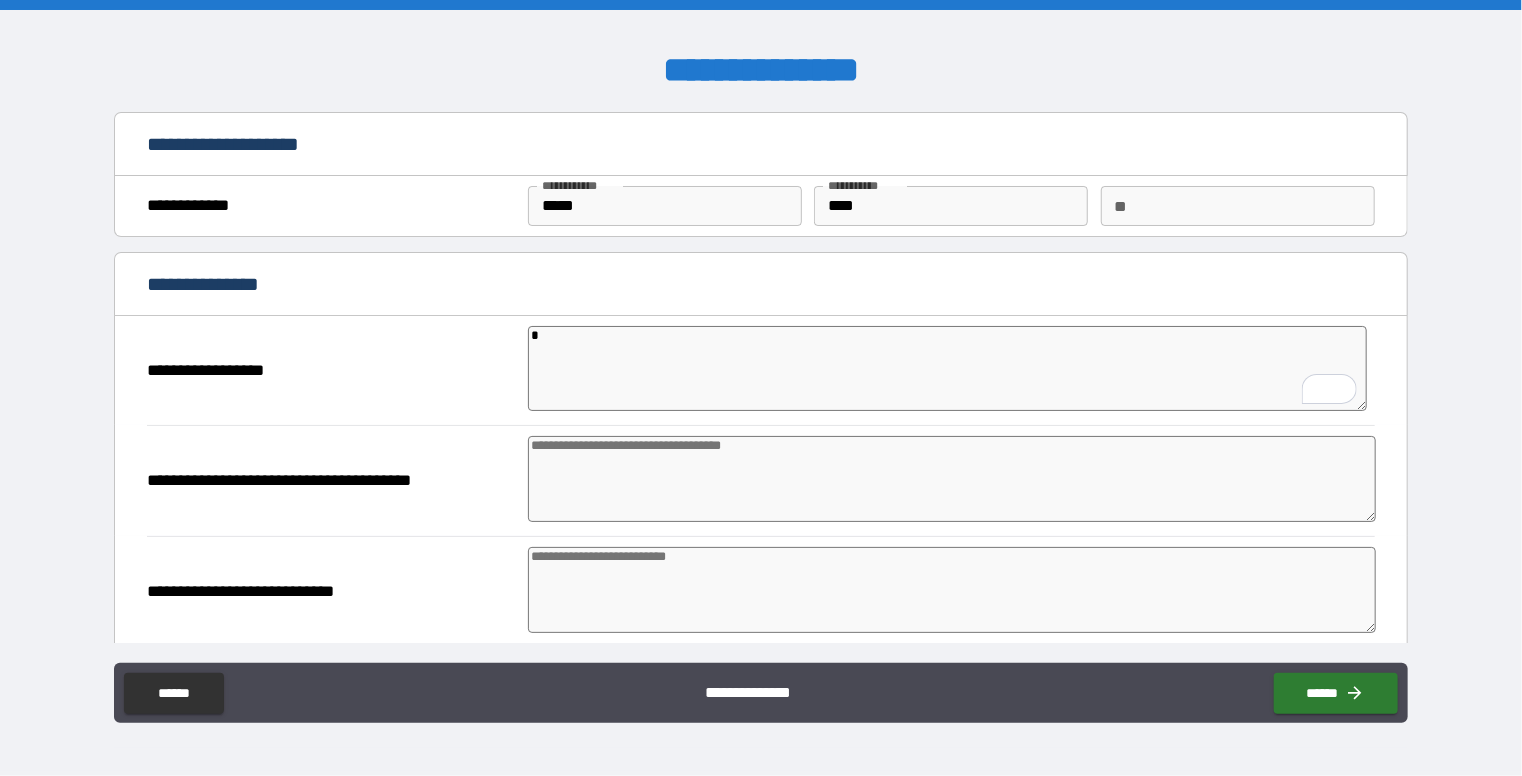 type on "*" 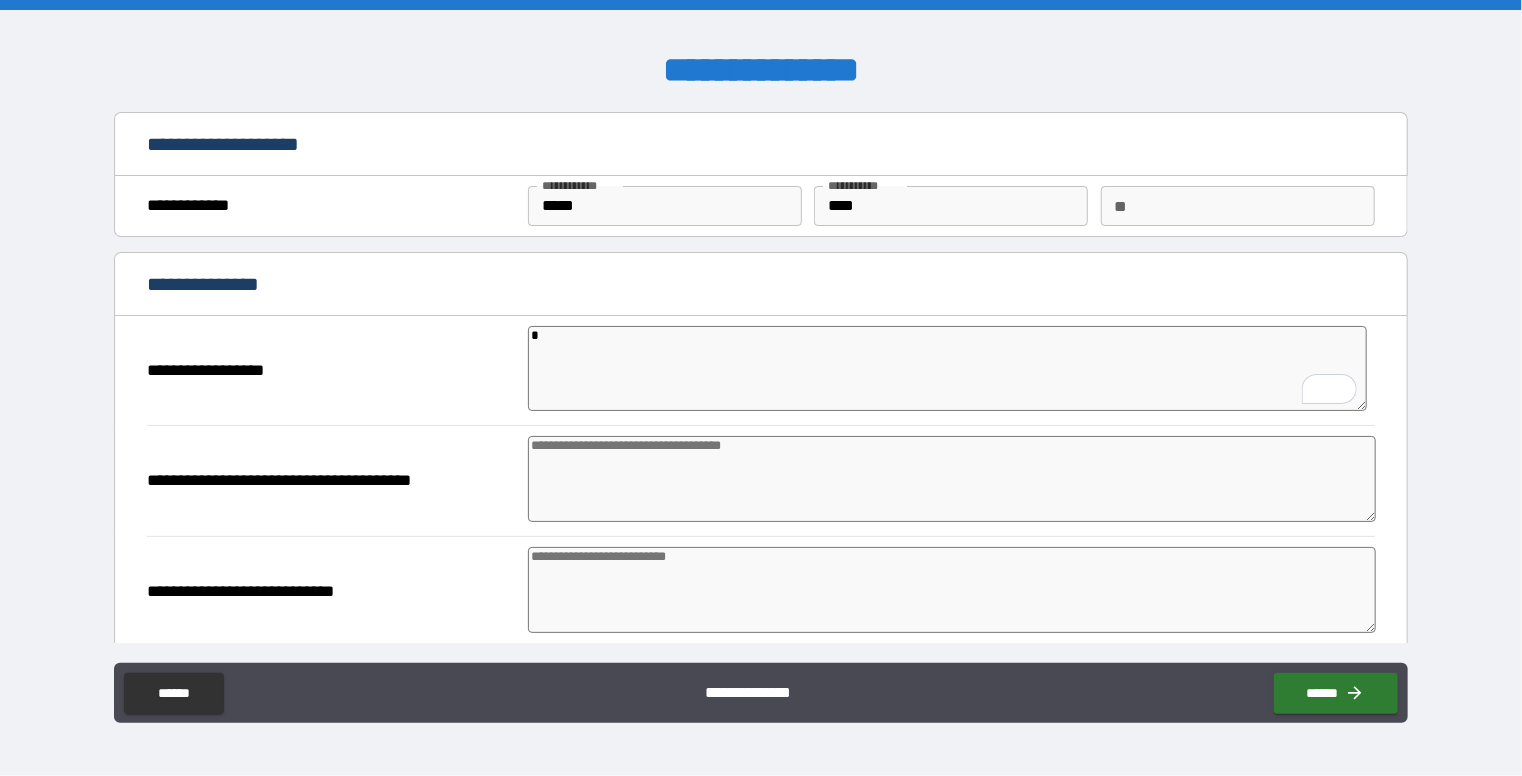 type on "*" 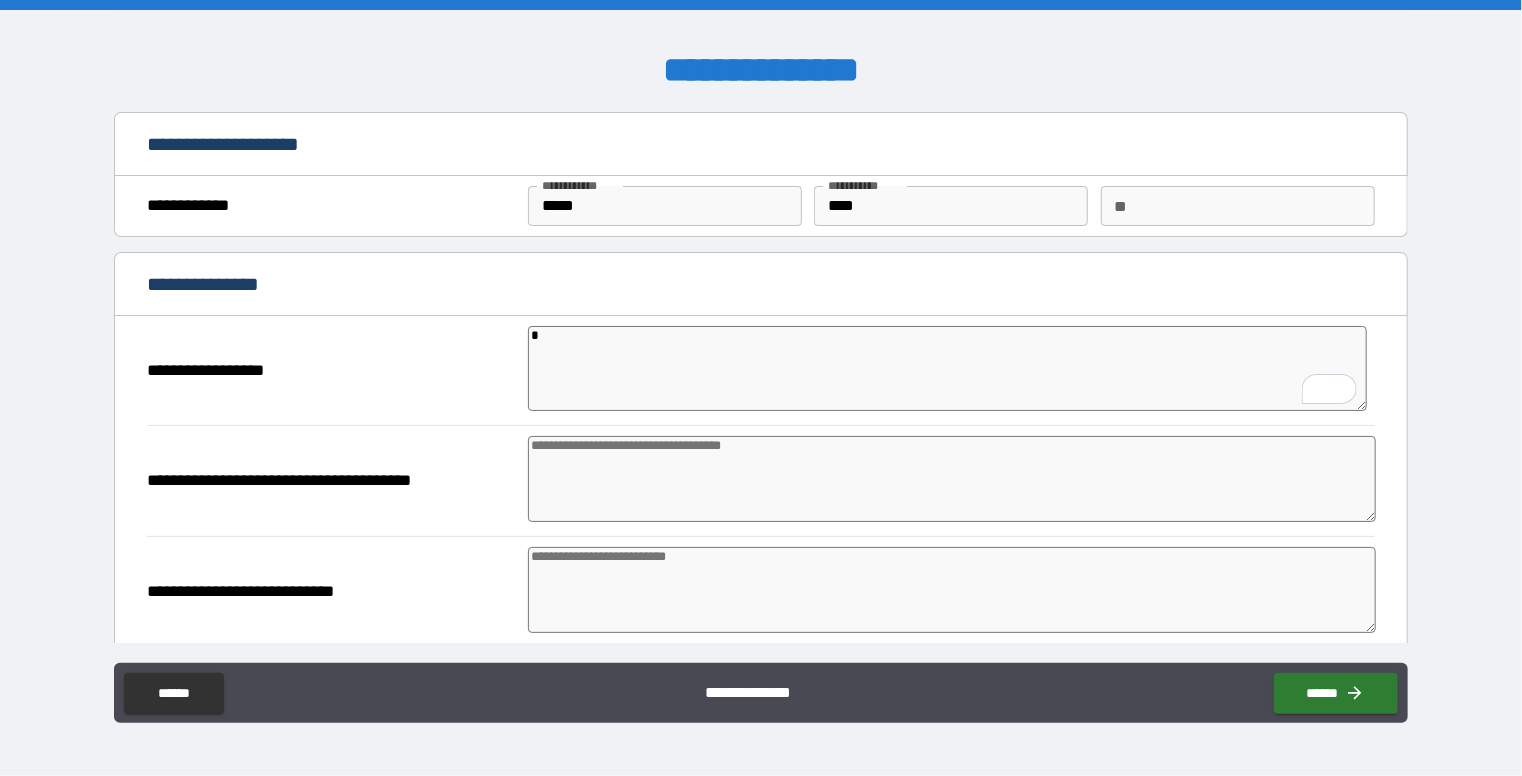 type on "*" 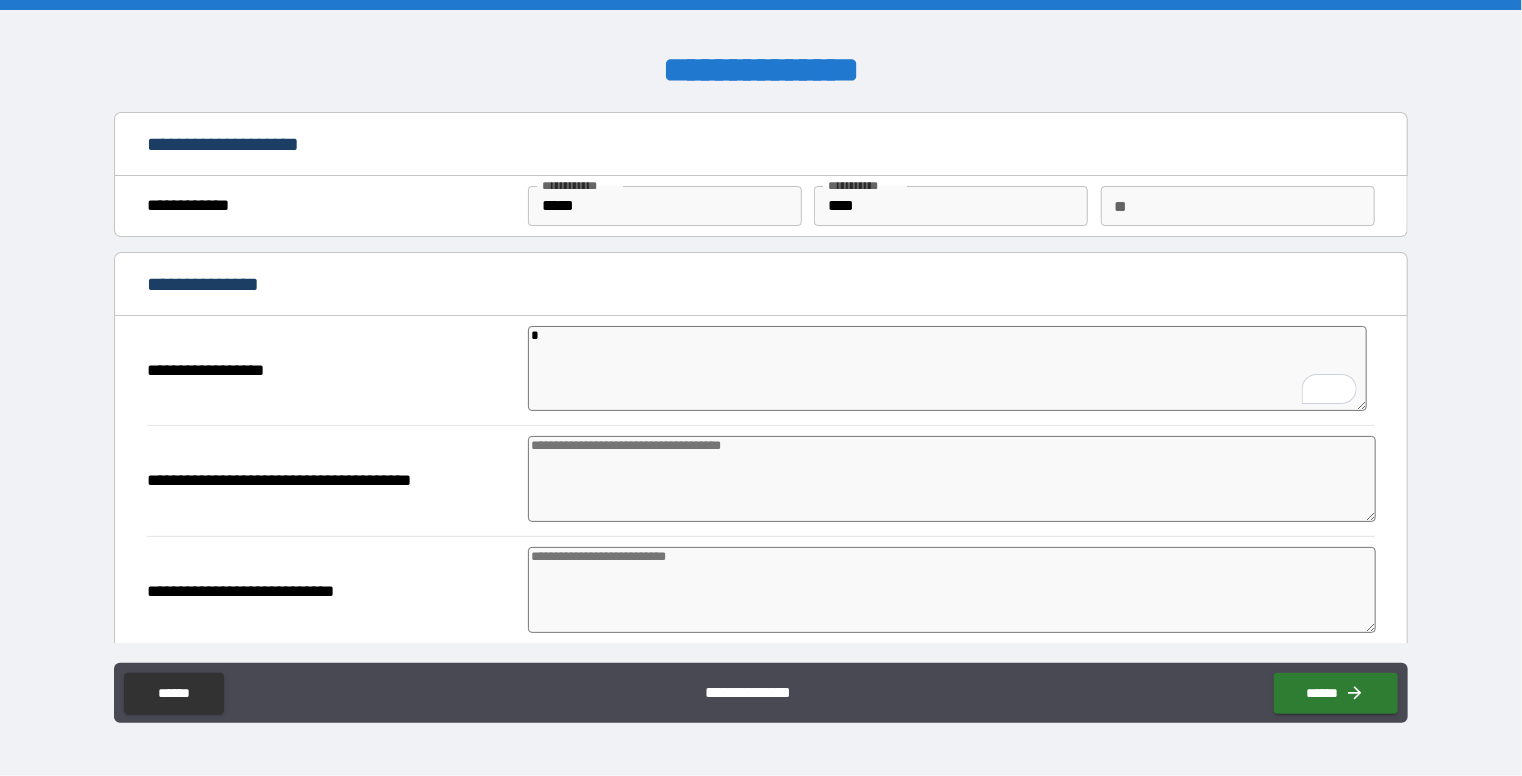 type on "*" 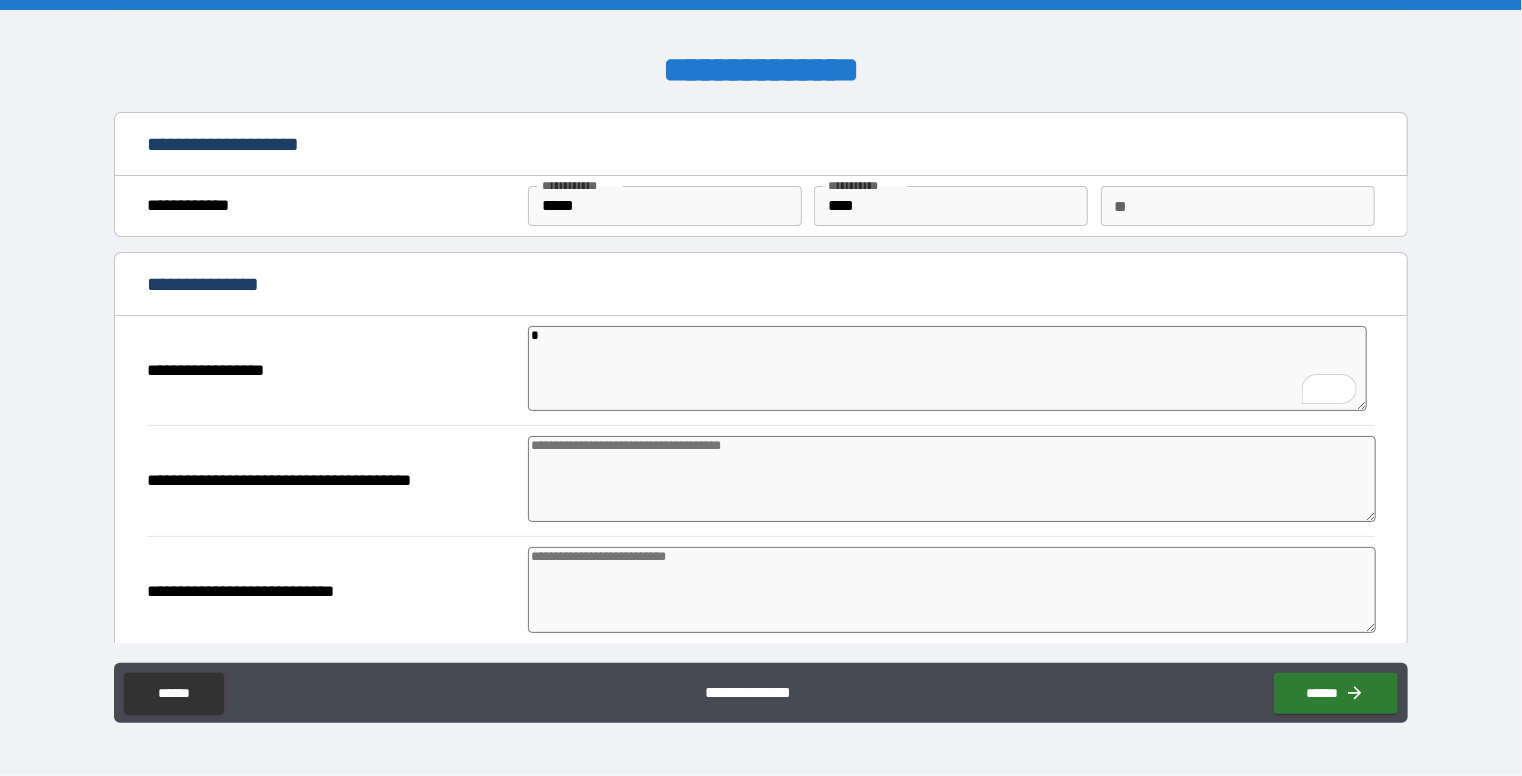 type on "*" 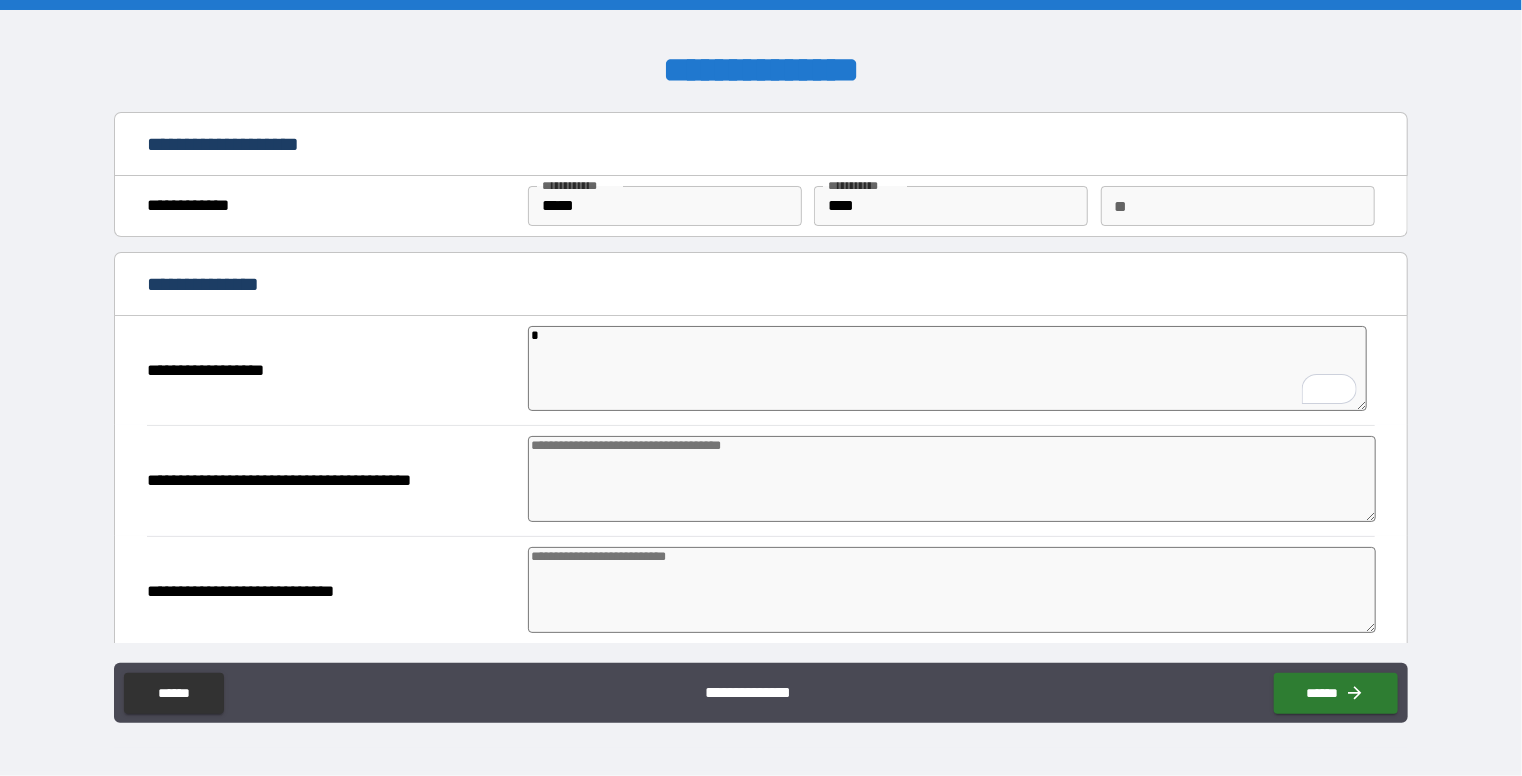 type on "*" 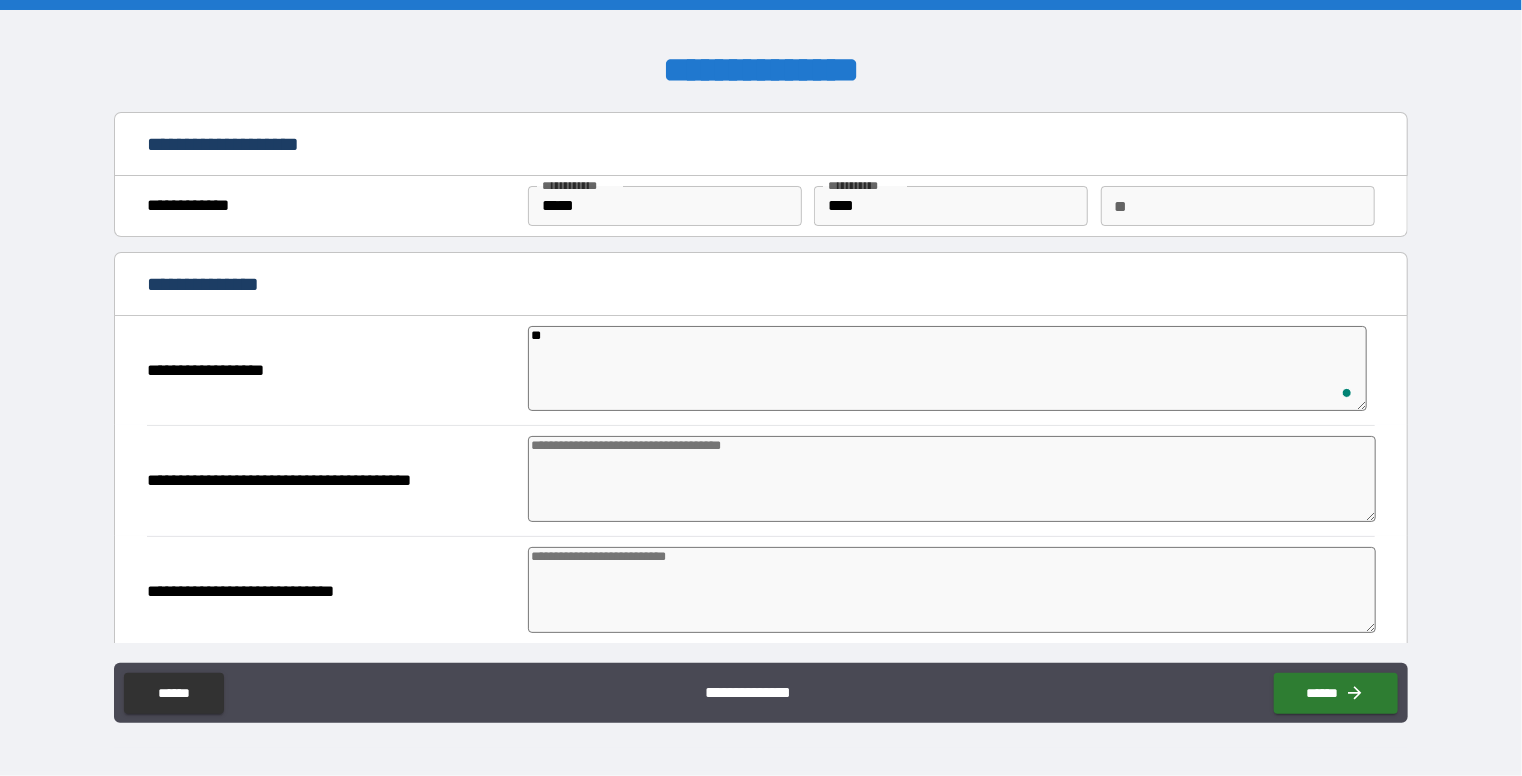 type on "*" 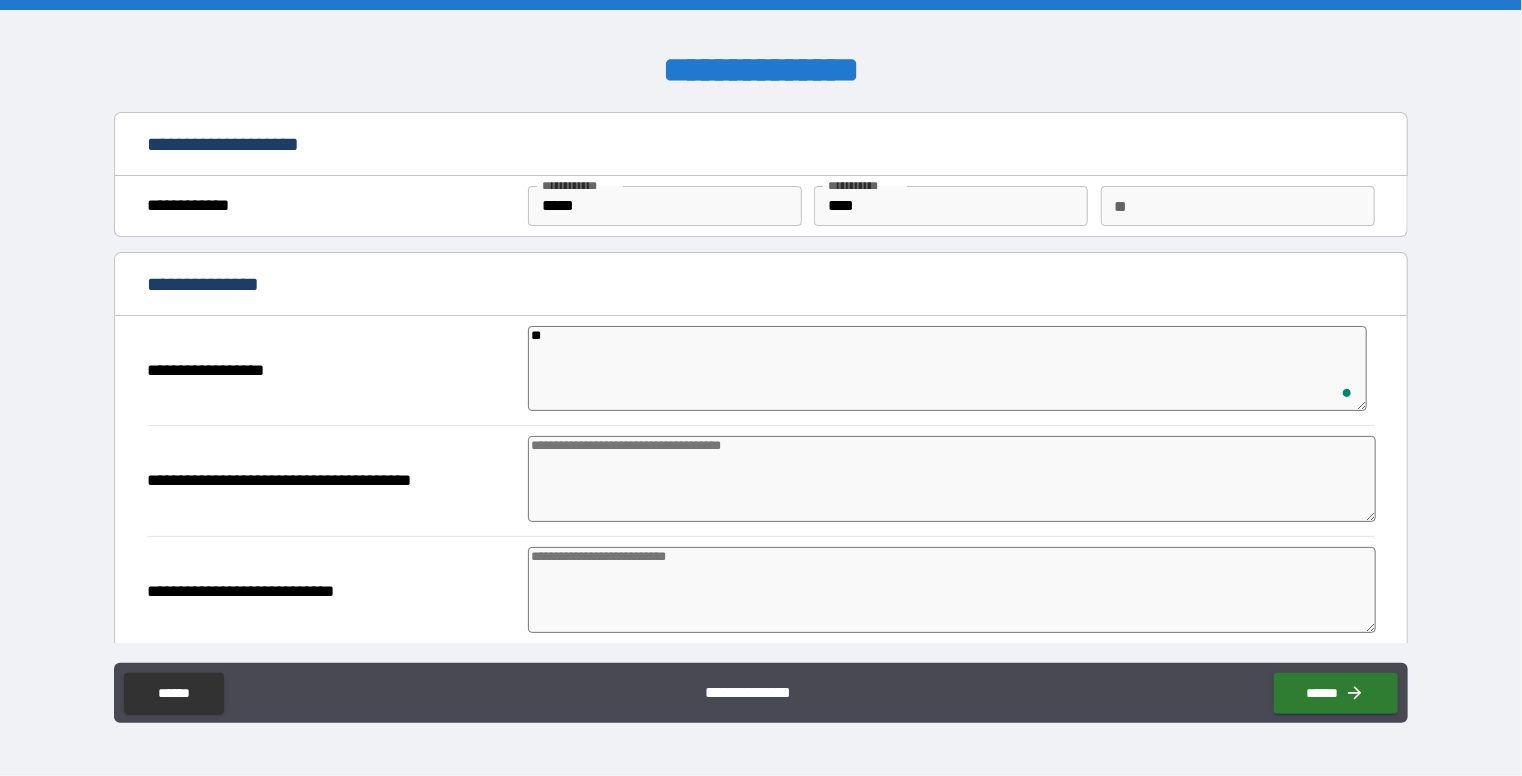 type on "*" 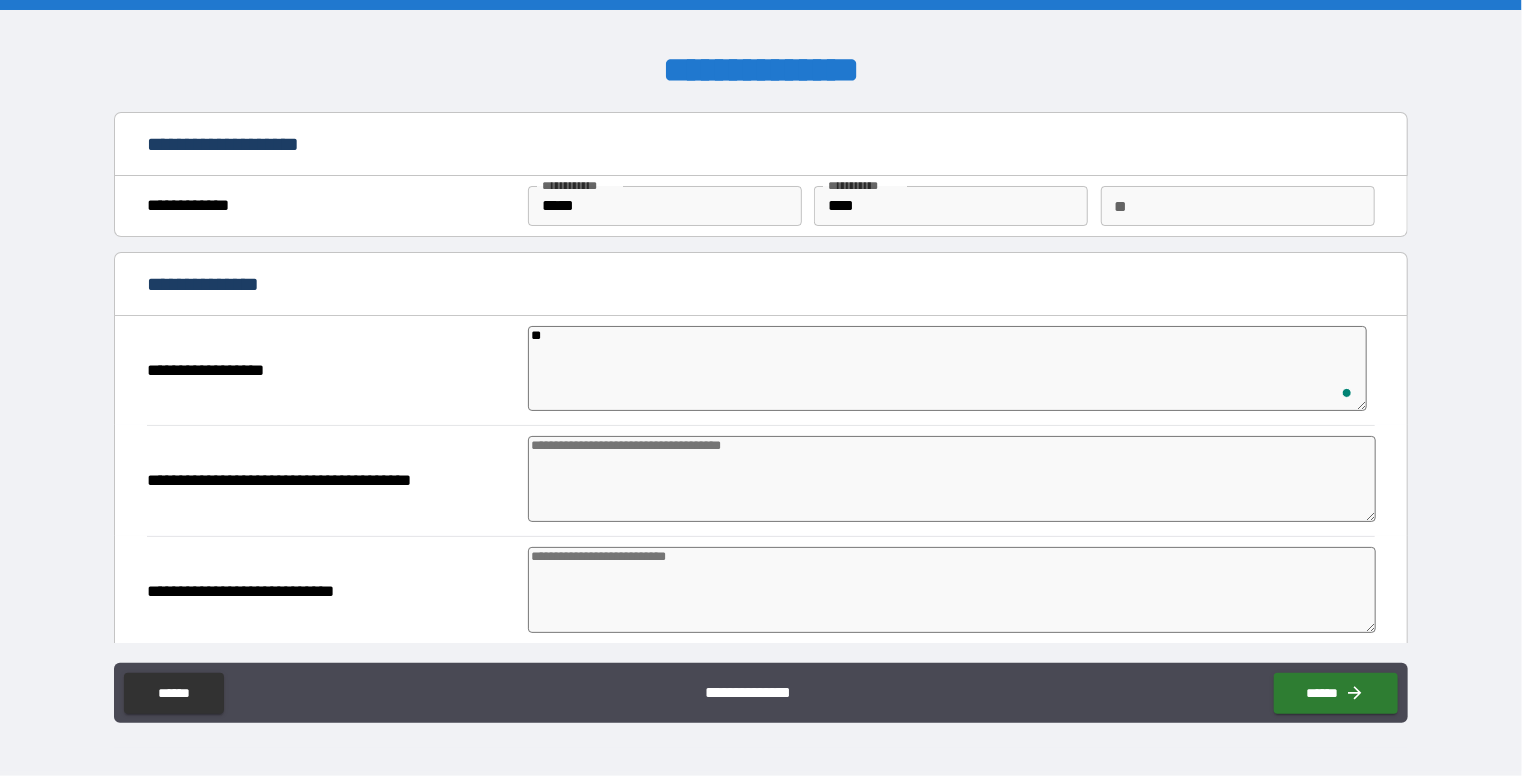 type on "*" 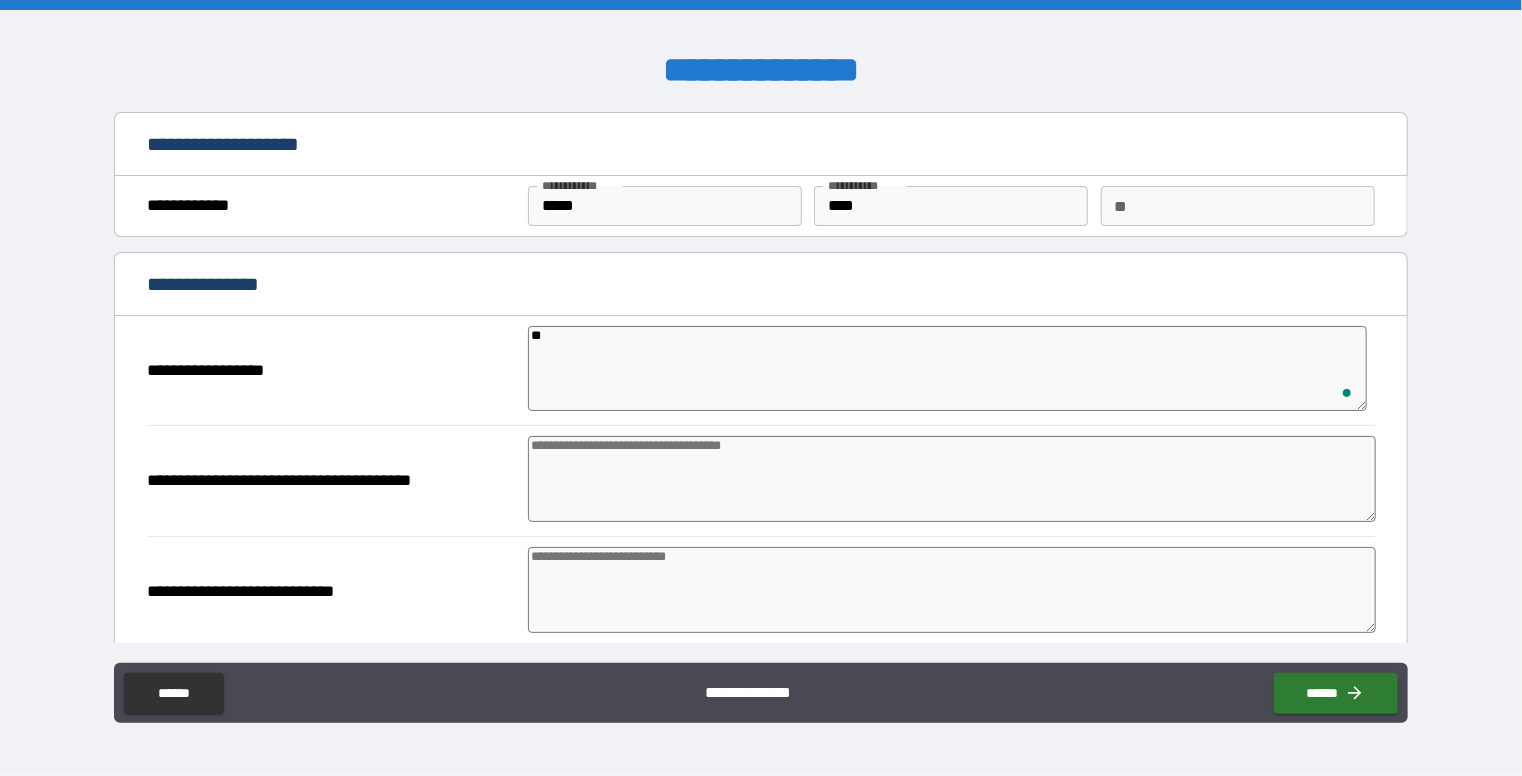 type on "*" 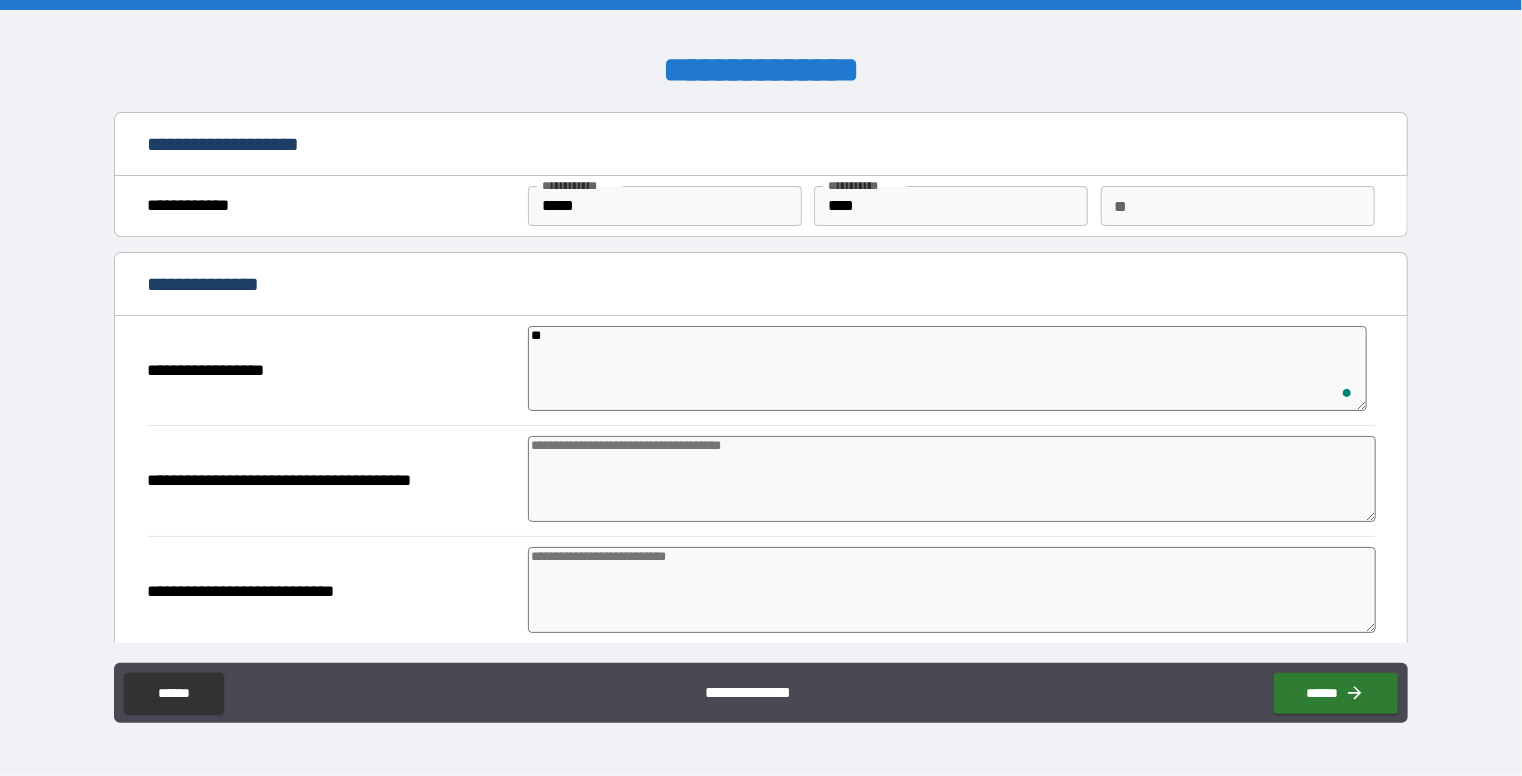 type on "*" 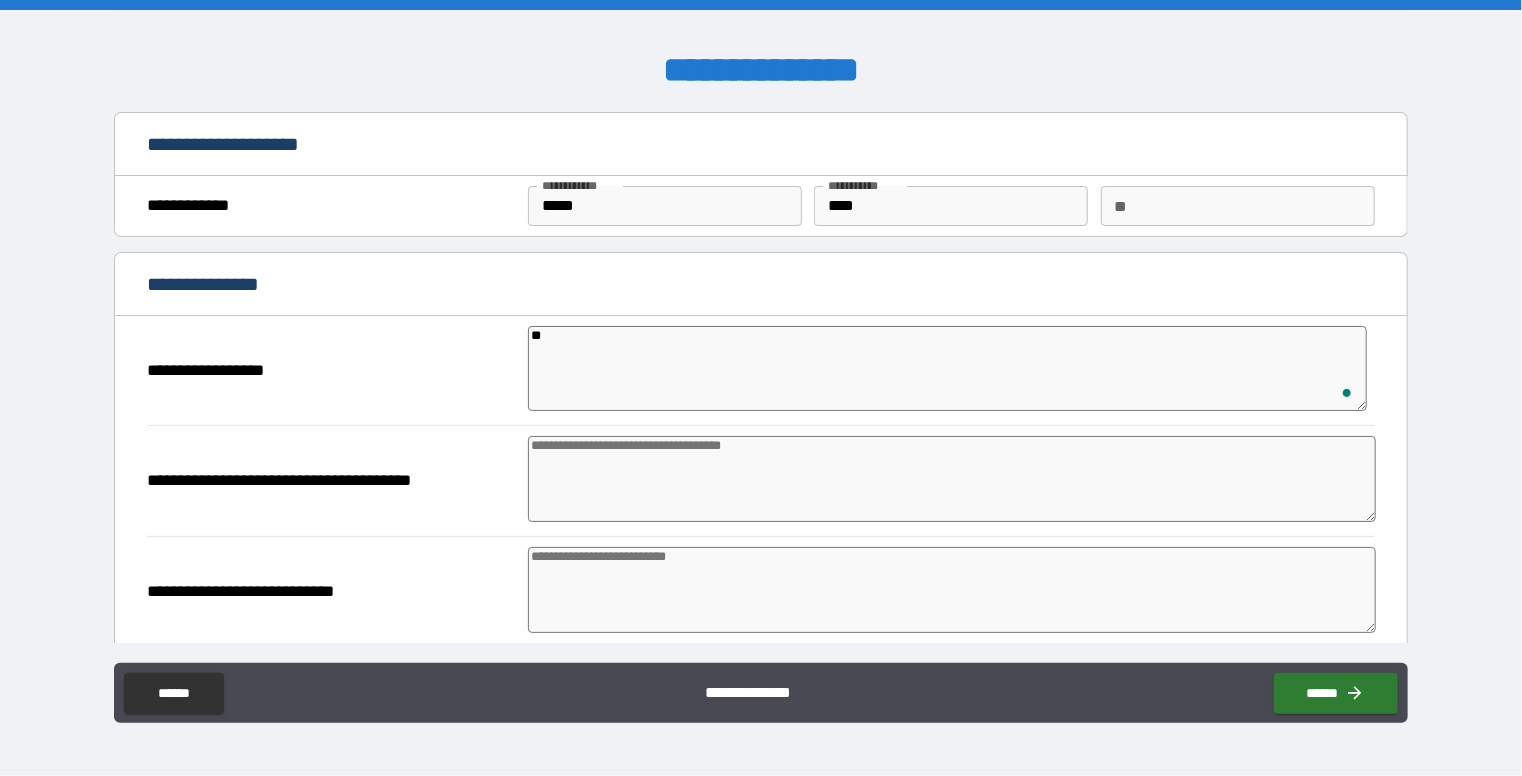 type on "*" 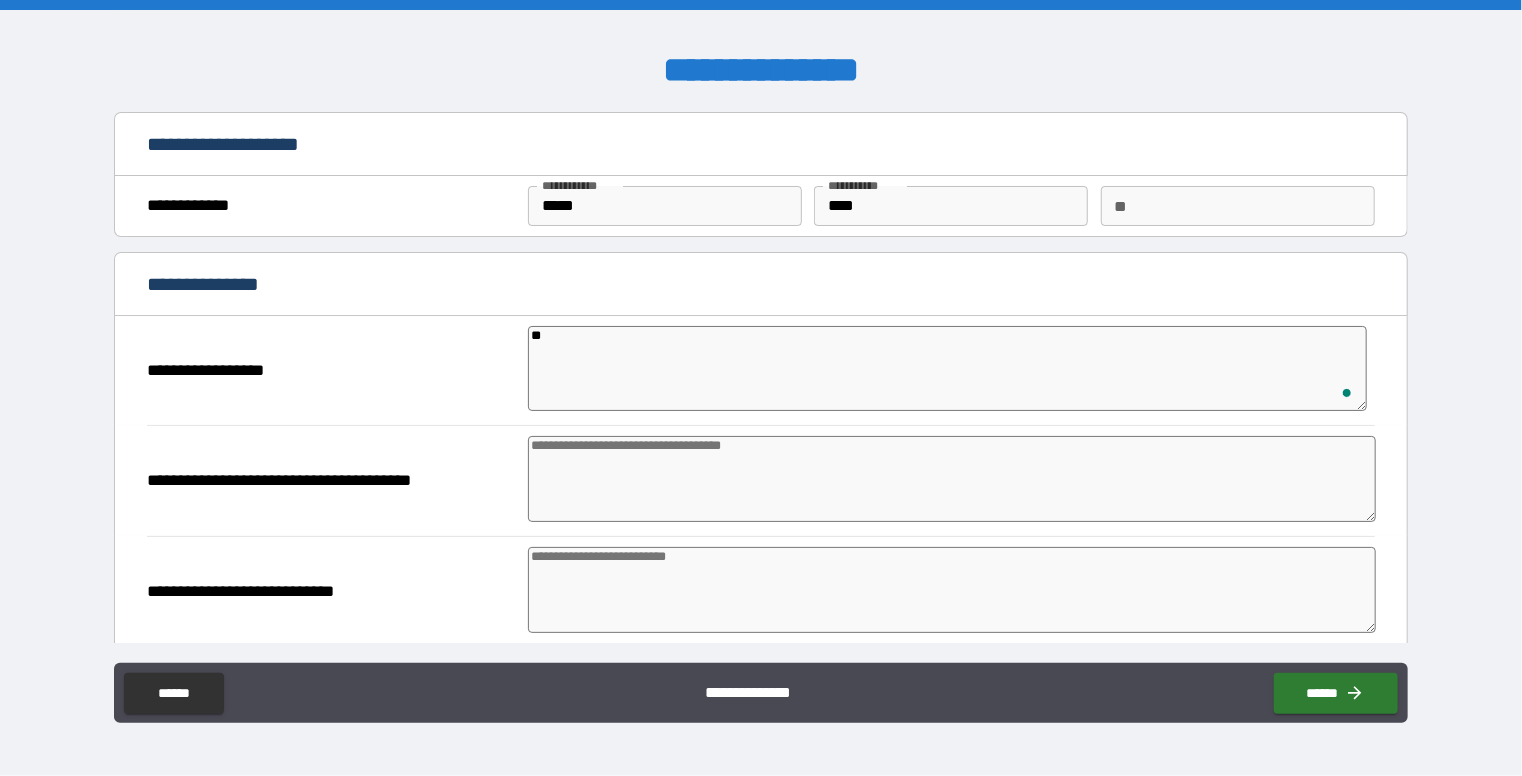 type on "*" 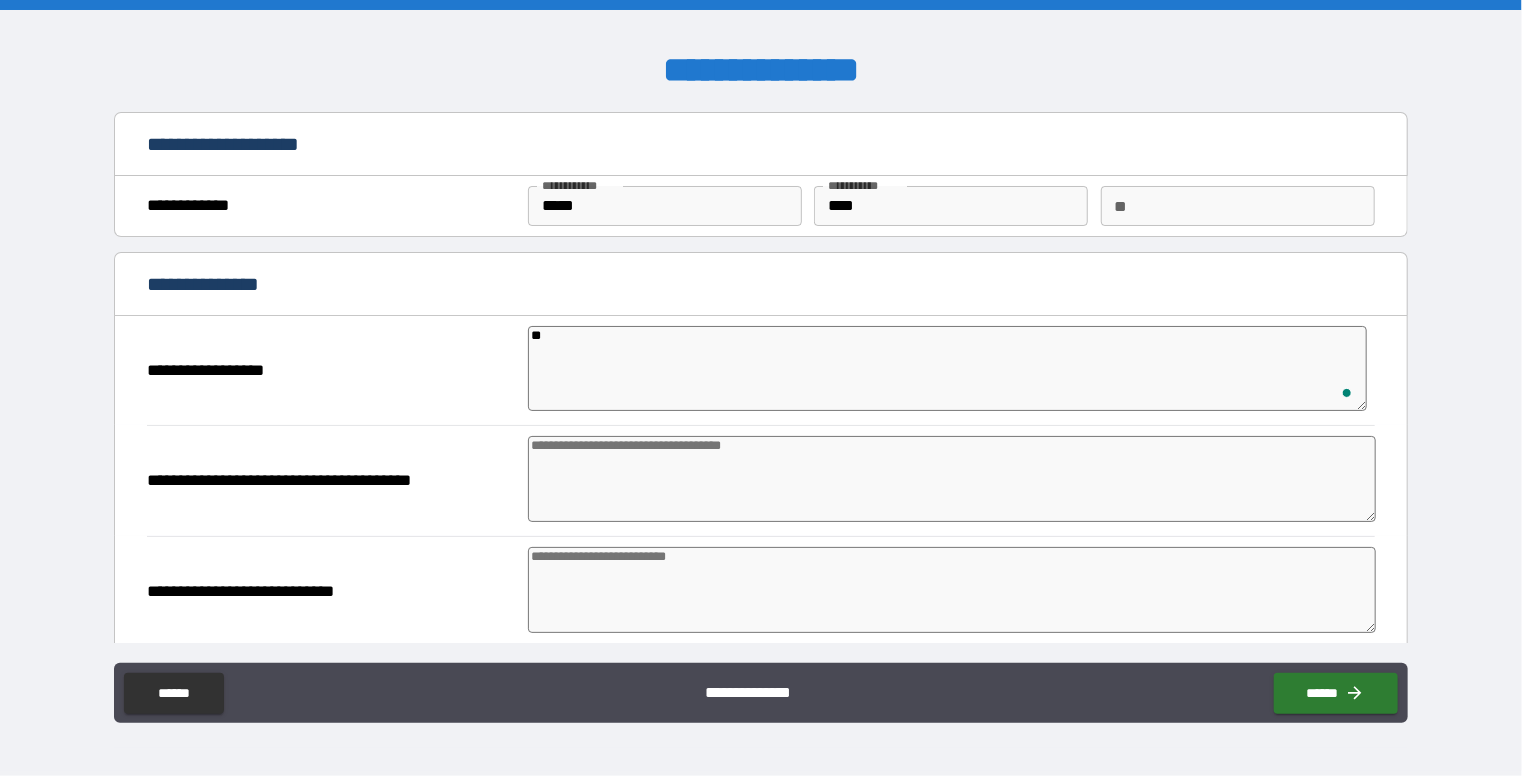 type on "*" 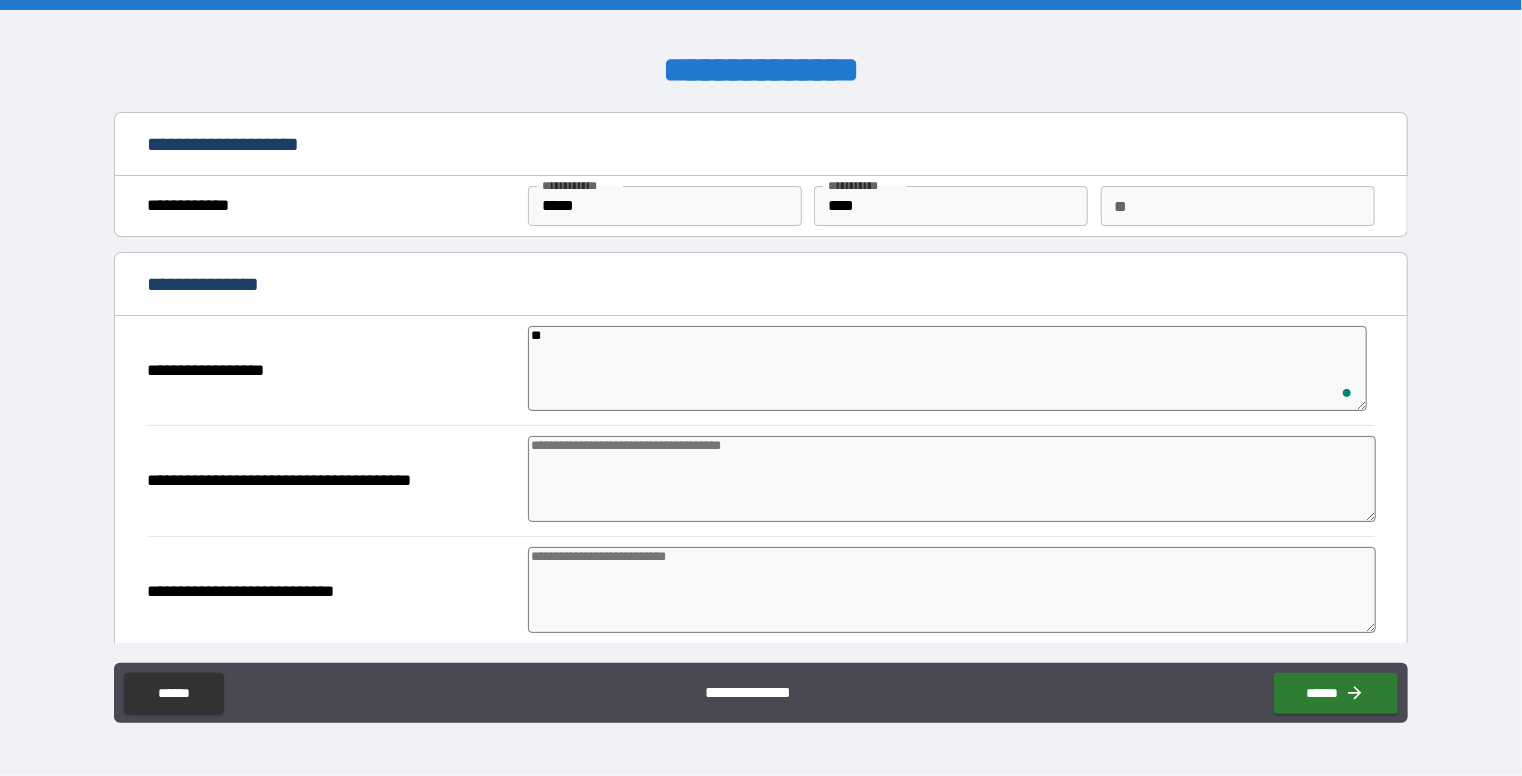type on "*" 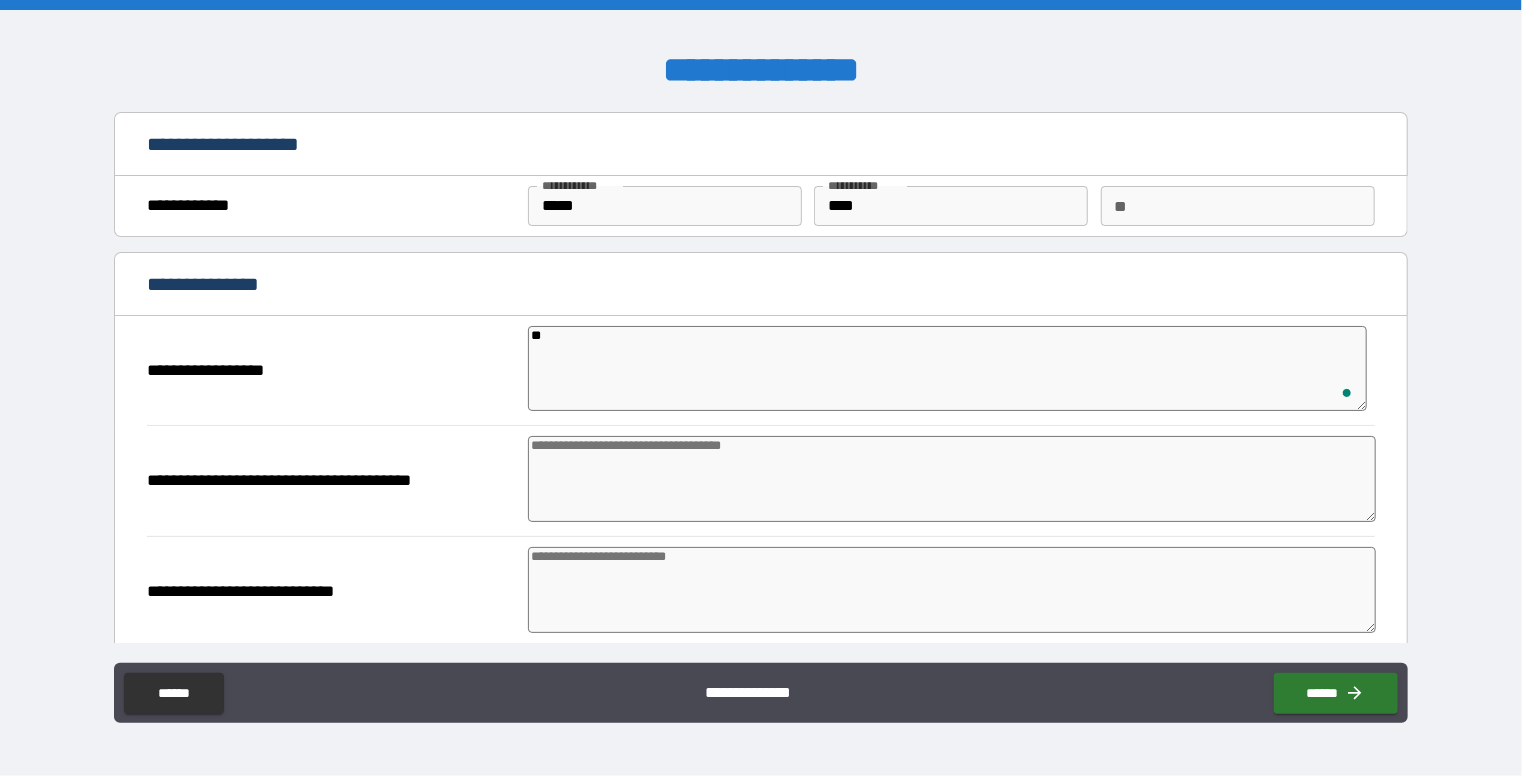 type on "*" 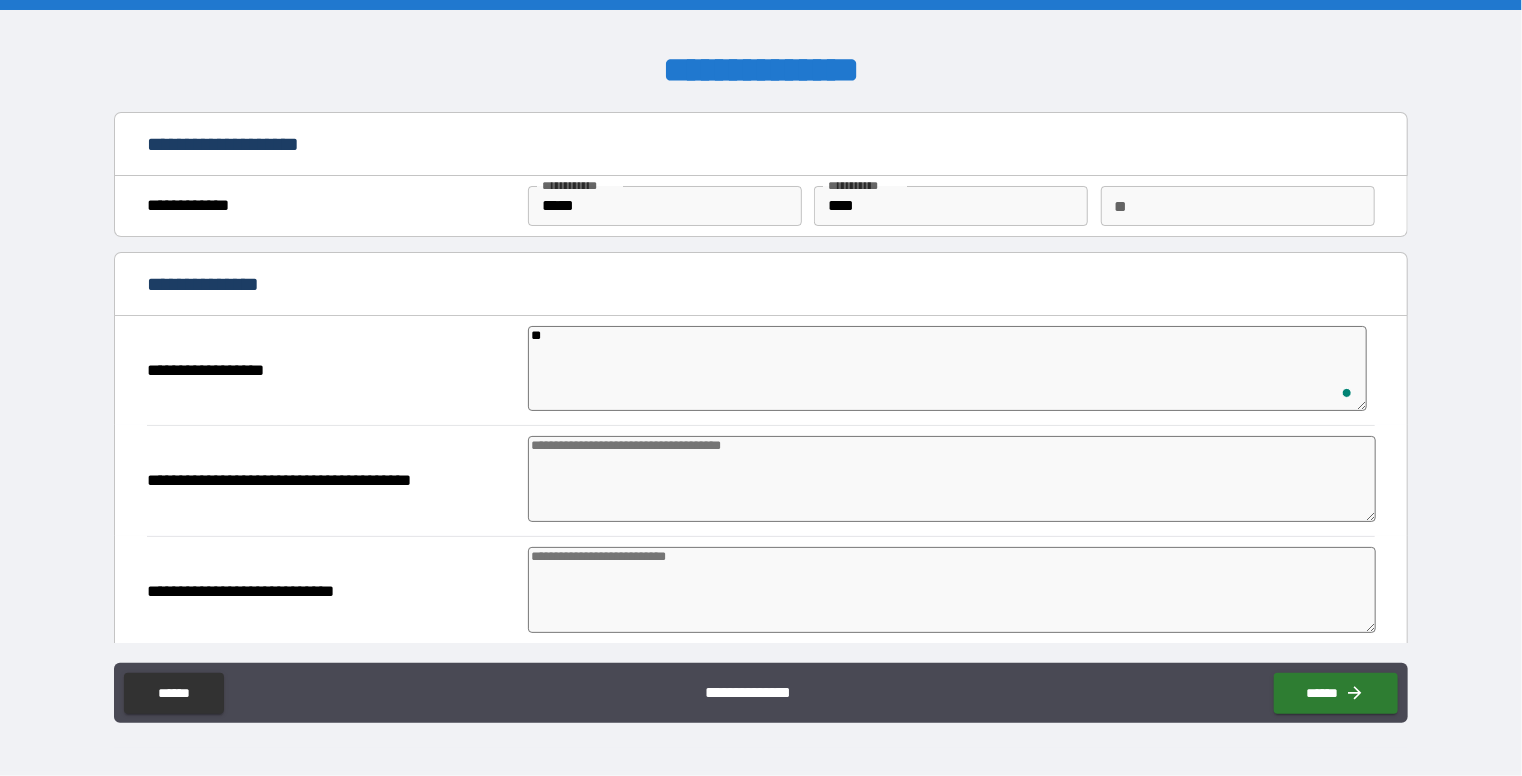 type on "*" 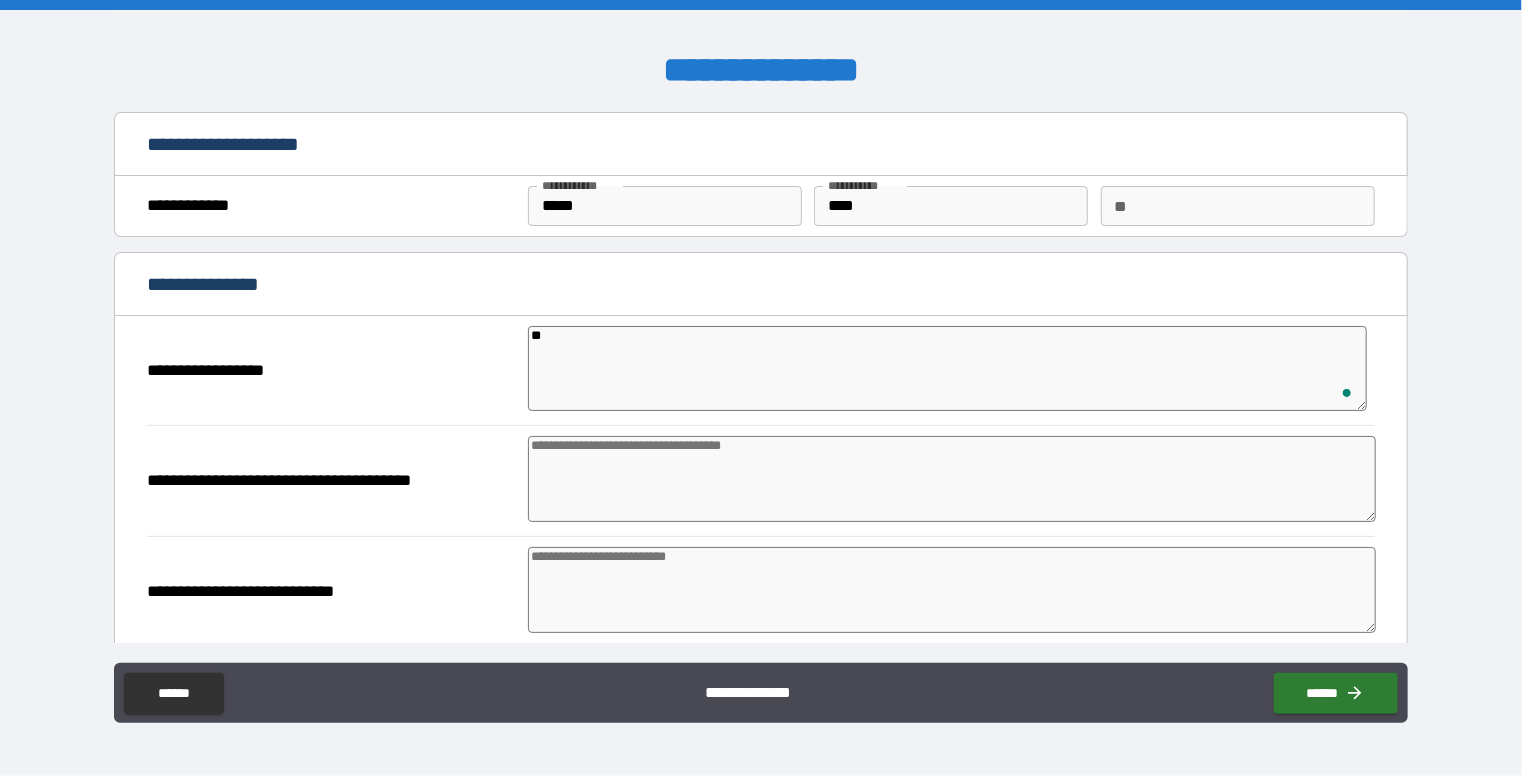 type on "*" 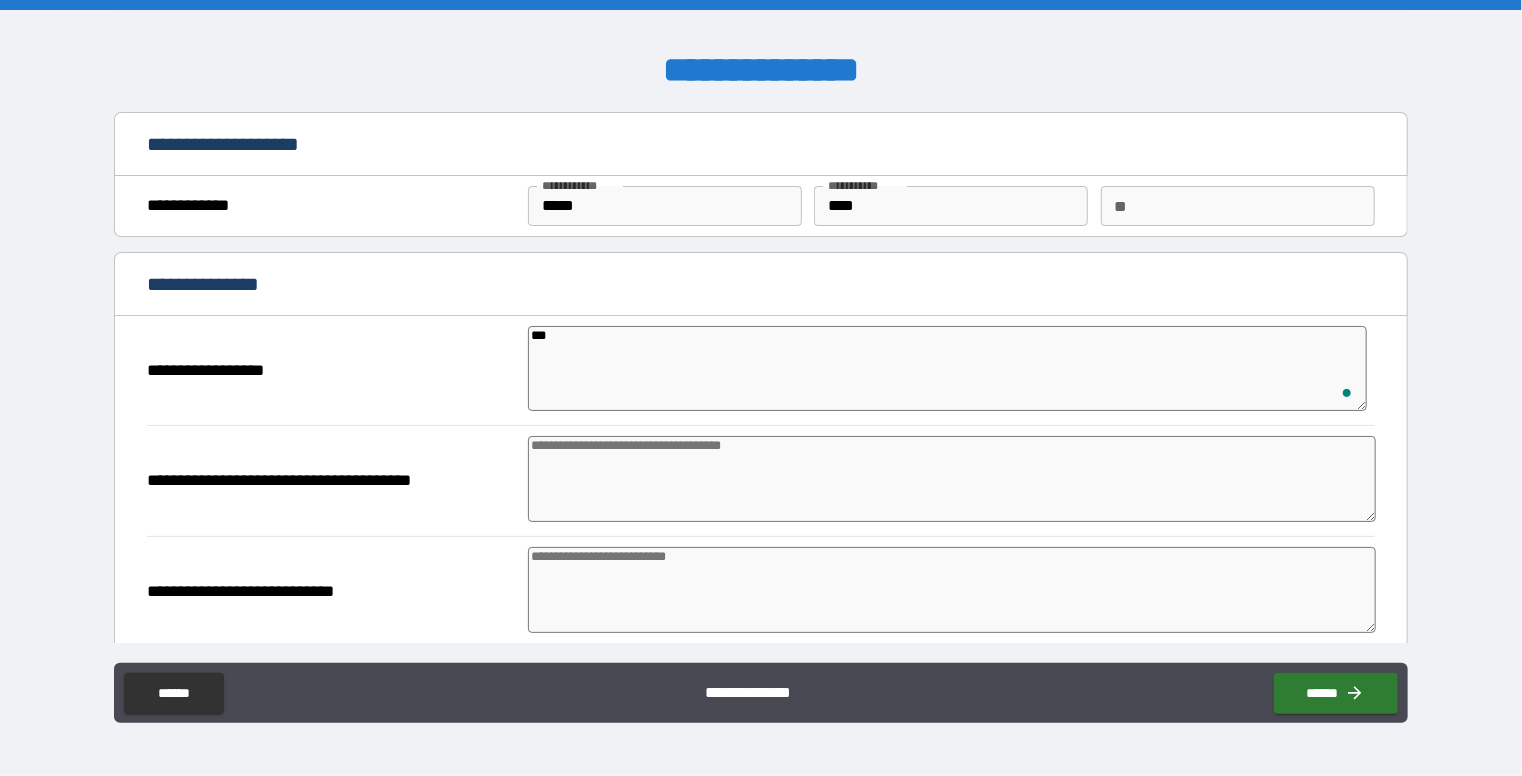 type on "*" 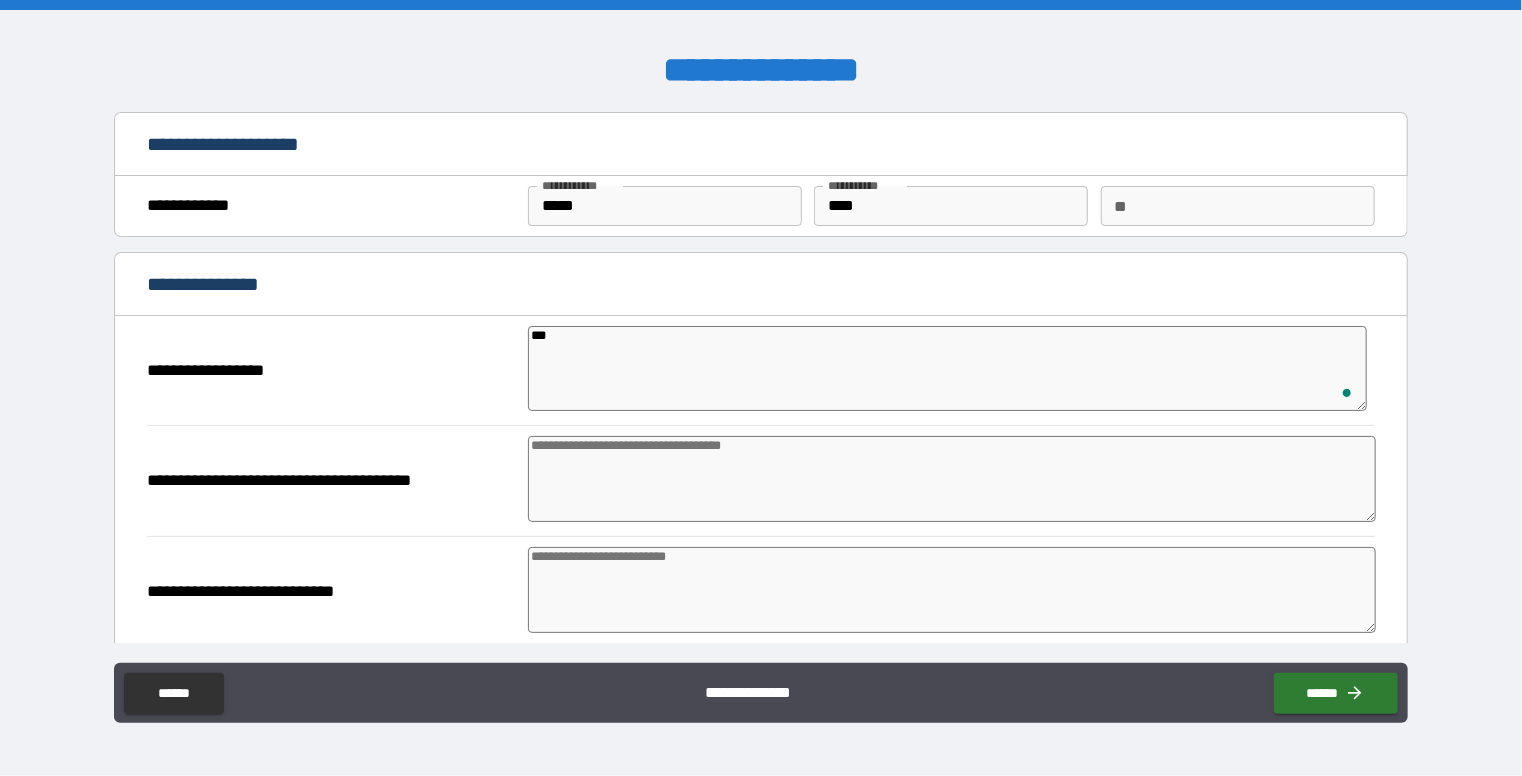 type on "*" 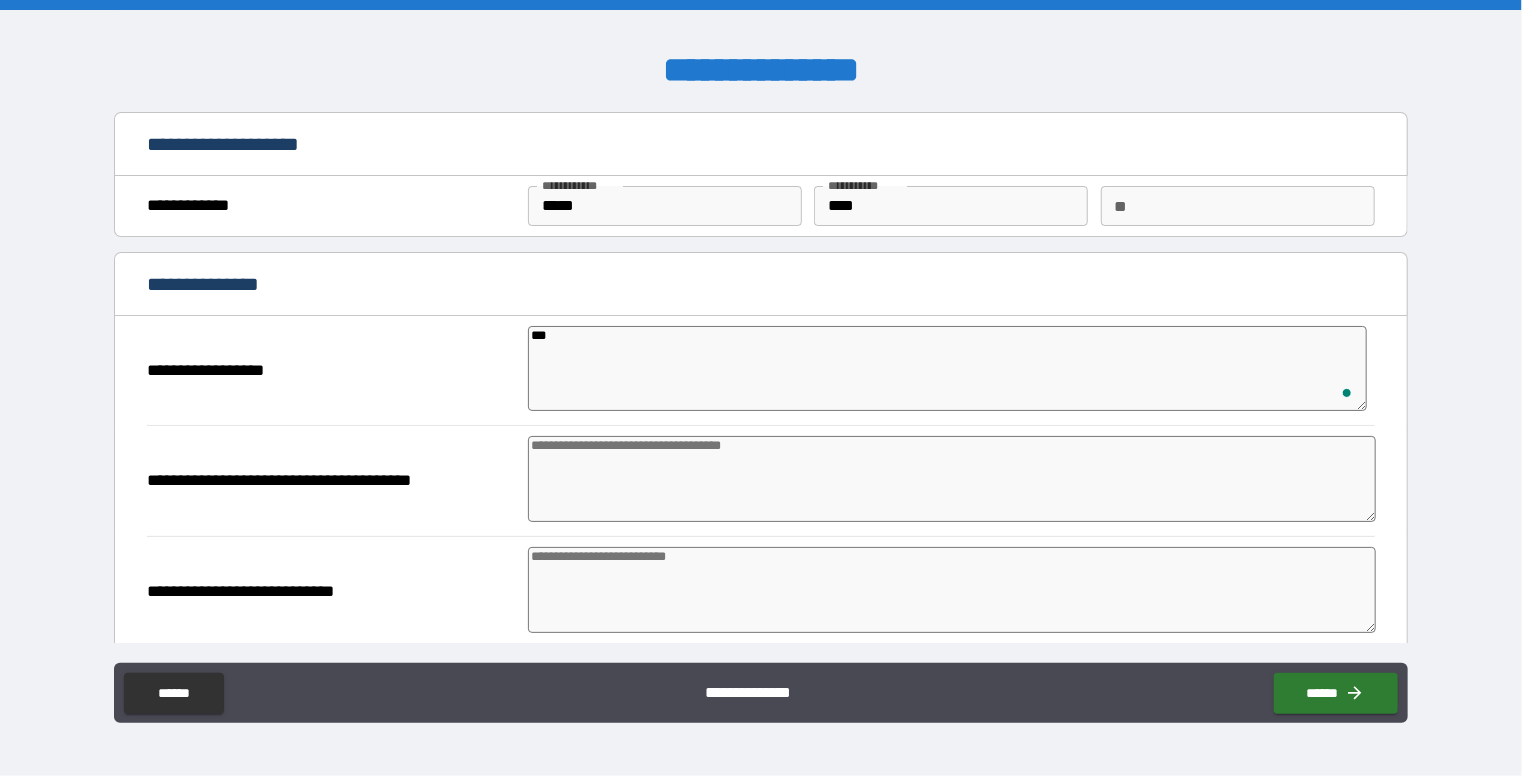 type on "*" 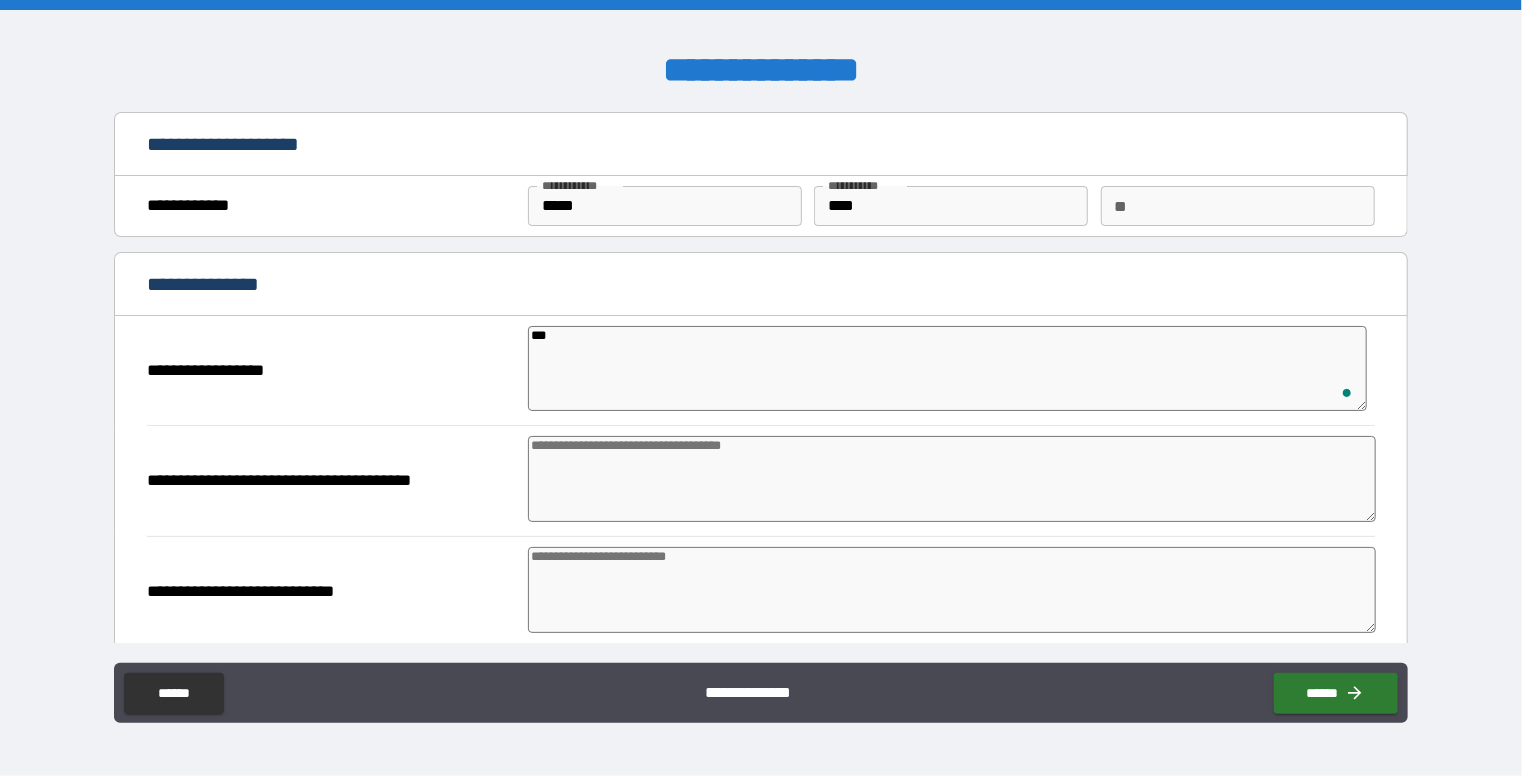 type on "*" 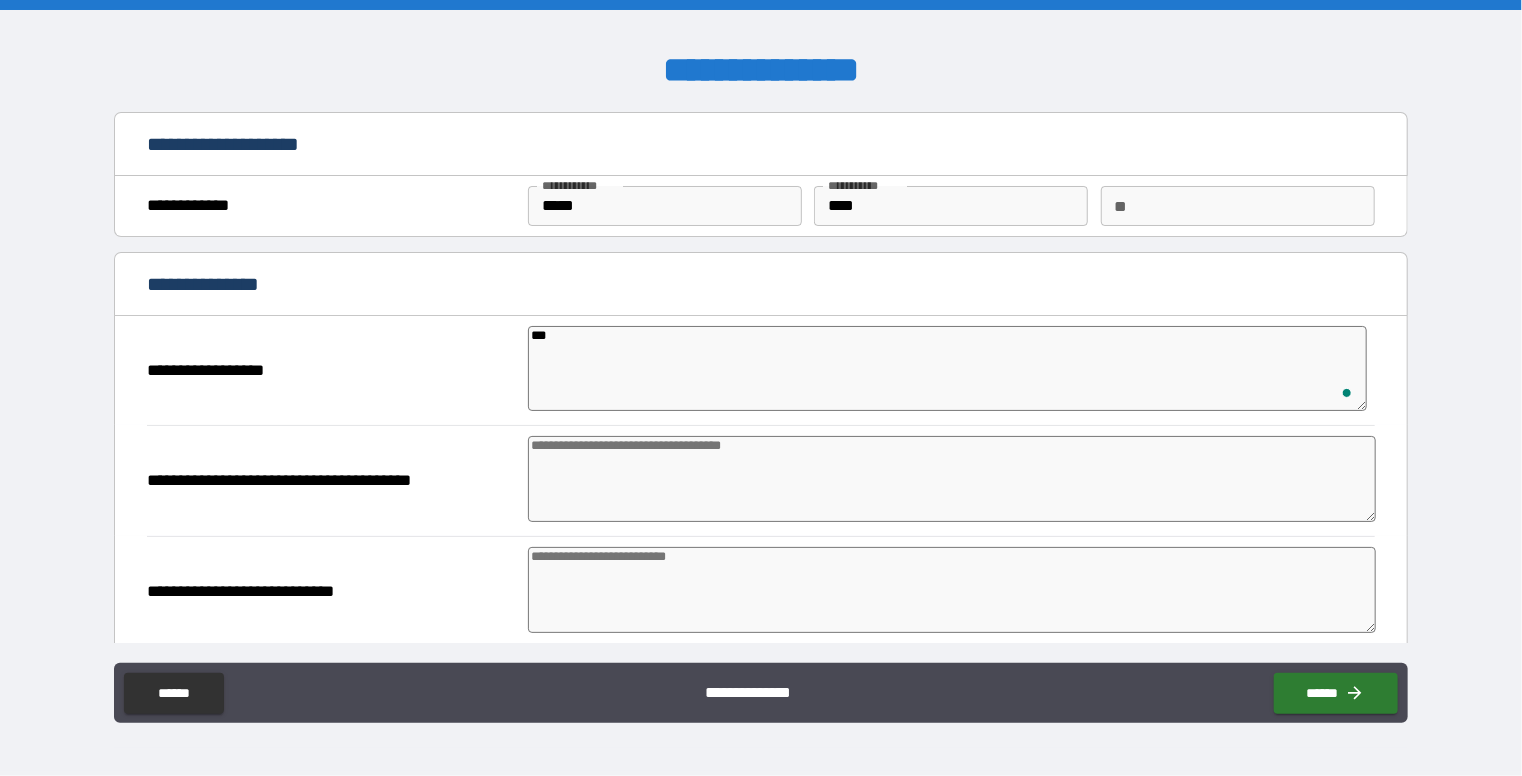 type on "*" 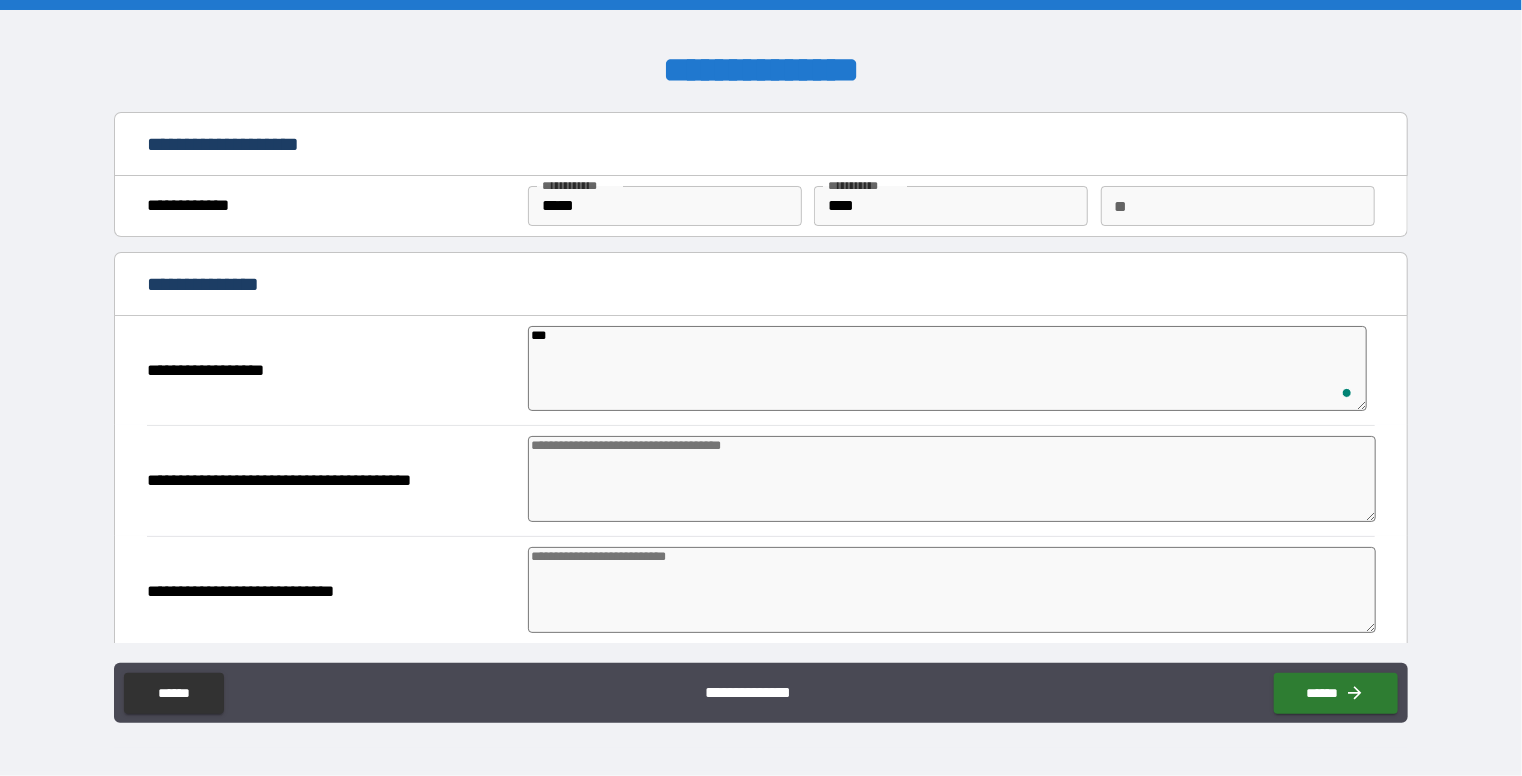 type on "*" 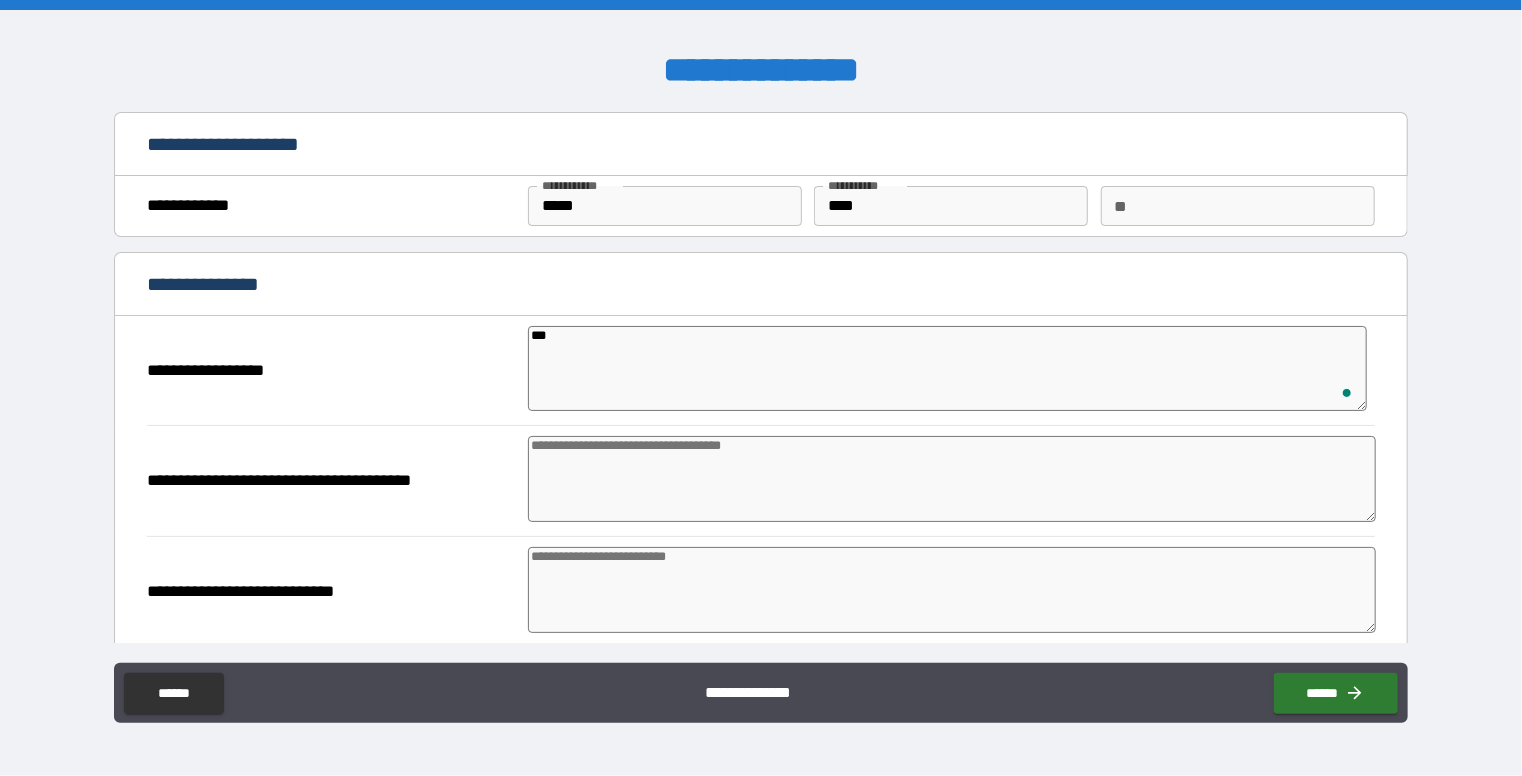 type on "*" 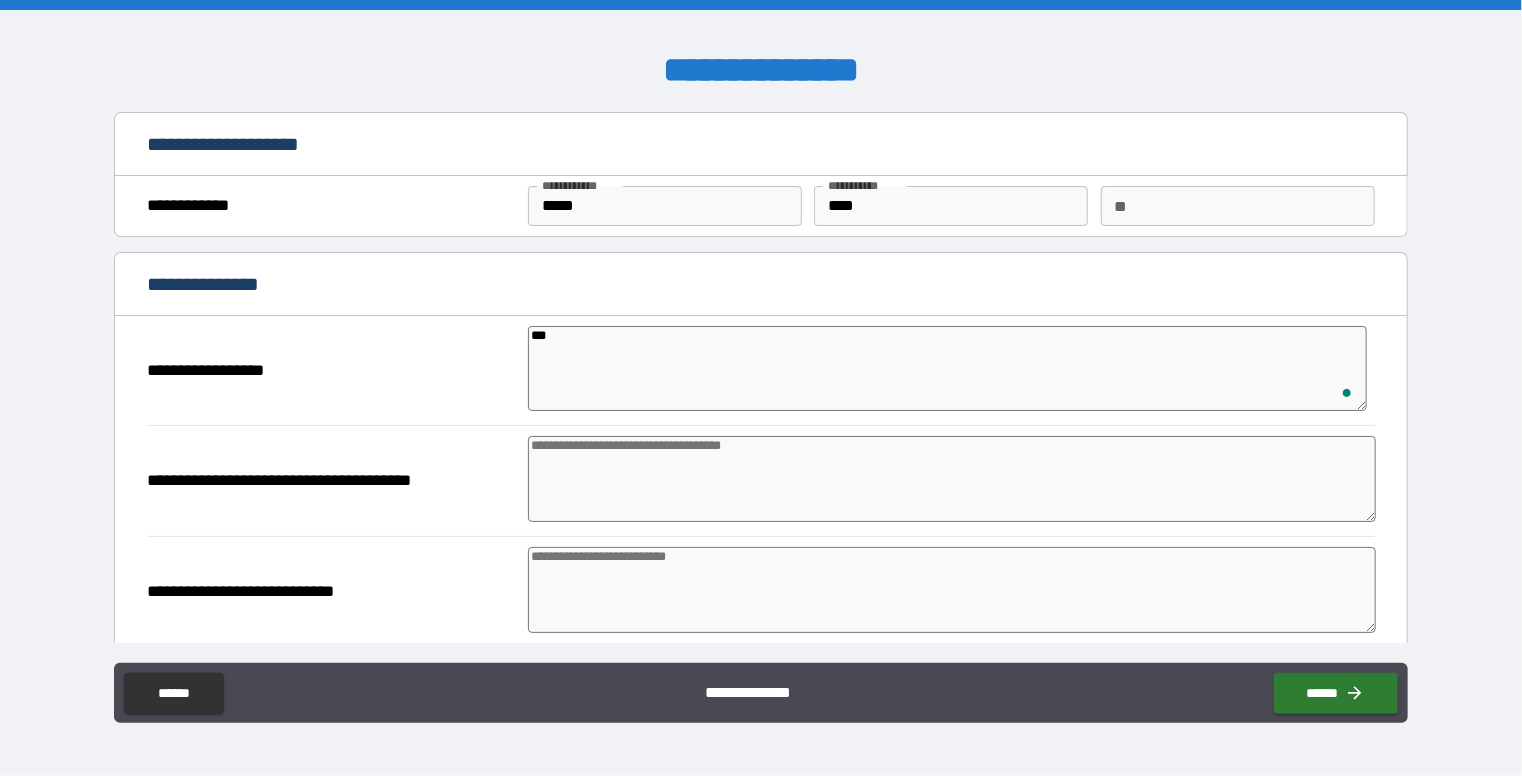 type on "*" 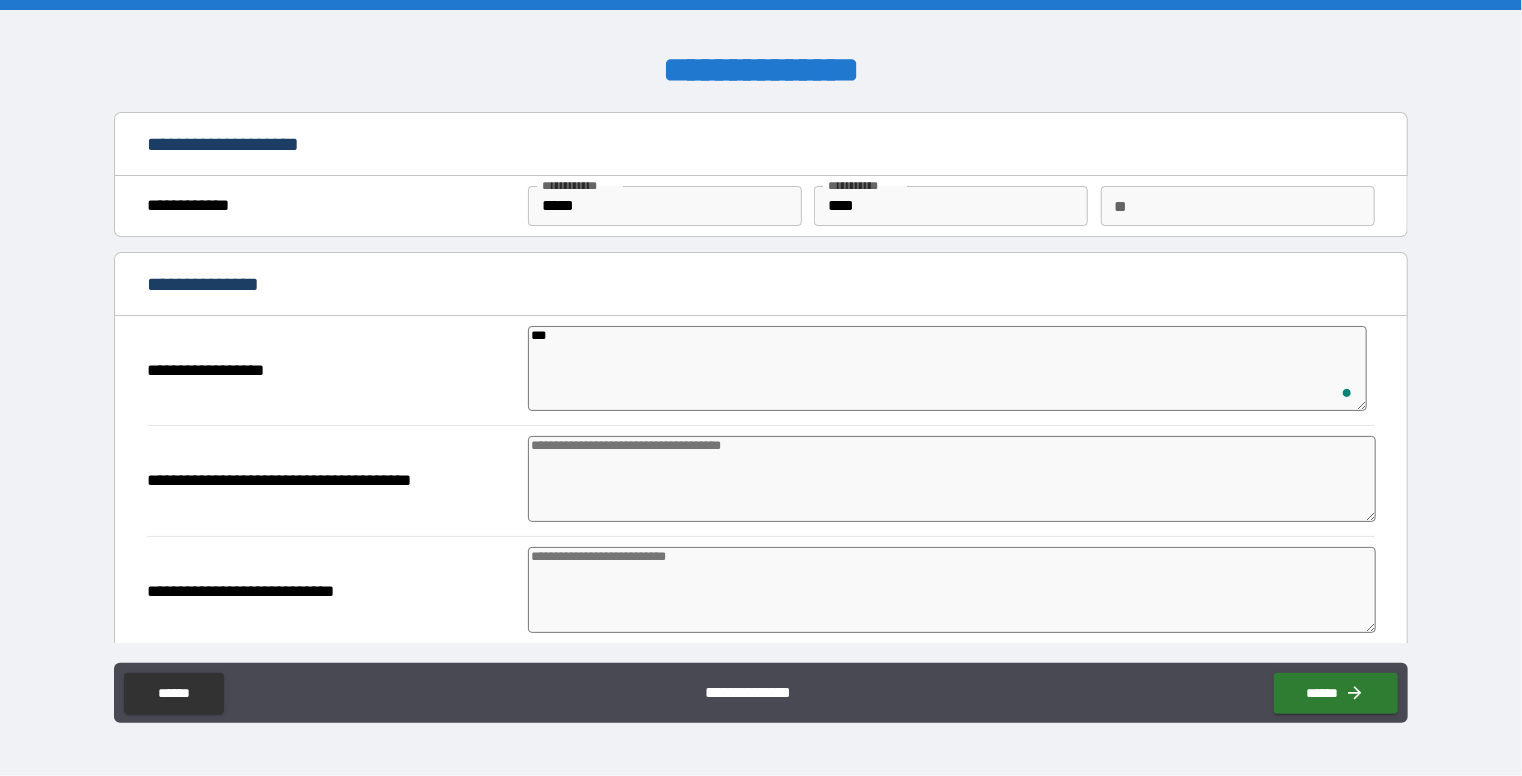 type on "*" 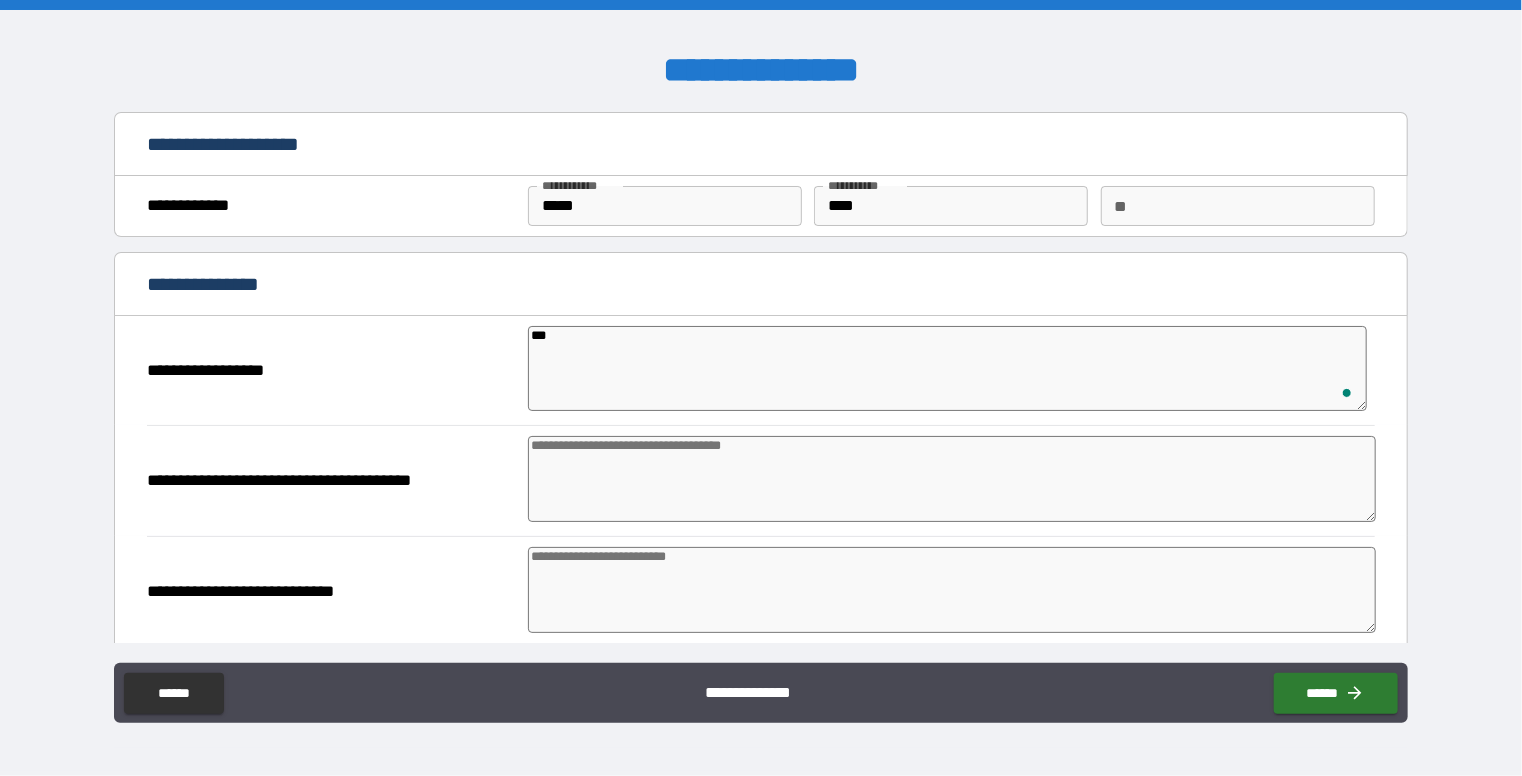 type on "*" 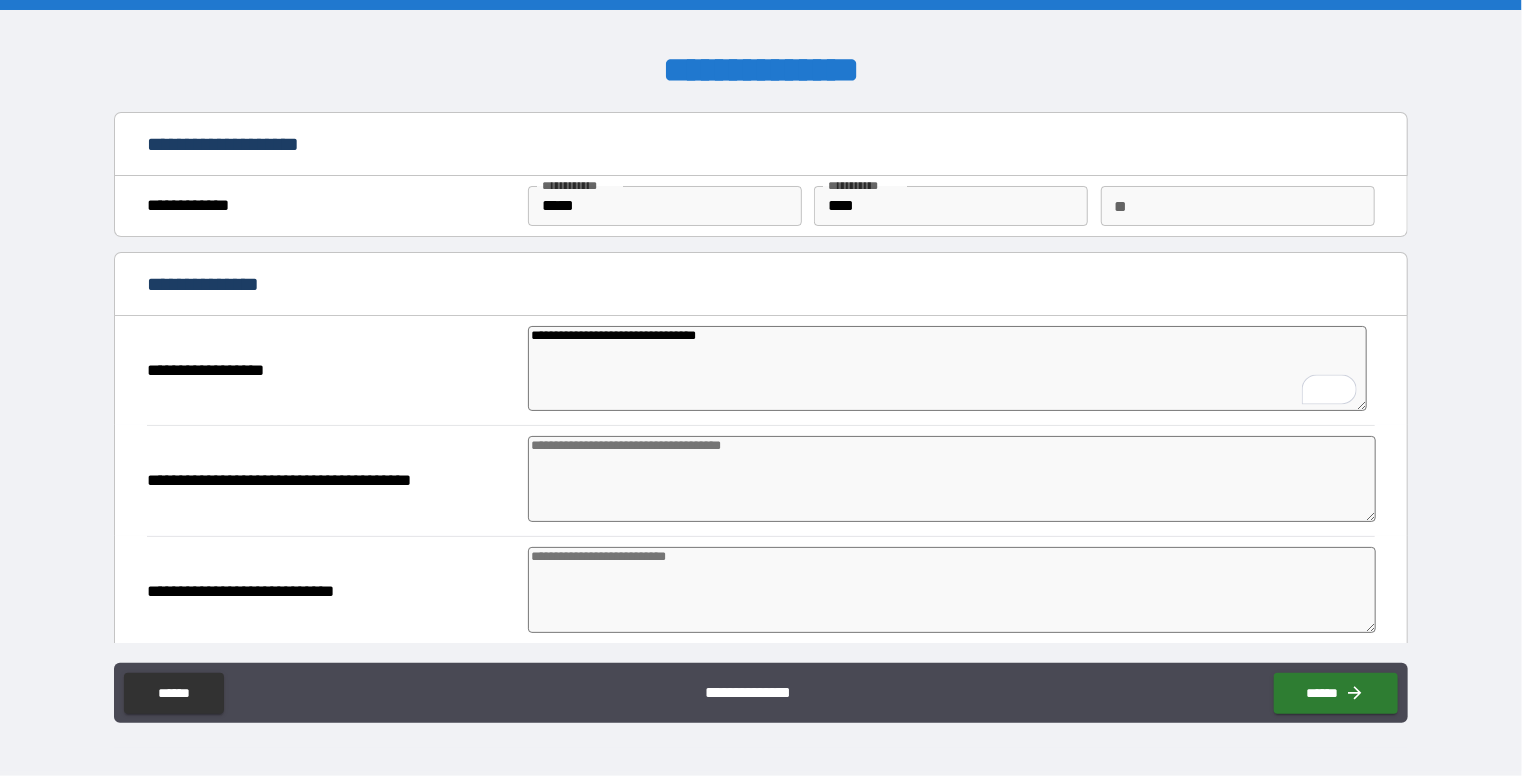 click at bounding box center (952, 479) 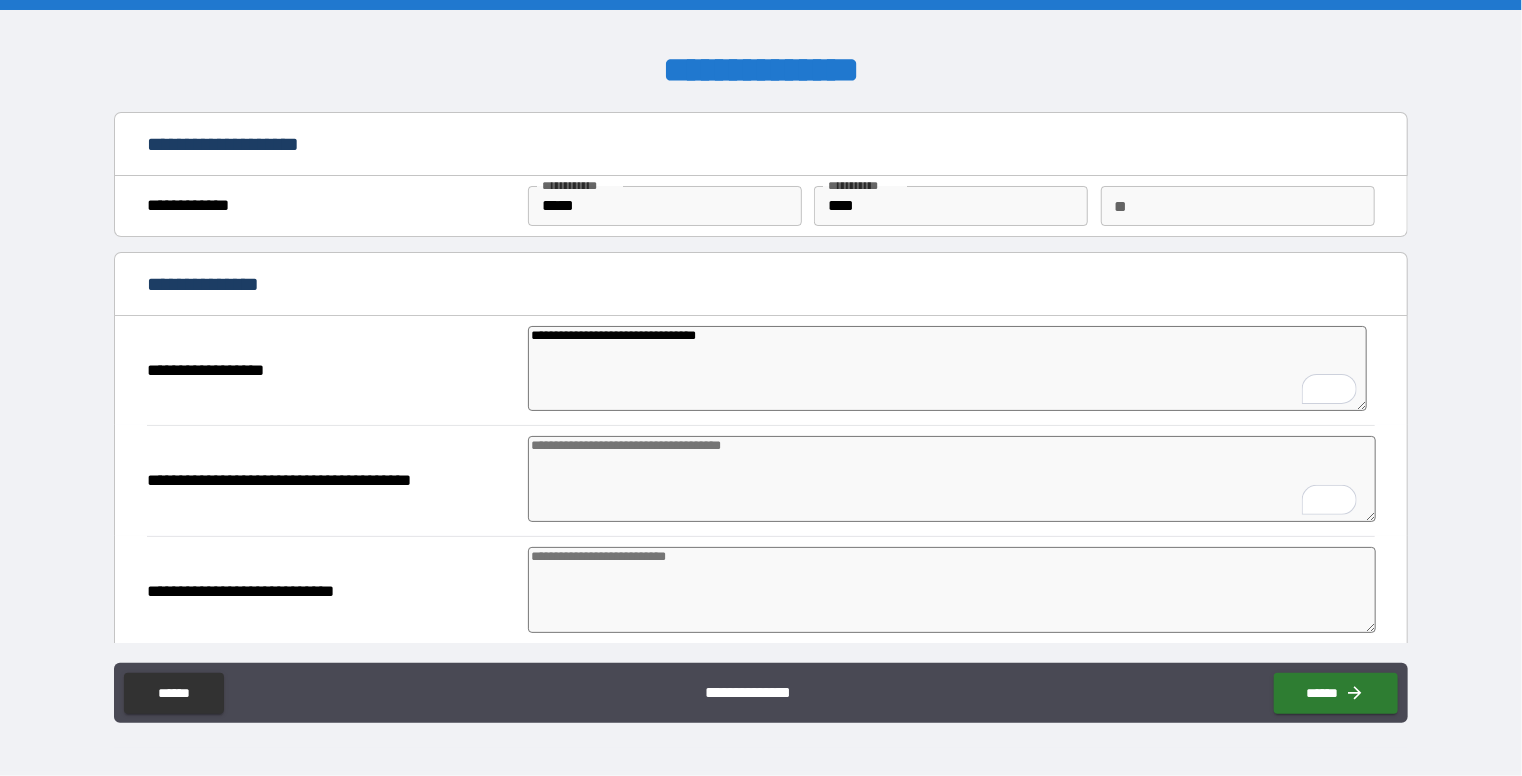 click on "**********" at bounding box center (947, 369) 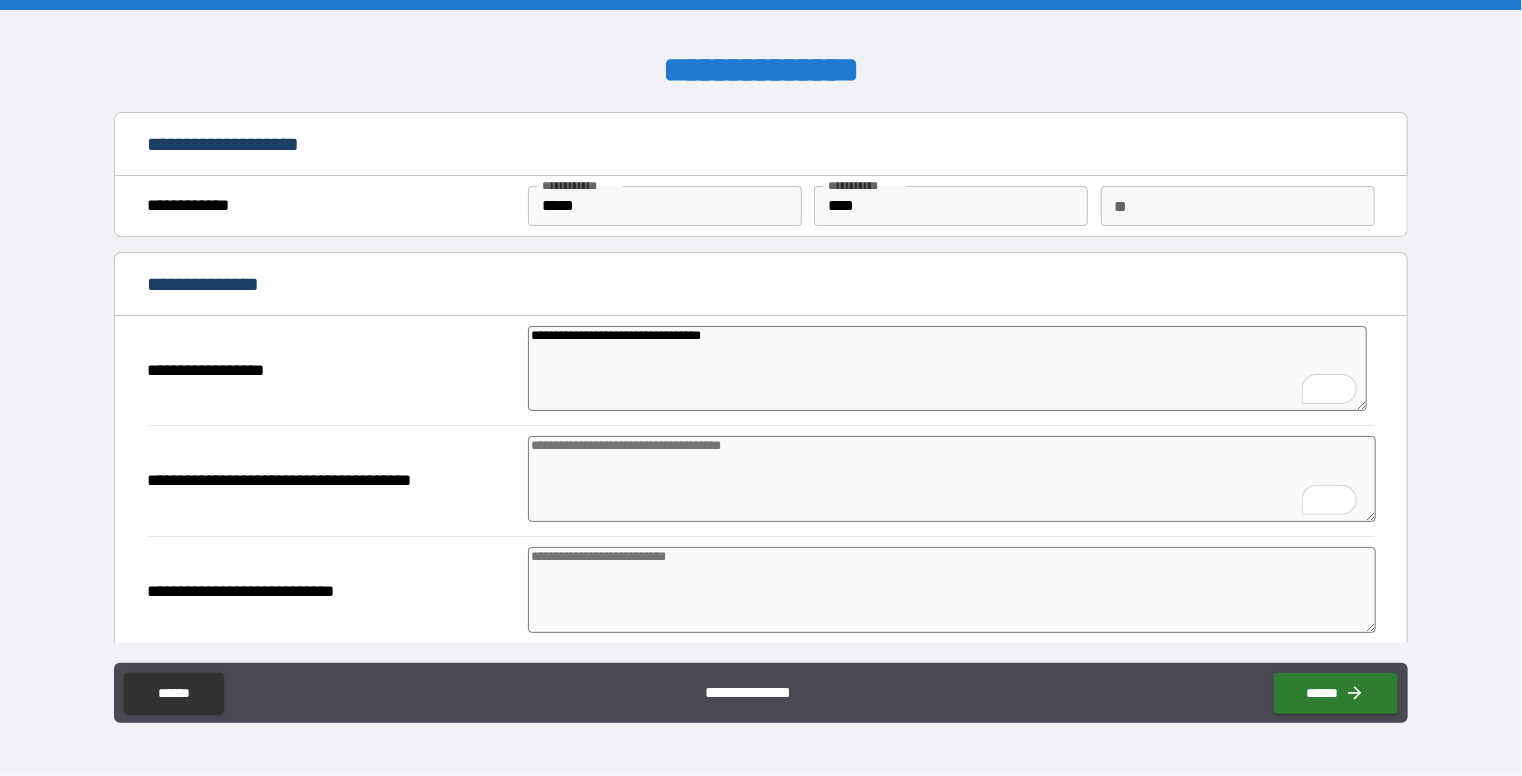 click at bounding box center (952, 479) 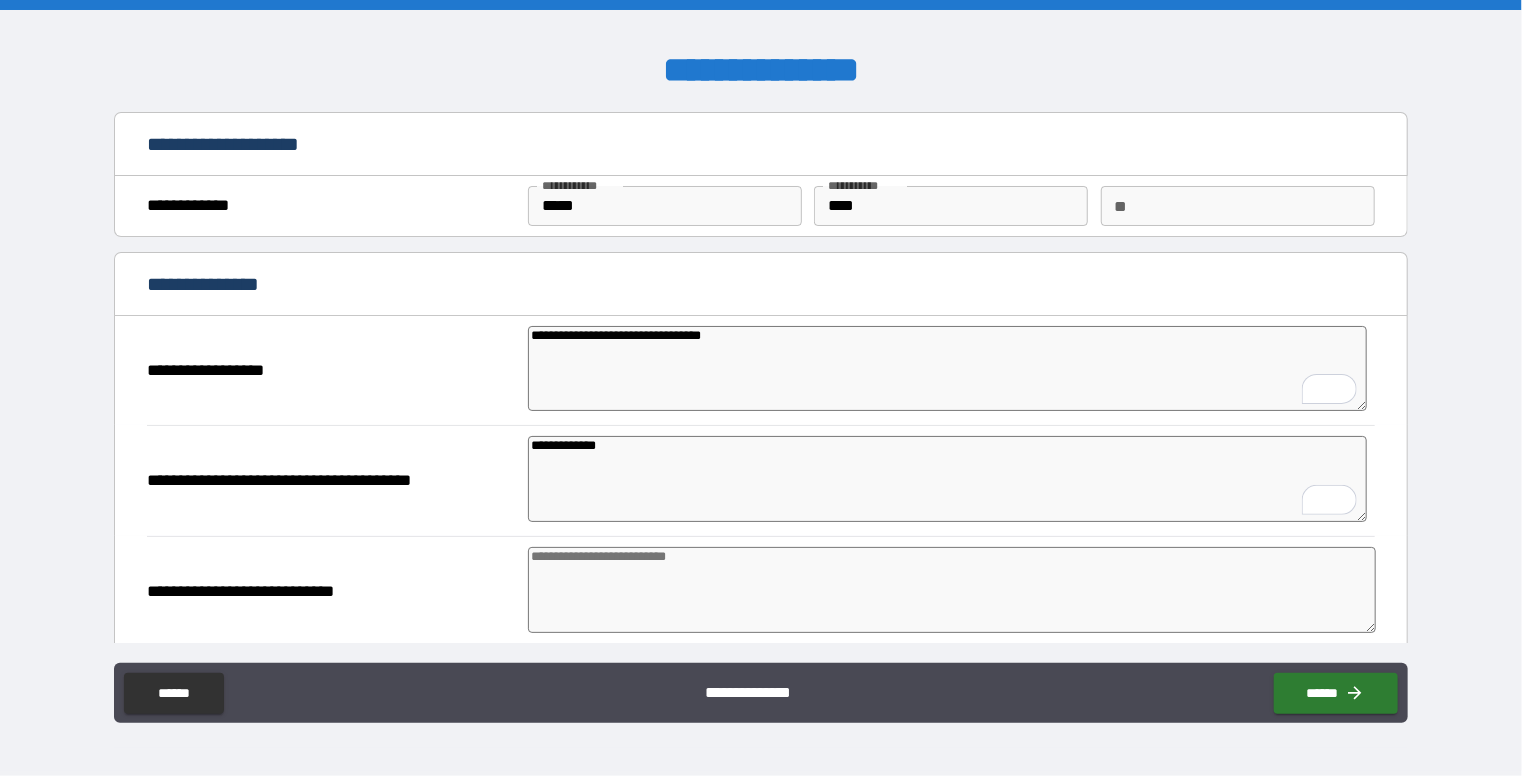 click at bounding box center [952, 590] 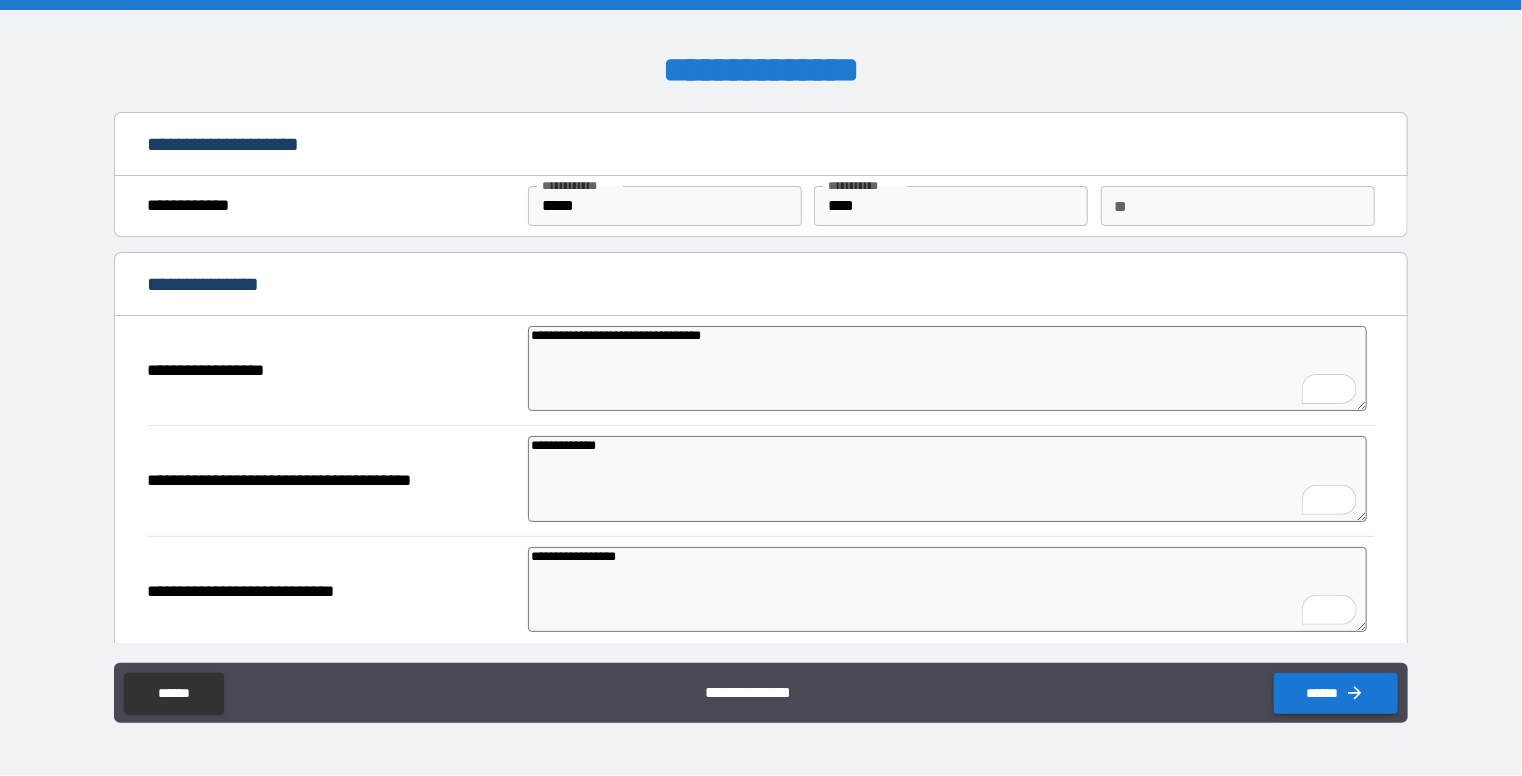 click 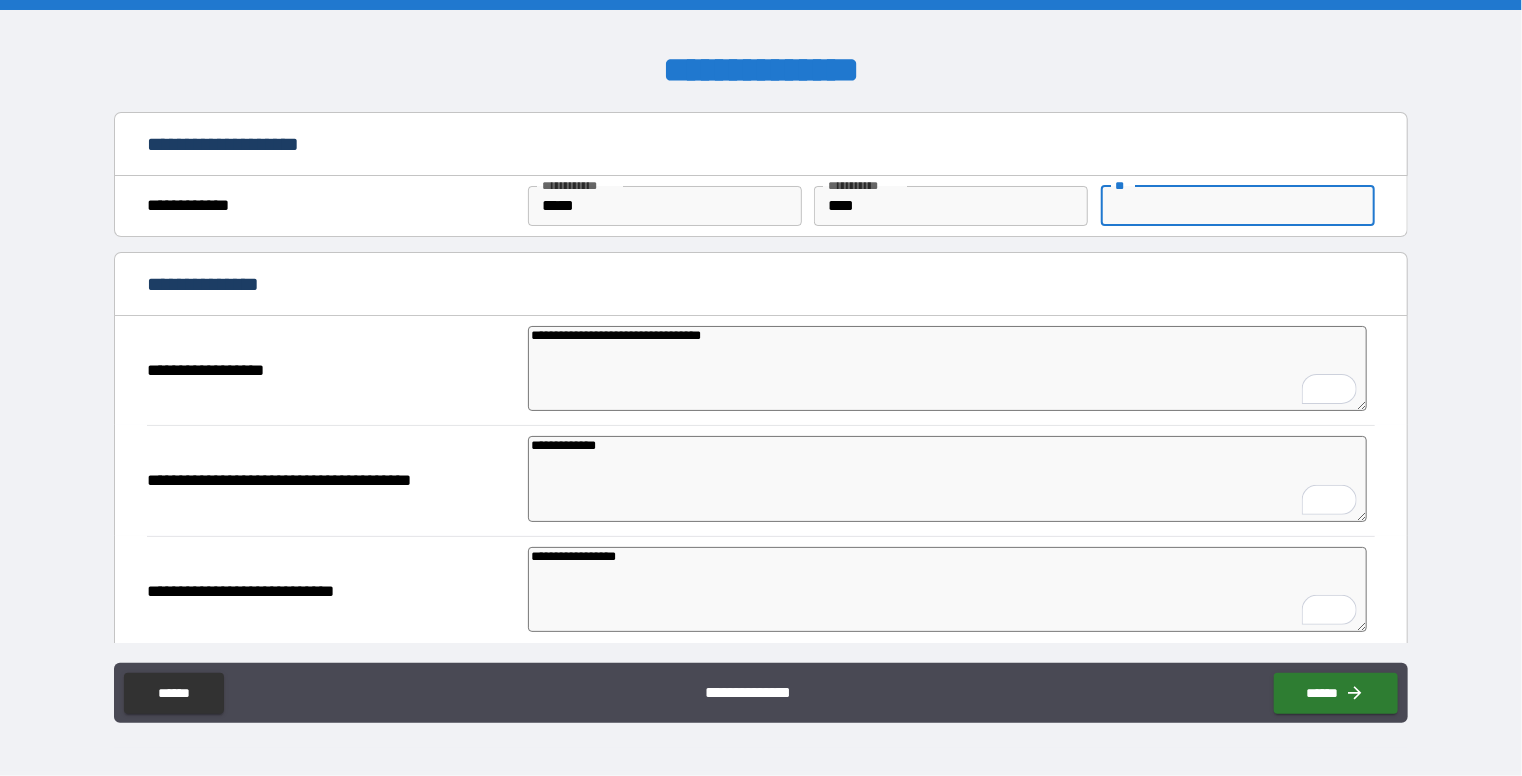 click on "**" at bounding box center (1238, 206) 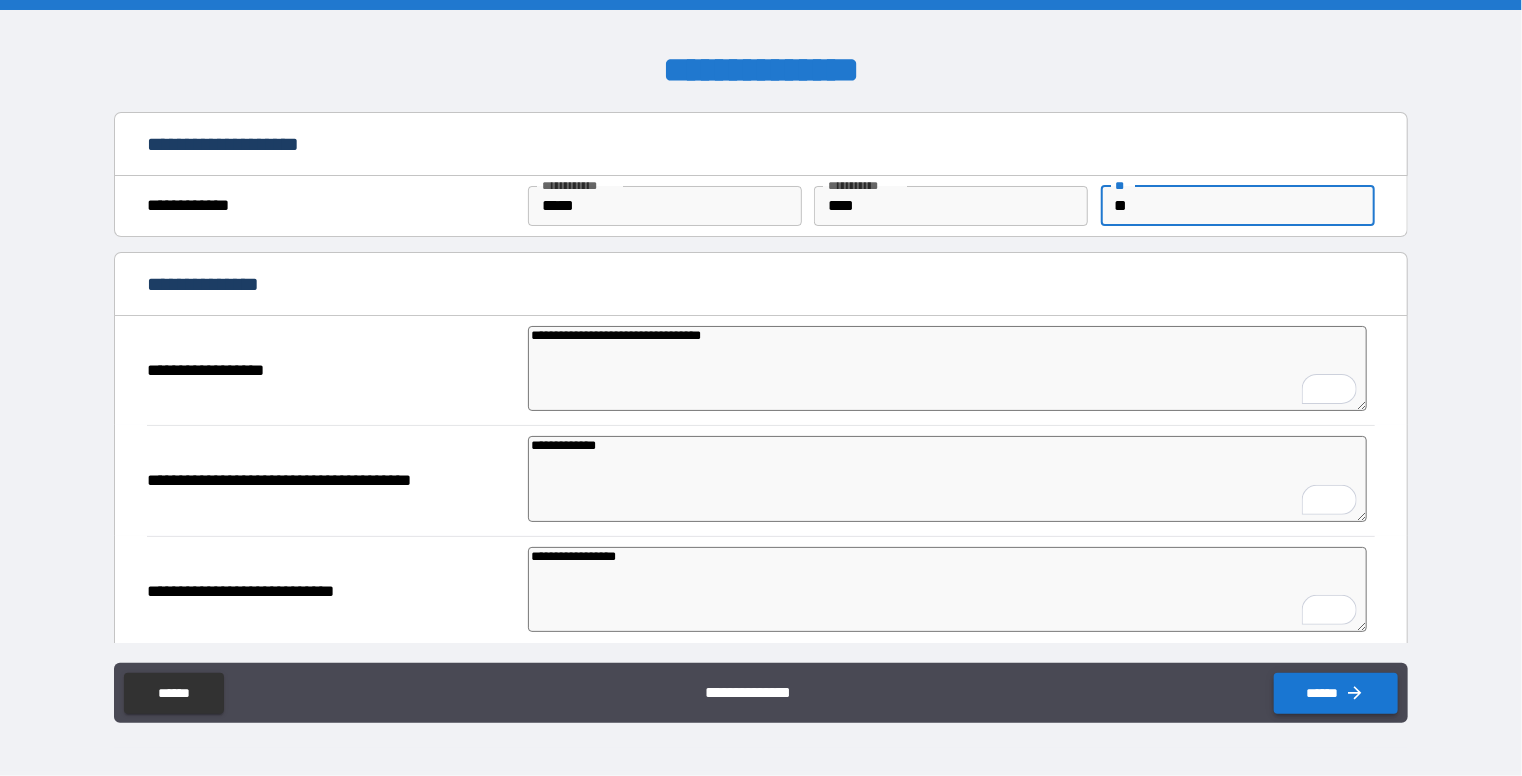 click on "******" at bounding box center (1336, 693) 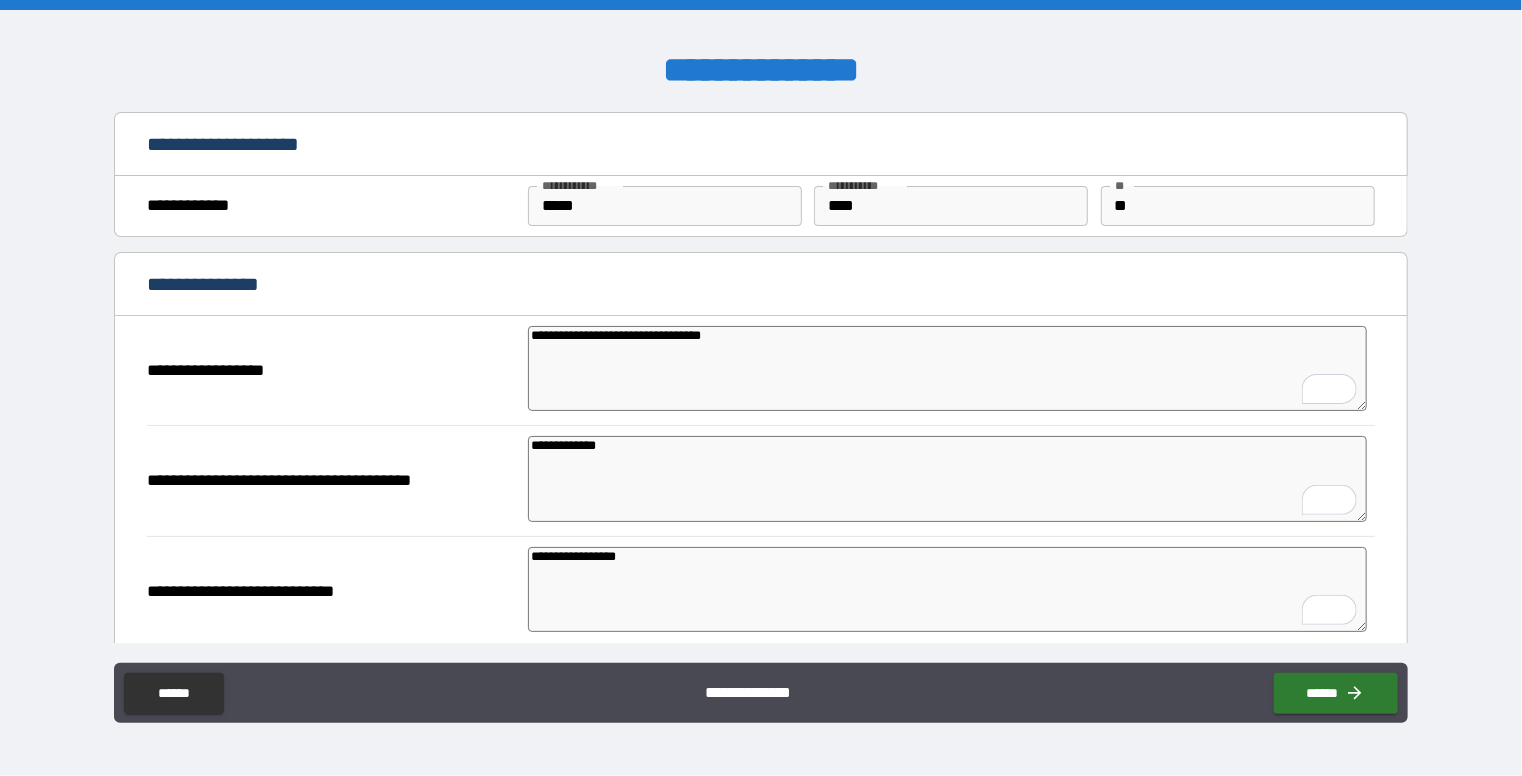 scroll, scrollTop: 30, scrollLeft: 0, axis: vertical 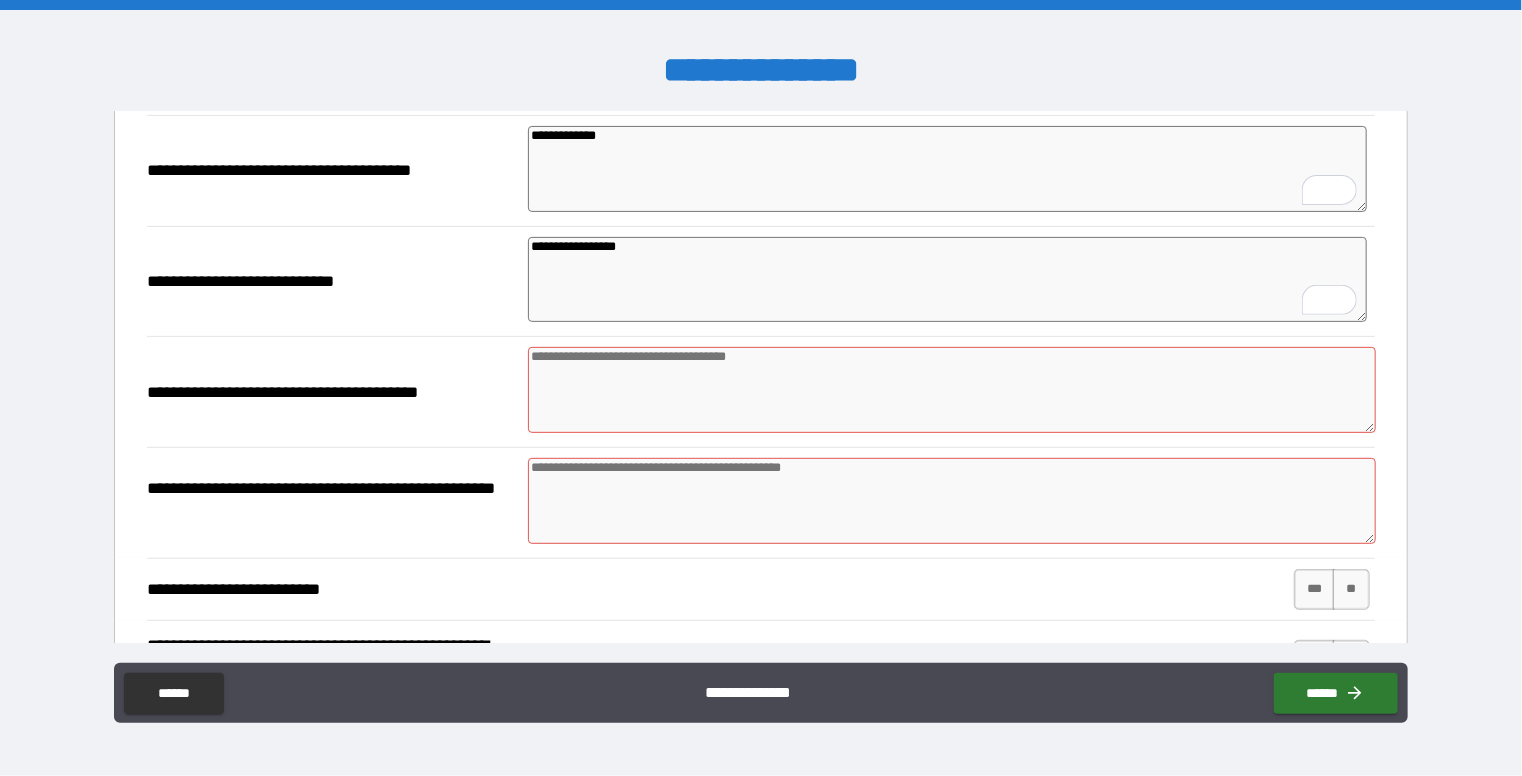click at bounding box center [952, 390] 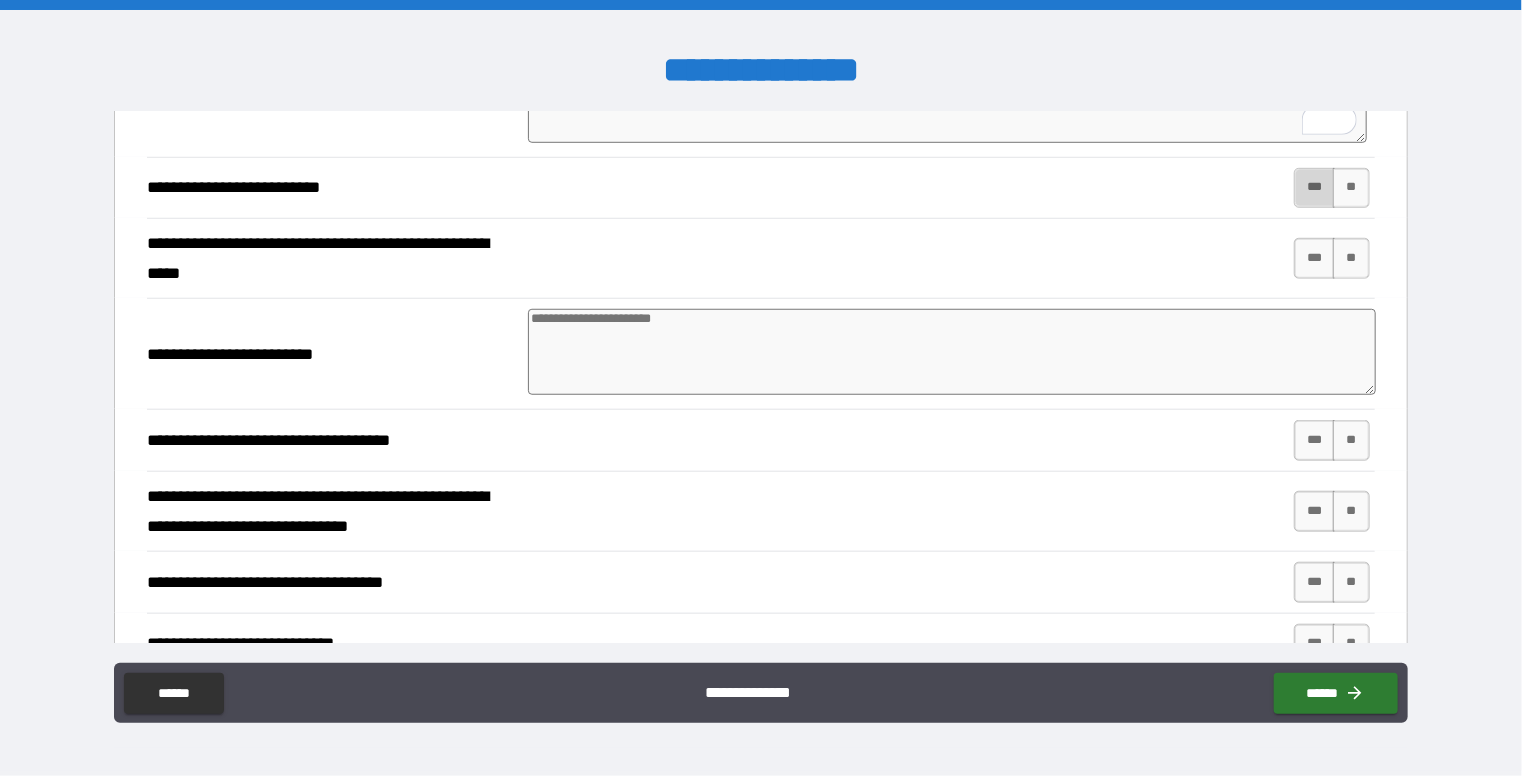 click on "***" at bounding box center [1315, 188] 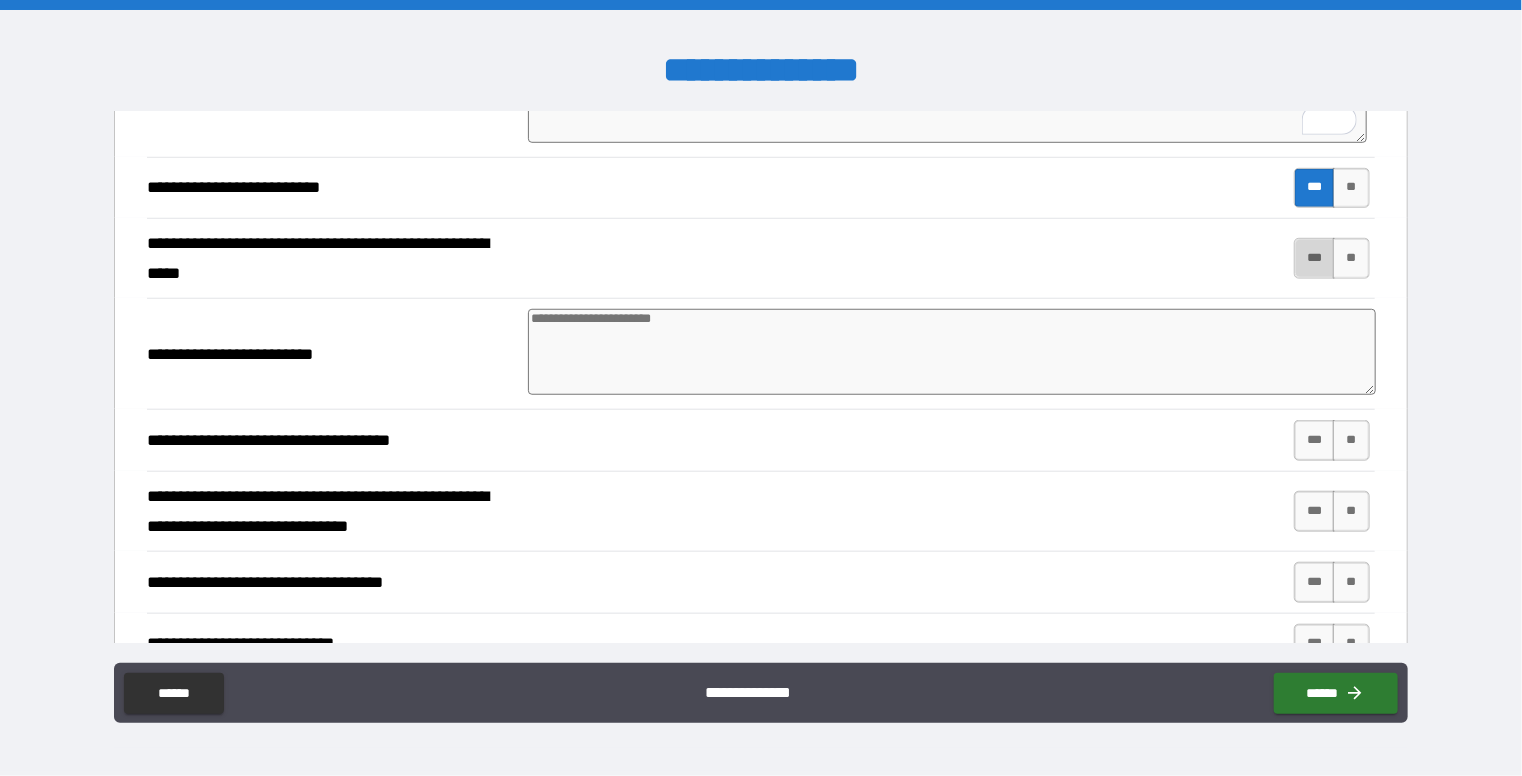 click on "***" at bounding box center (1315, 258) 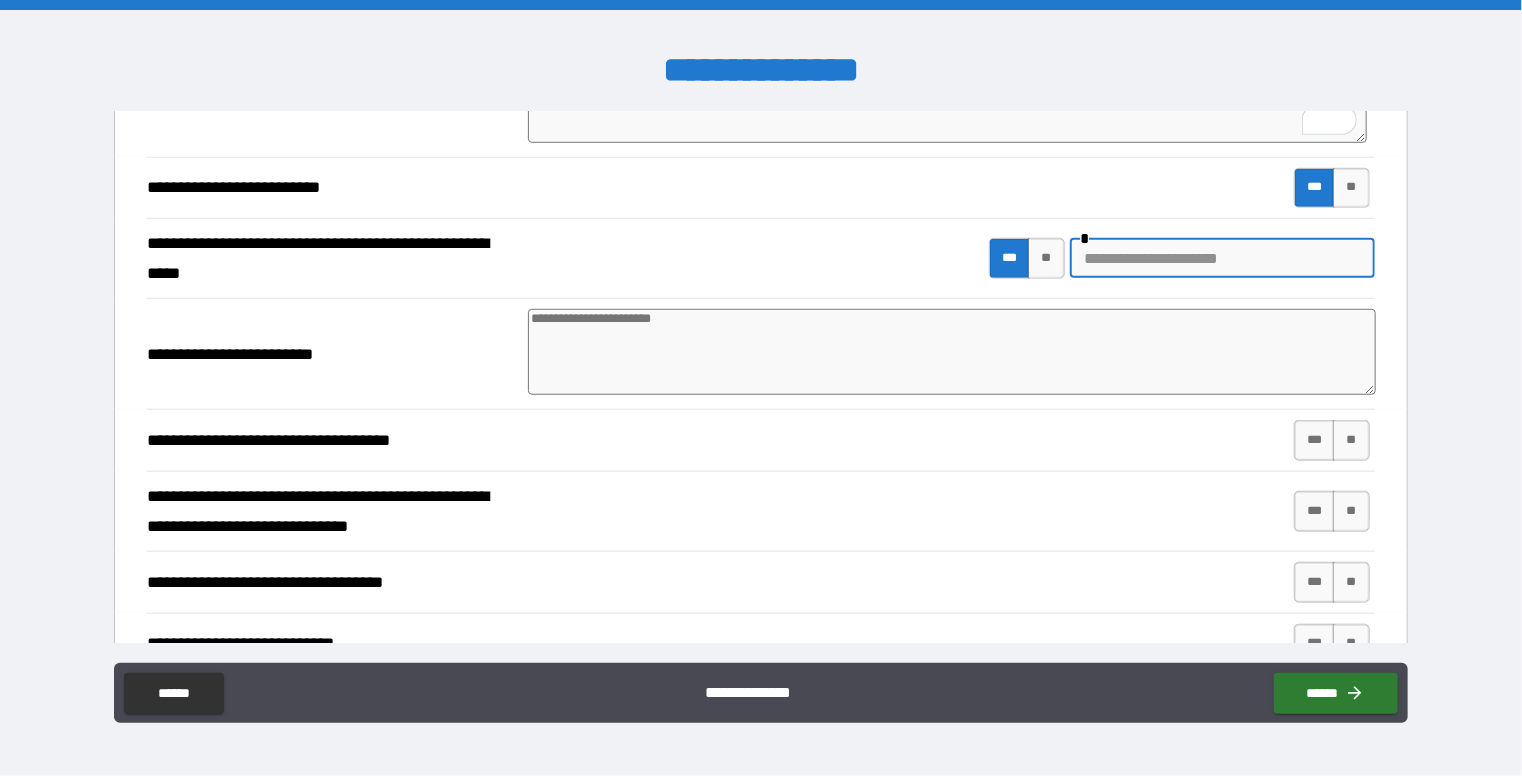 click at bounding box center (1222, 258) 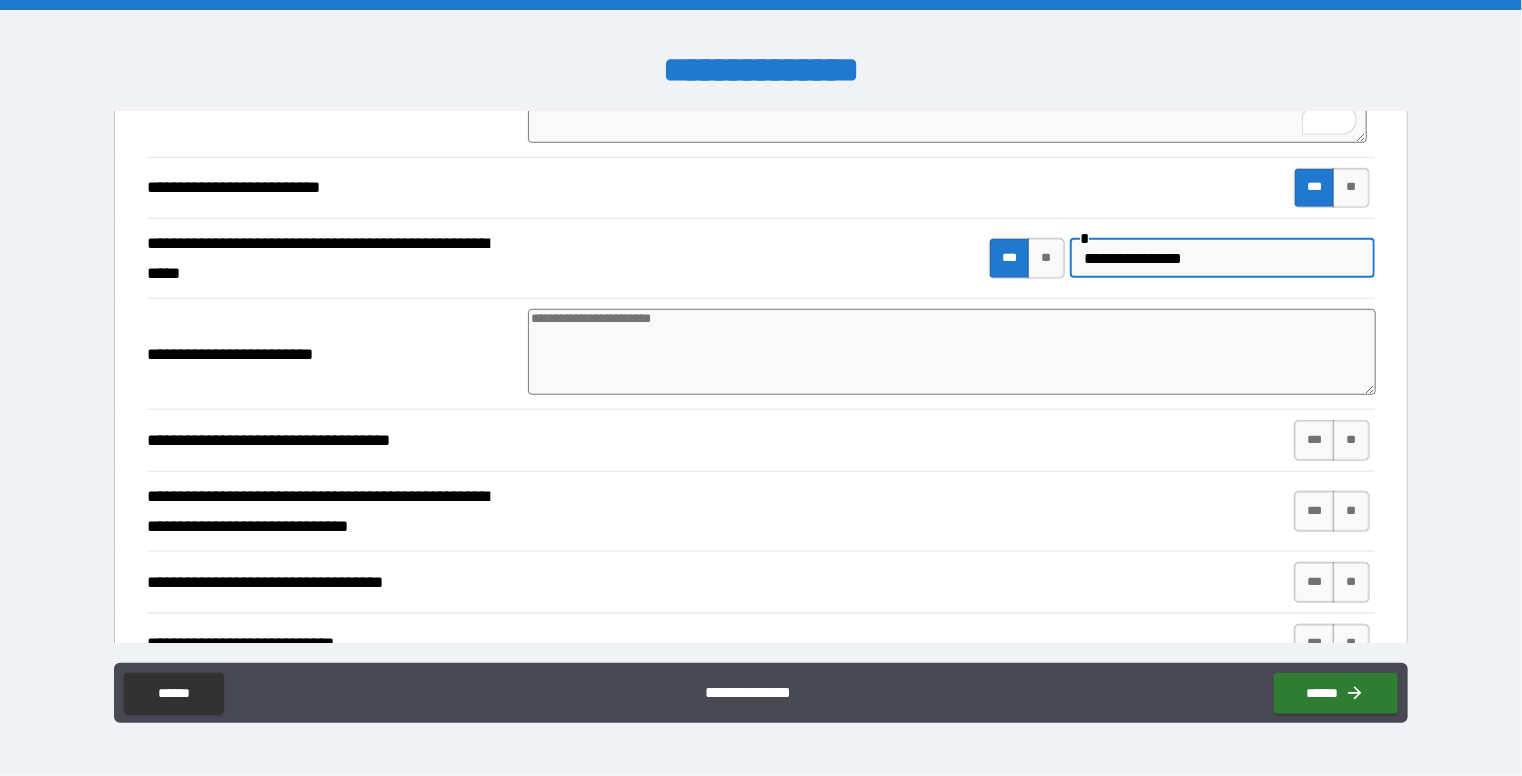 click at bounding box center [952, 352] 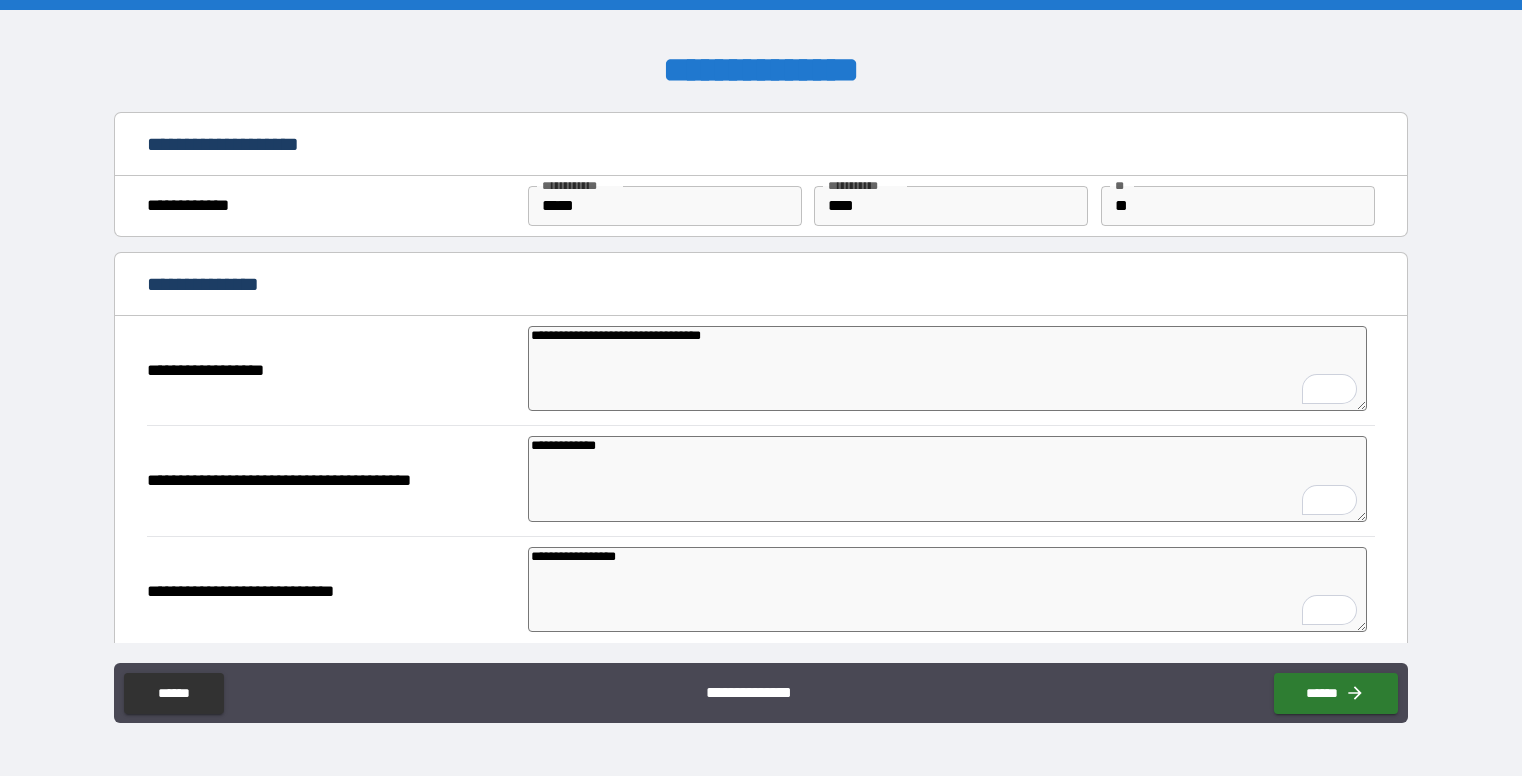 scroll, scrollTop: 0, scrollLeft: 0, axis: both 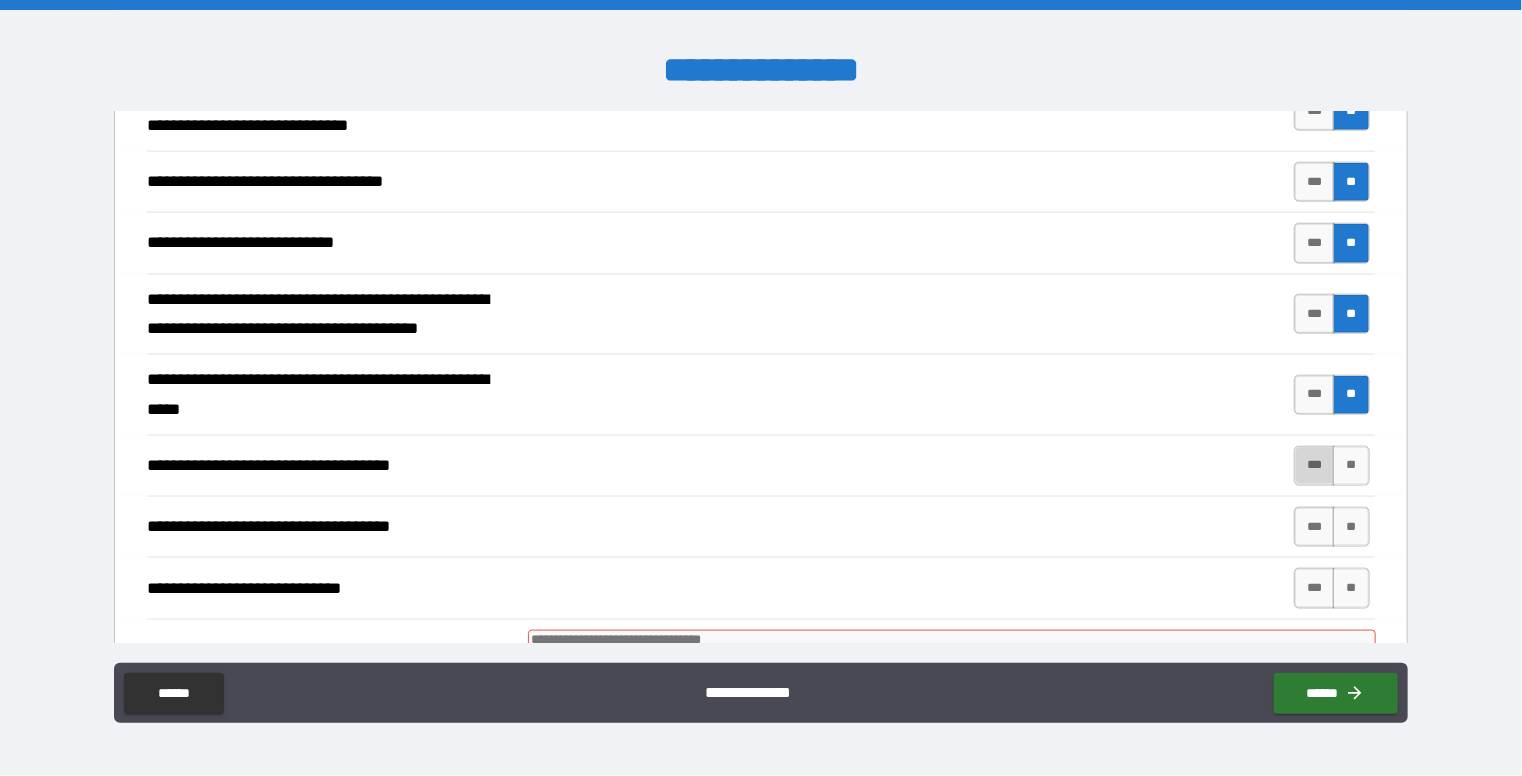 click on "***" at bounding box center [1315, 466] 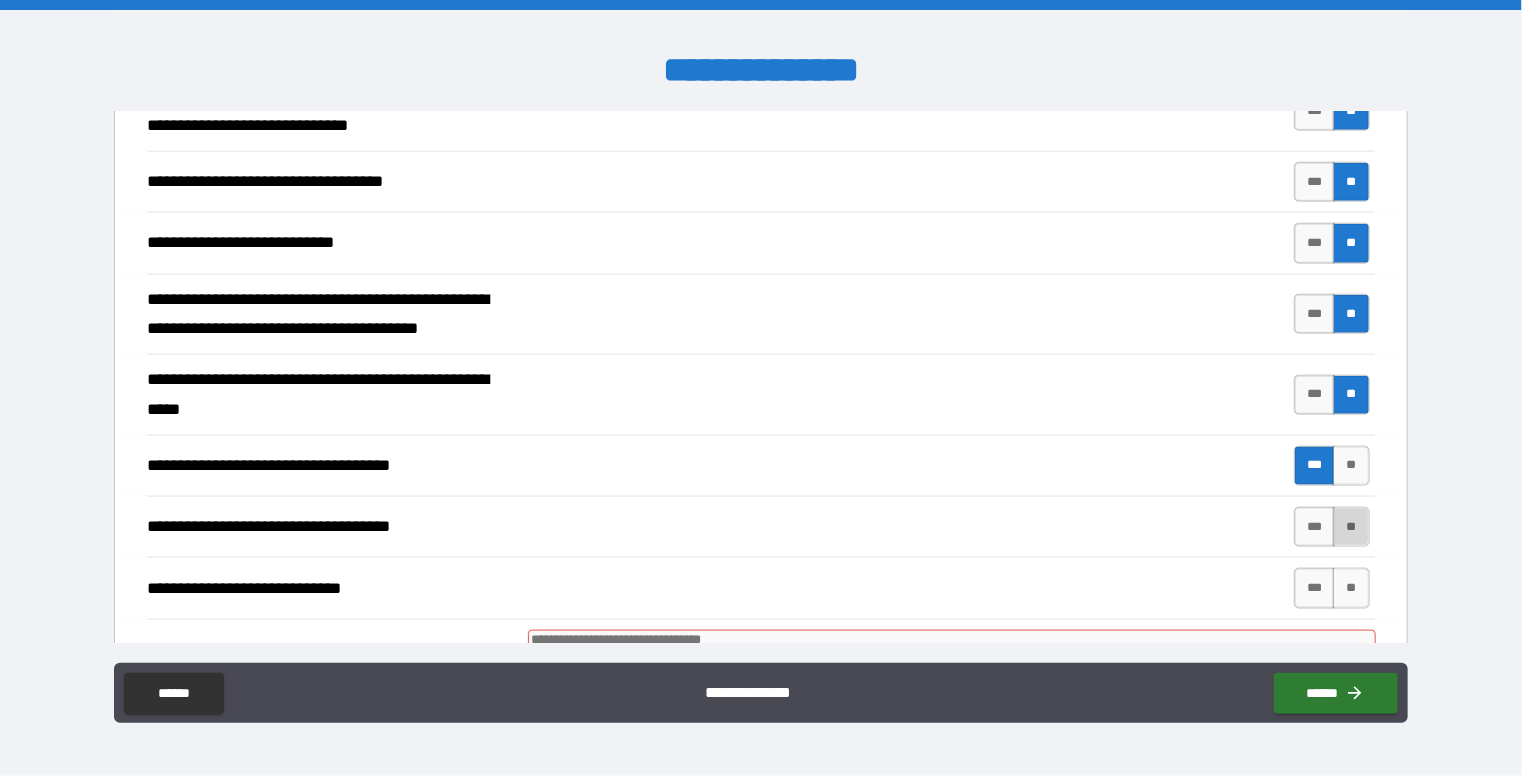 click on "**" at bounding box center (1351, 527) 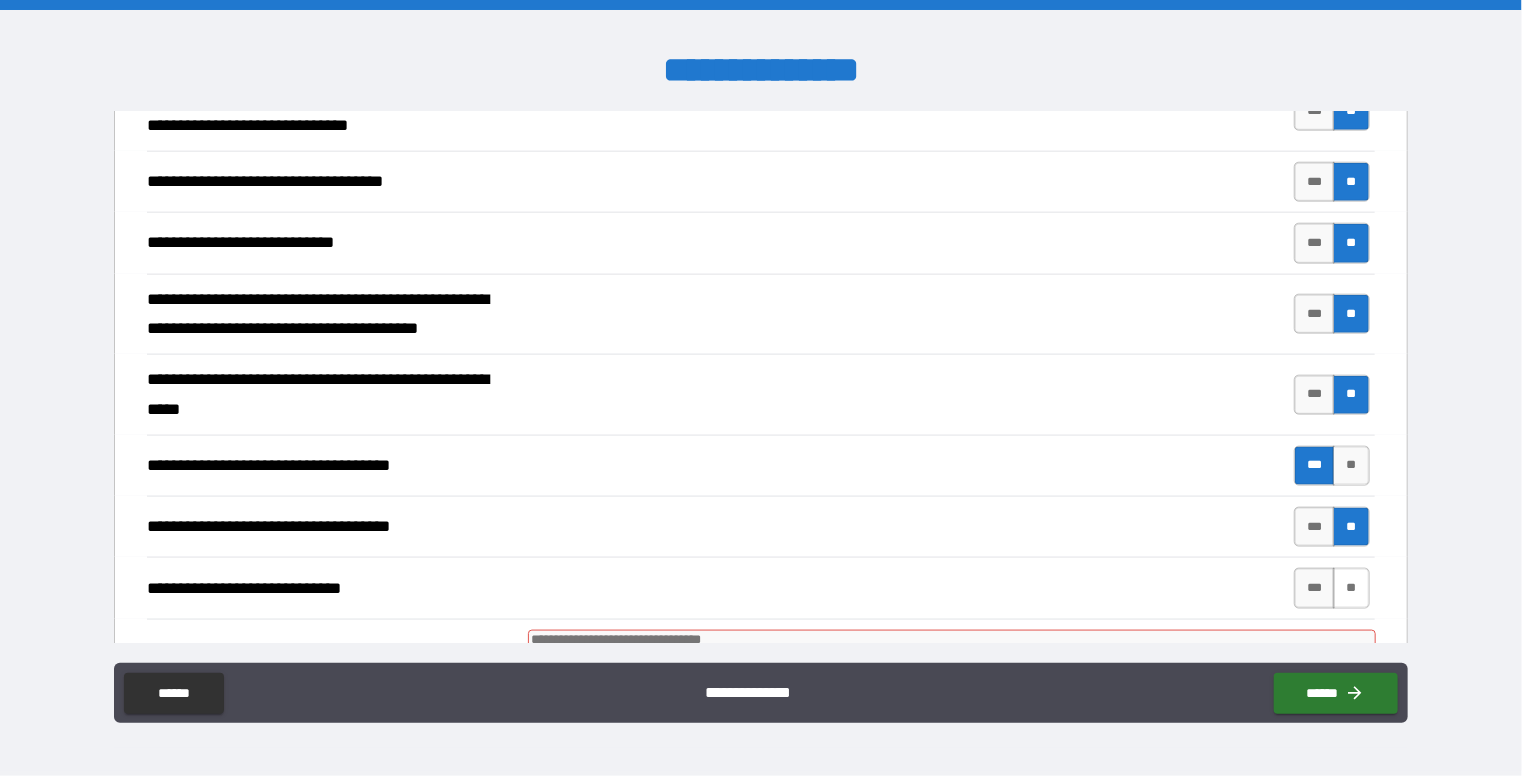 click on "**" at bounding box center [1351, 588] 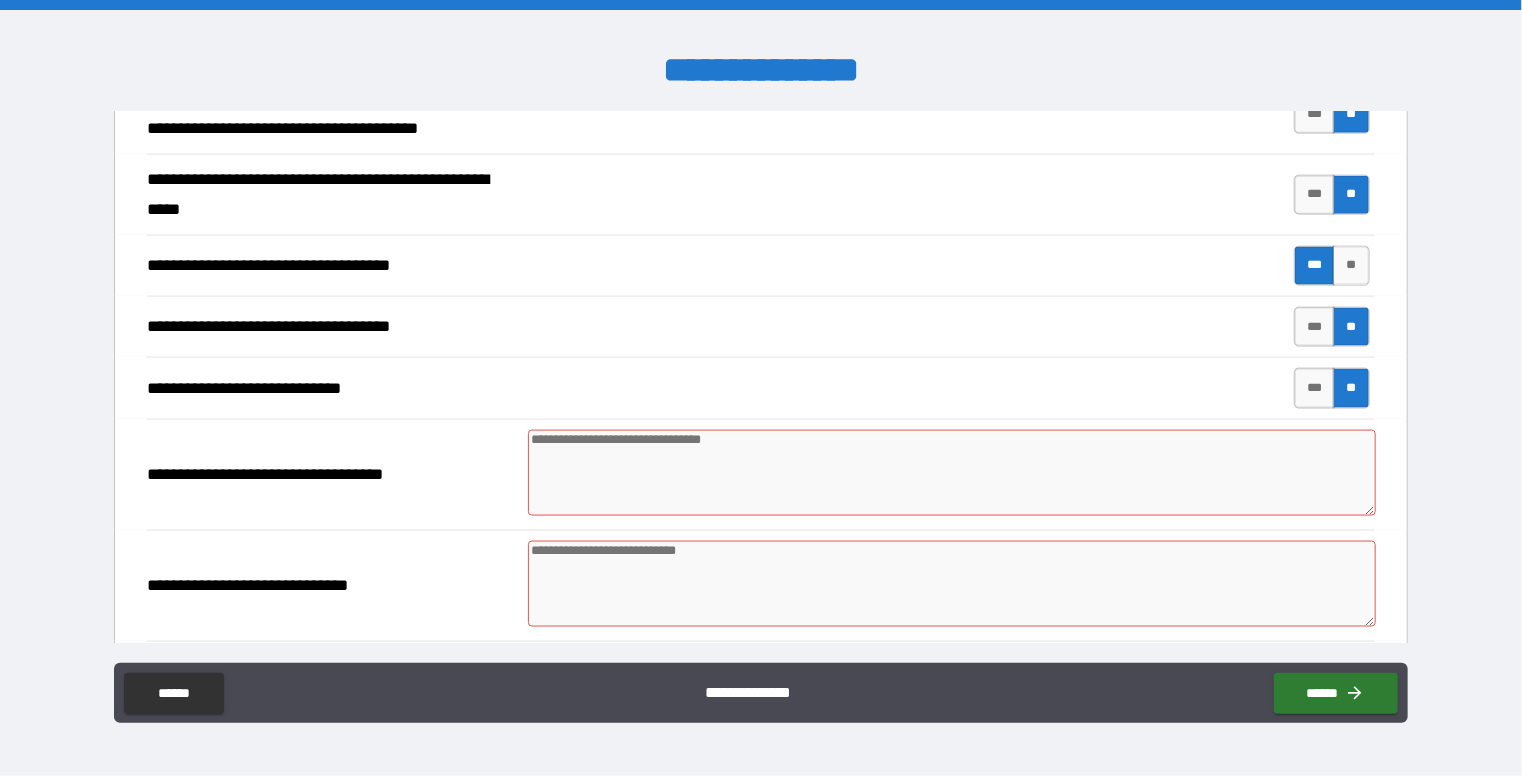 click at bounding box center (952, 473) 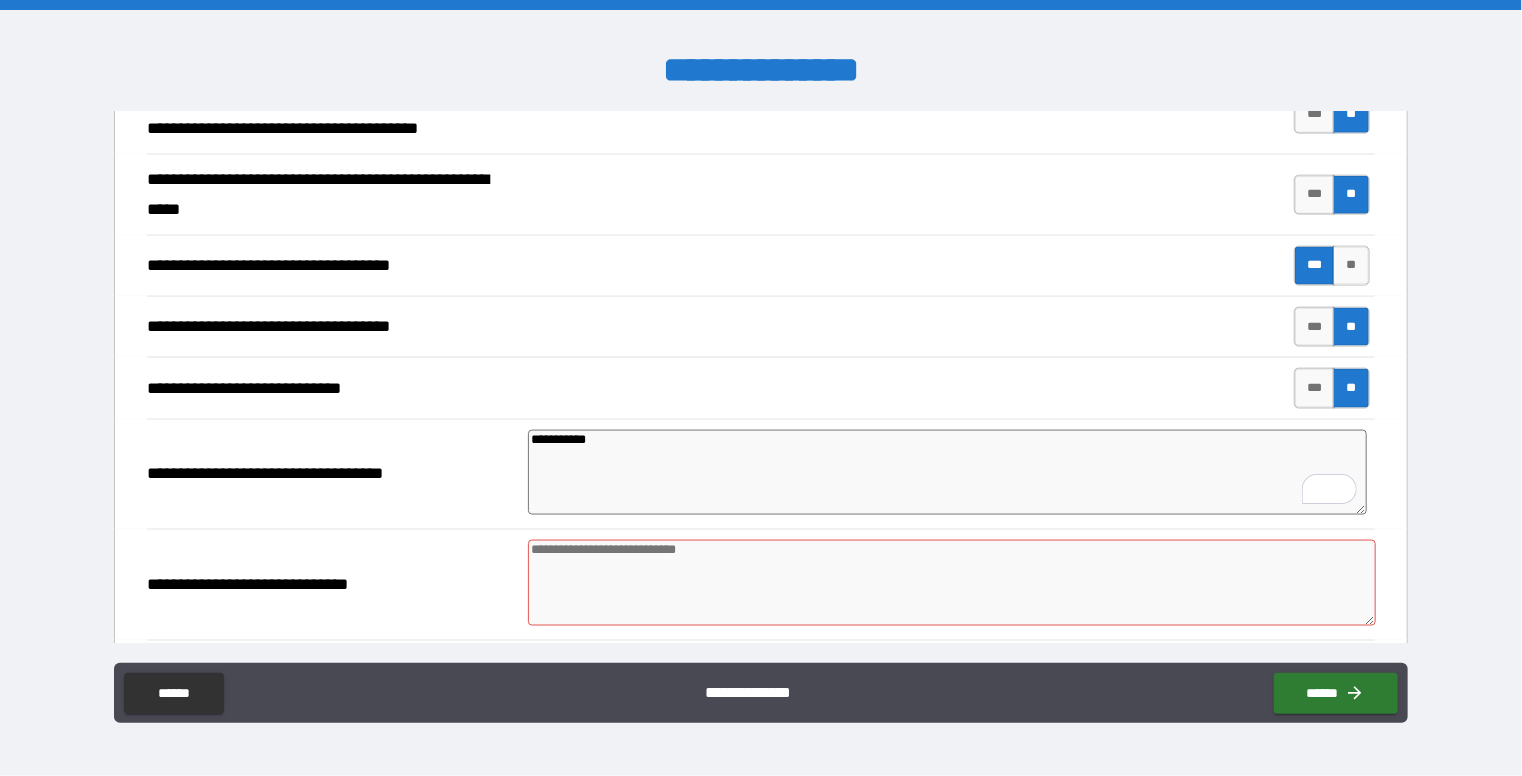 type on "**********" 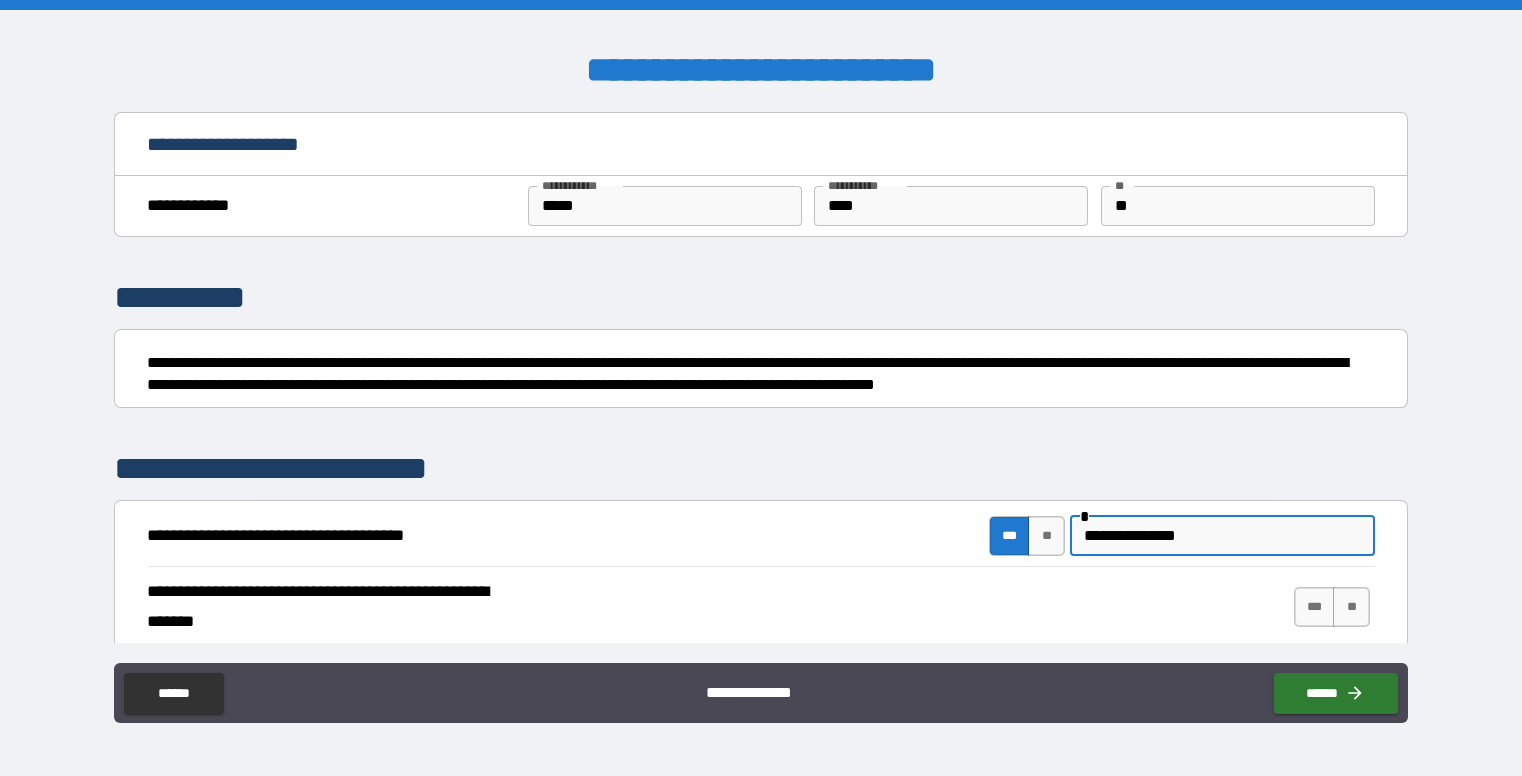 scroll, scrollTop: 0, scrollLeft: 0, axis: both 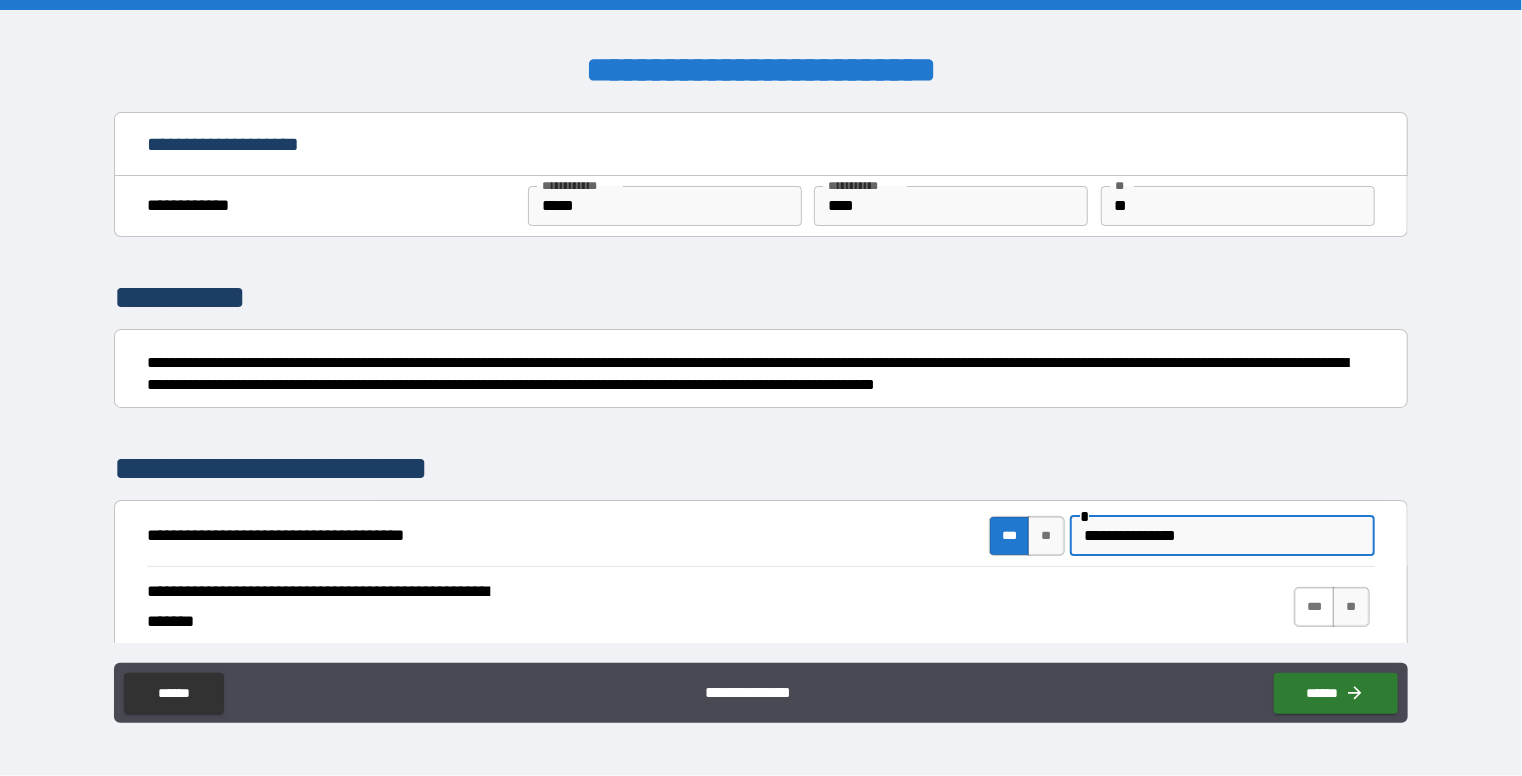type on "**********" 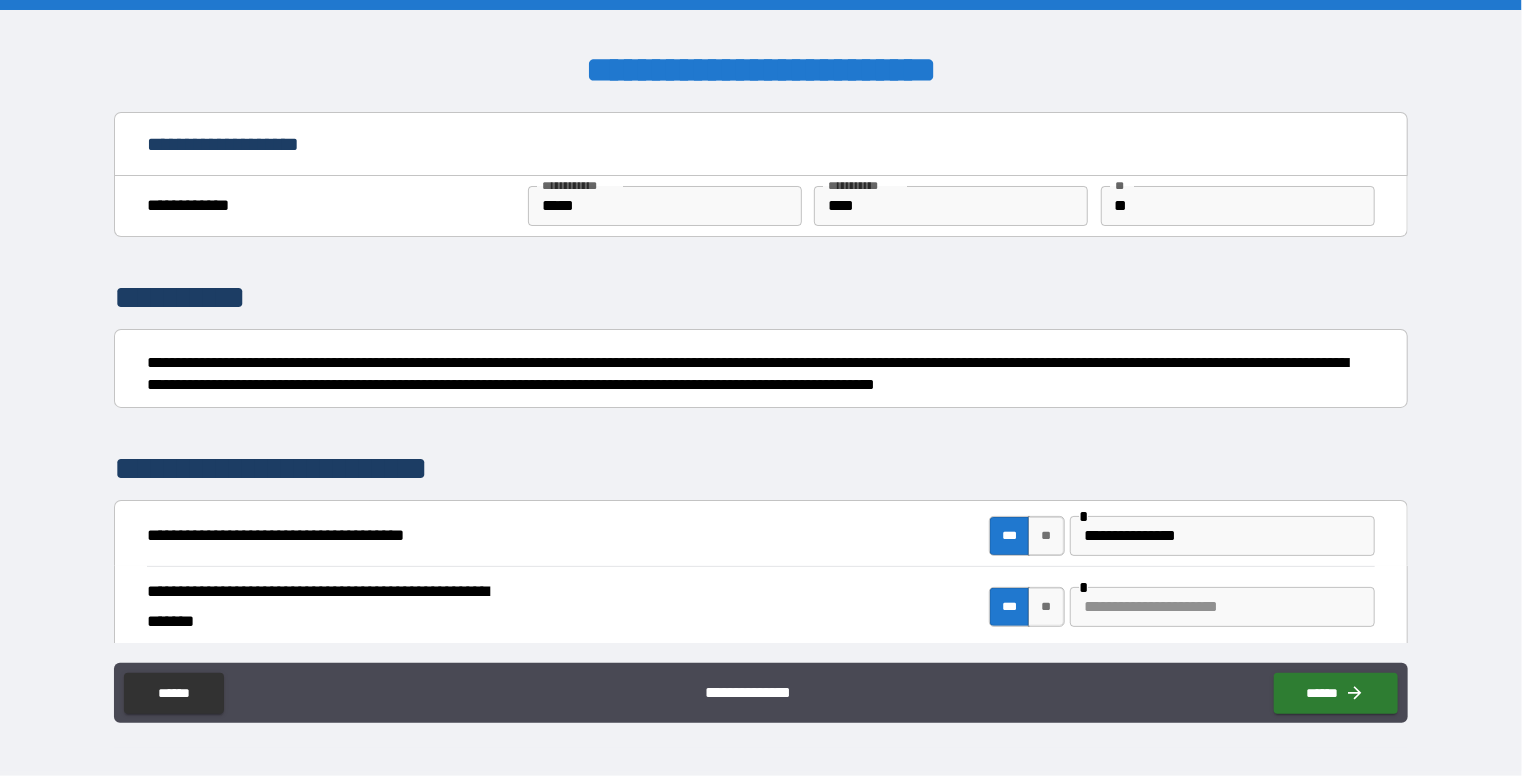click at bounding box center [1222, 607] 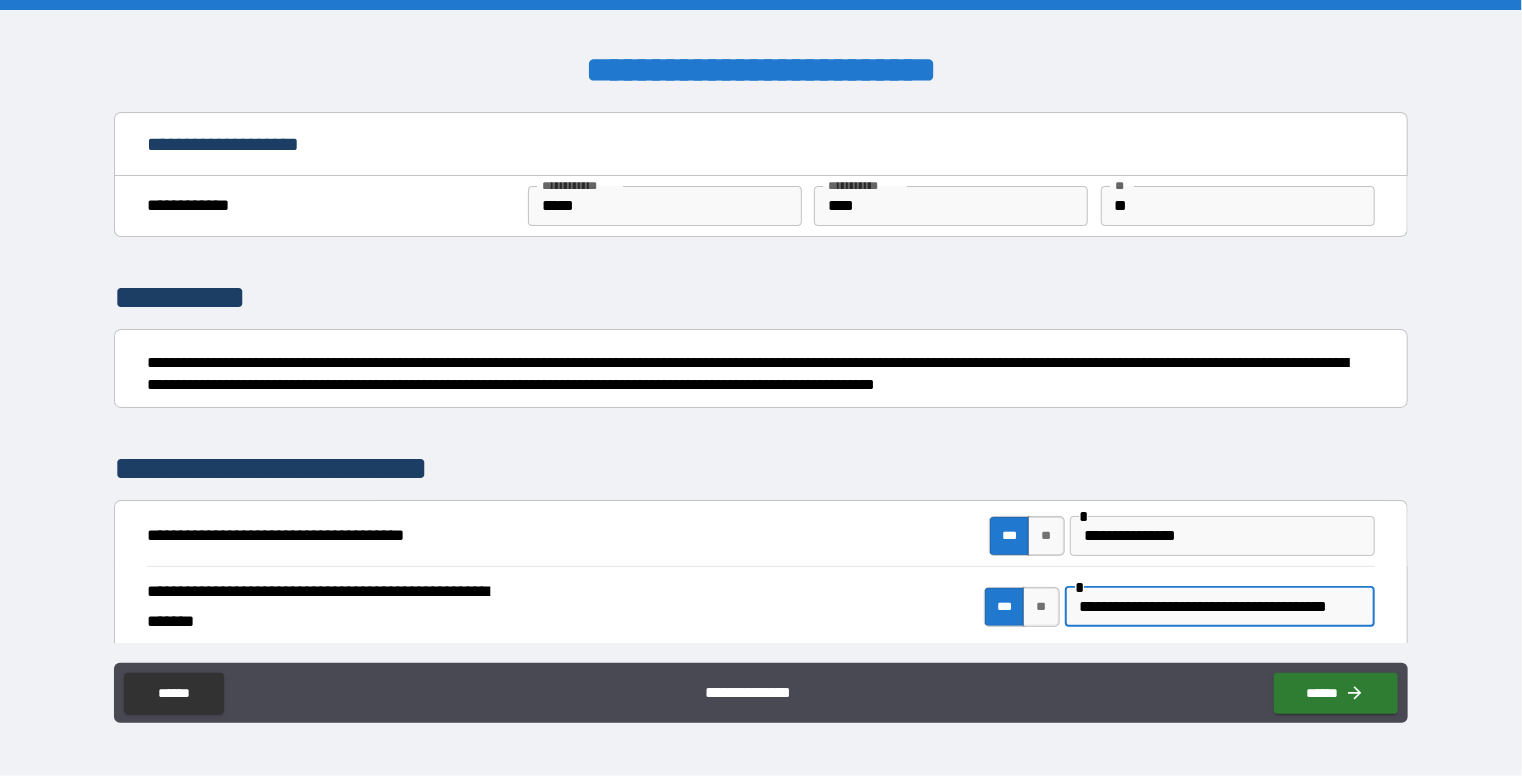 scroll, scrollTop: 0, scrollLeft: 29, axis: horizontal 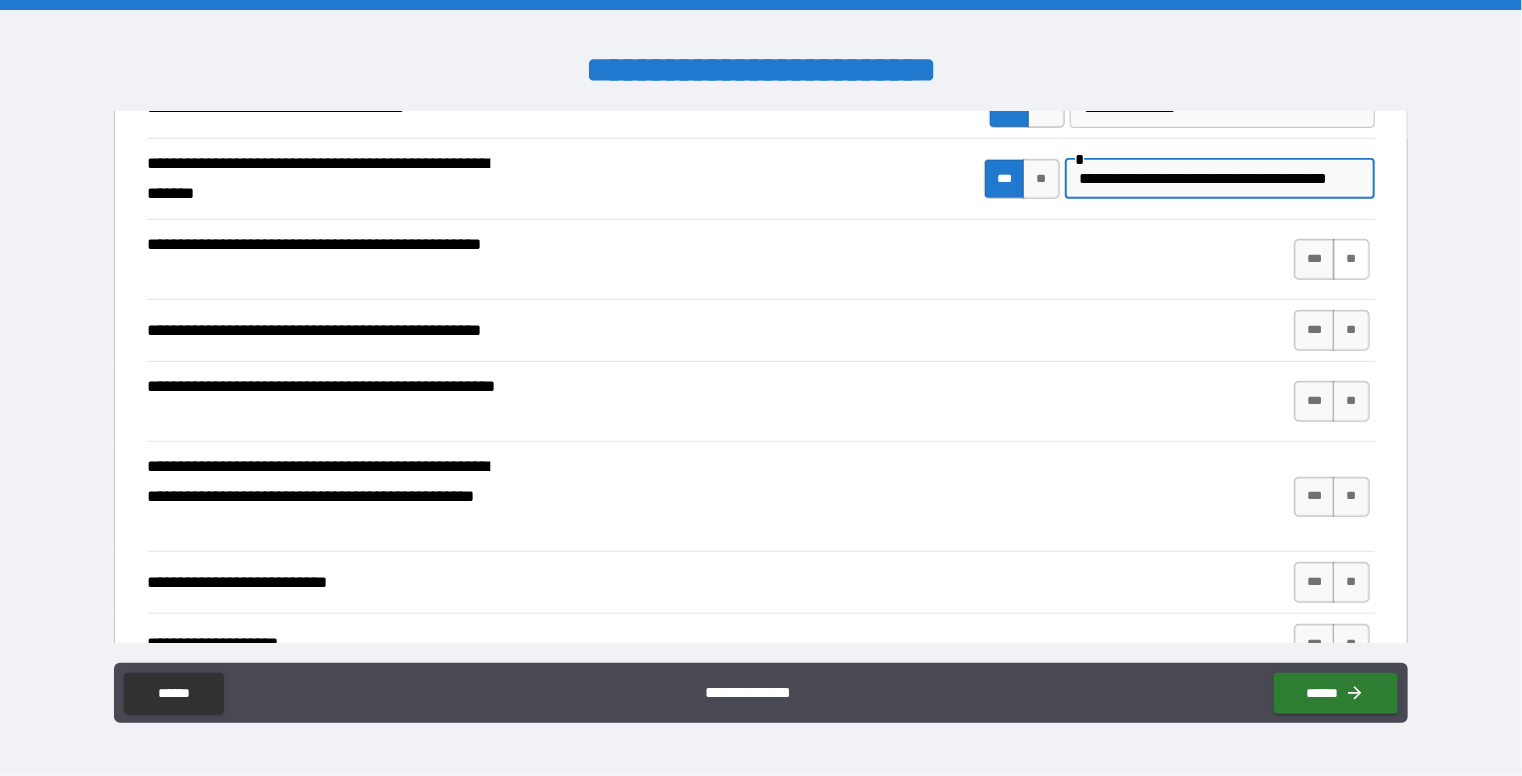type on "**********" 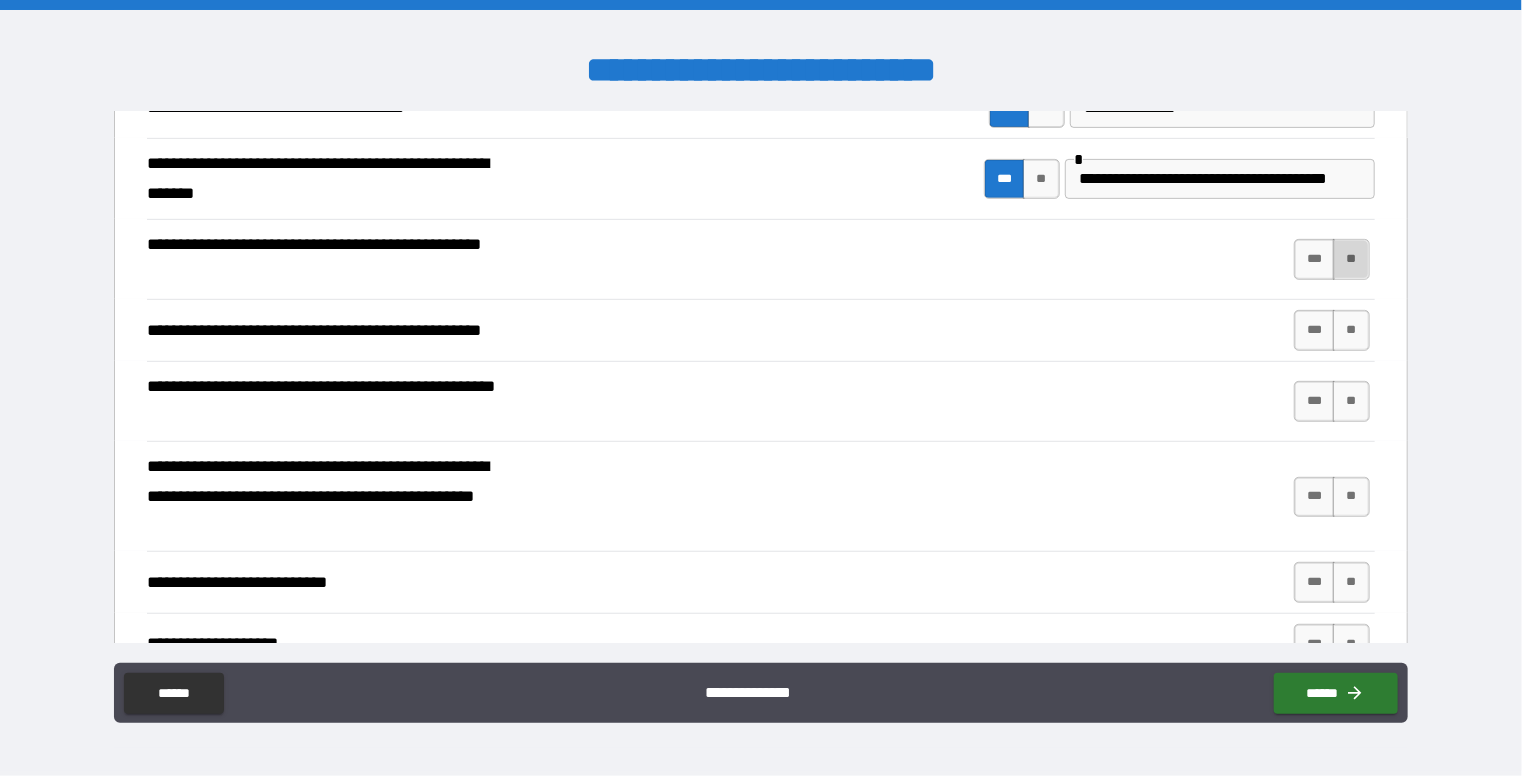 click on "**" at bounding box center [1351, 259] 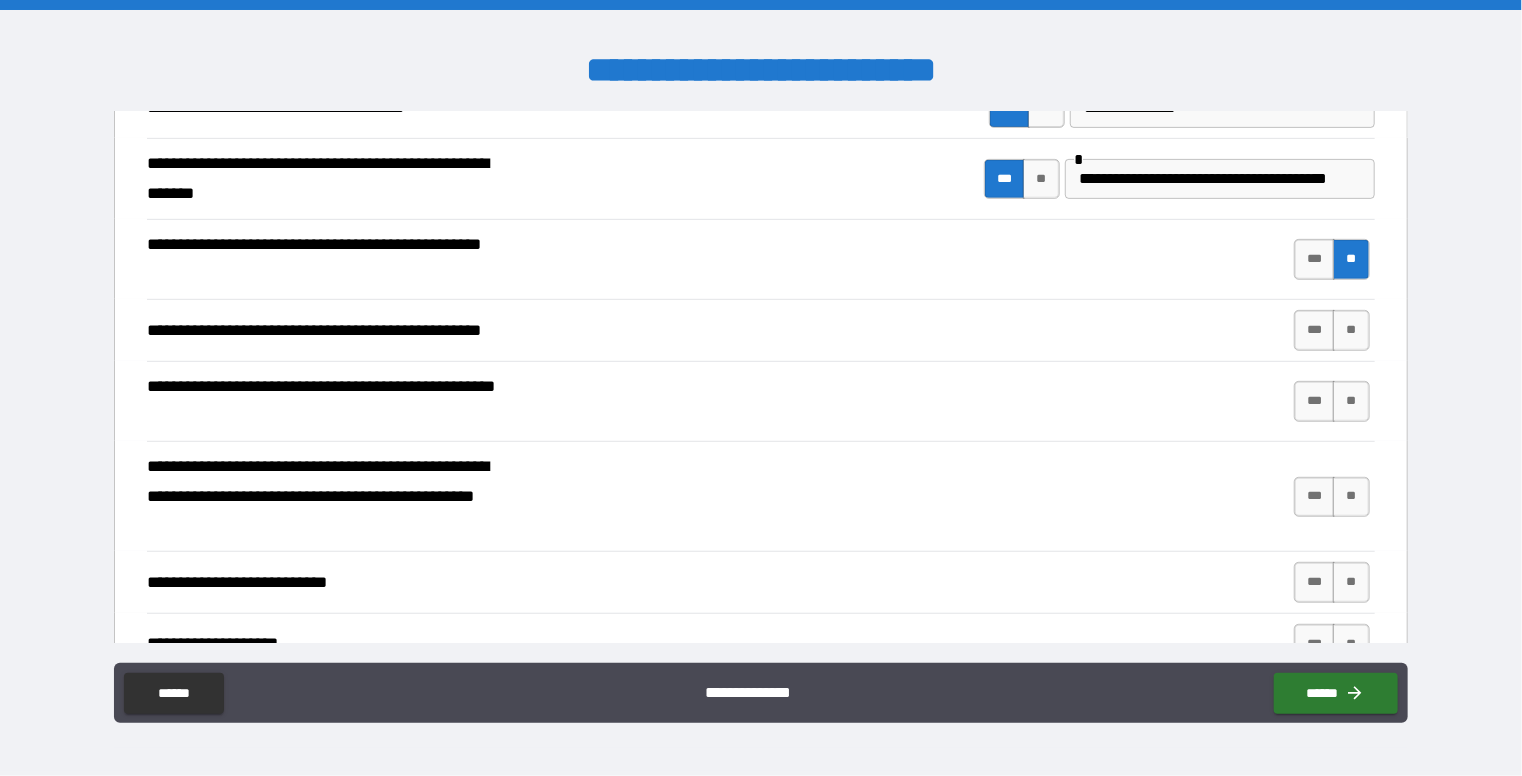 scroll, scrollTop: 0, scrollLeft: 0, axis: both 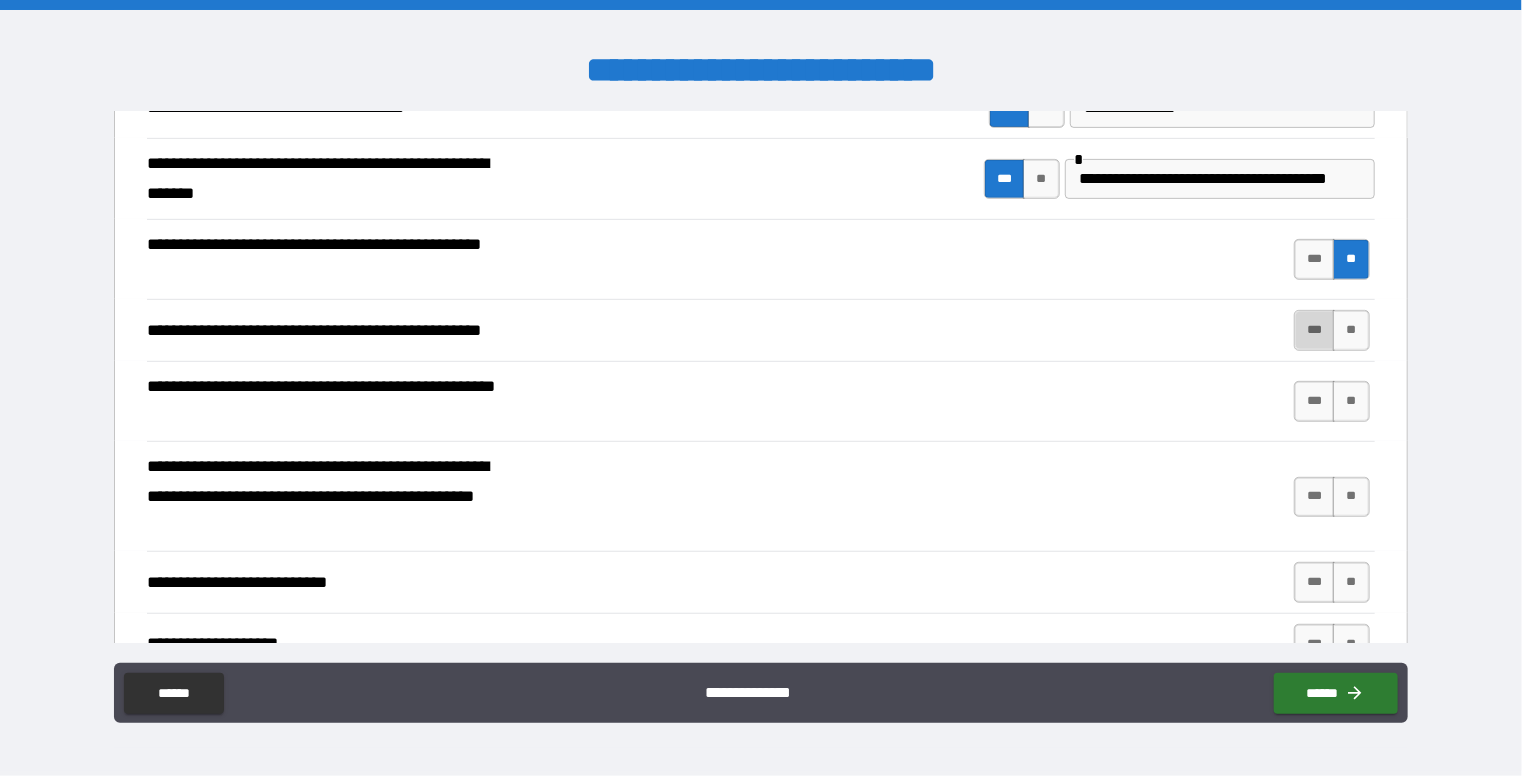 click on "***" at bounding box center (1315, 330) 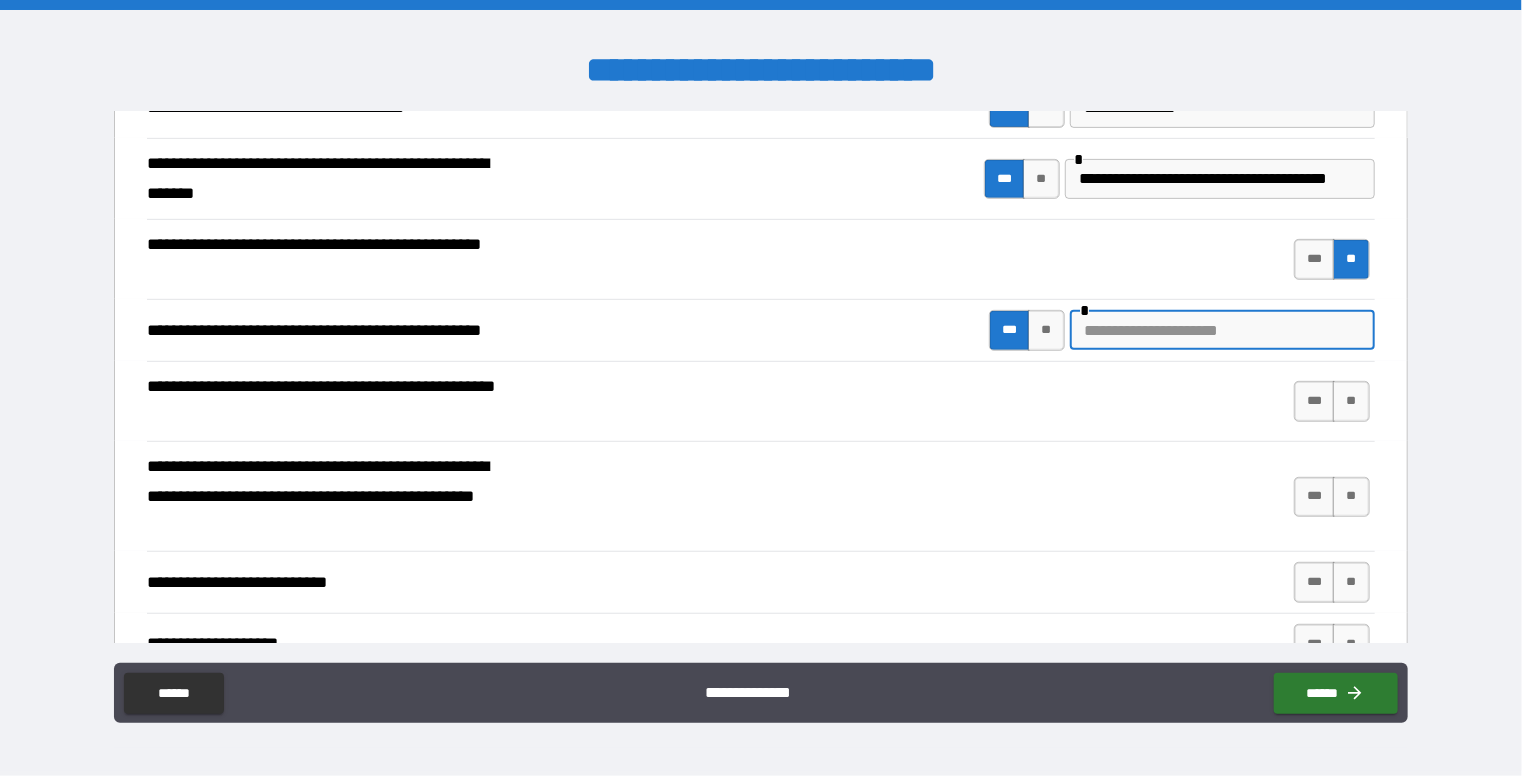 click at bounding box center (1222, 330) 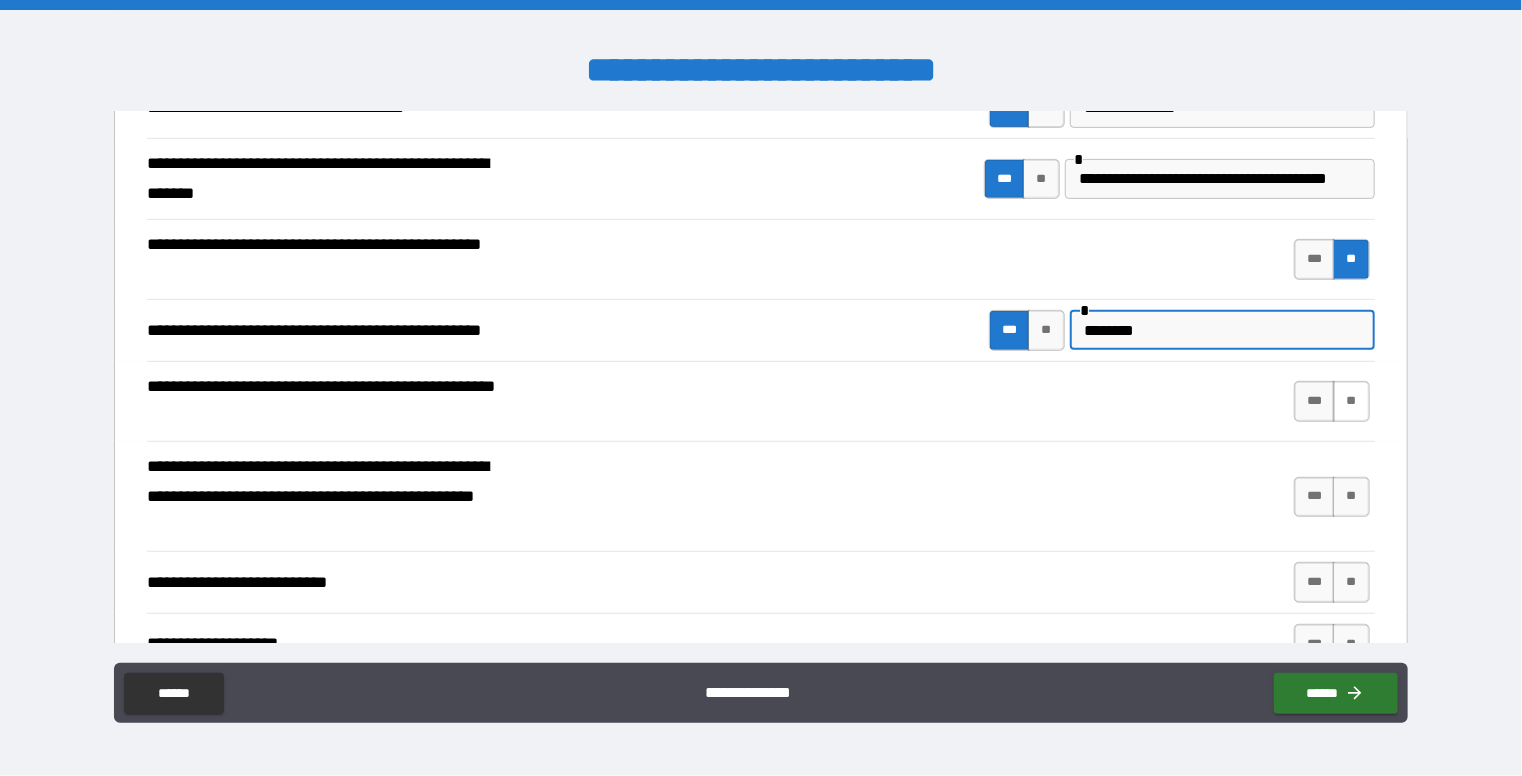 type on "*******" 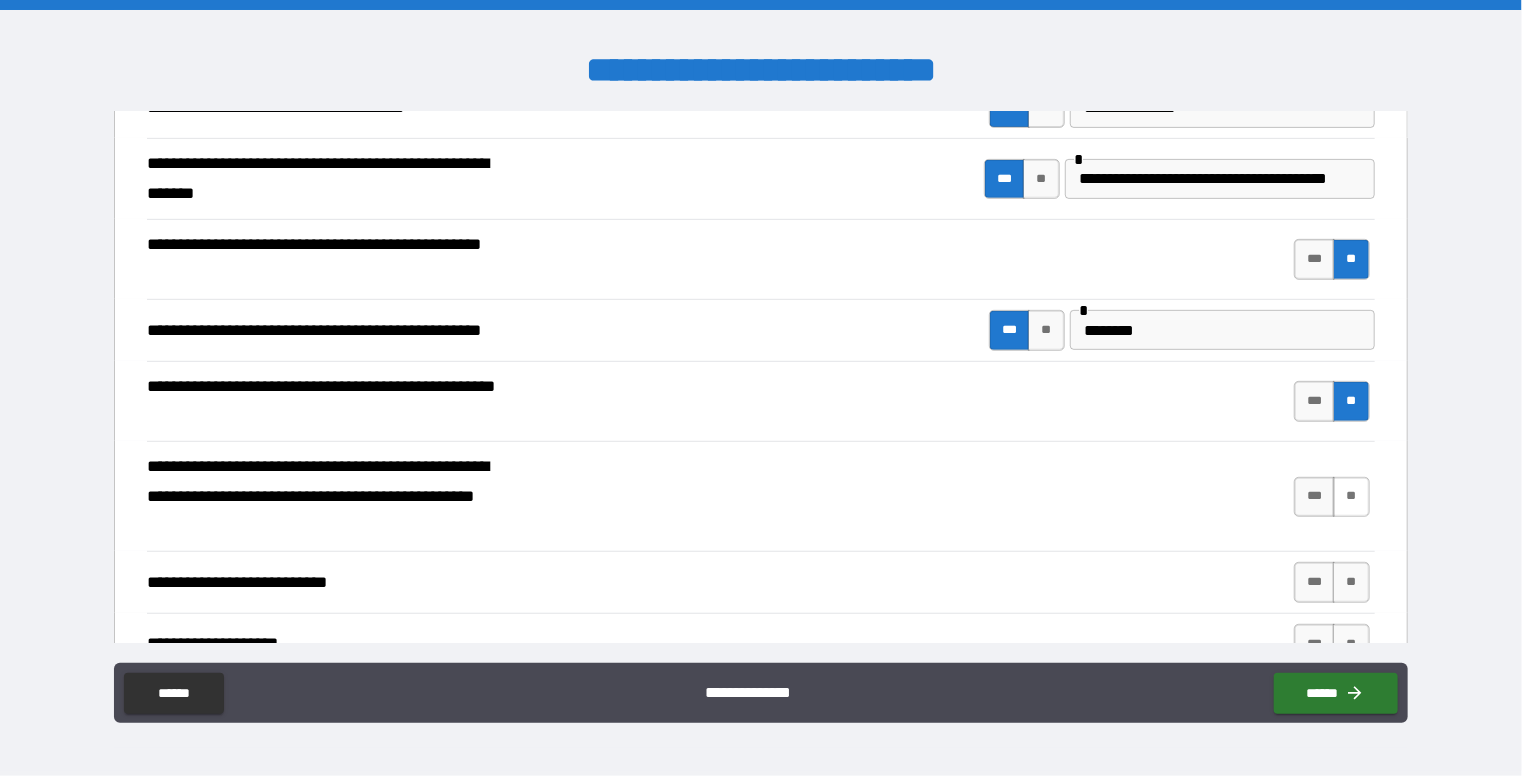 click on "**" at bounding box center (1351, 497) 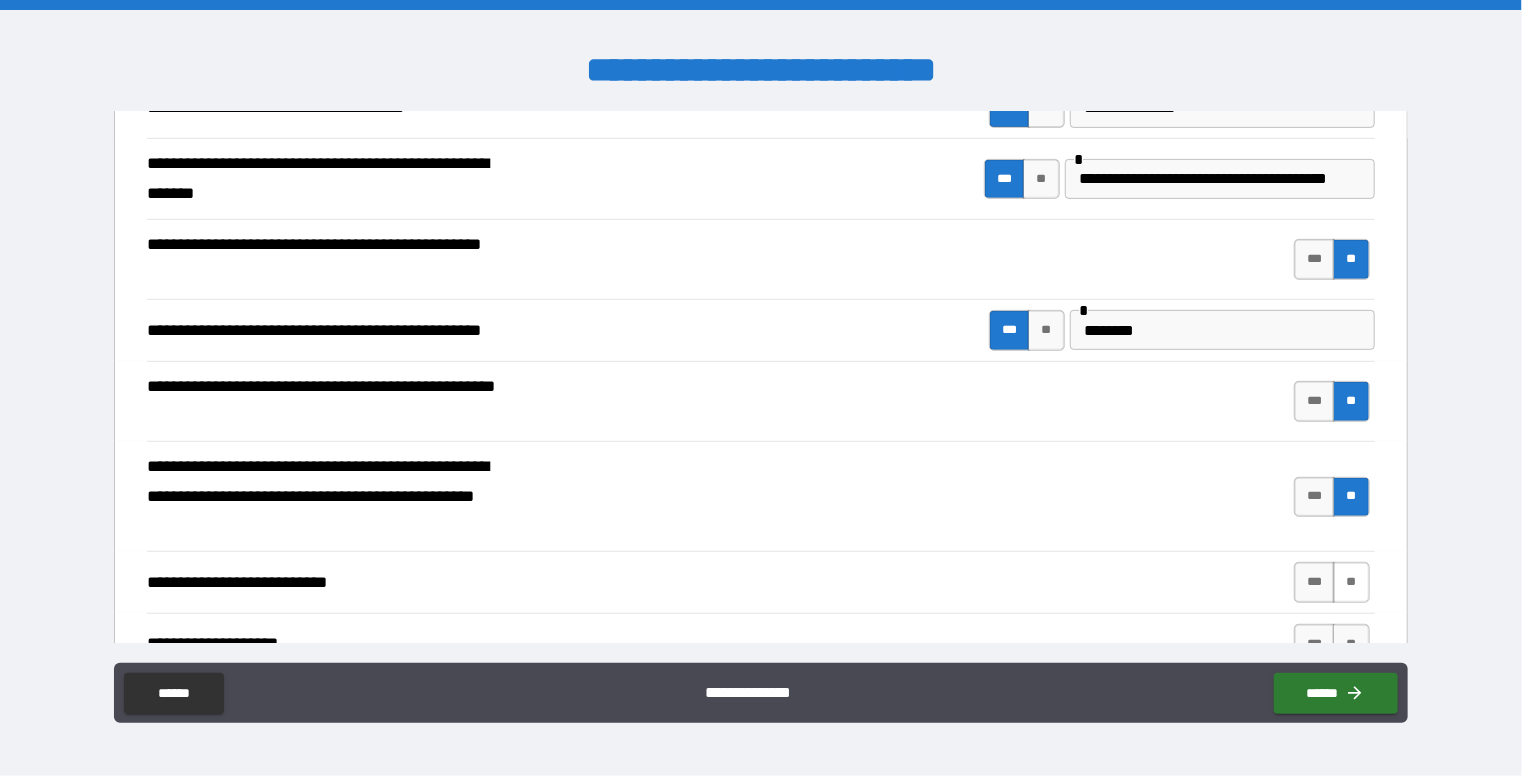 click on "**" at bounding box center (1351, 582) 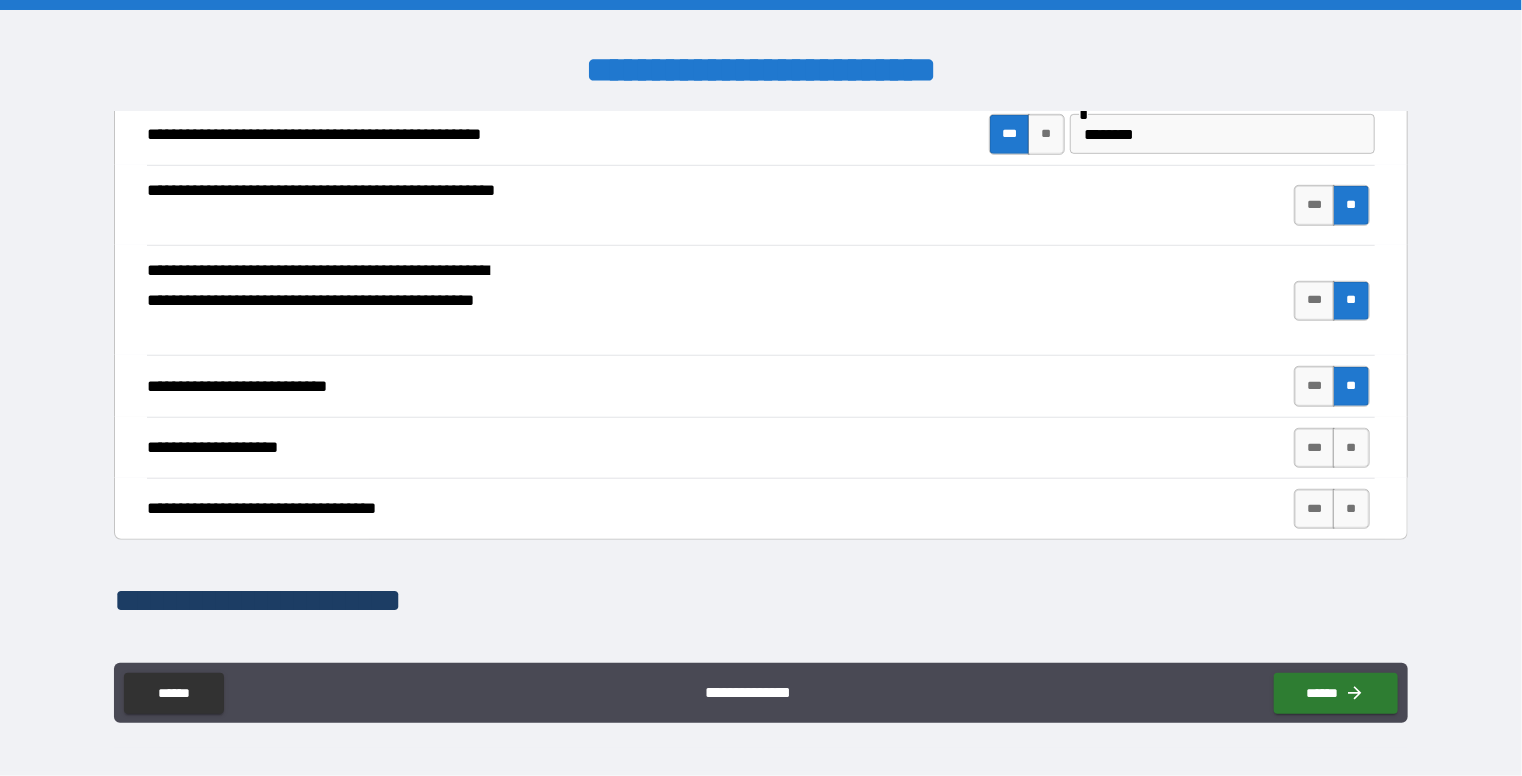 scroll, scrollTop: 628, scrollLeft: 0, axis: vertical 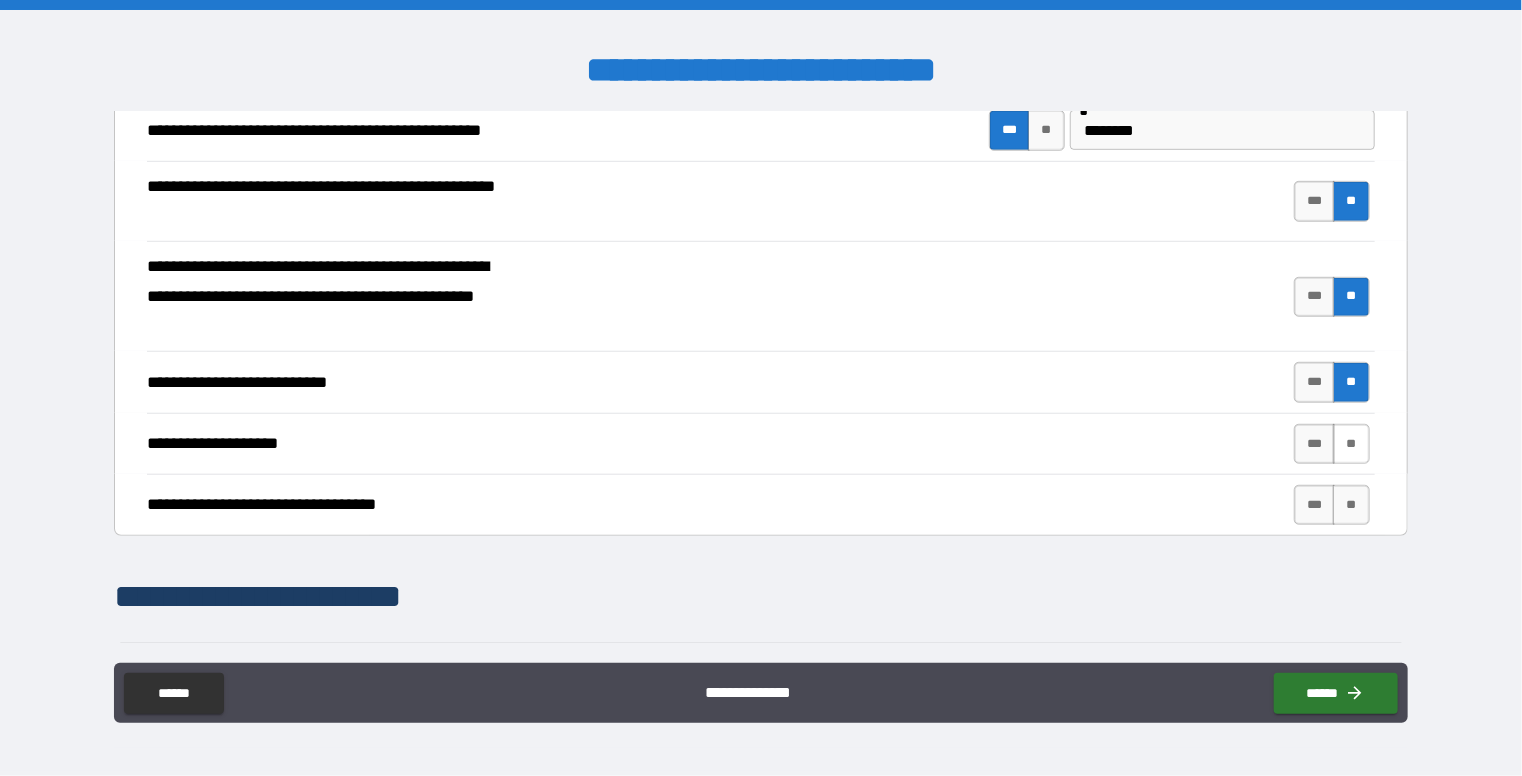 click on "**" at bounding box center (1351, 444) 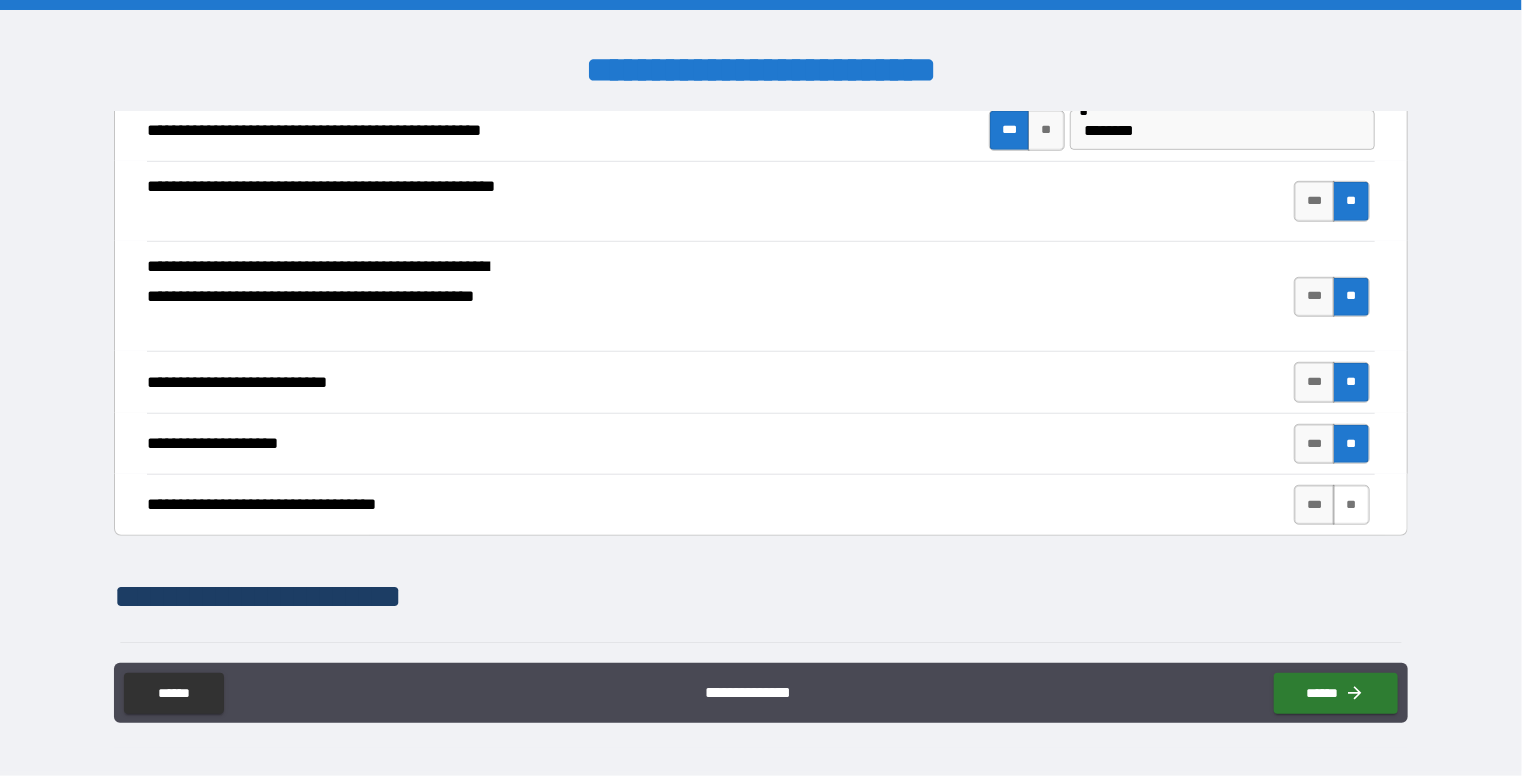 click on "**" at bounding box center [1351, 505] 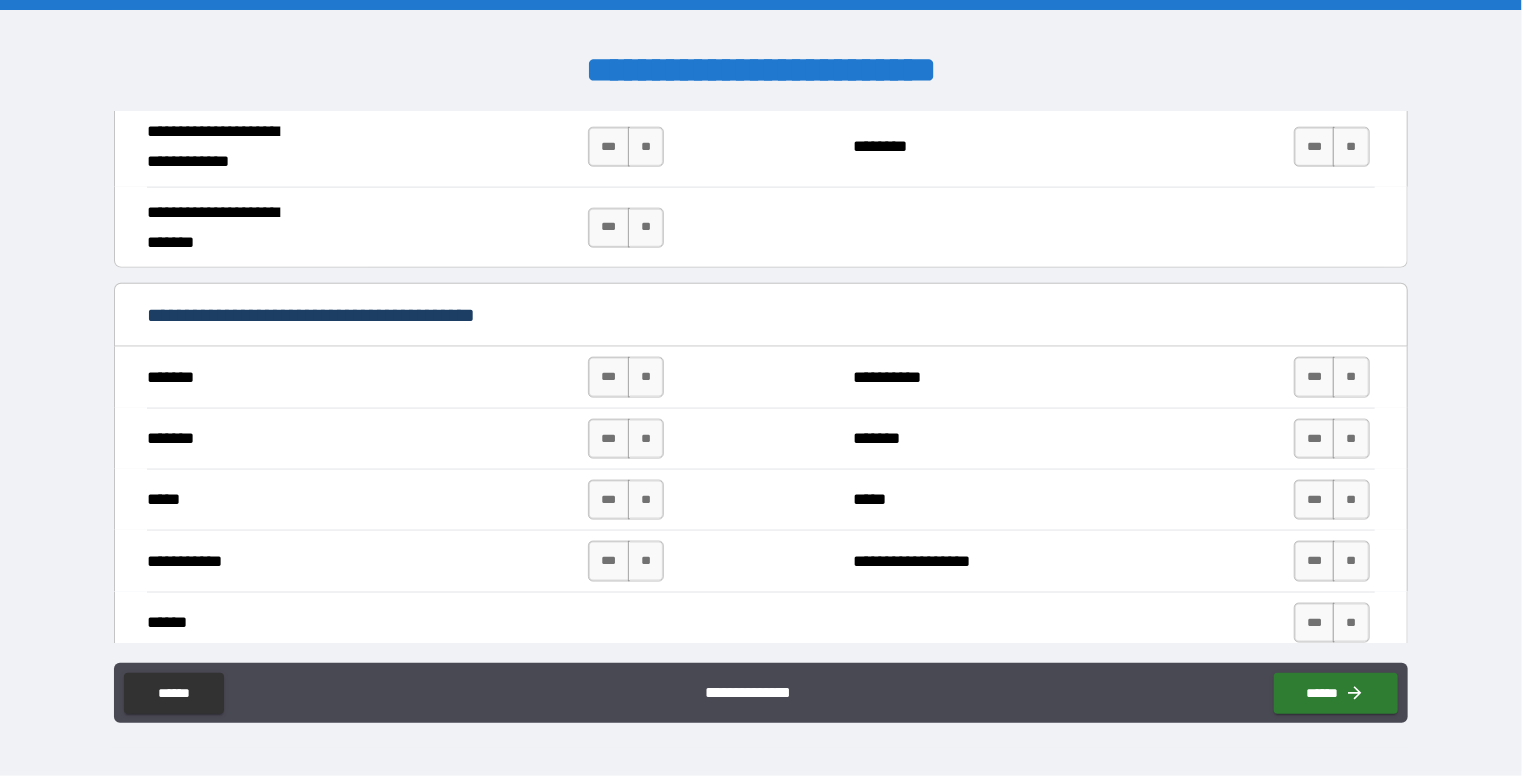 scroll, scrollTop: 1128, scrollLeft: 0, axis: vertical 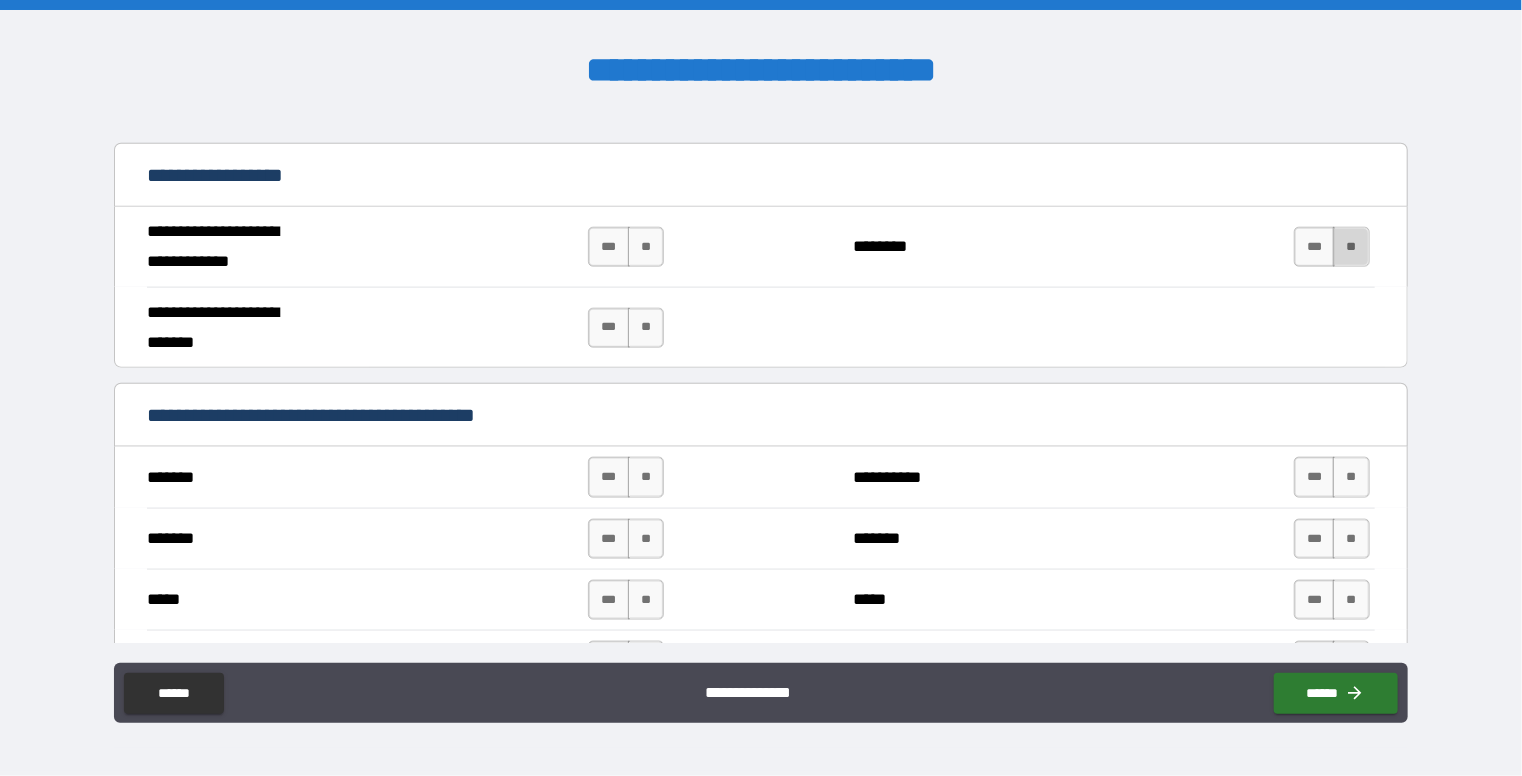 click on "**" at bounding box center [1351, 247] 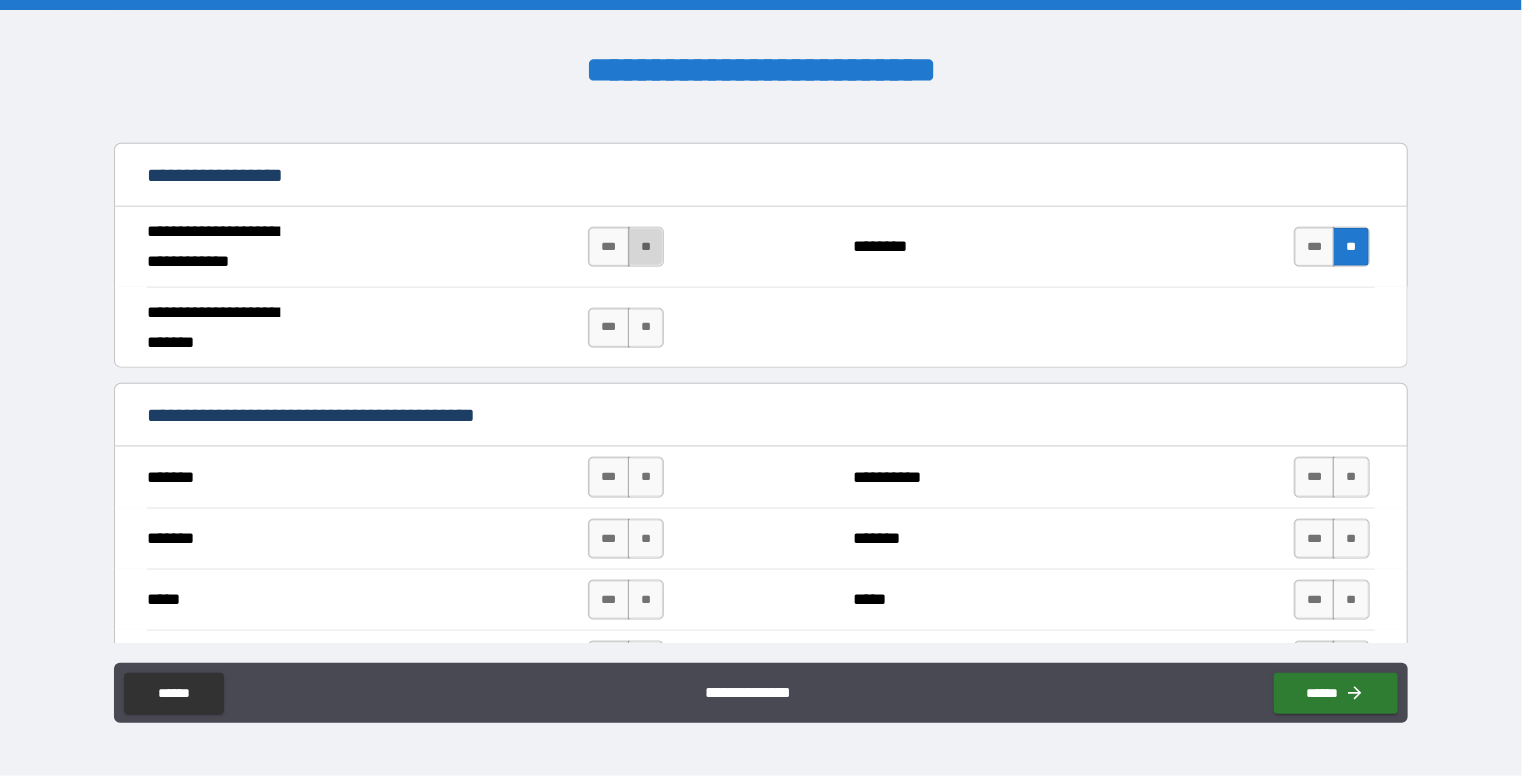 click on "**" at bounding box center [646, 247] 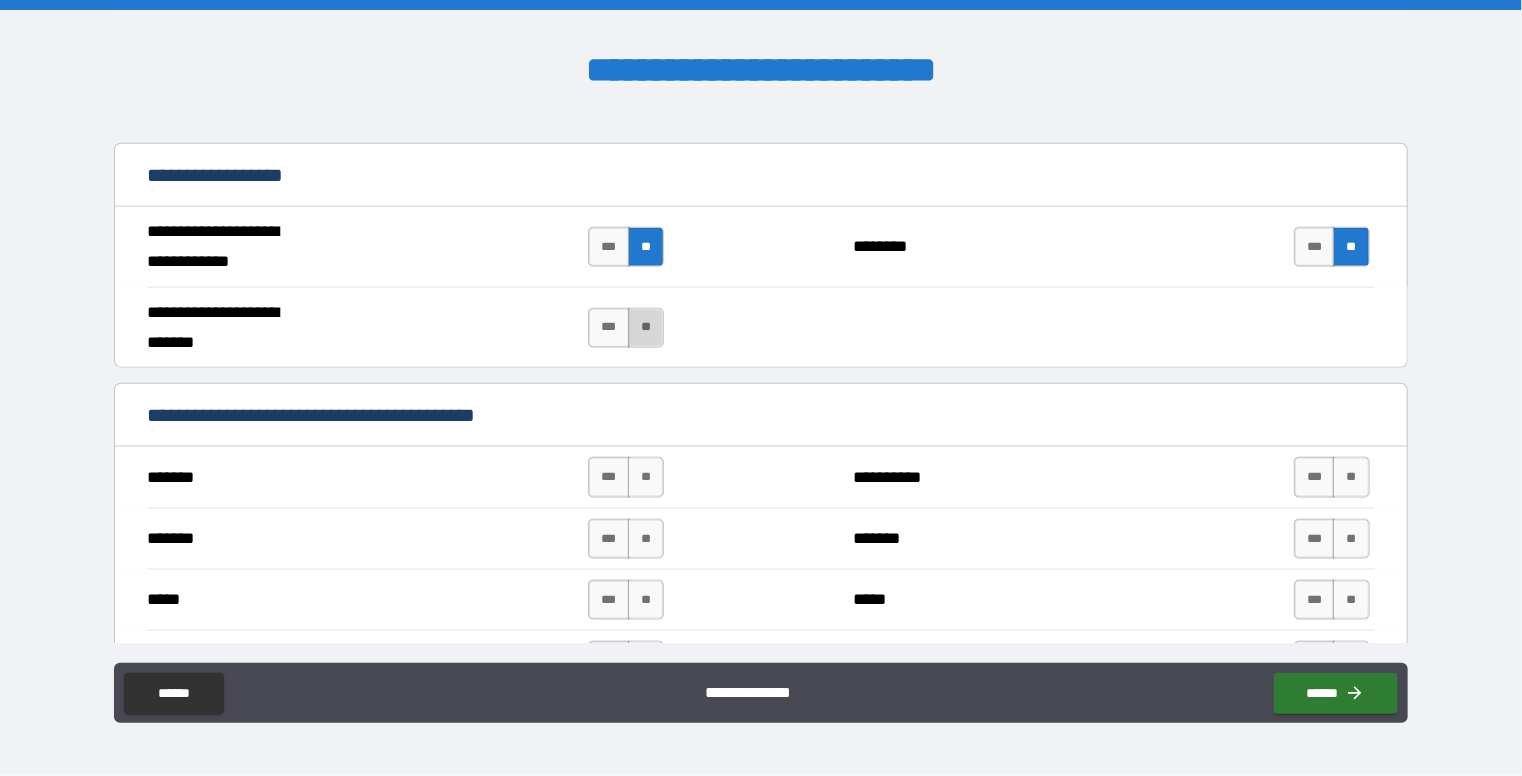 click on "**" at bounding box center (646, 328) 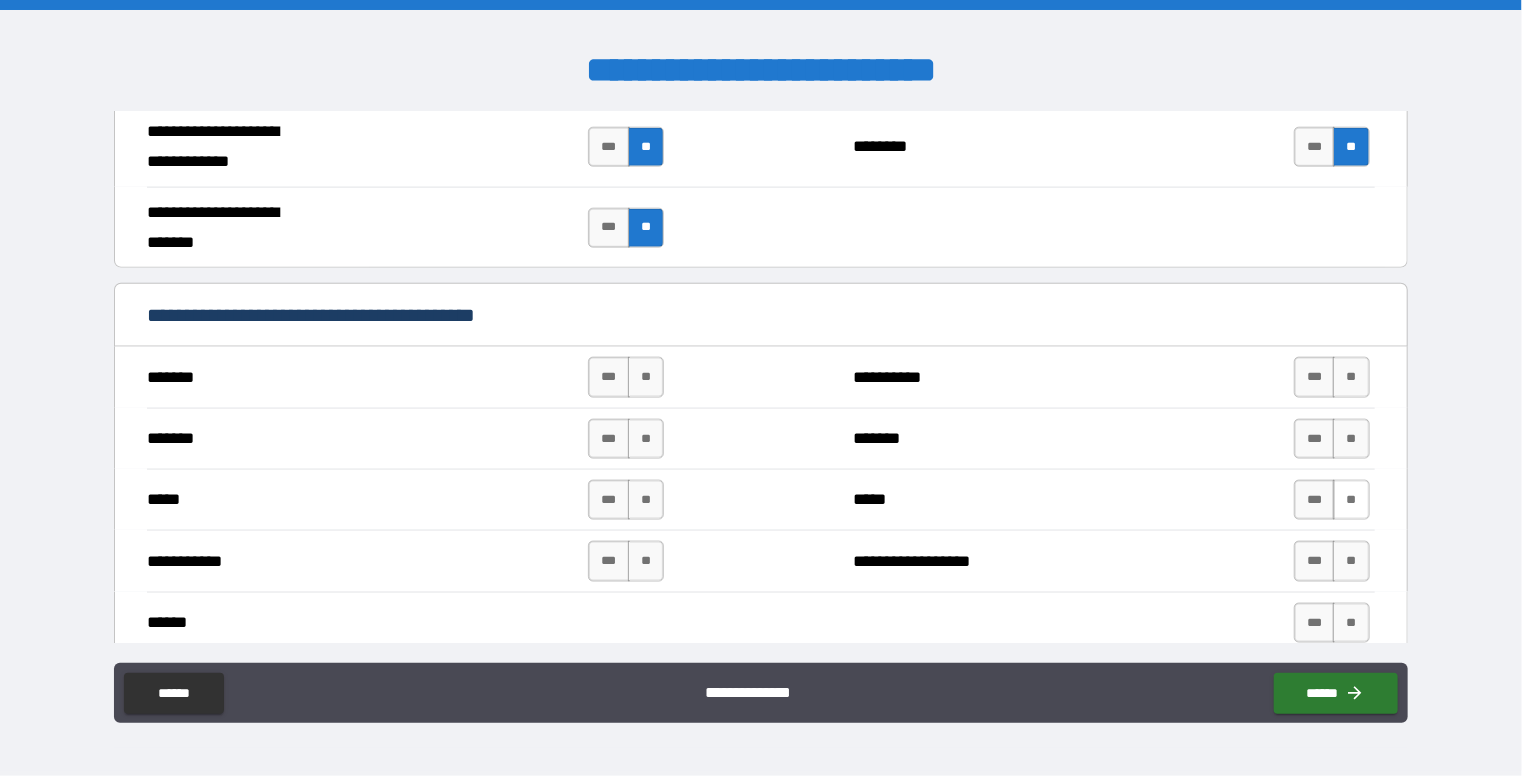 scroll, scrollTop: 1328, scrollLeft: 0, axis: vertical 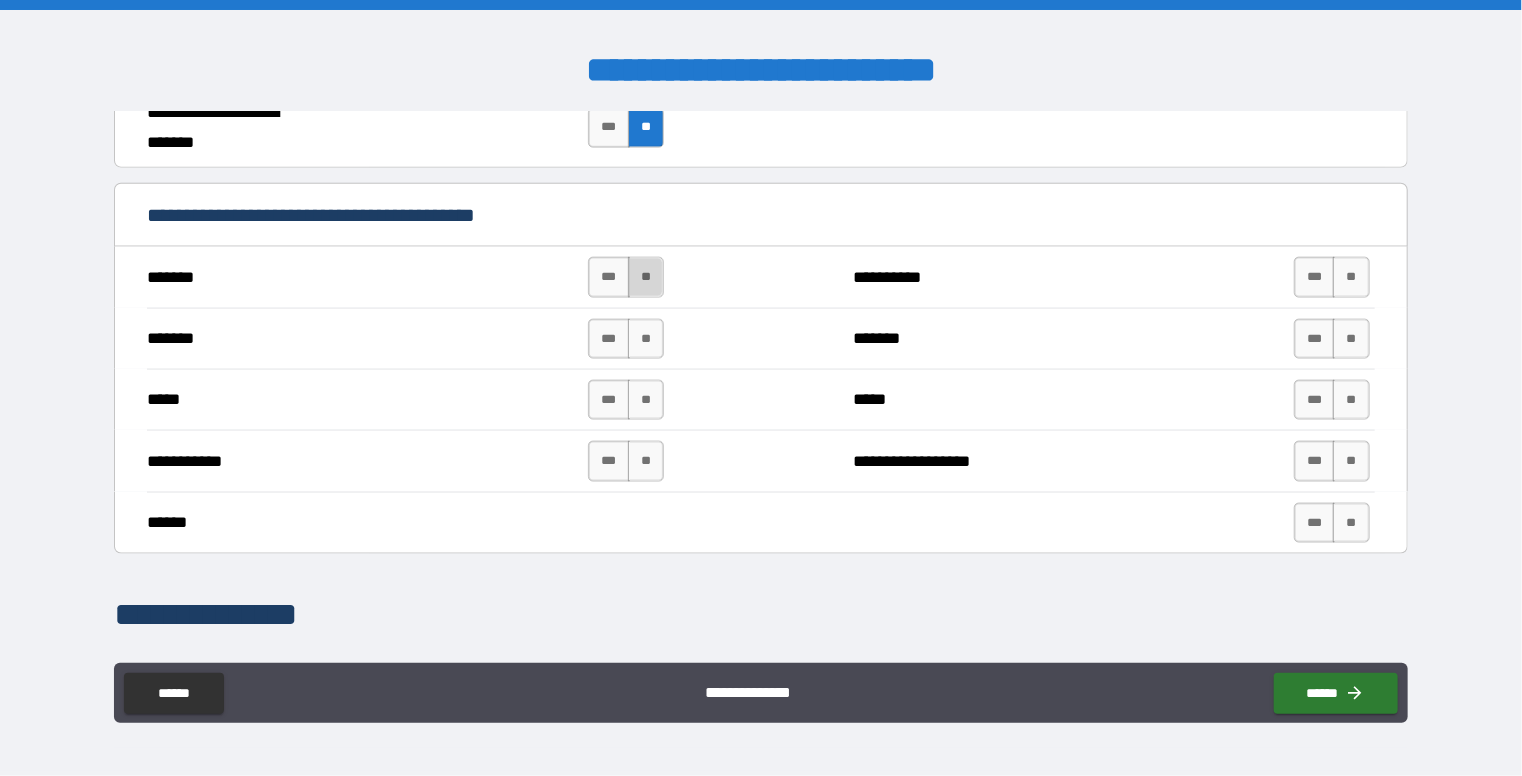 click on "**" at bounding box center [646, 277] 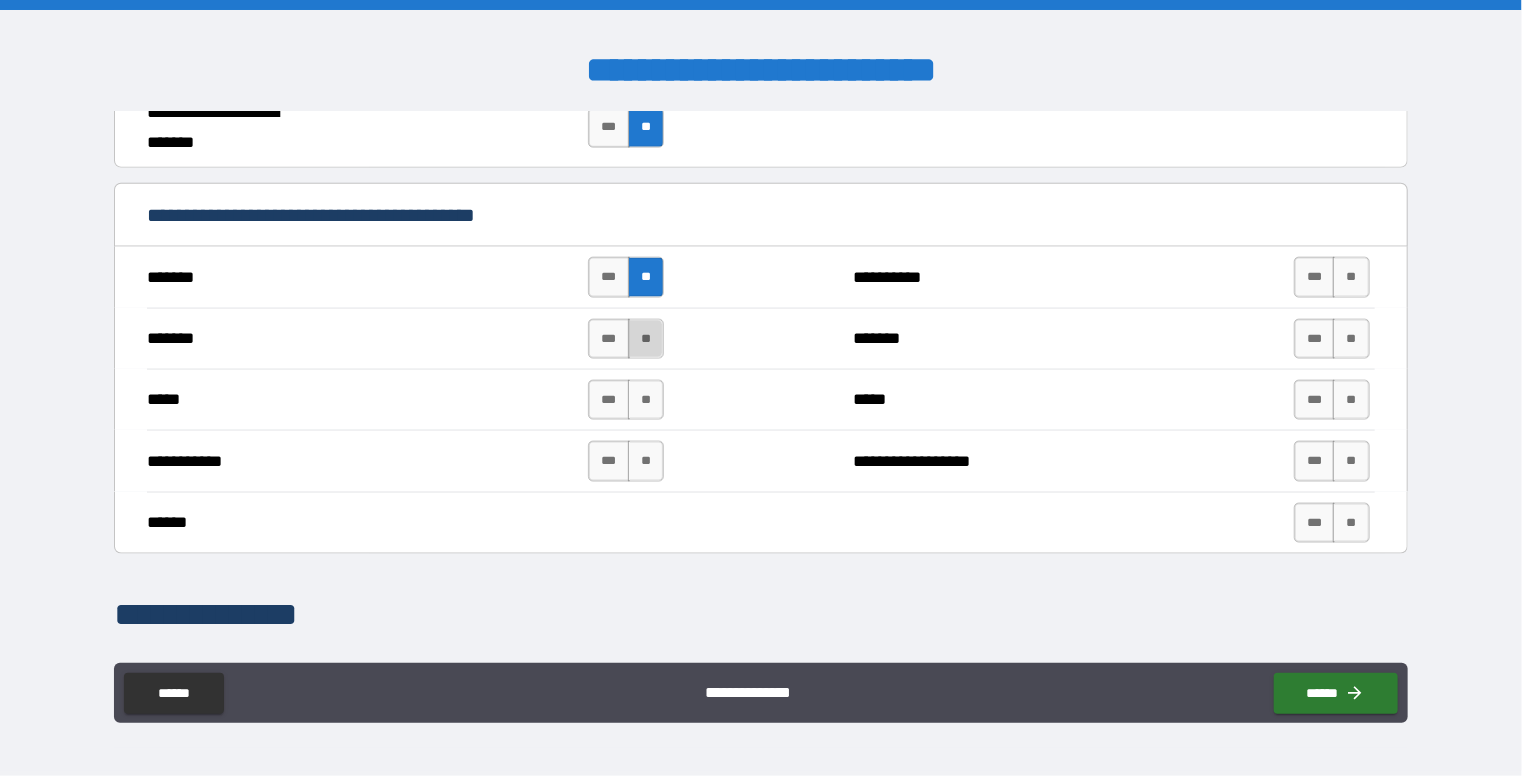 click on "**" at bounding box center [646, 339] 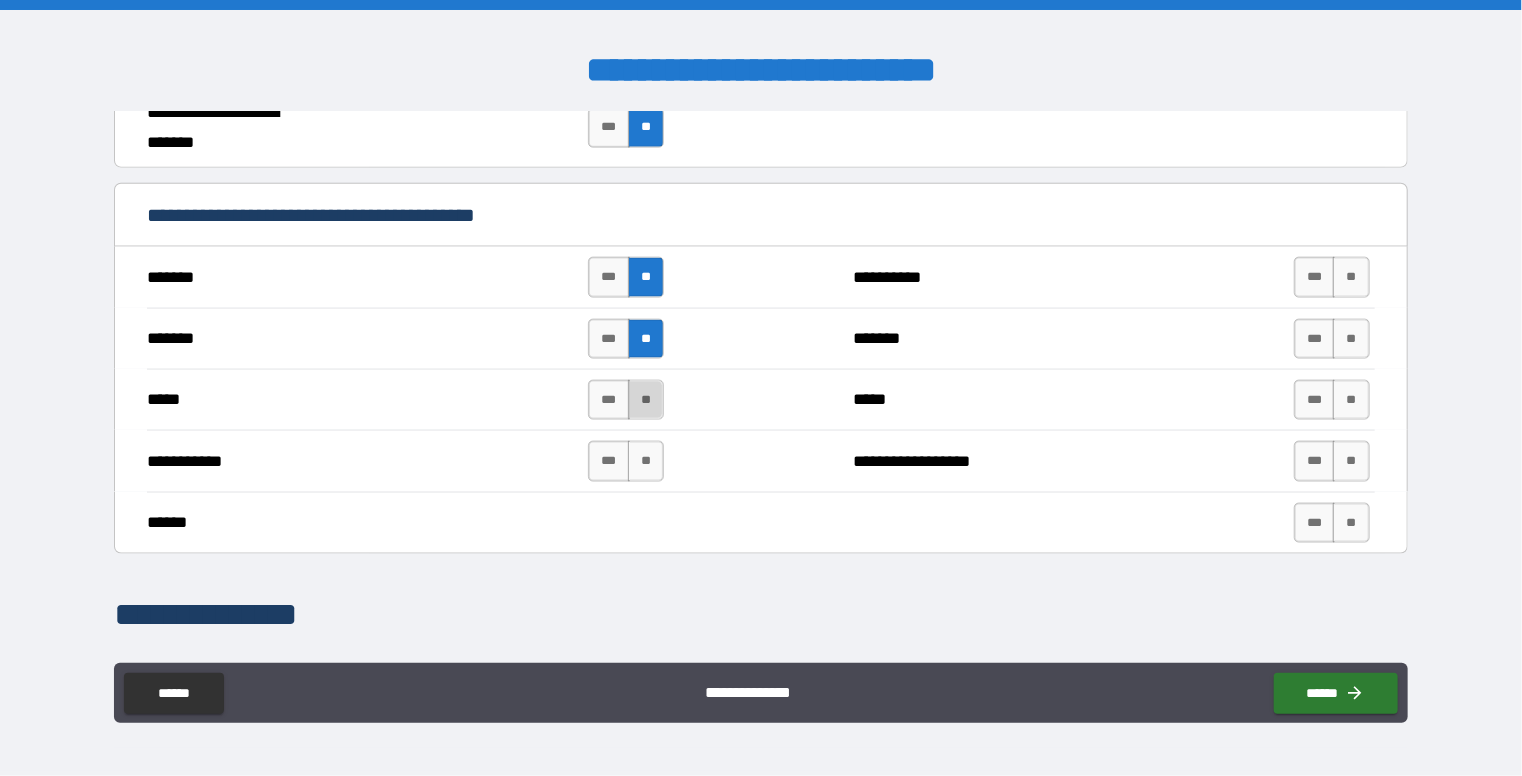 click on "**" at bounding box center [646, 400] 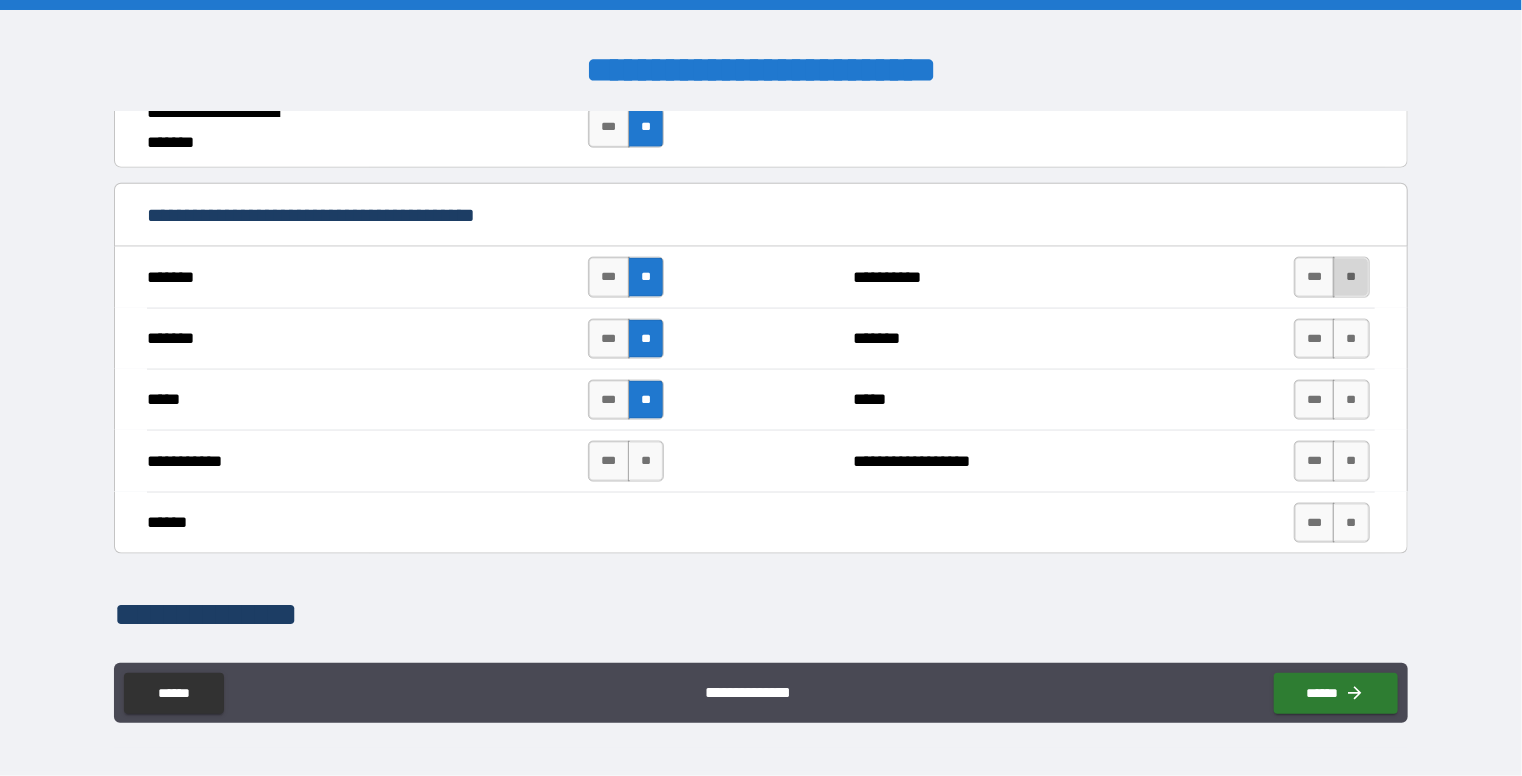 click on "**" at bounding box center [1351, 277] 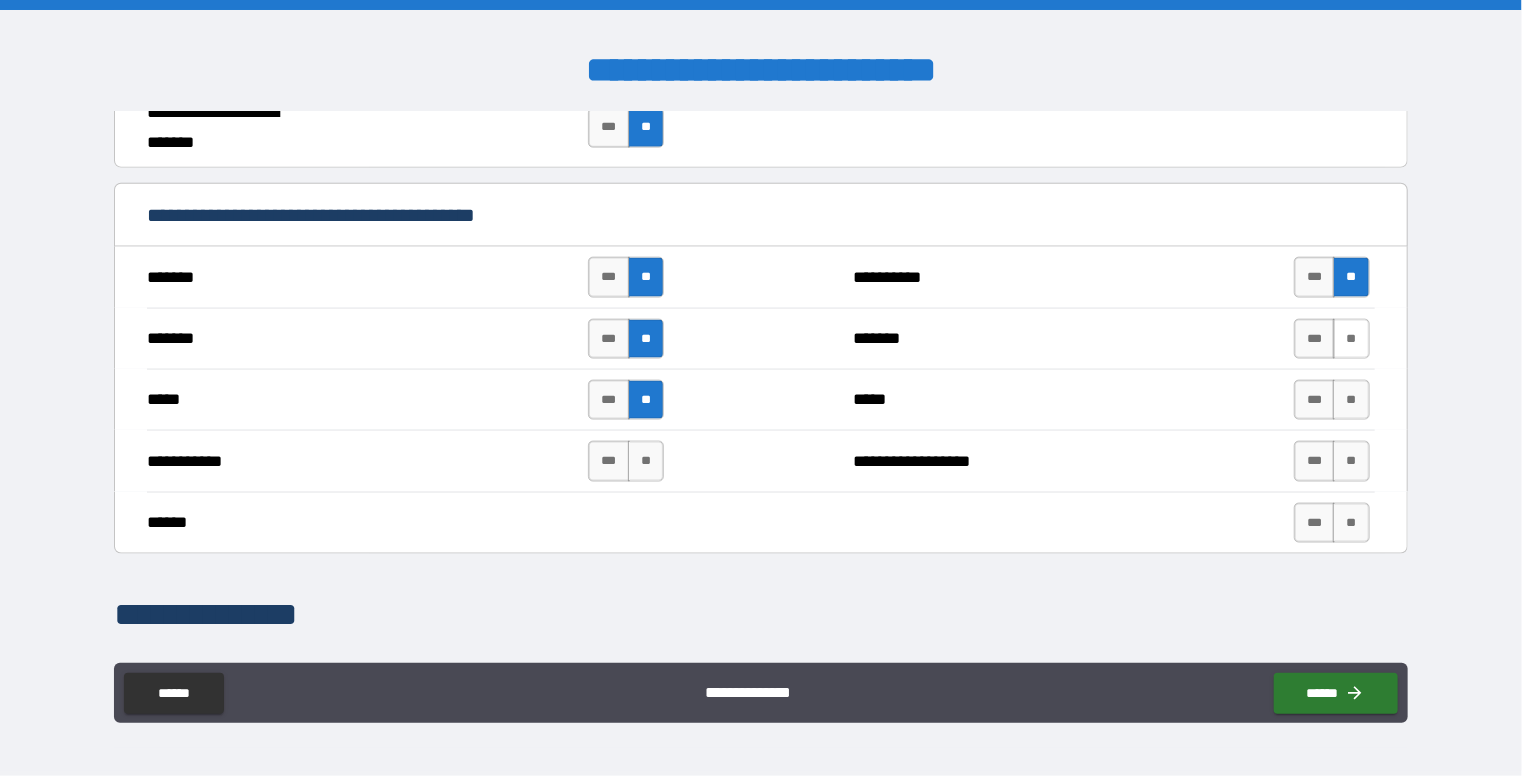 click on "**" at bounding box center (1351, 339) 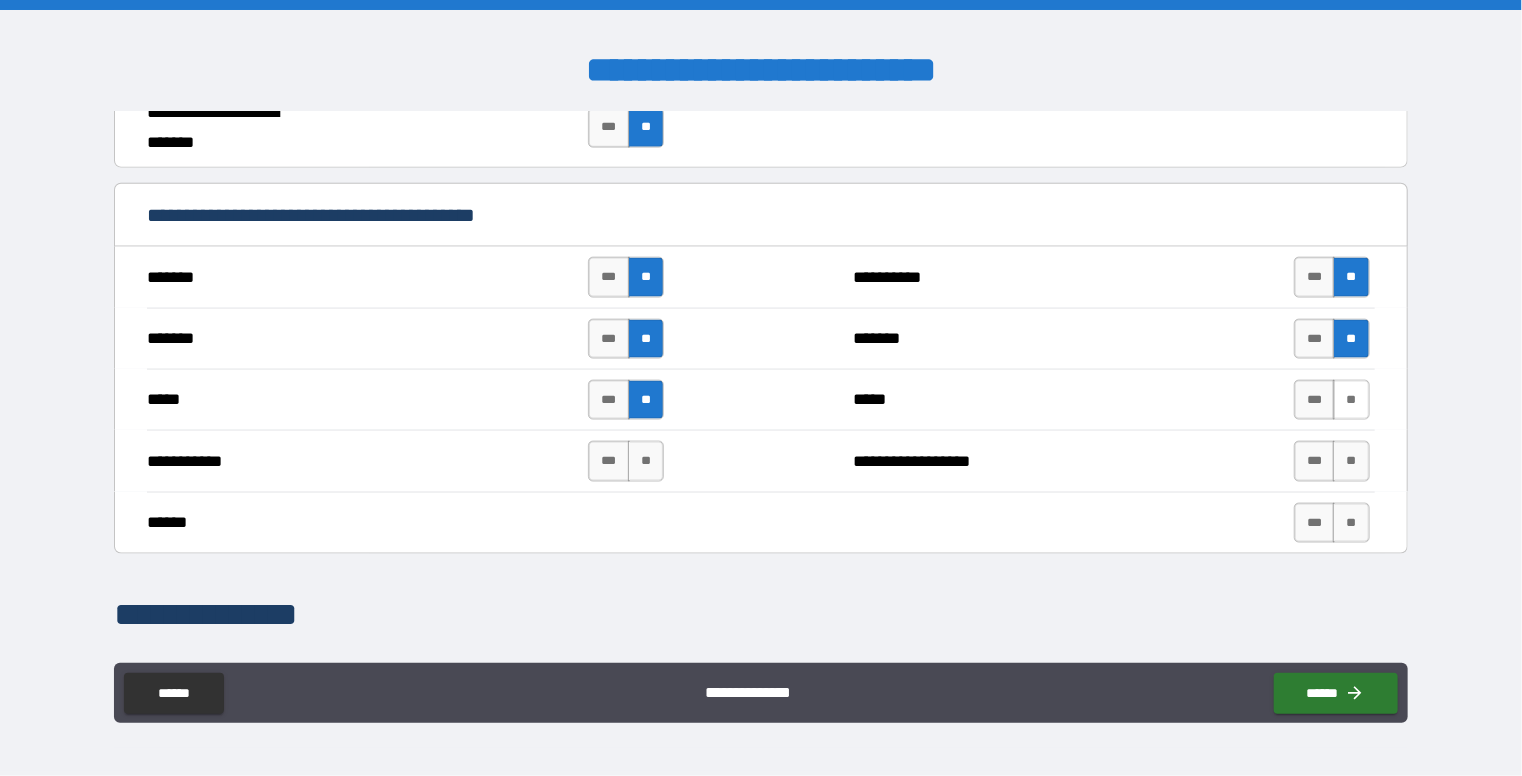 click on "**" at bounding box center [1351, 400] 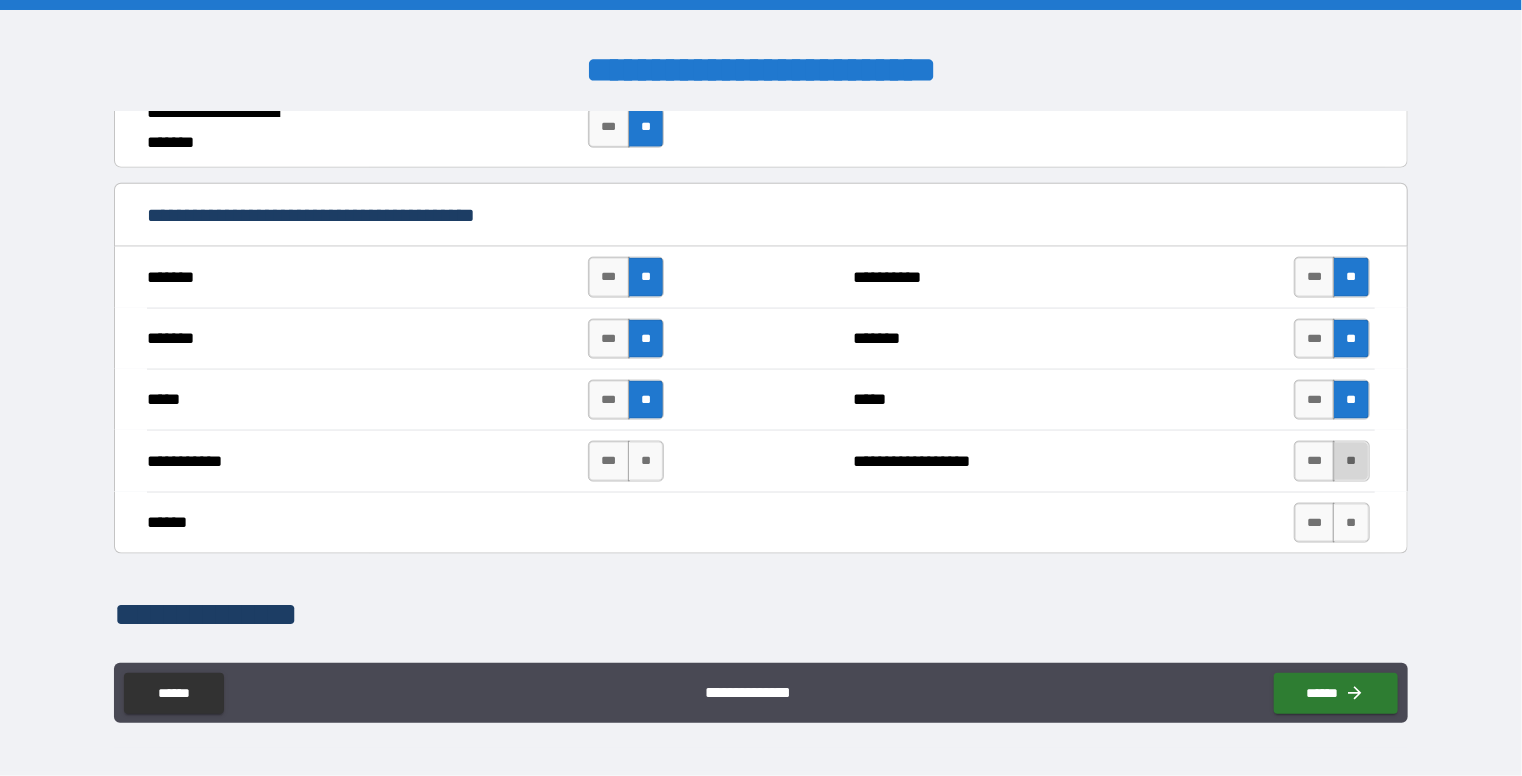 click on "**" at bounding box center [1351, 461] 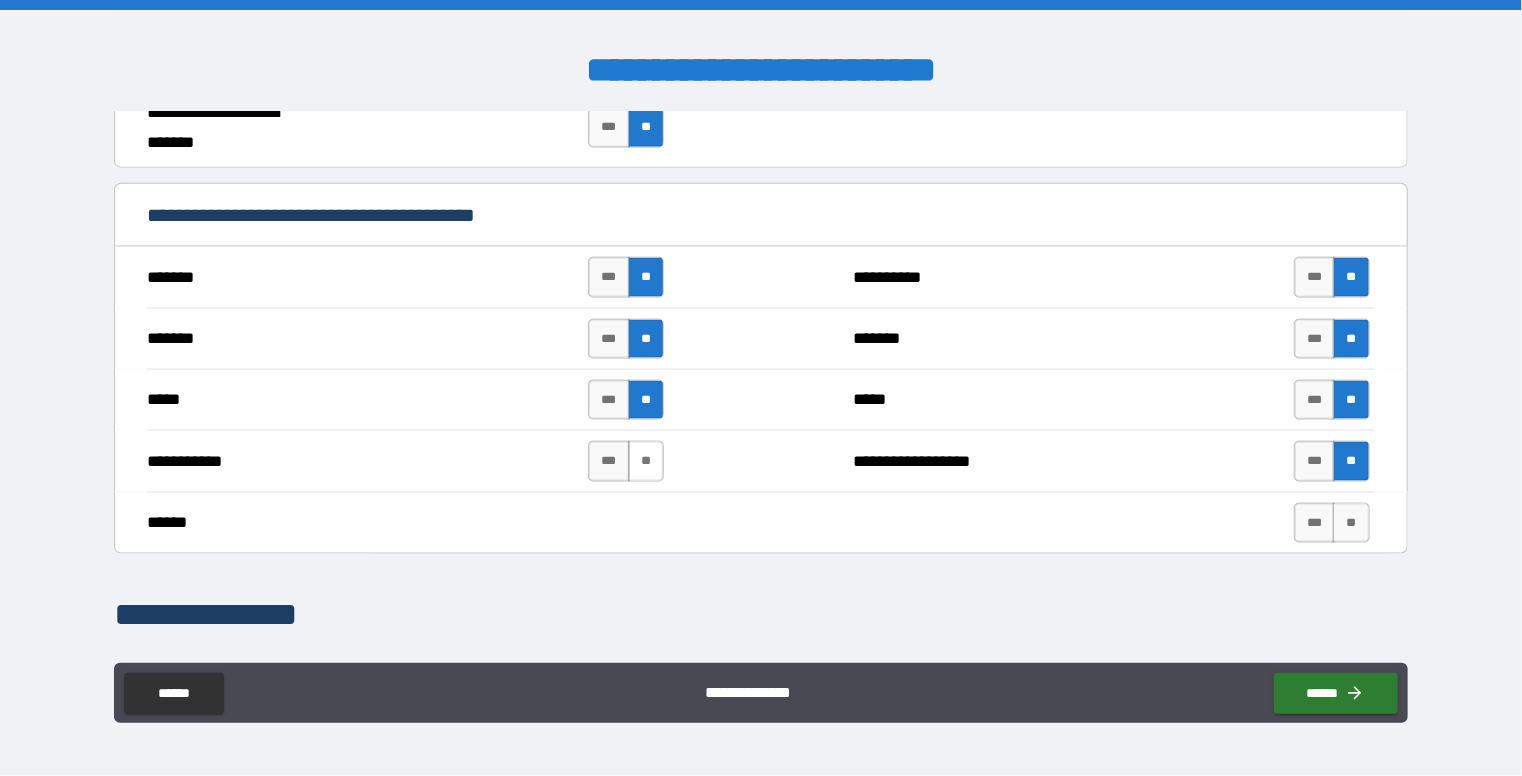 click on "**" at bounding box center [646, 461] 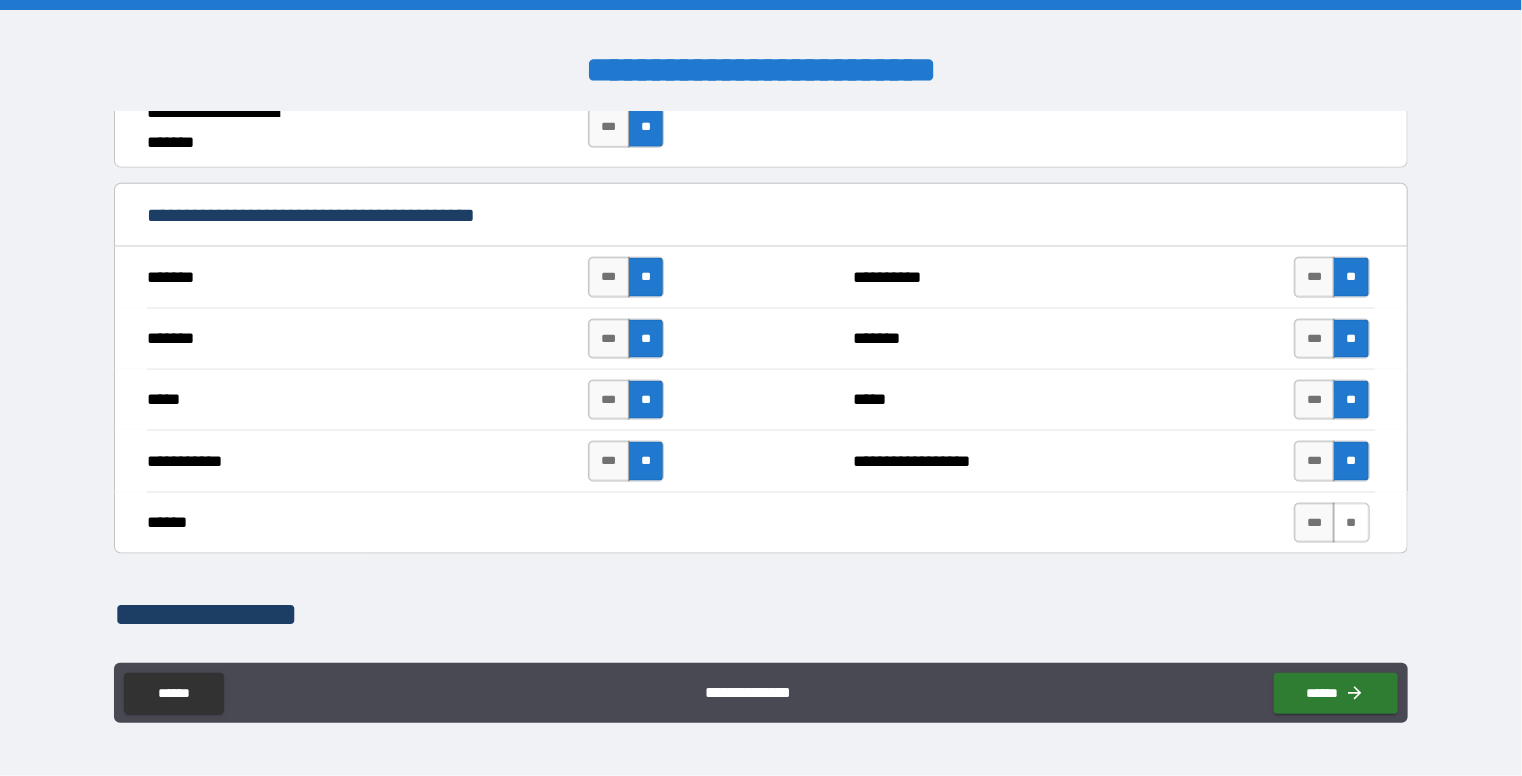 scroll, scrollTop: 1428, scrollLeft: 0, axis: vertical 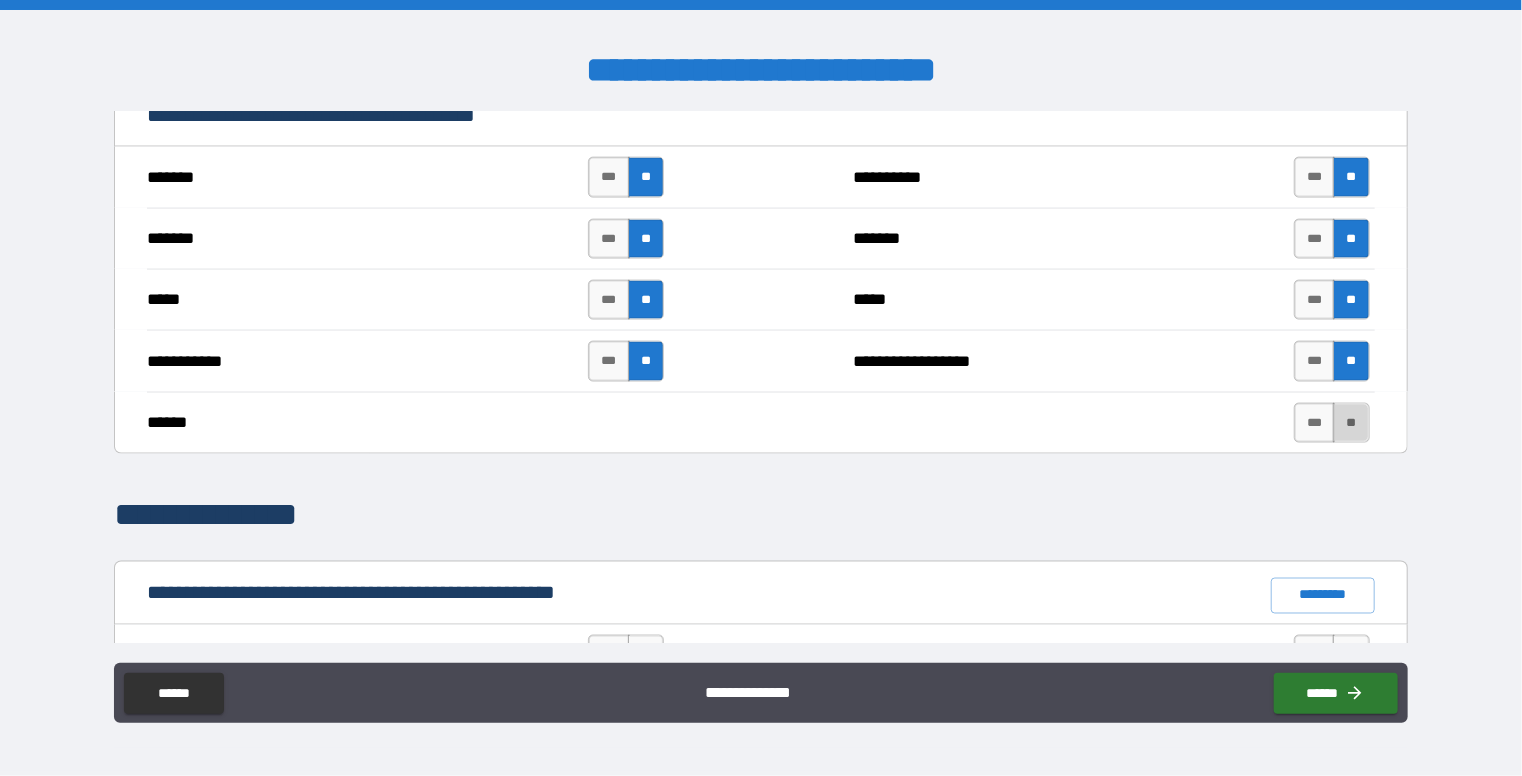 click on "**" at bounding box center [1351, 423] 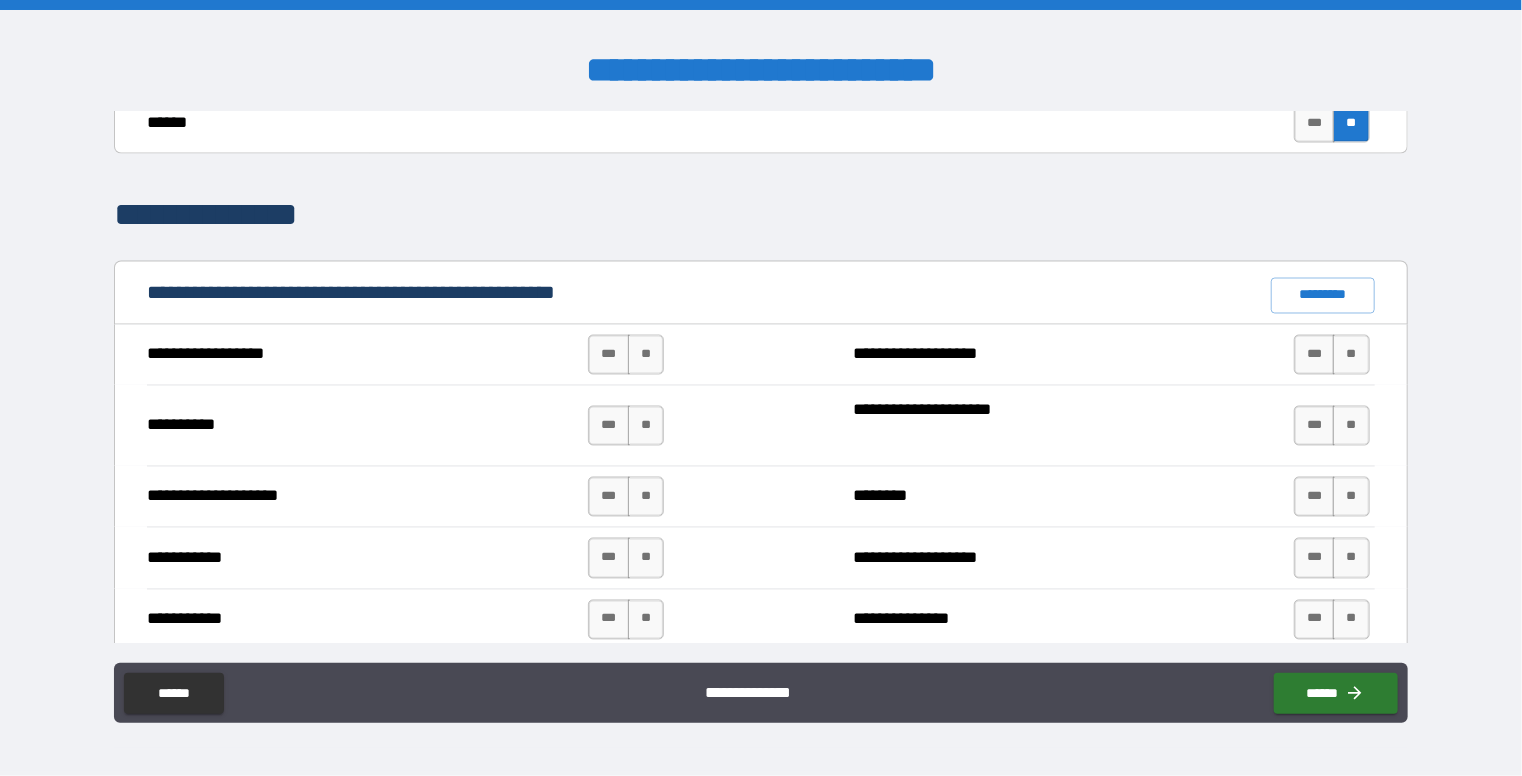 scroll, scrollTop: 1828, scrollLeft: 0, axis: vertical 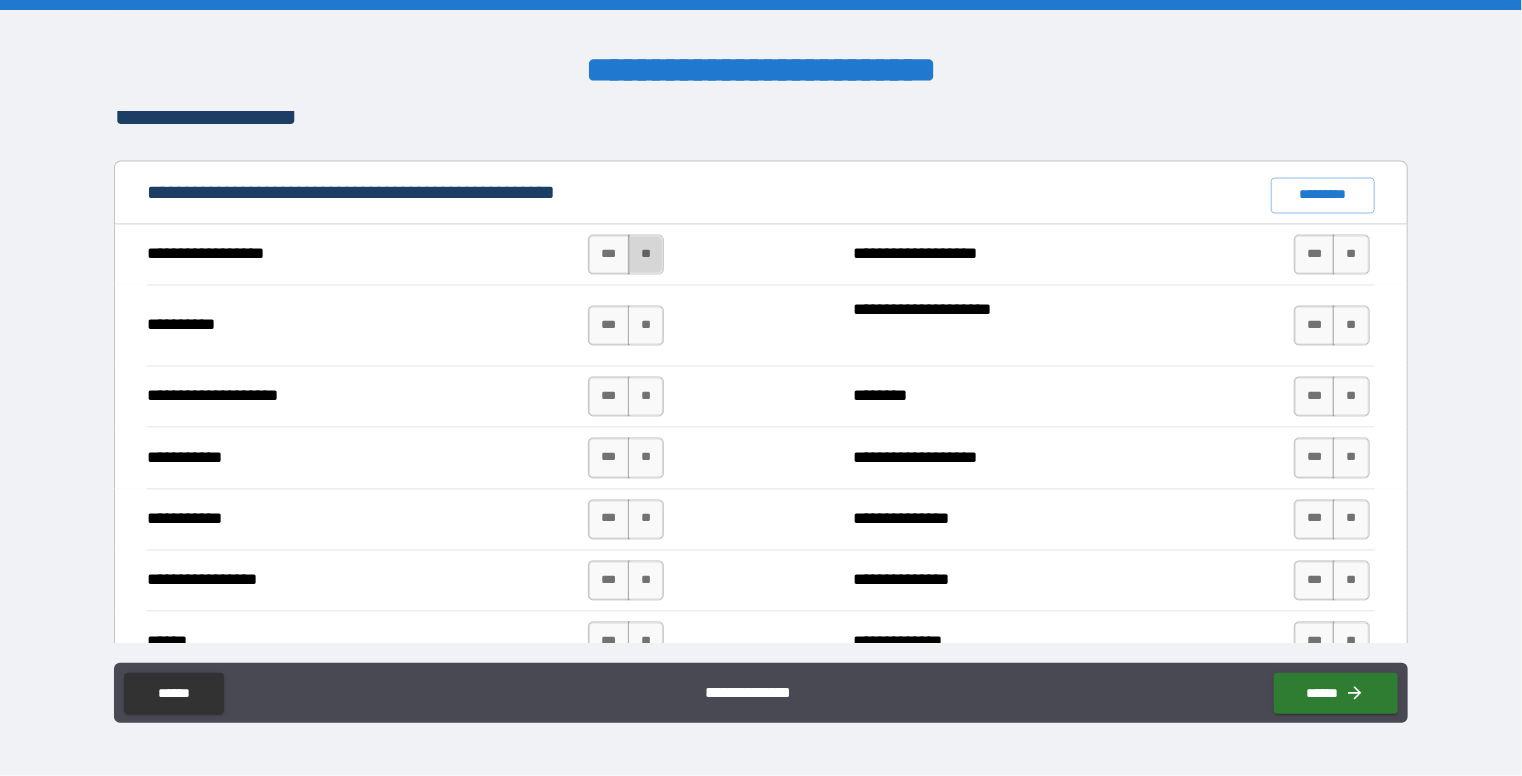 click on "**" at bounding box center (646, 255) 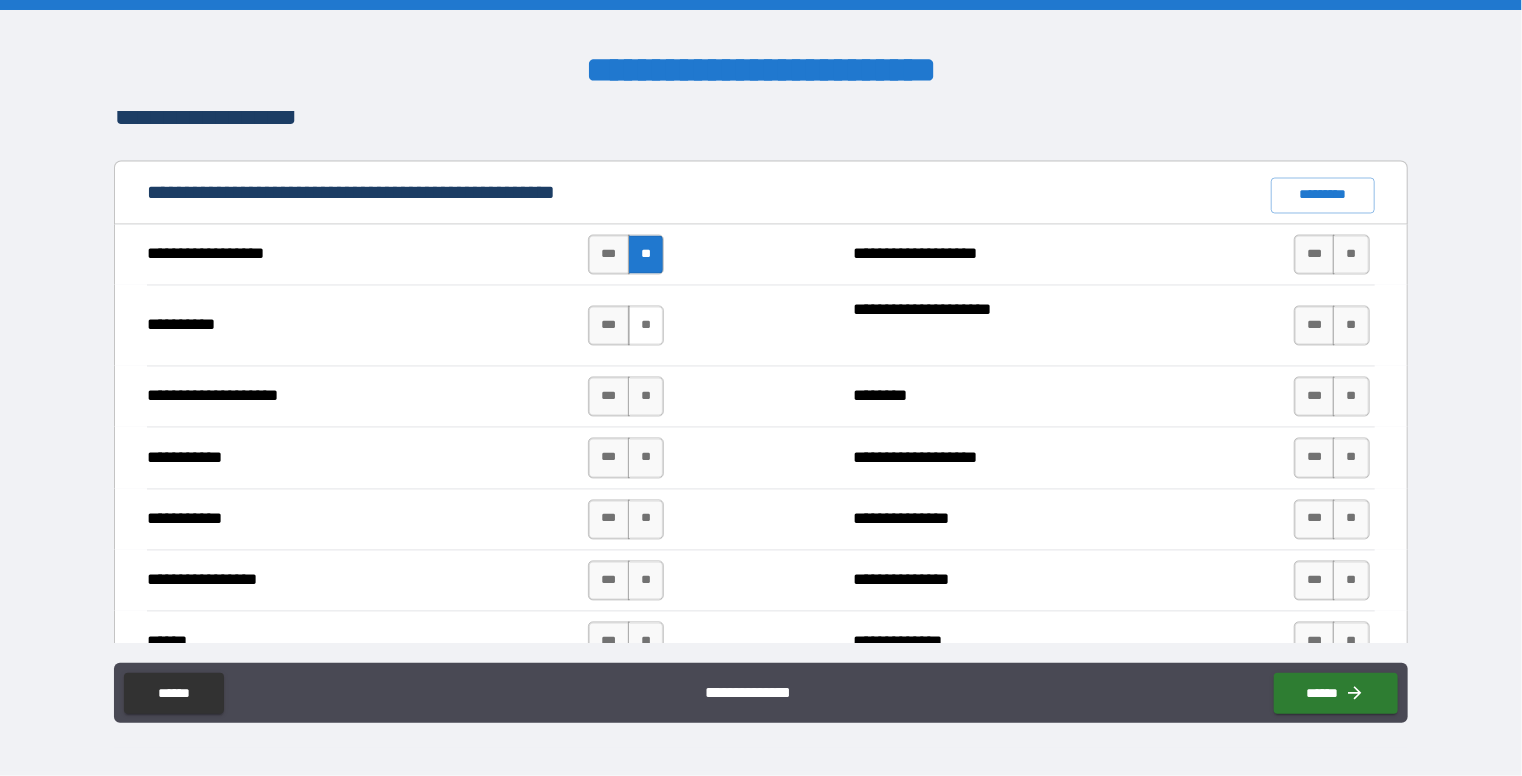 click on "**" at bounding box center [646, 326] 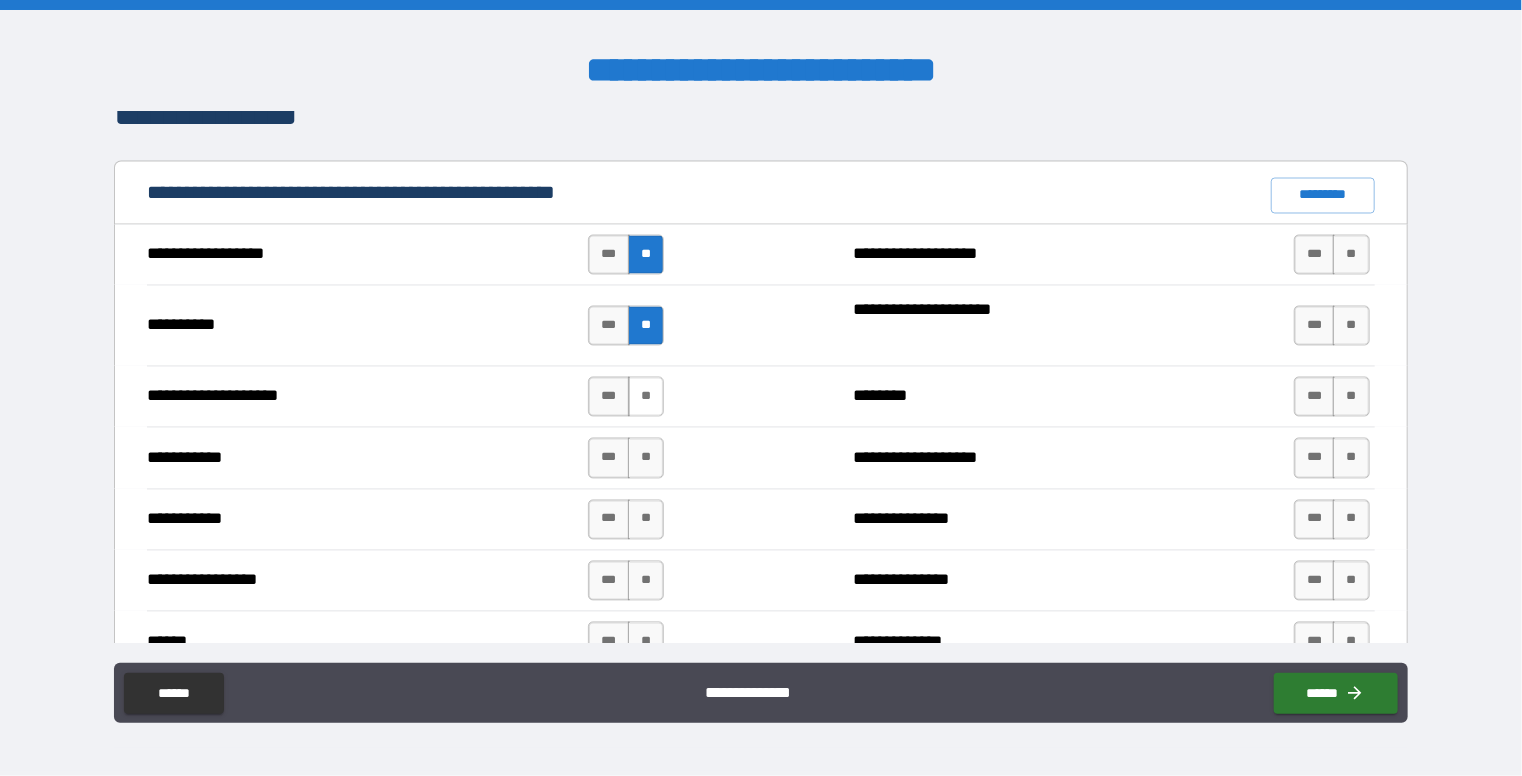 click on "**" at bounding box center [646, 397] 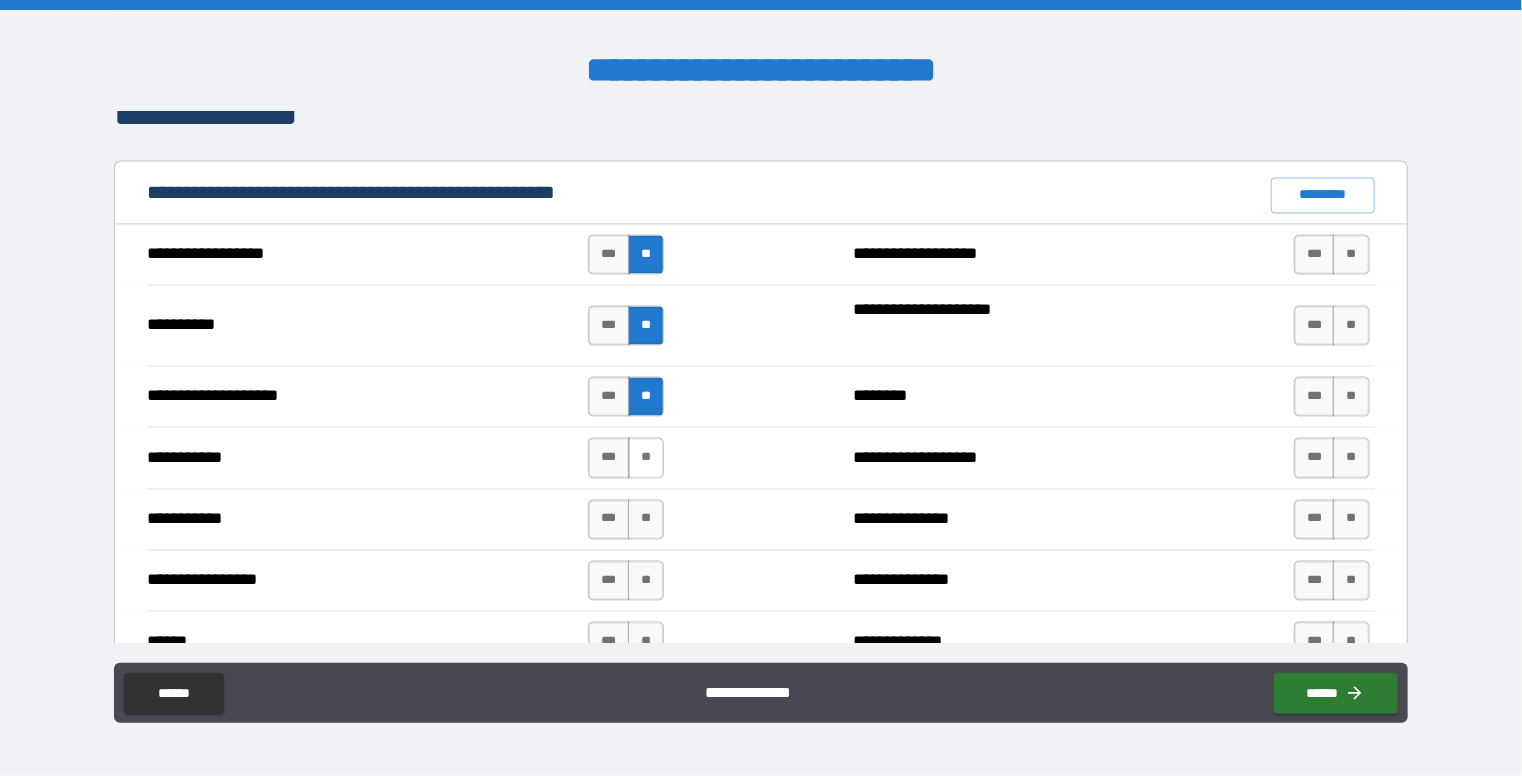 click on "**" at bounding box center (646, 458) 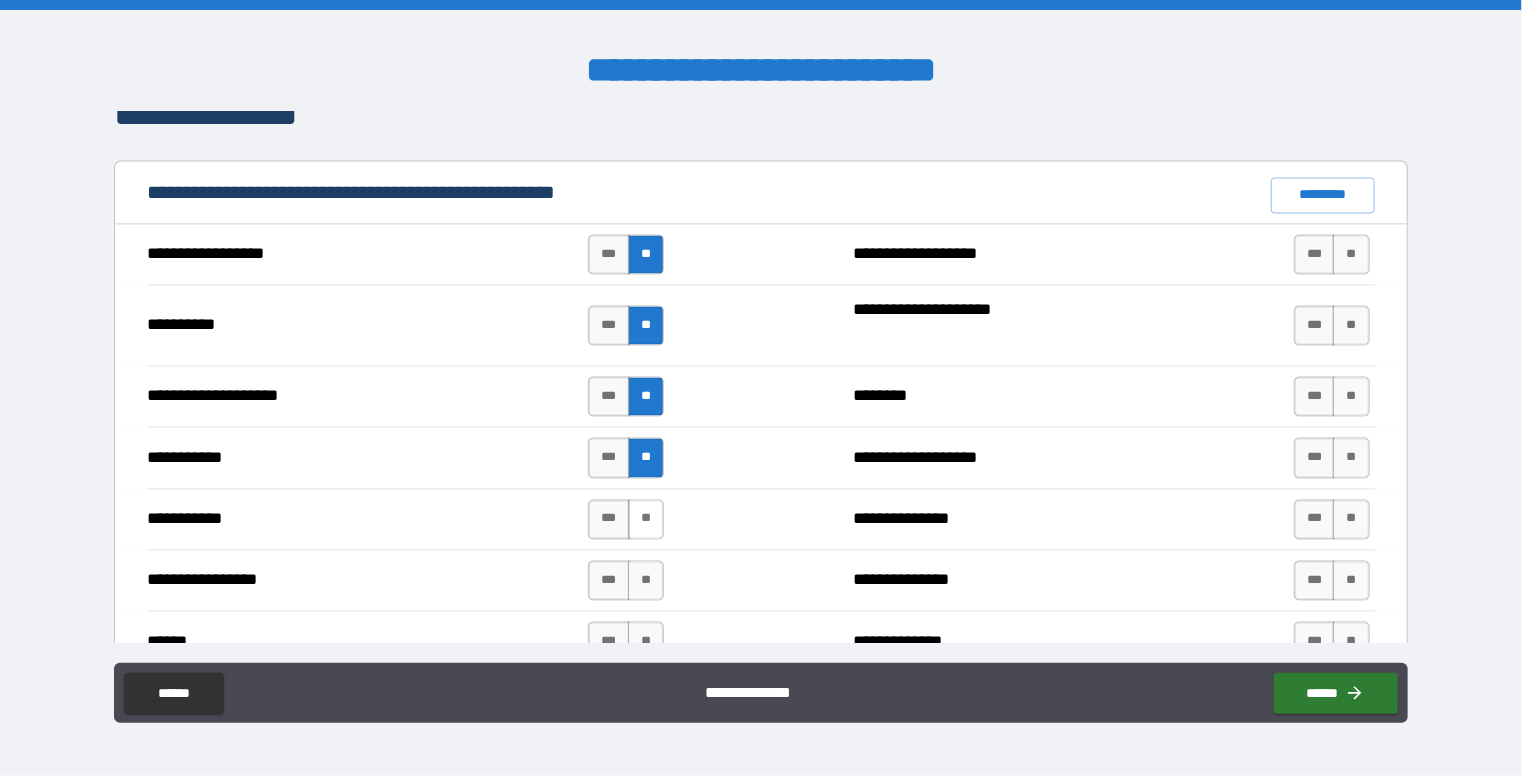 click on "**" at bounding box center (646, 520) 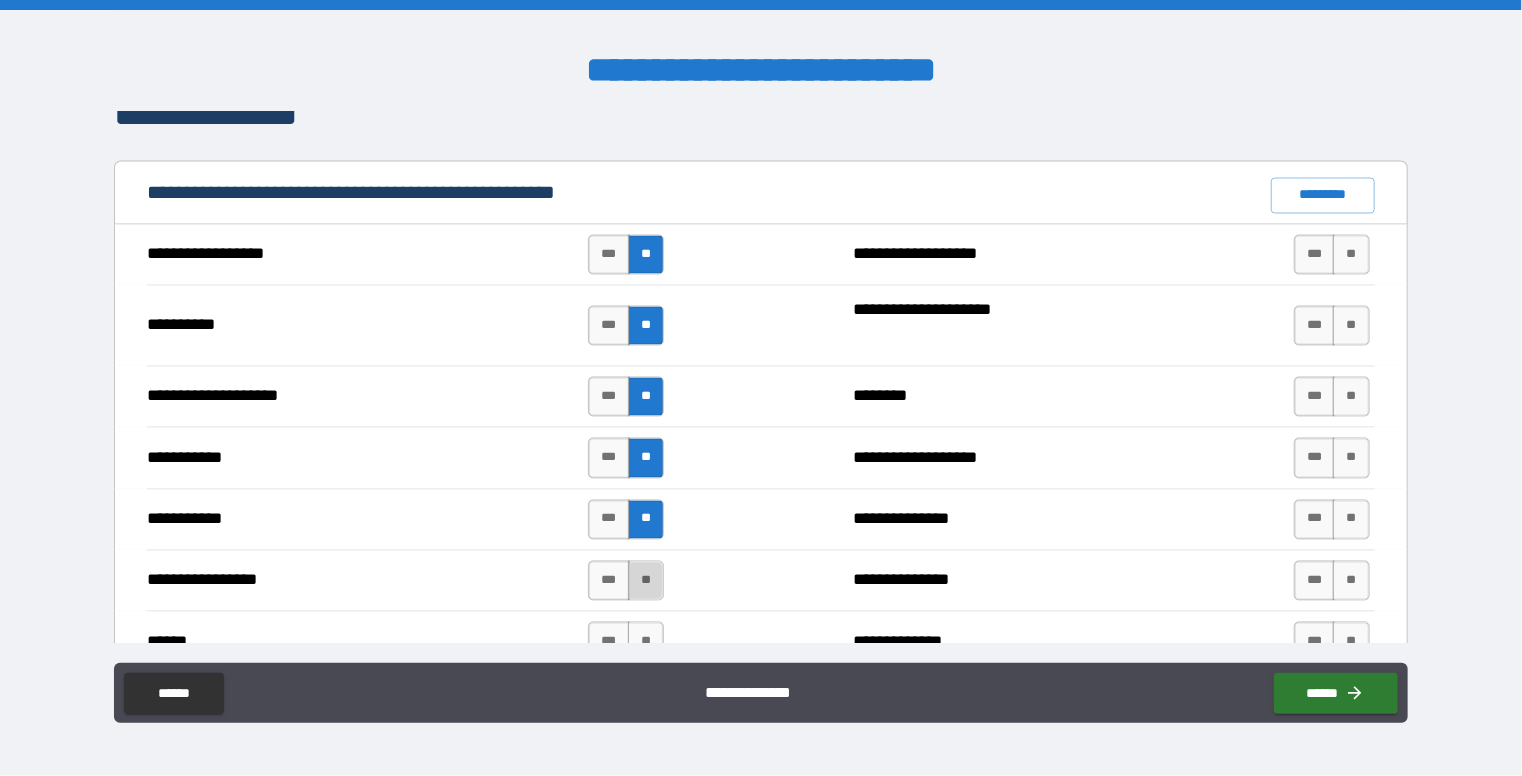 click on "**" at bounding box center [646, 581] 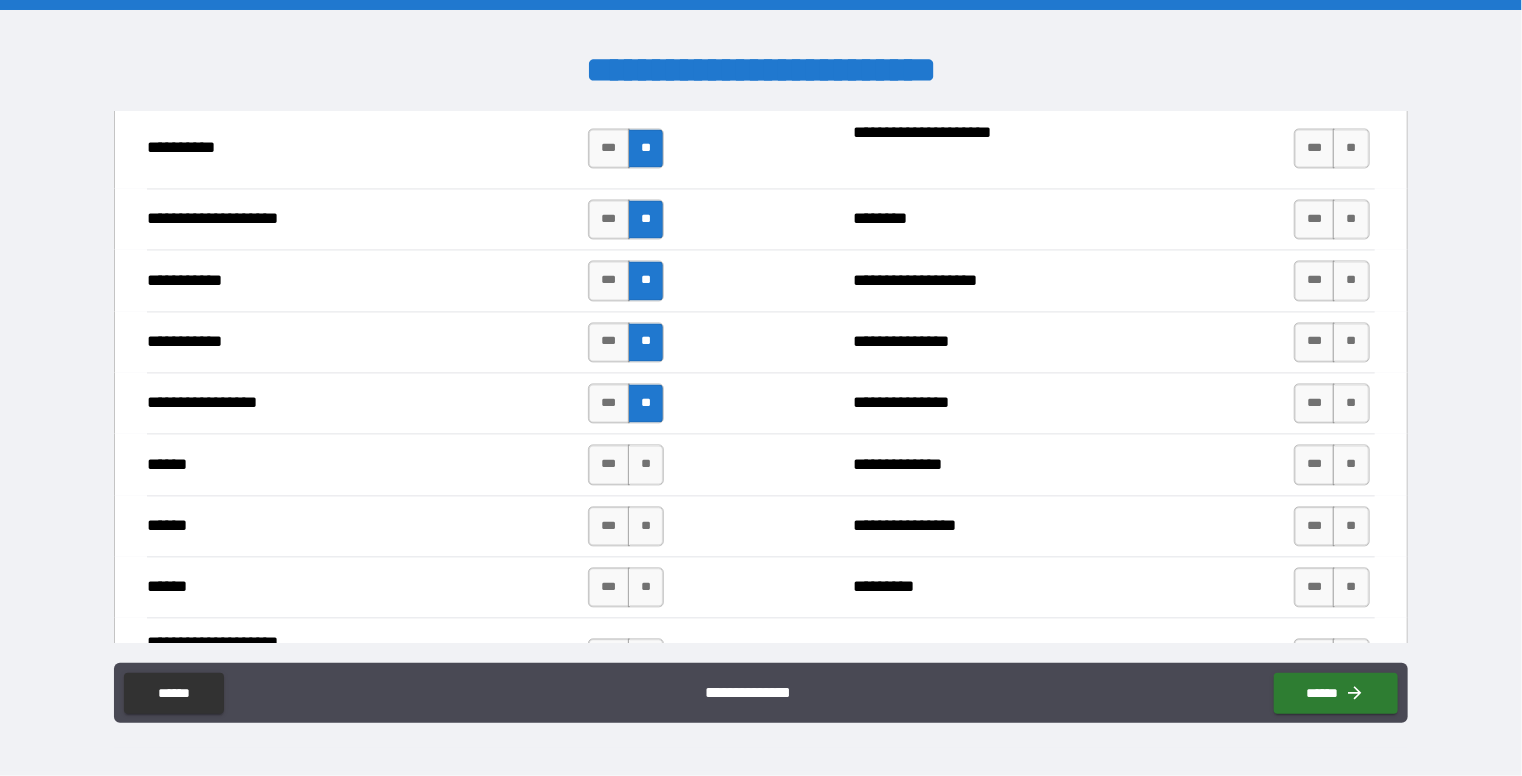 scroll, scrollTop: 2028, scrollLeft: 0, axis: vertical 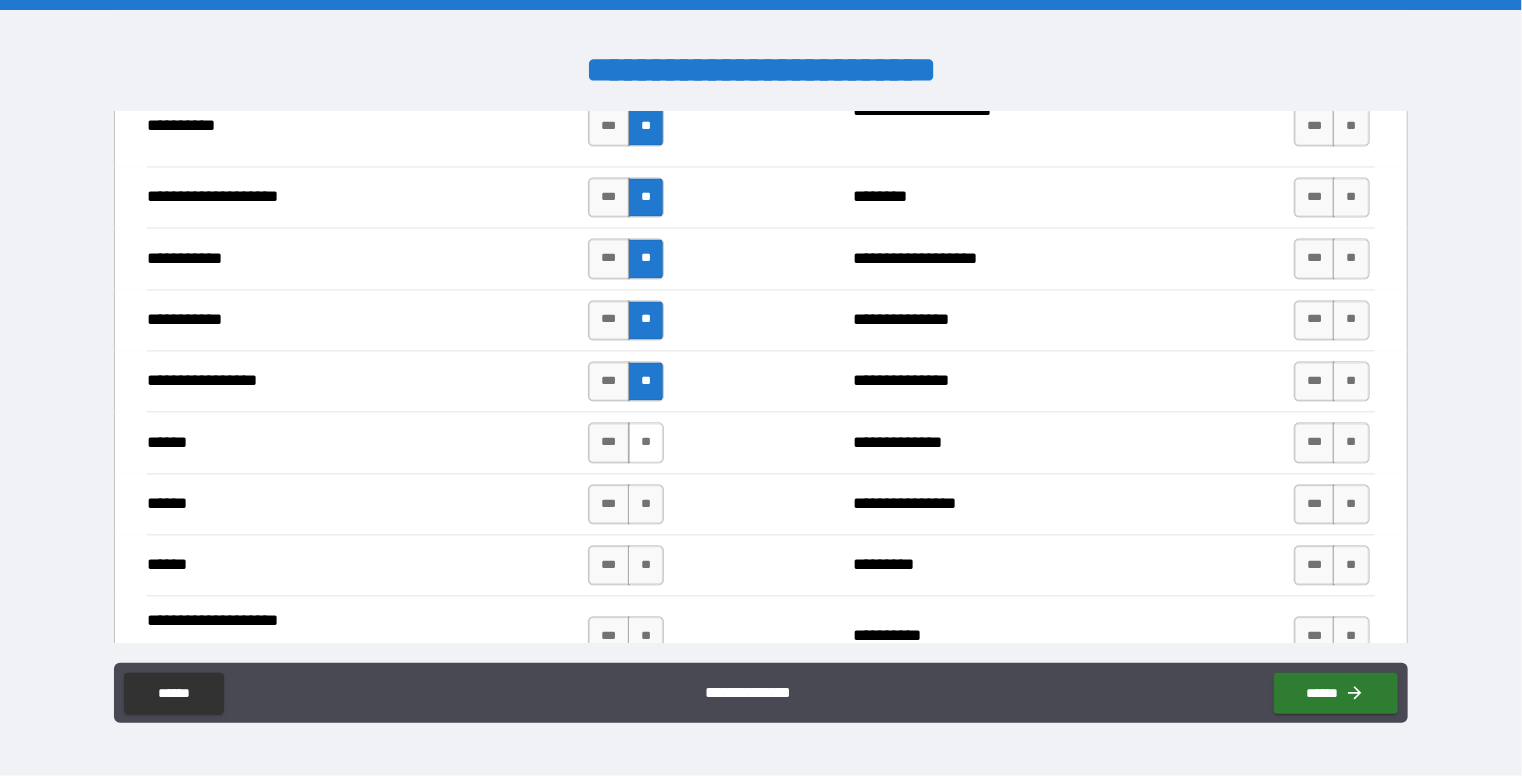 click on "**" at bounding box center (646, 442) 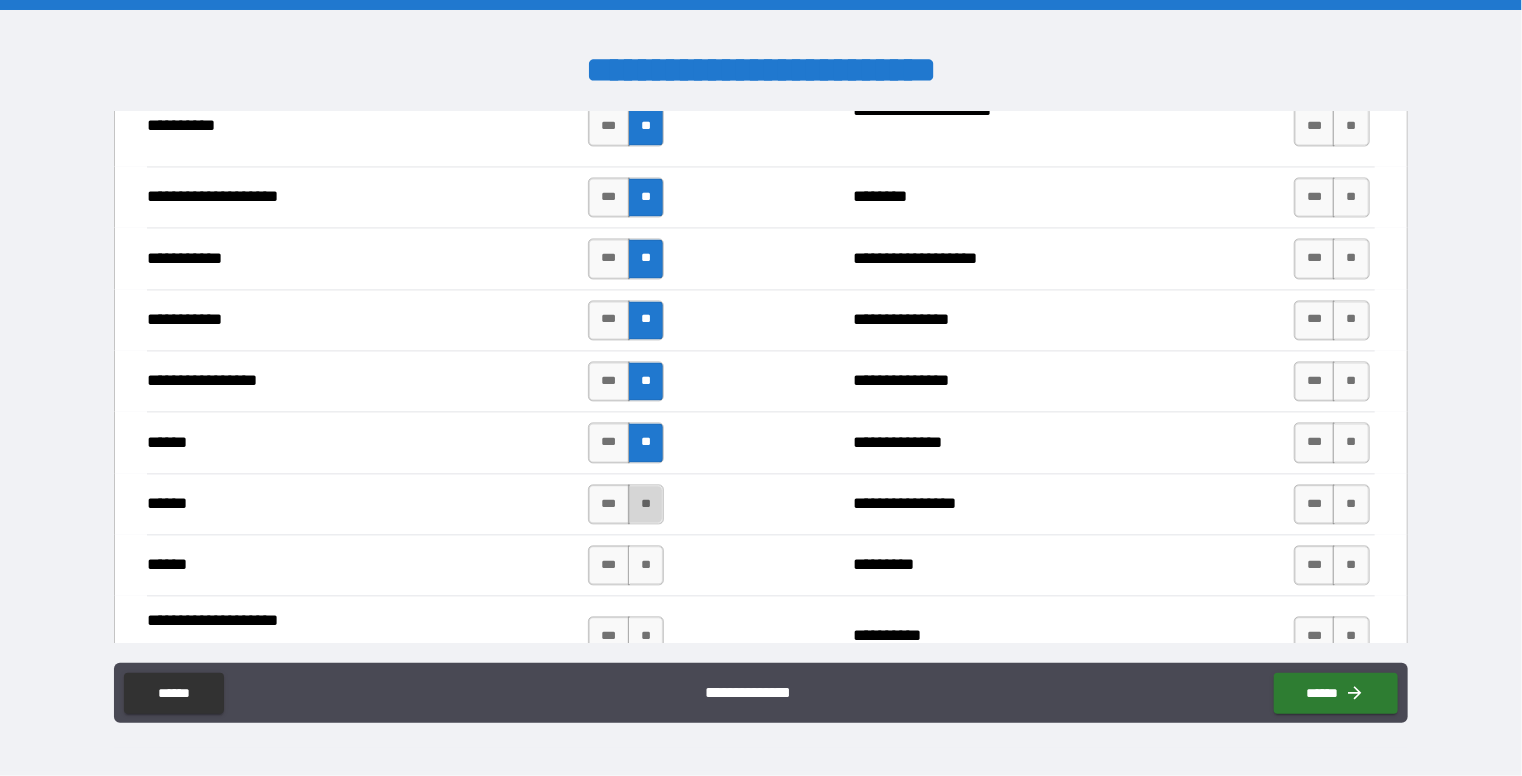 click on "**" at bounding box center (646, 504) 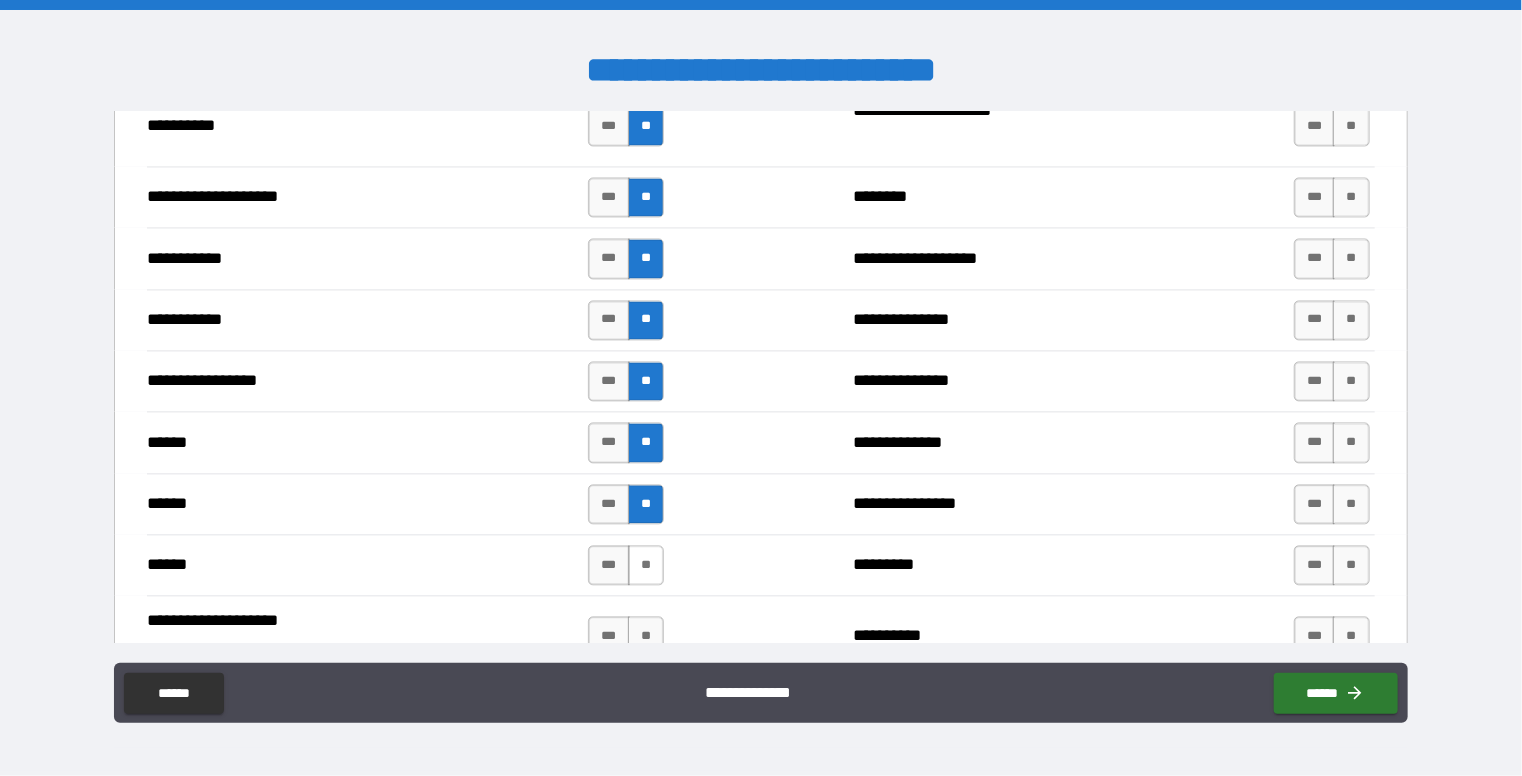 click on "**" at bounding box center (646, 565) 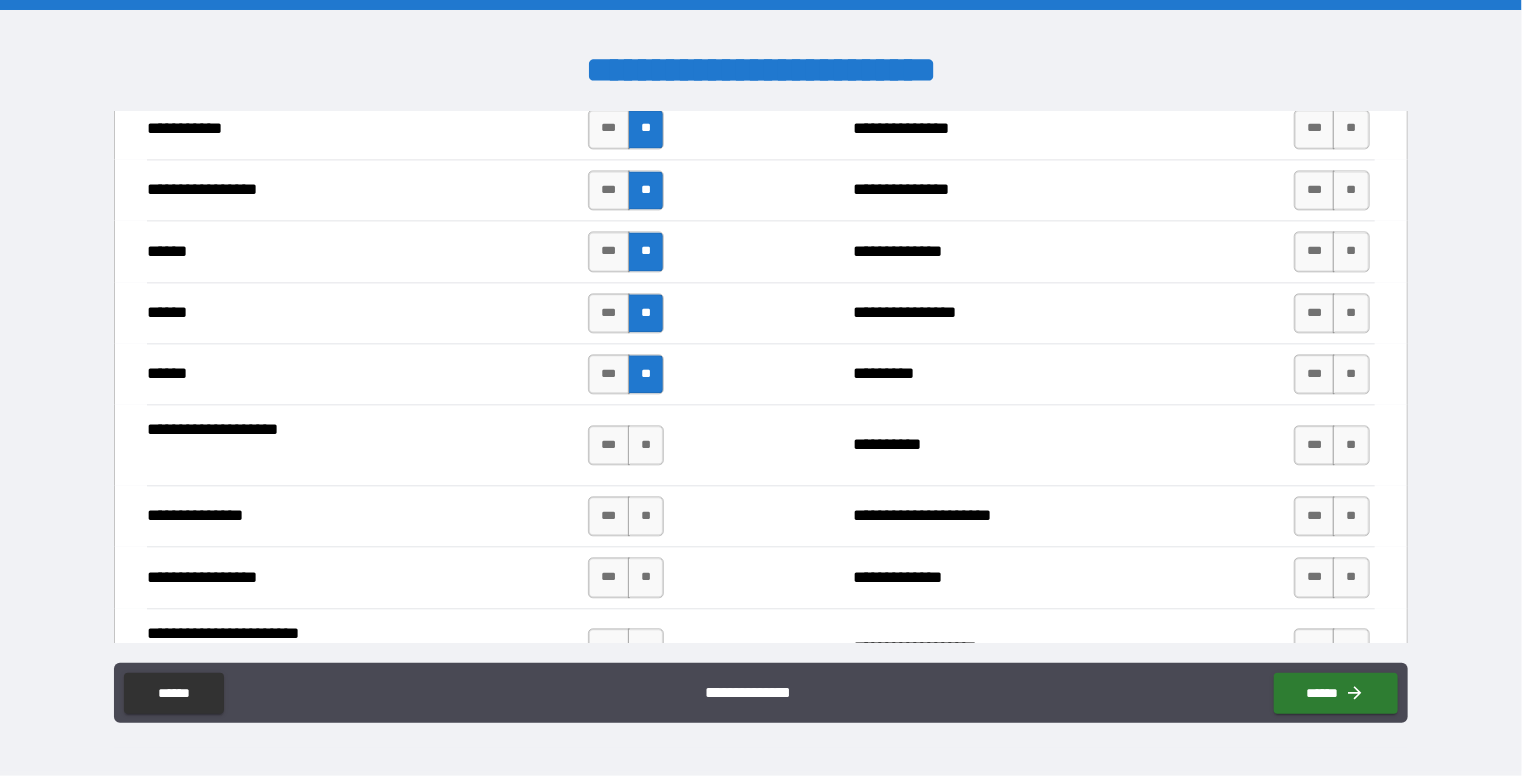 scroll, scrollTop: 2228, scrollLeft: 0, axis: vertical 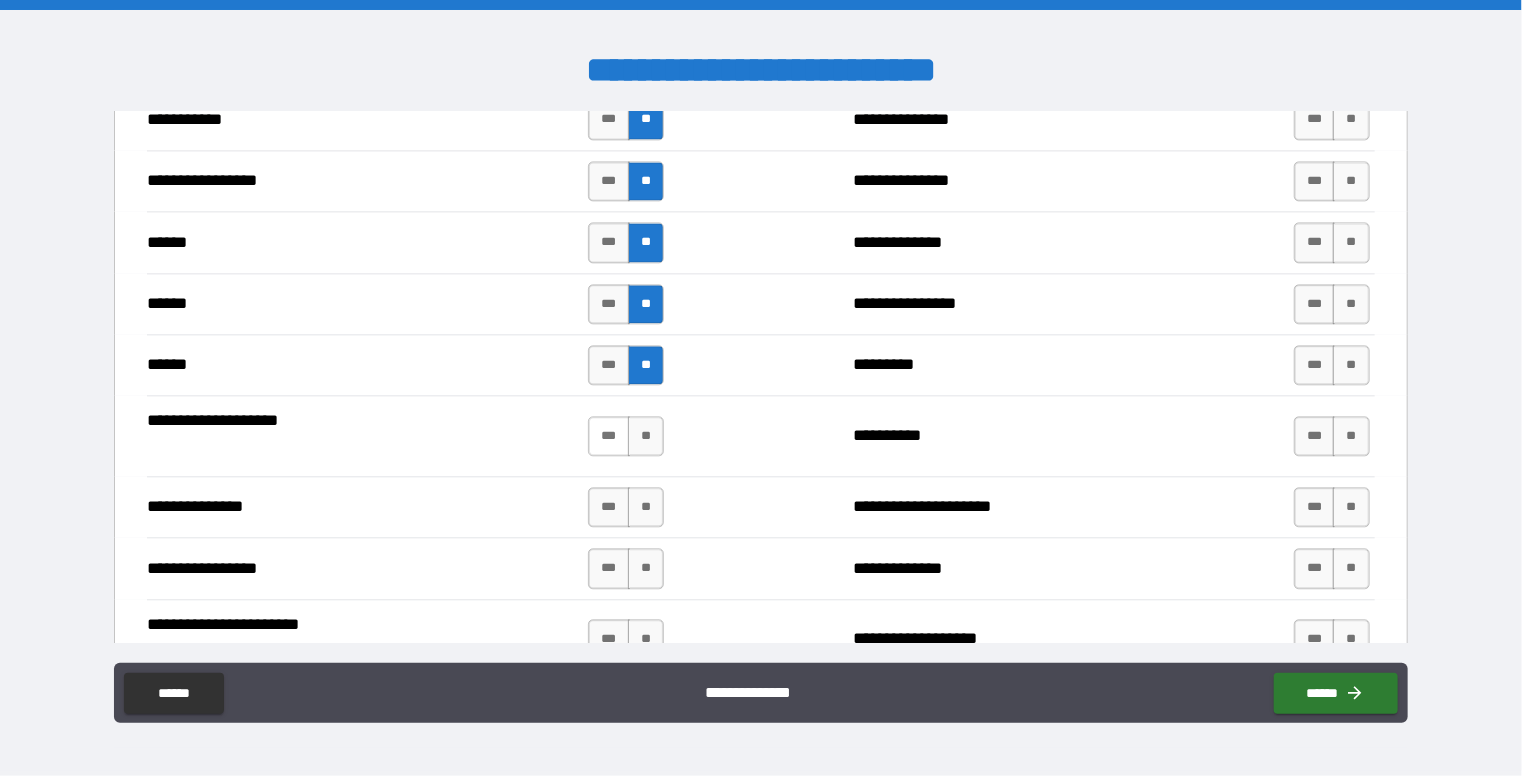 click on "***" at bounding box center [609, 436] 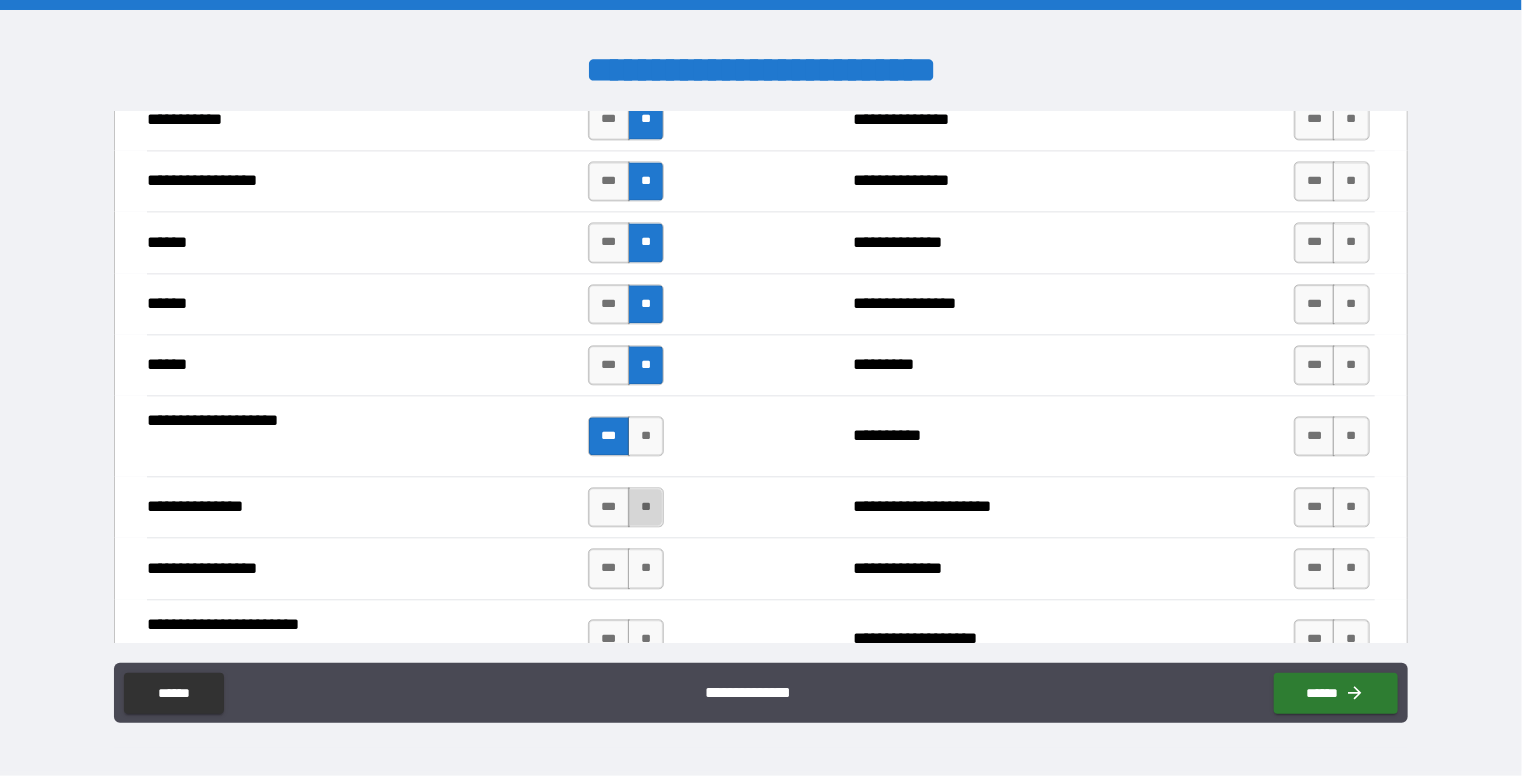 click on "**" at bounding box center [646, 507] 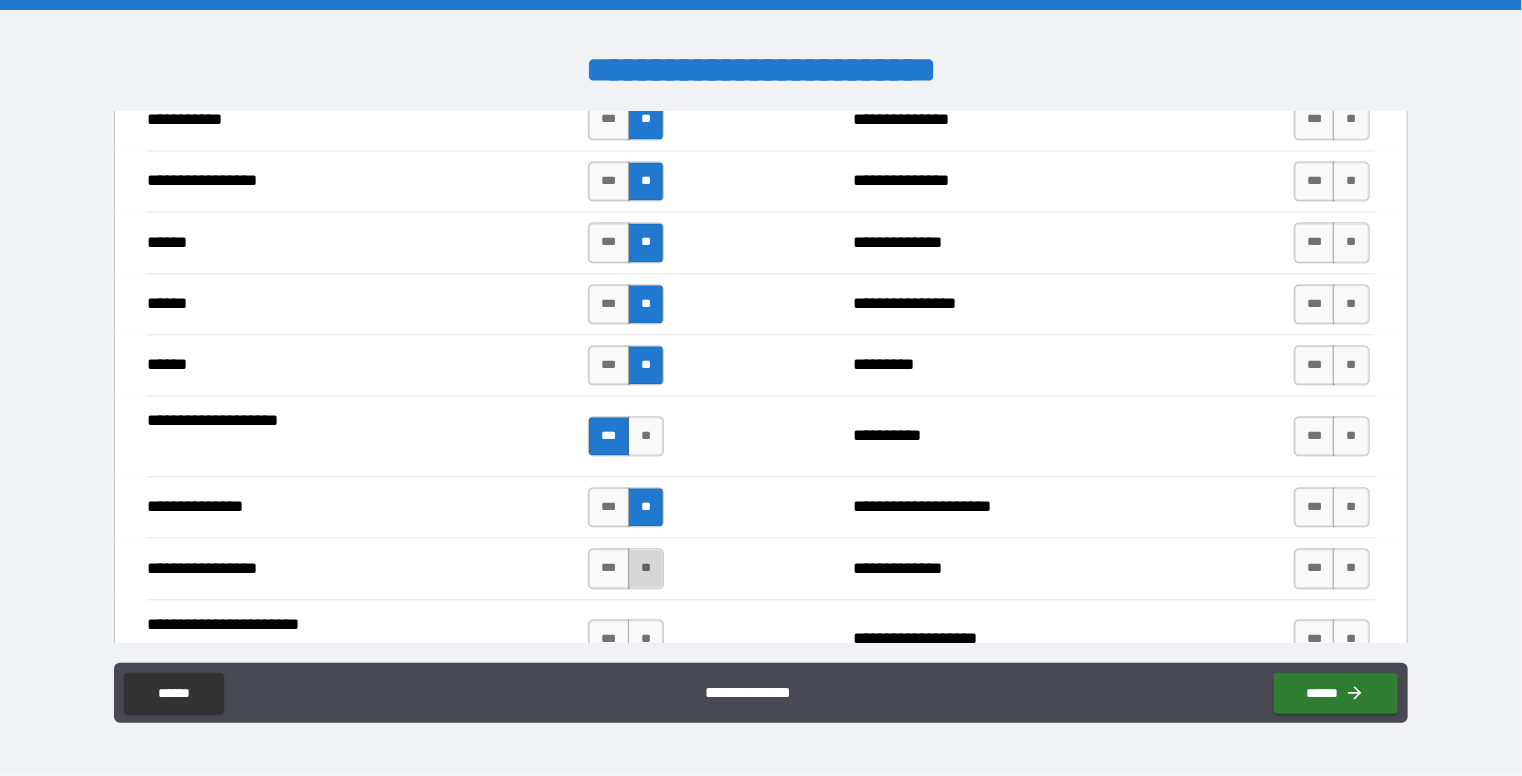 click on "**" at bounding box center [646, 568] 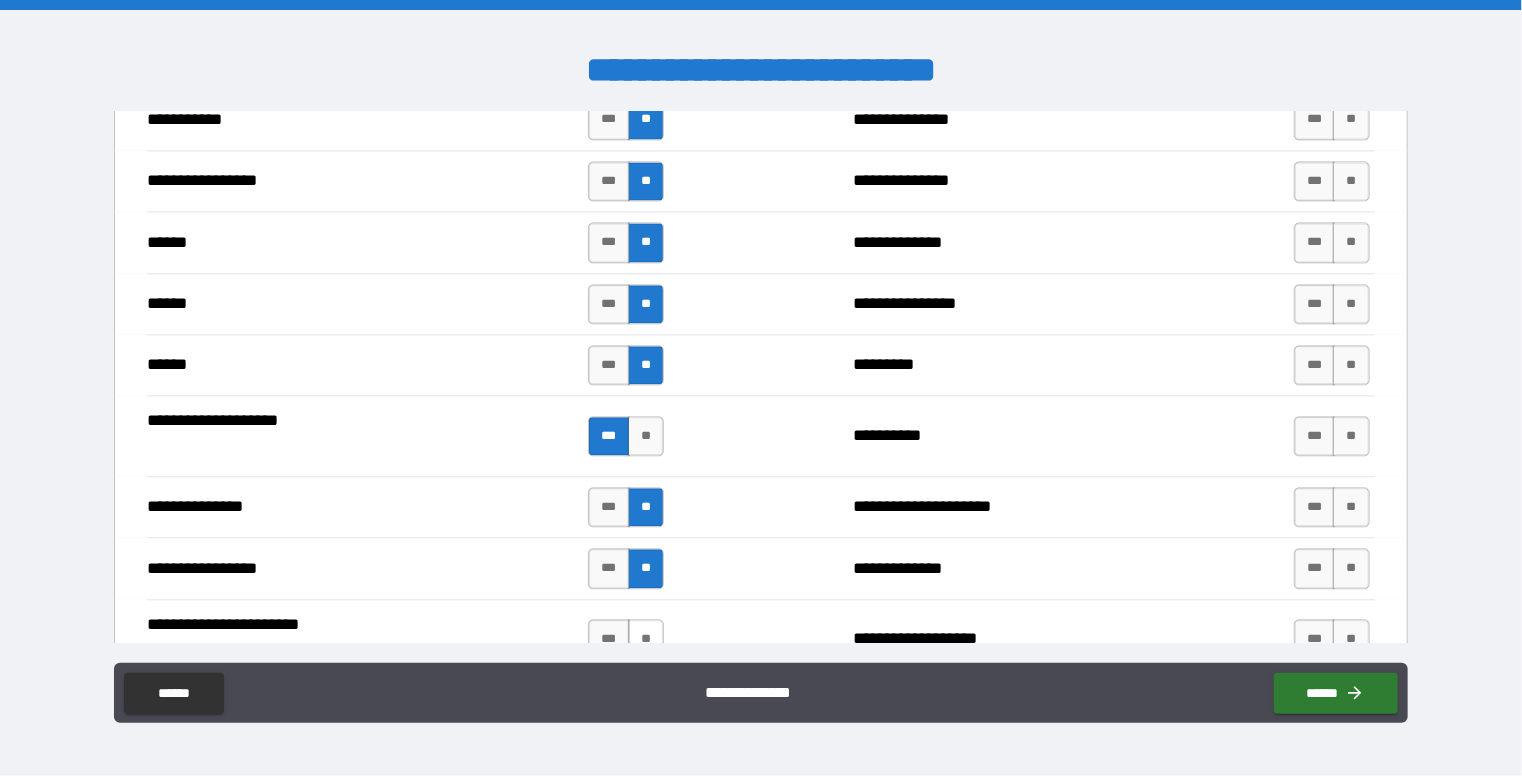 click on "**" at bounding box center (646, 639) 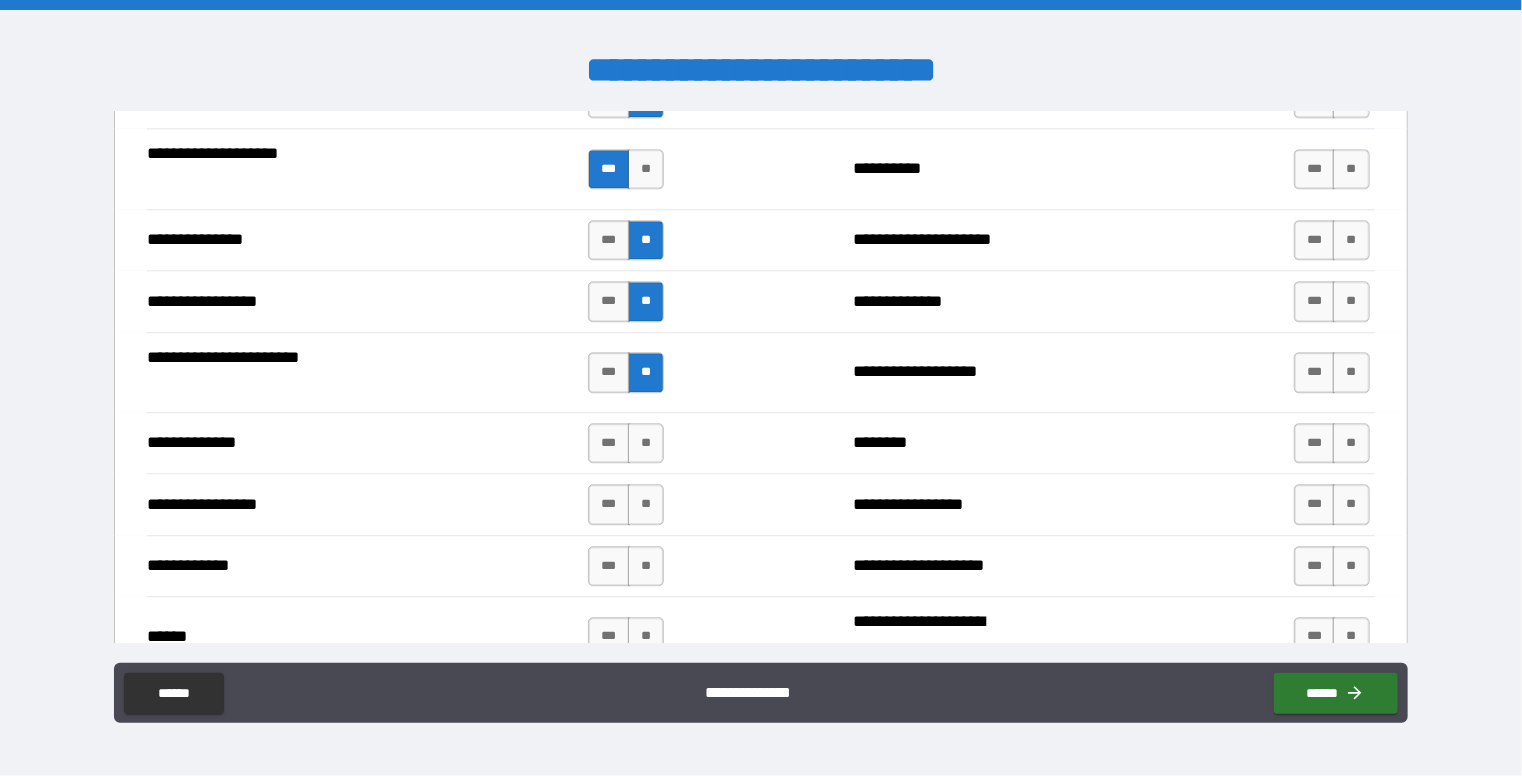 scroll, scrollTop: 2528, scrollLeft: 0, axis: vertical 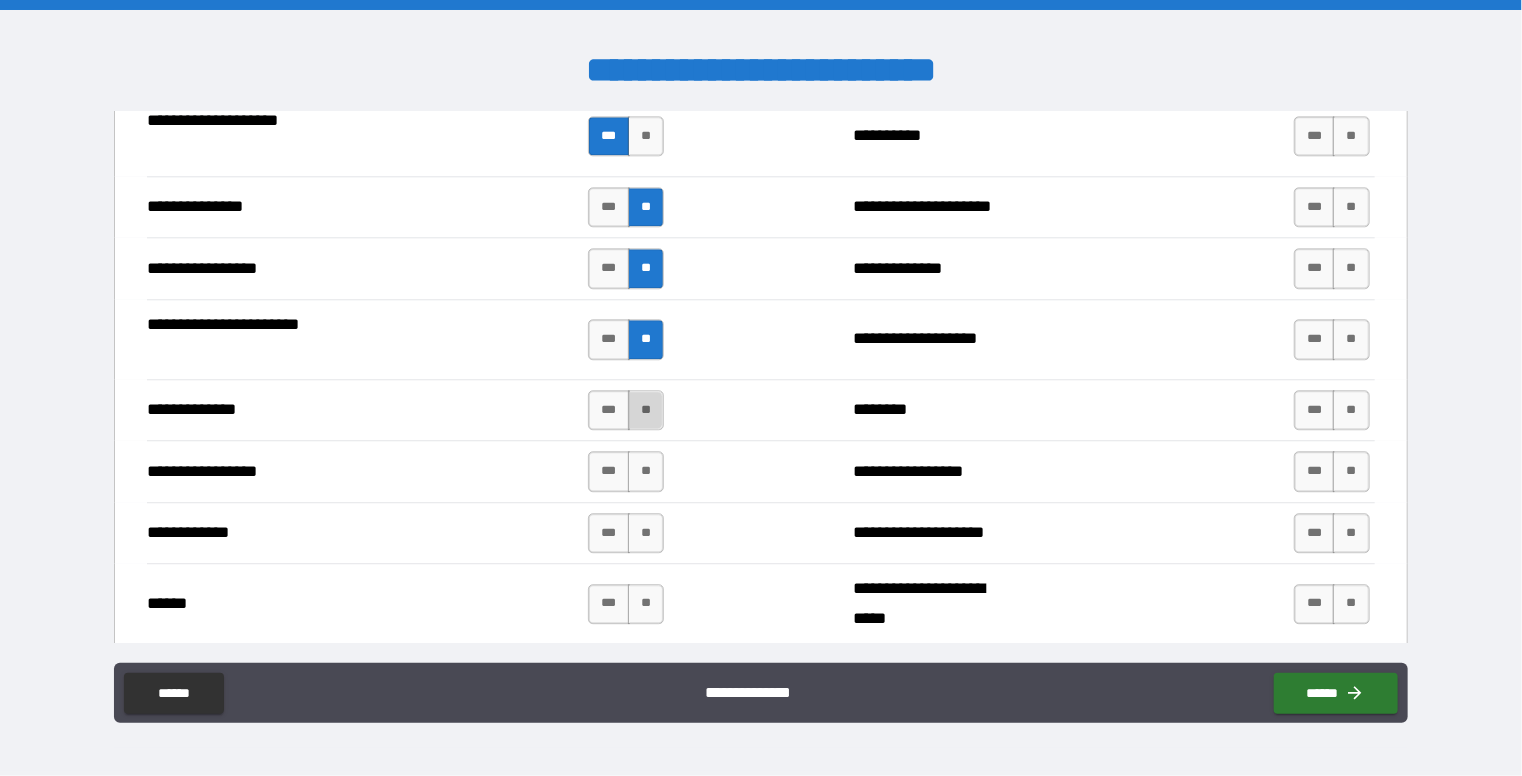 click on "**" at bounding box center (646, 410) 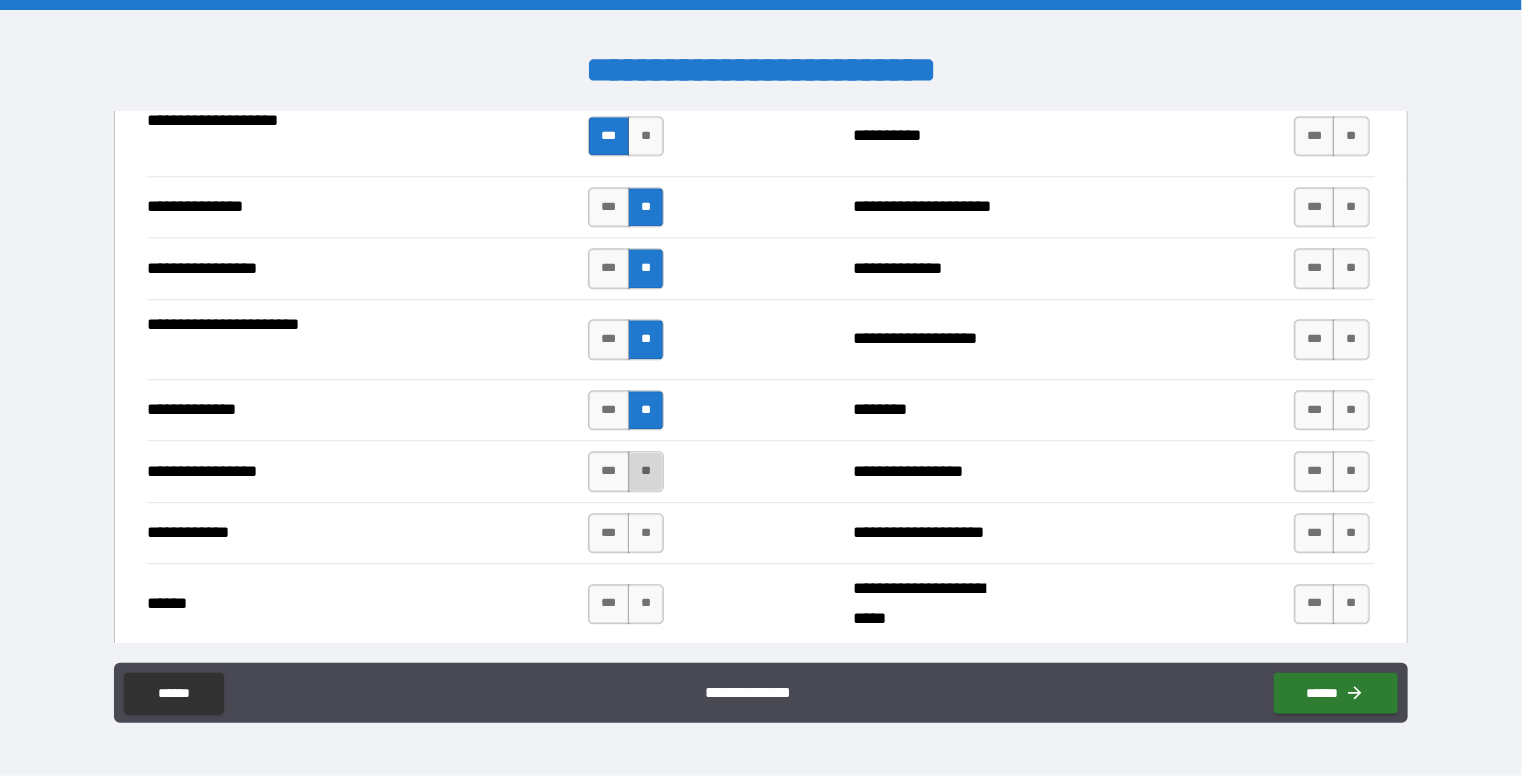 click on "**" at bounding box center [646, 471] 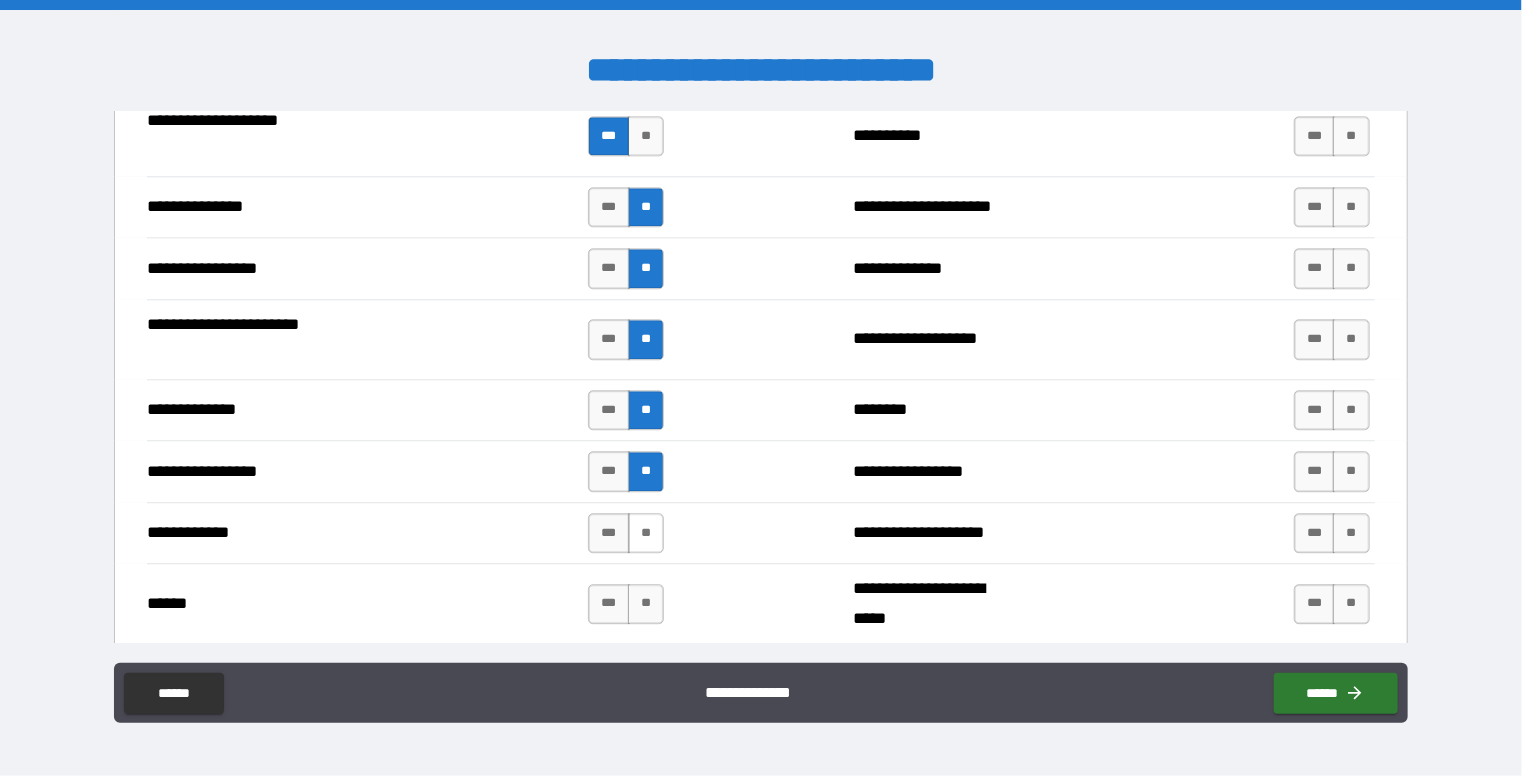 click on "**" at bounding box center [646, 533] 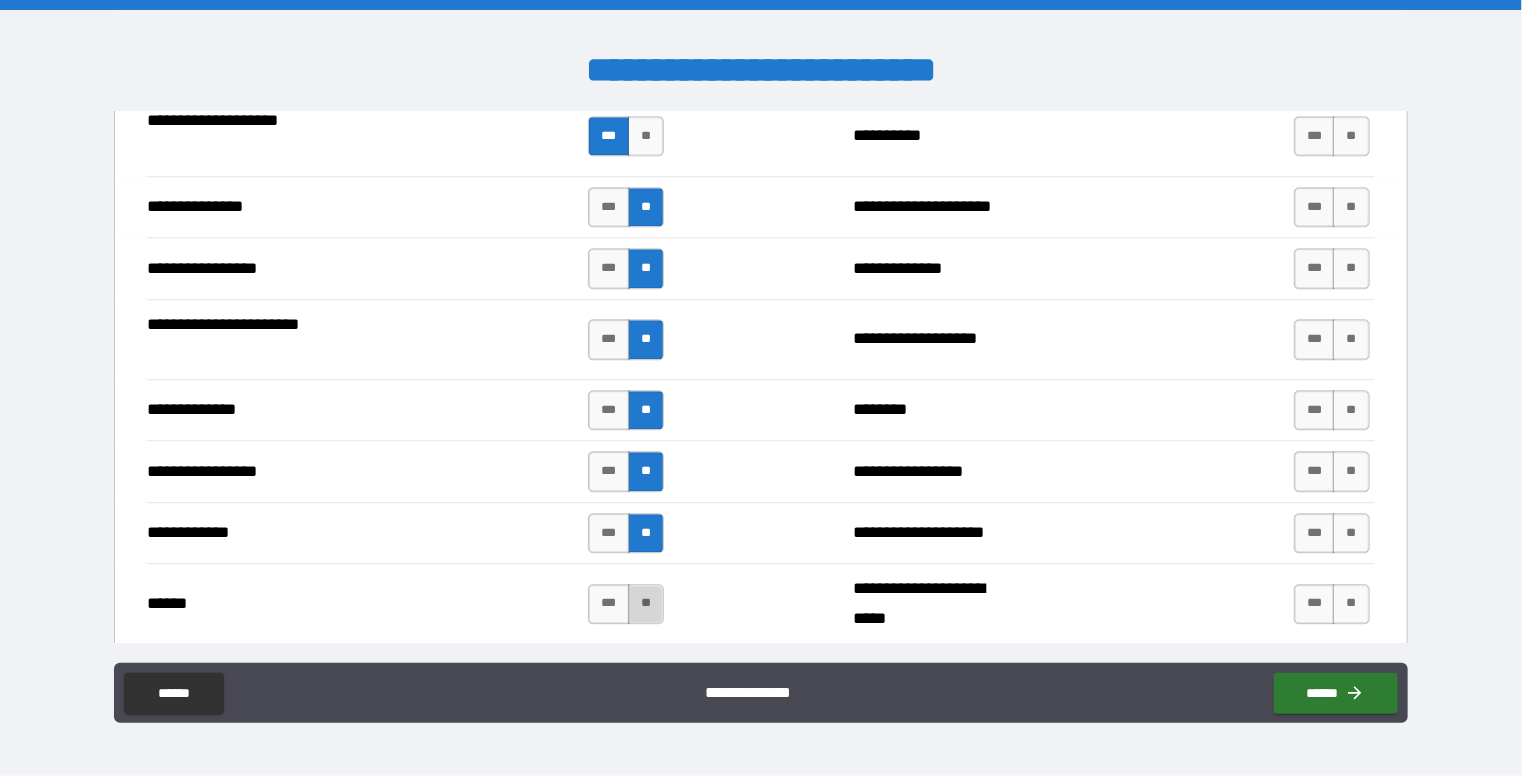 click on "**" at bounding box center (646, 604) 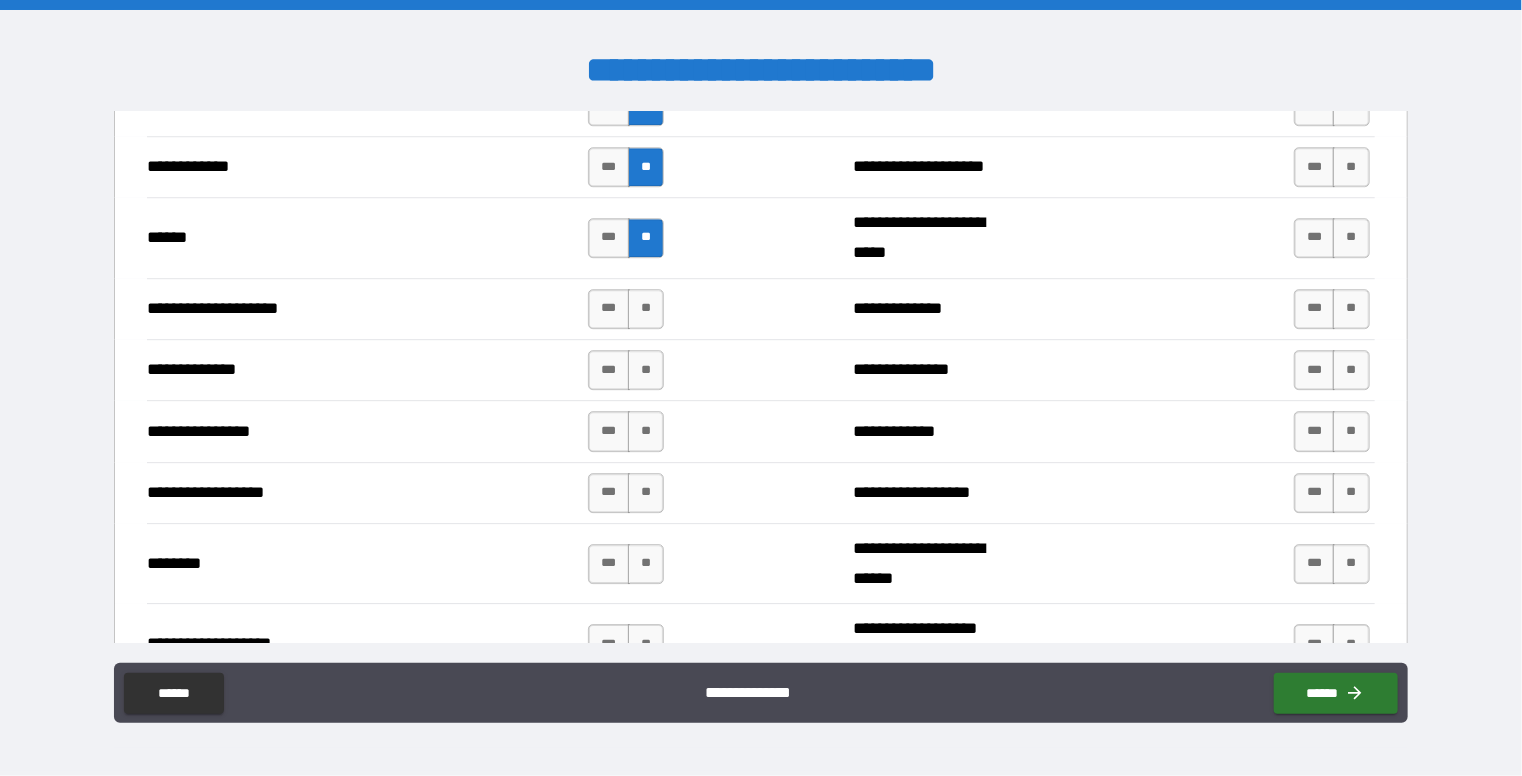 scroll, scrollTop: 2928, scrollLeft: 0, axis: vertical 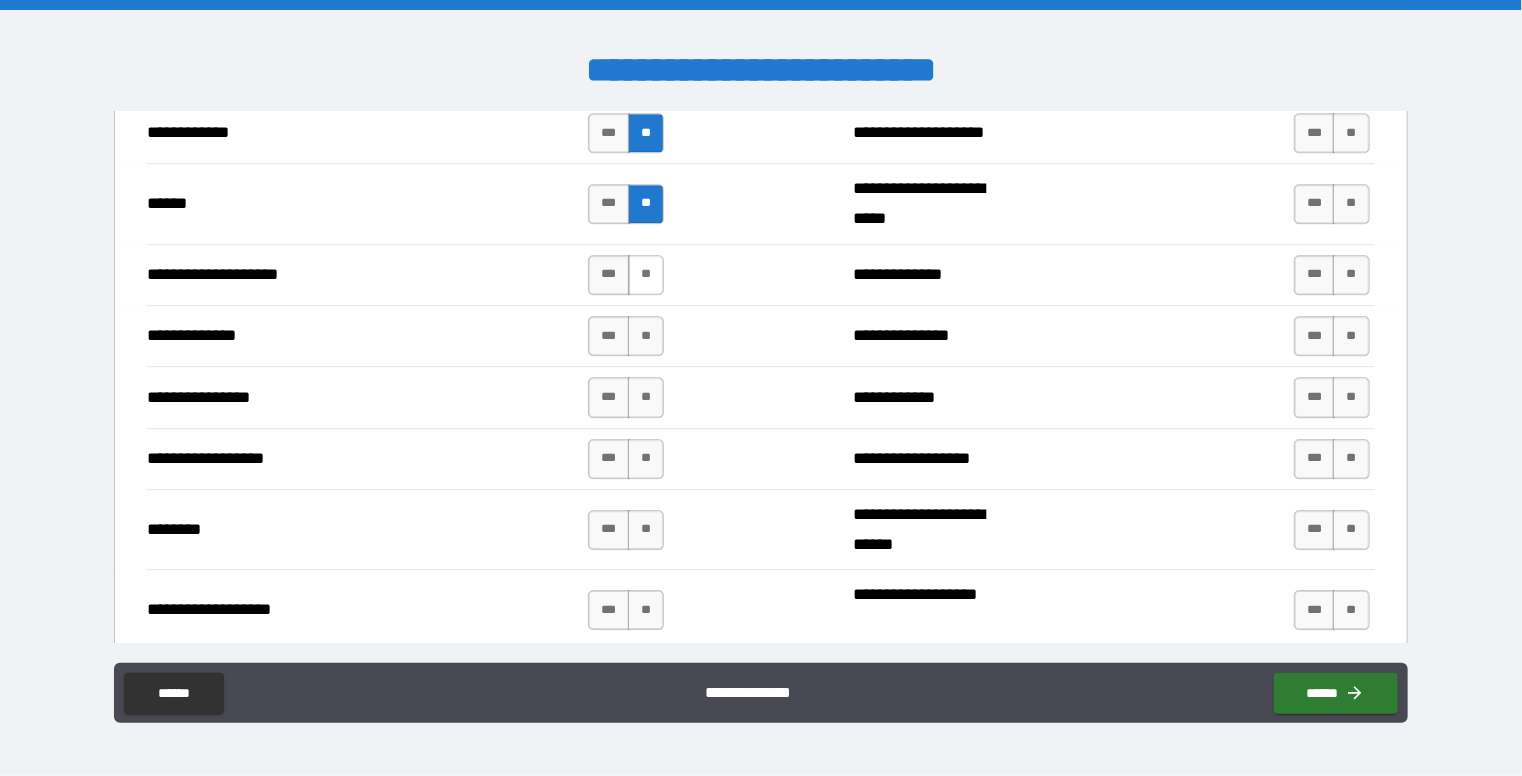 click on "**" at bounding box center [646, 275] 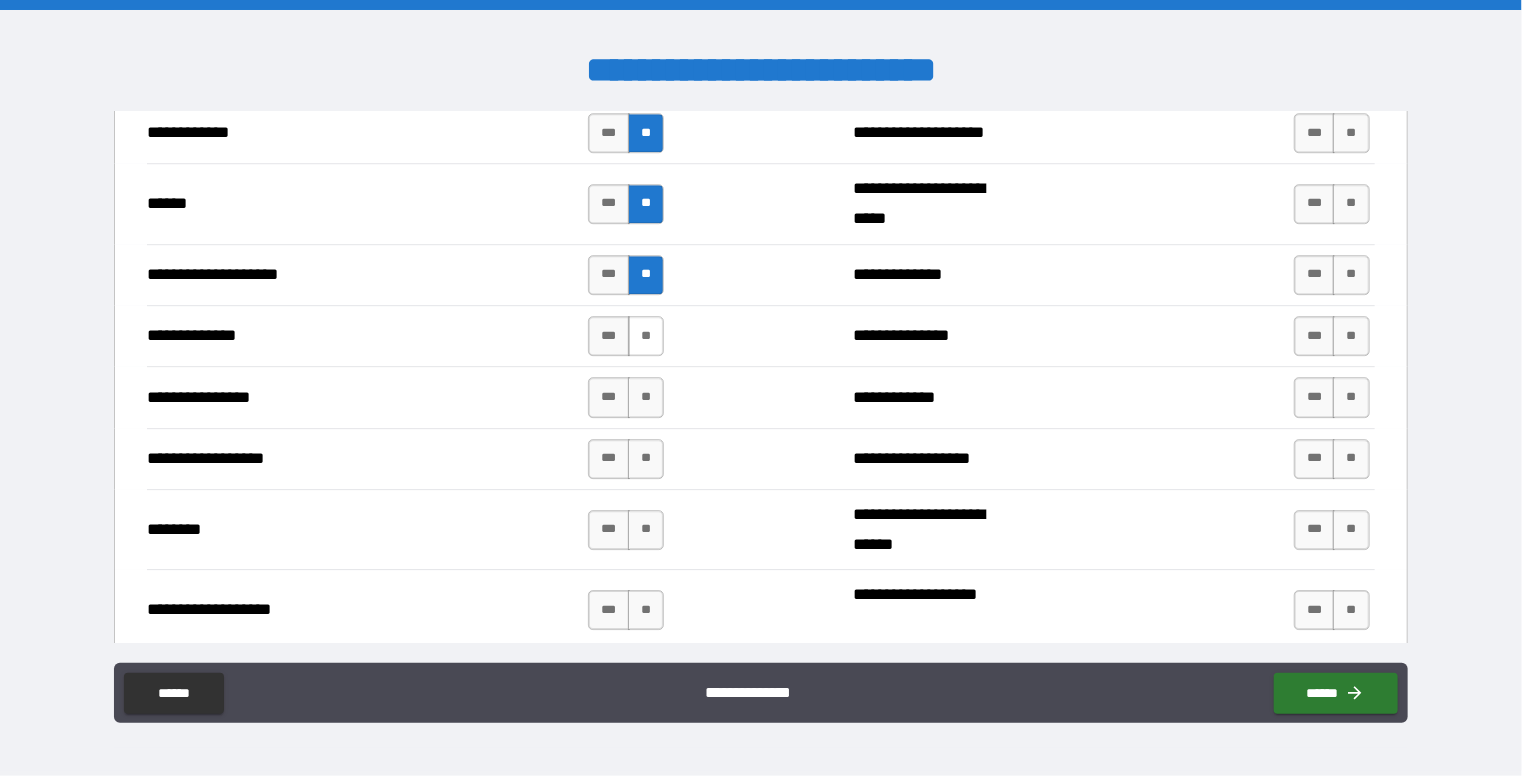 click on "**" at bounding box center (646, 336) 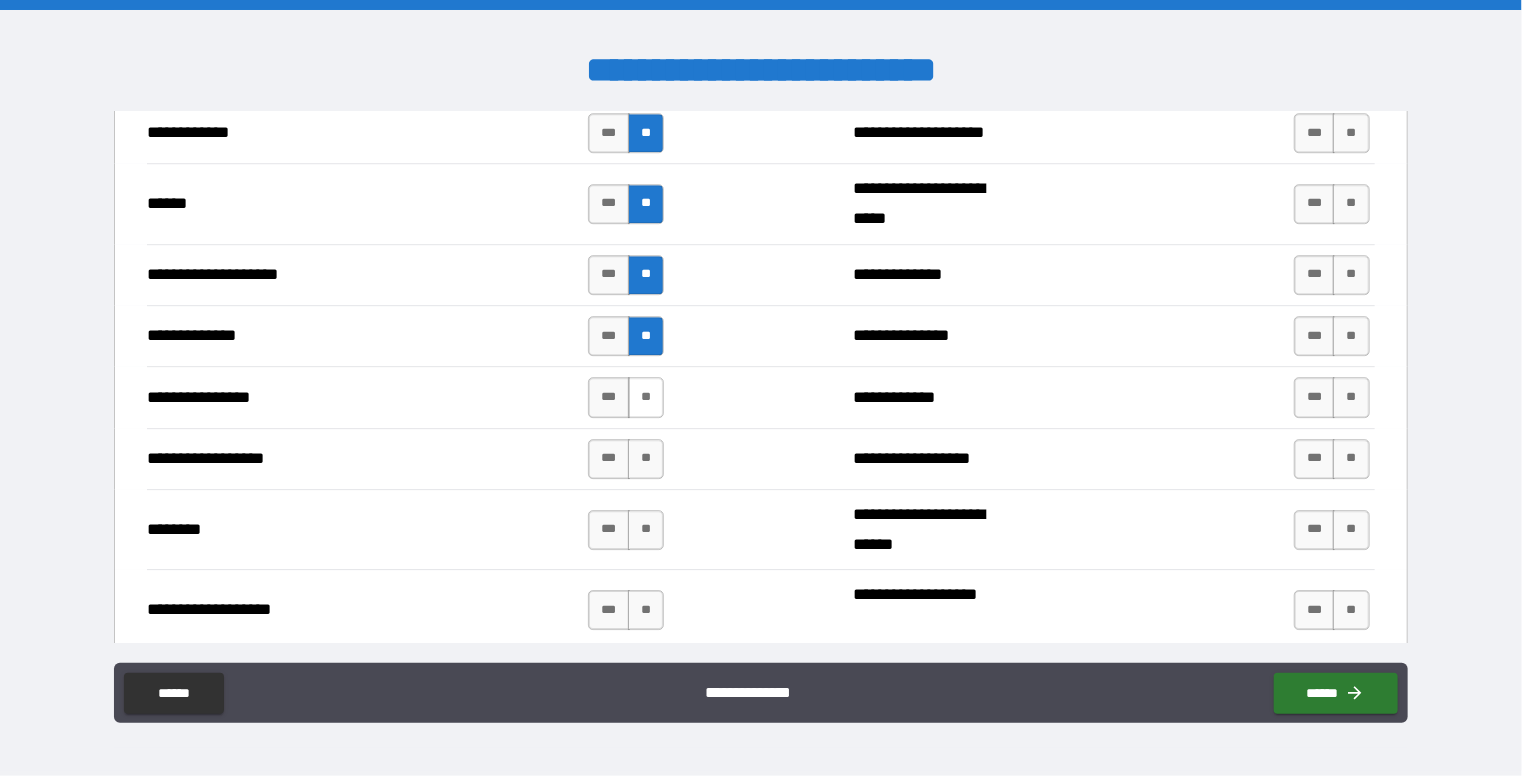click on "**" at bounding box center (646, 397) 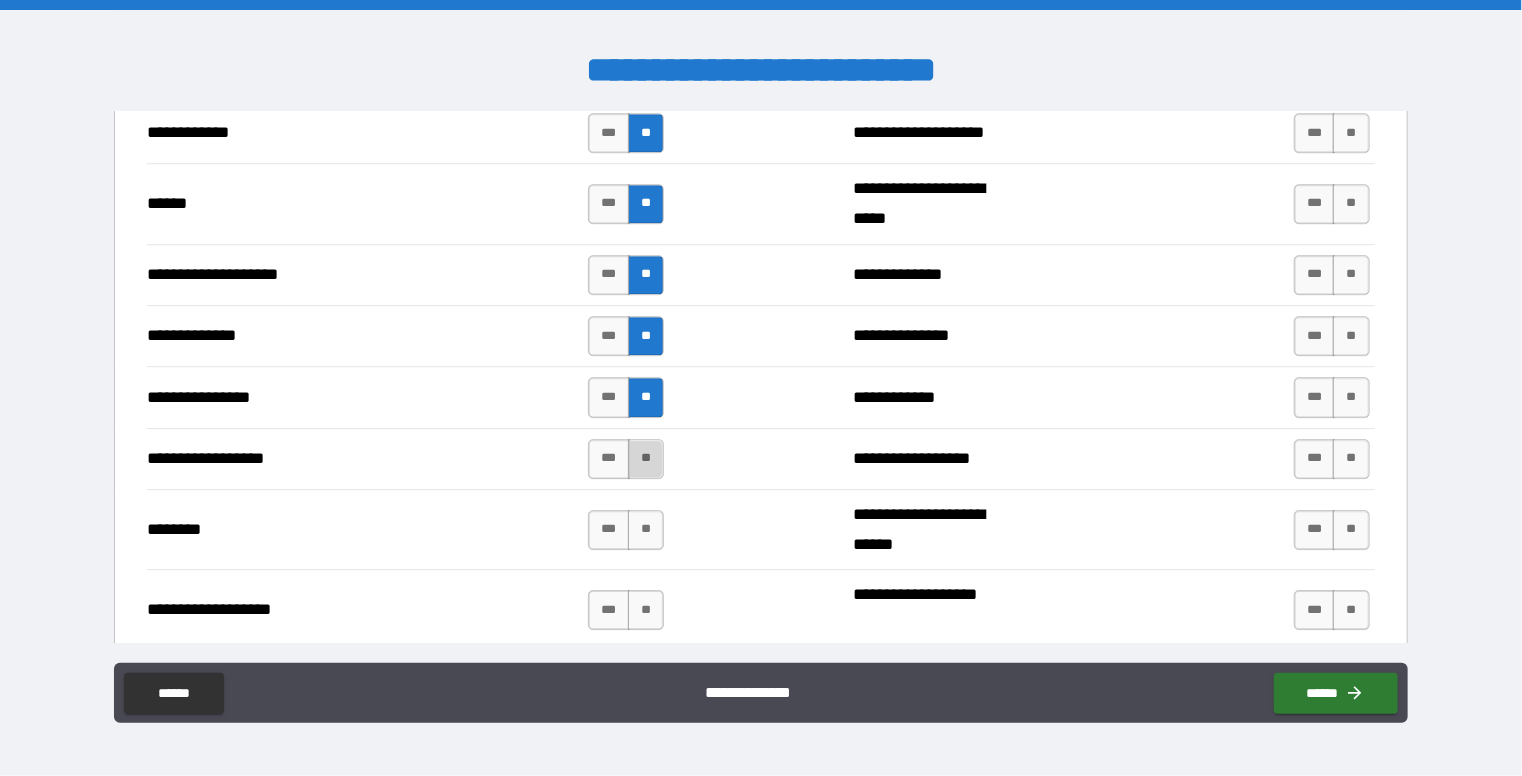 click on "**" at bounding box center (646, 459) 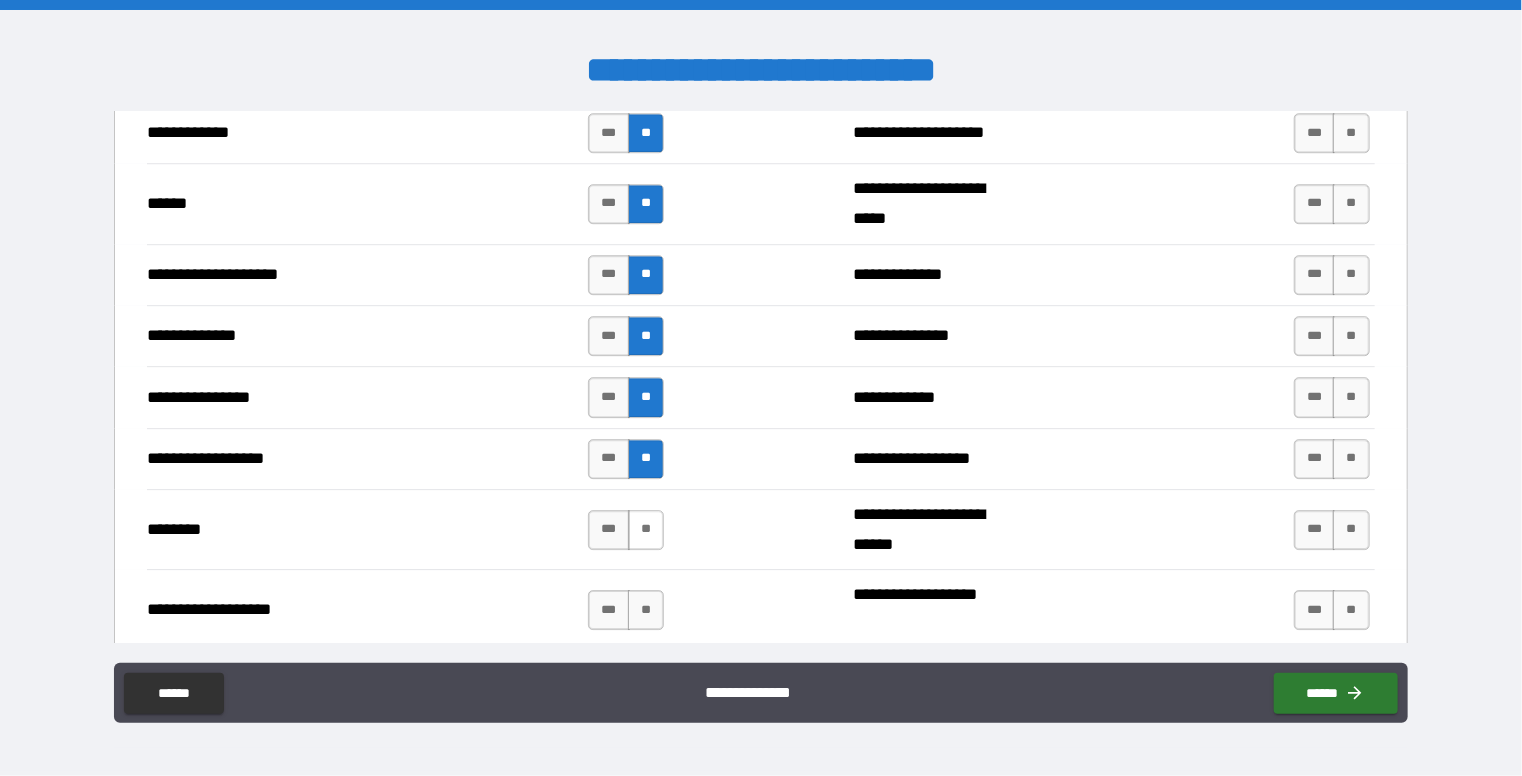click on "**" at bounding box center [646, 530] 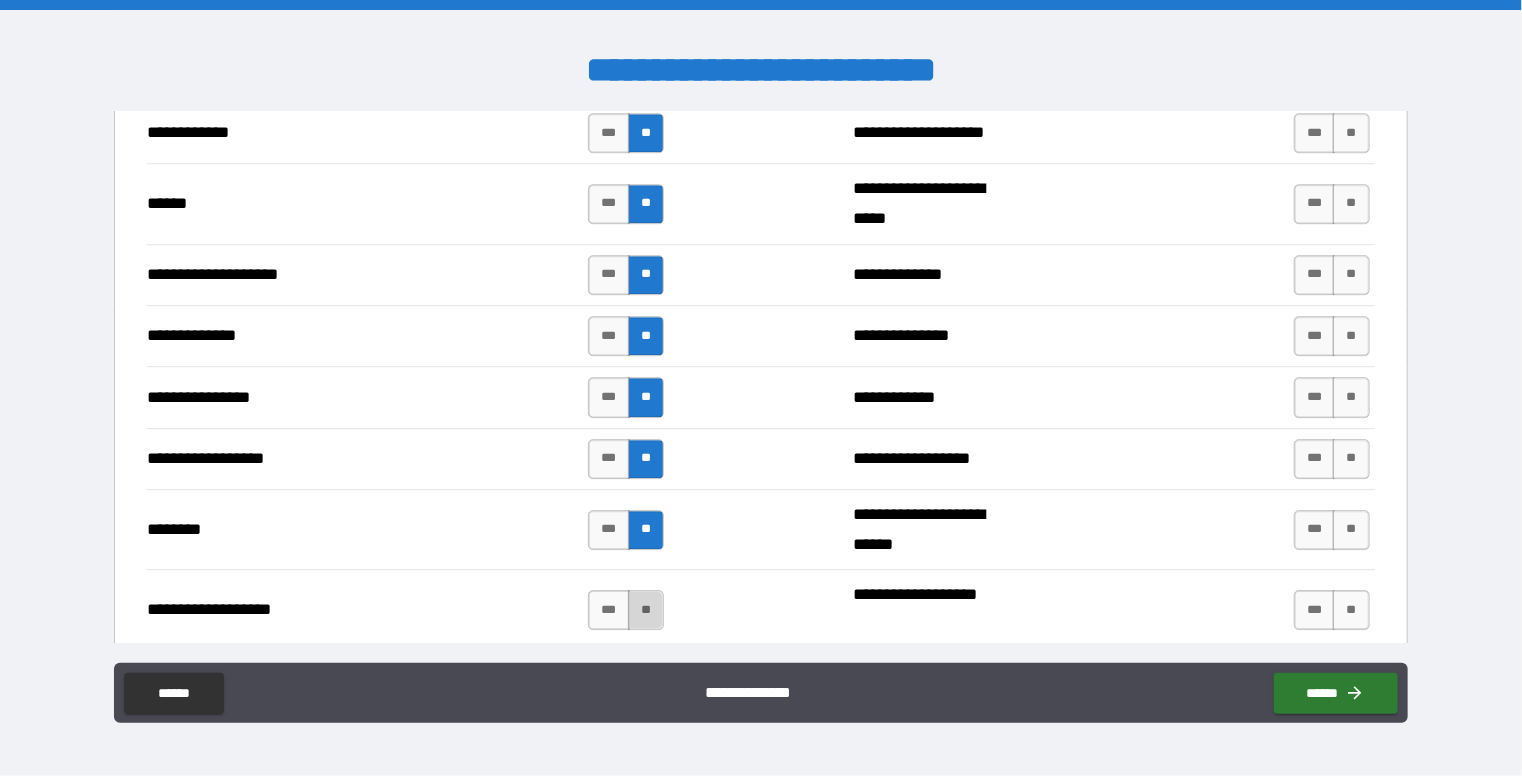 click on "**" at bounding box center (646, 610) 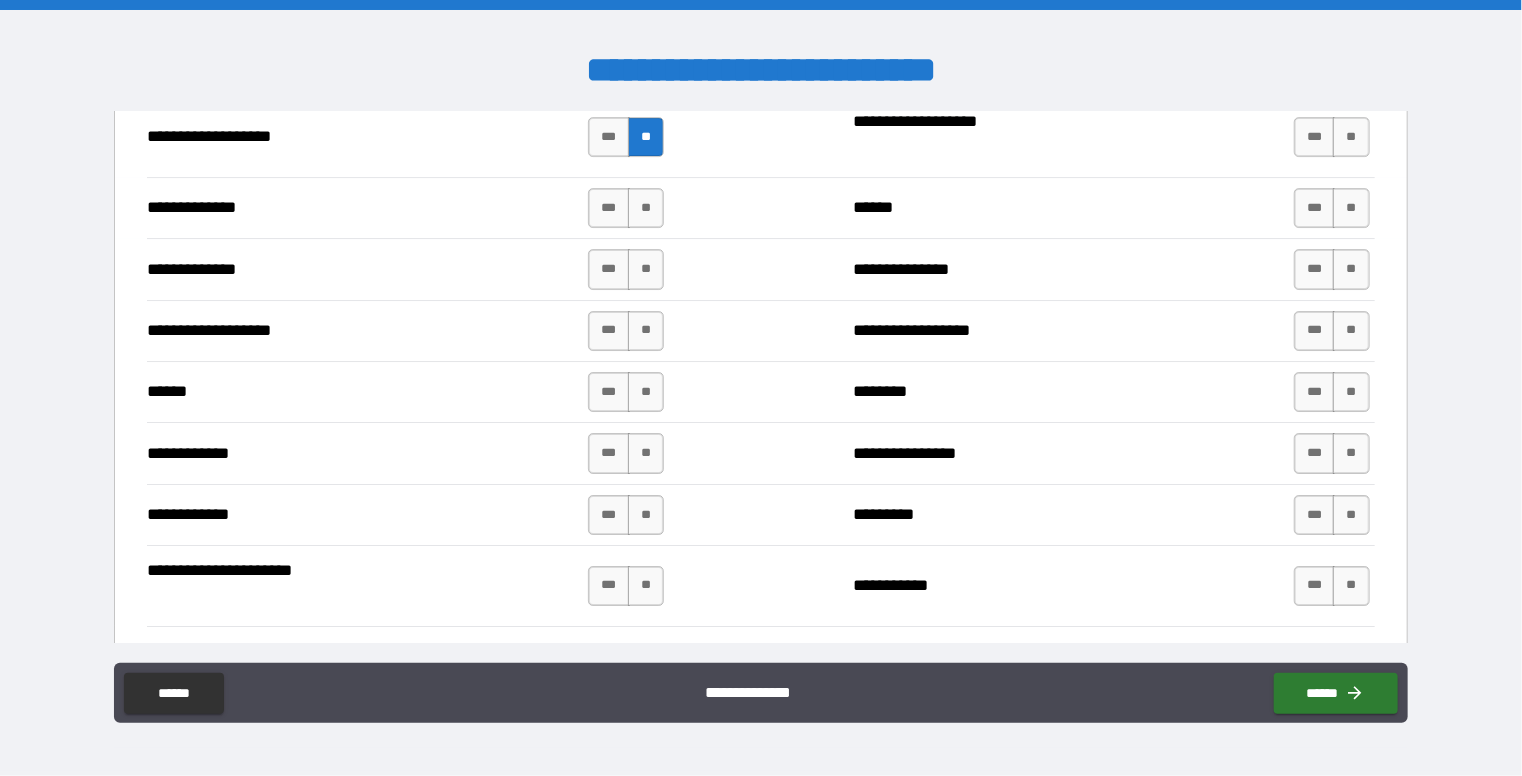 scroll, scrollTop: 3408, scrollLeft: 0, axis: vertical 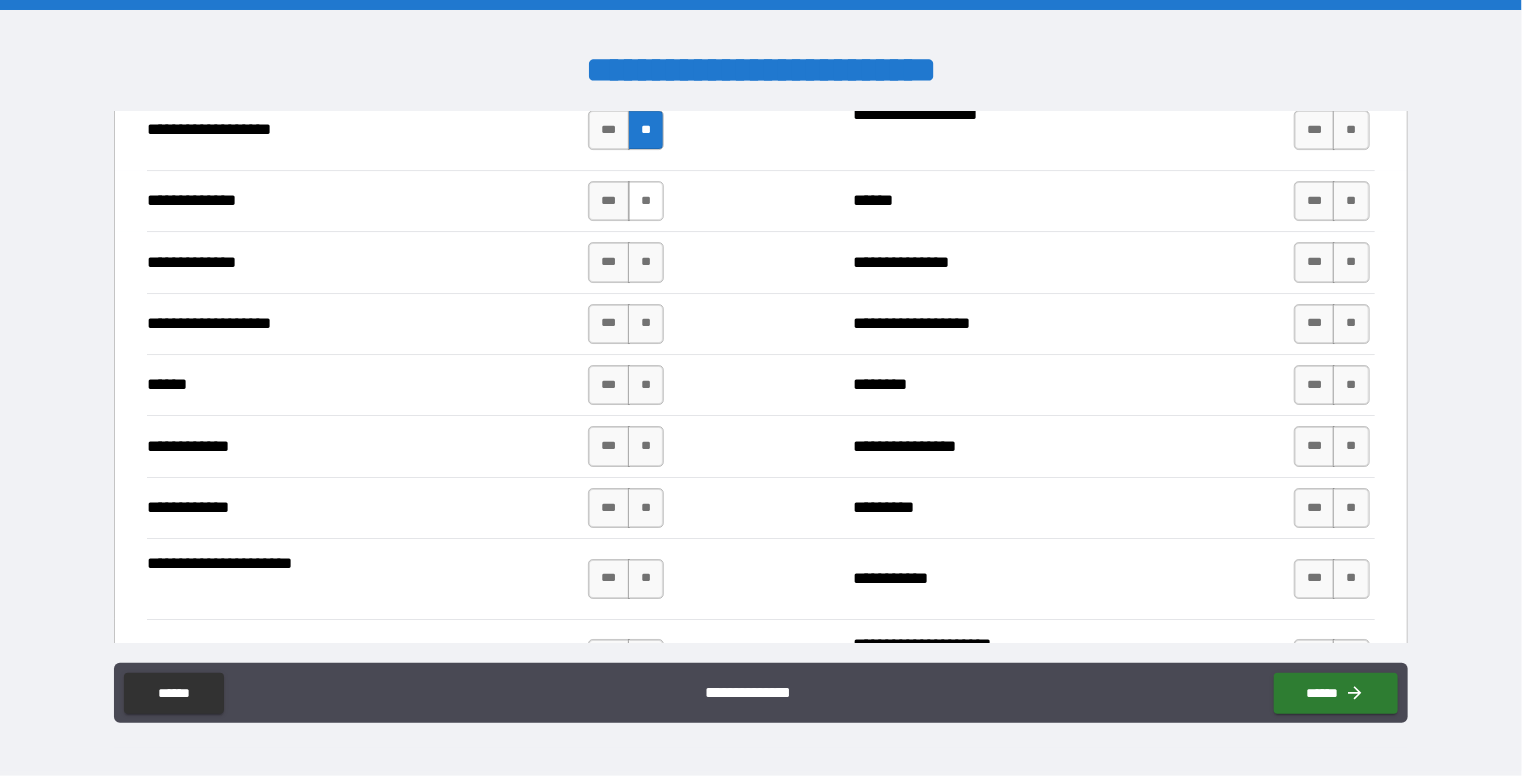 click on "**" at bounding box center (646, 201) 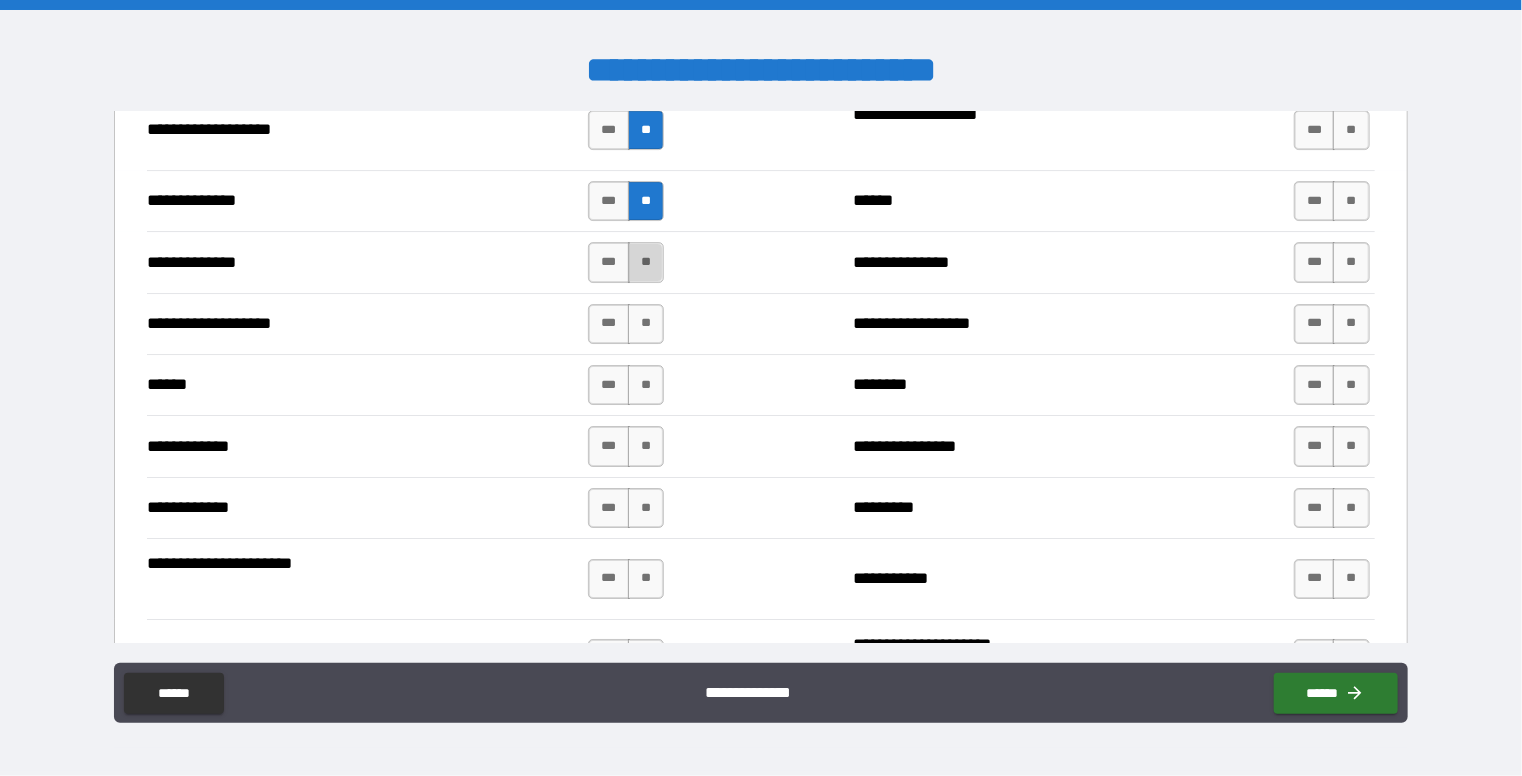 click on "**" at bounding box center [646, 262] 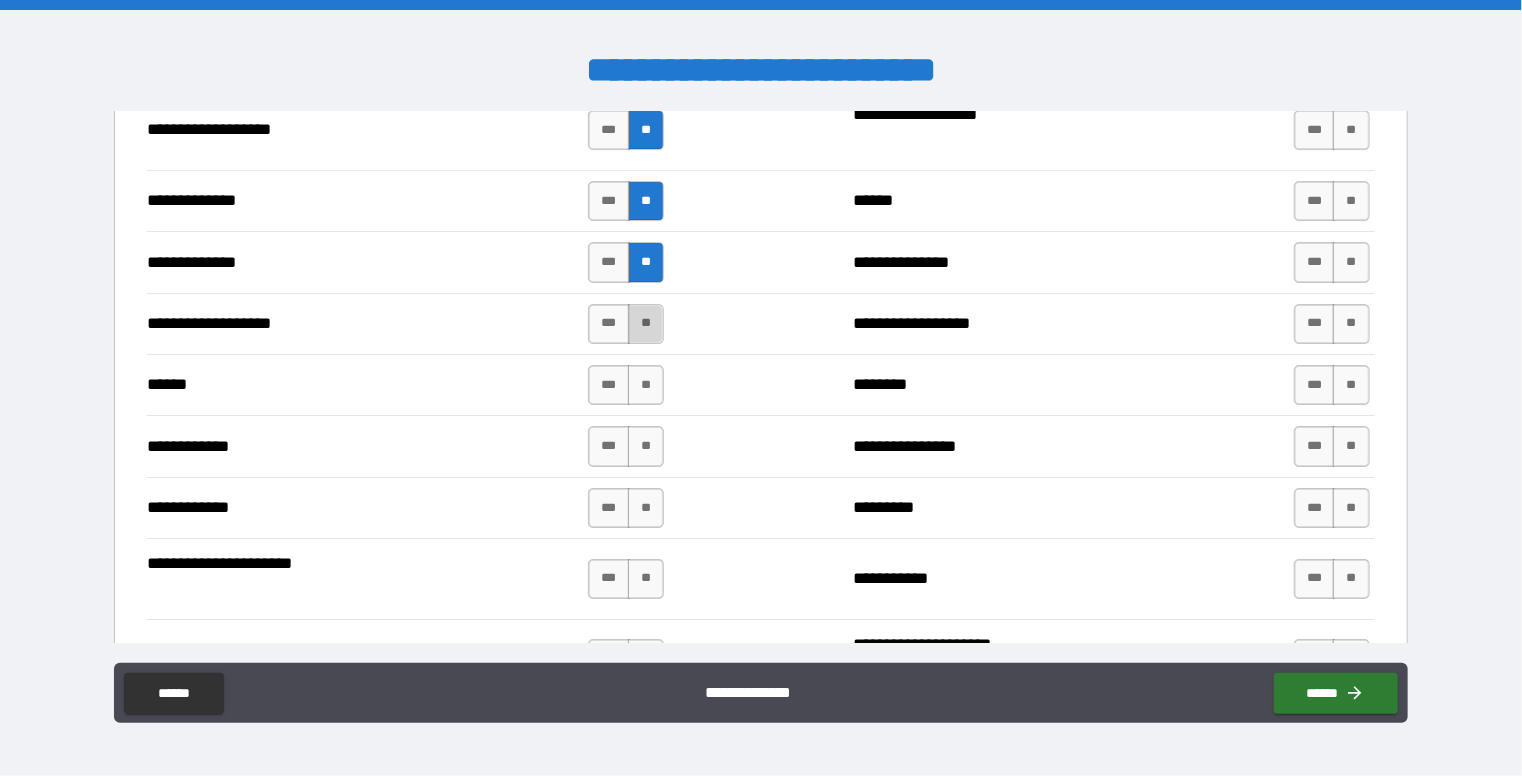 click on "**" at bounding box center (646, 324) 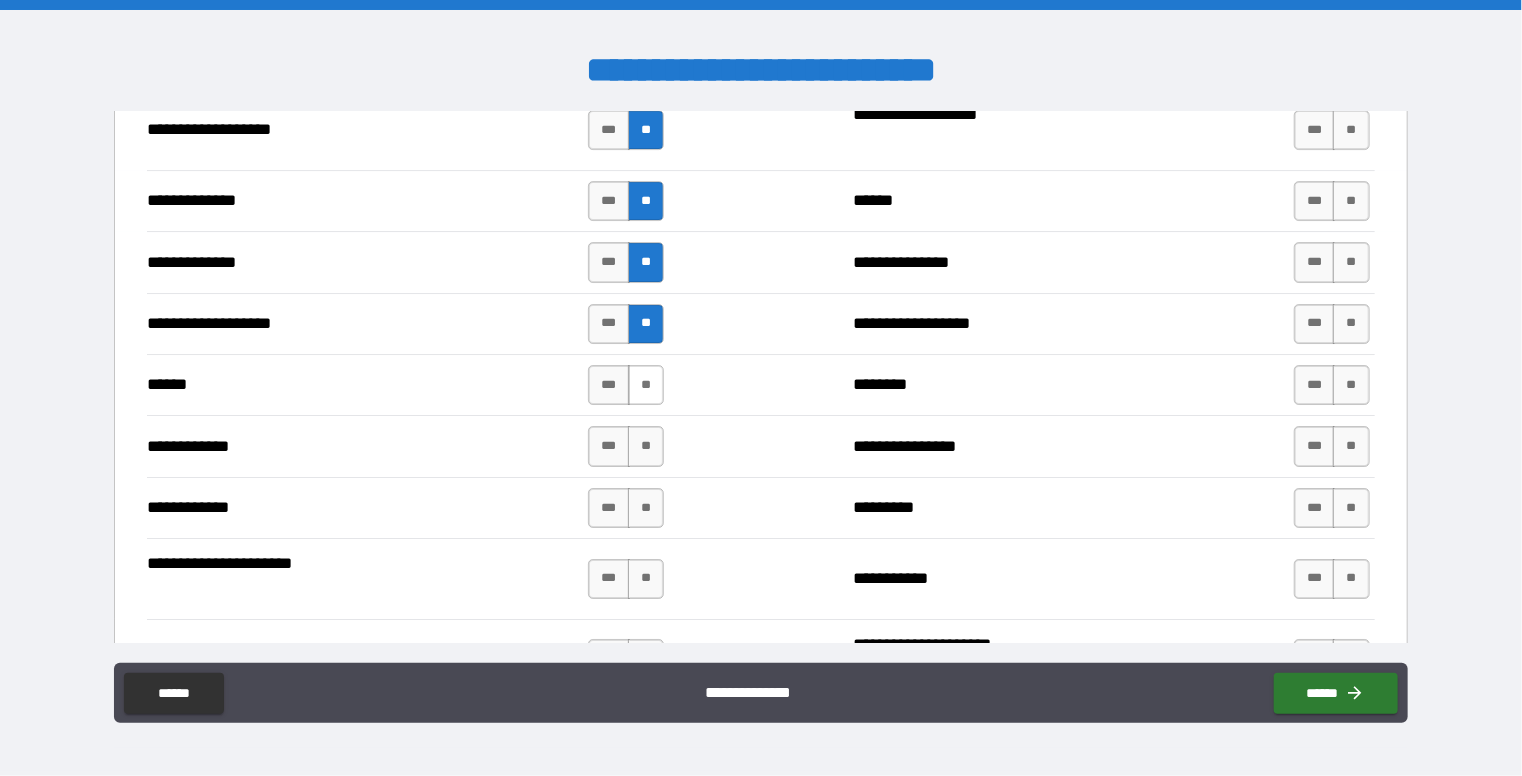 click on "**" at bounding box center (646, 385) 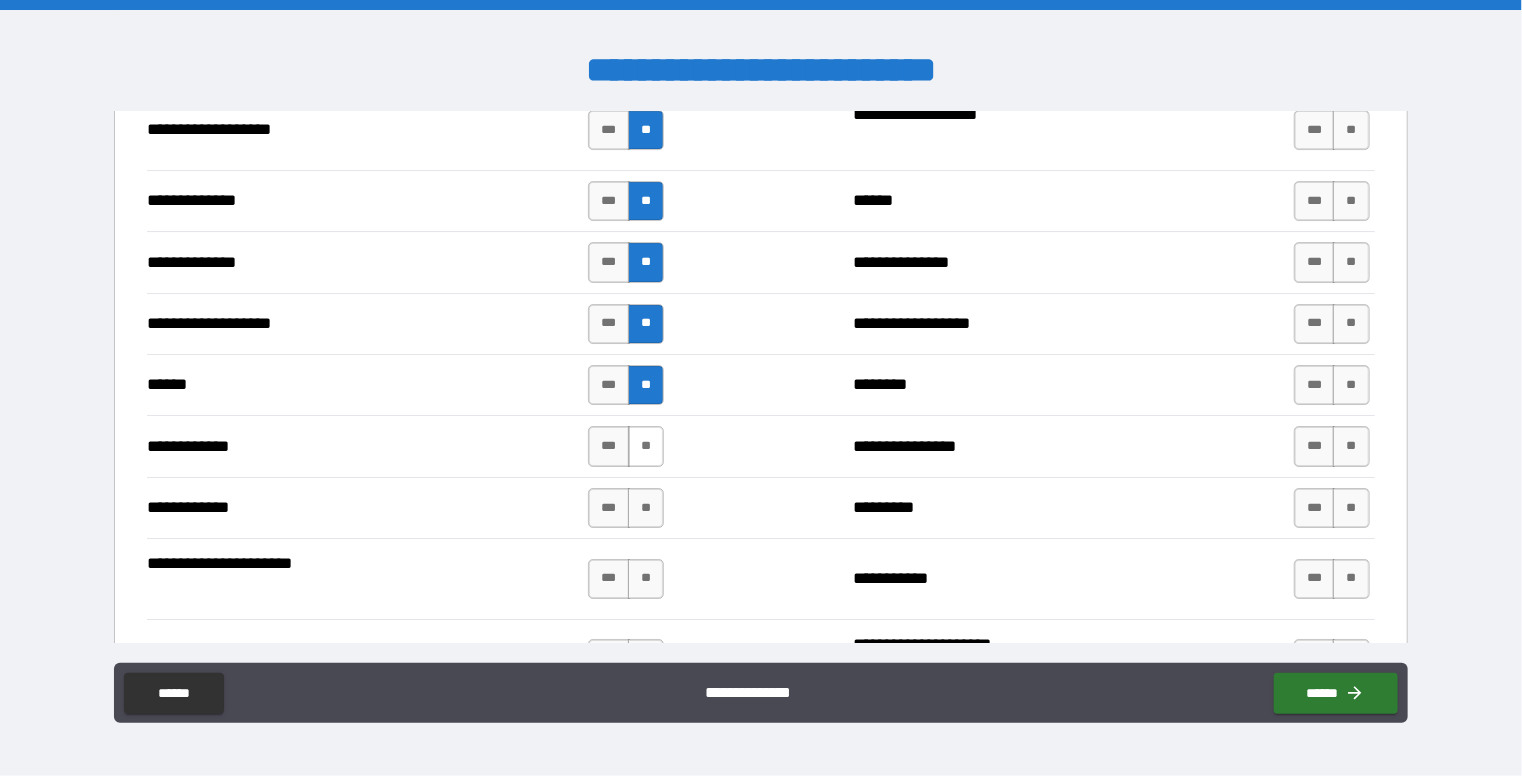 click on "**" at bounding box center (646, 446) 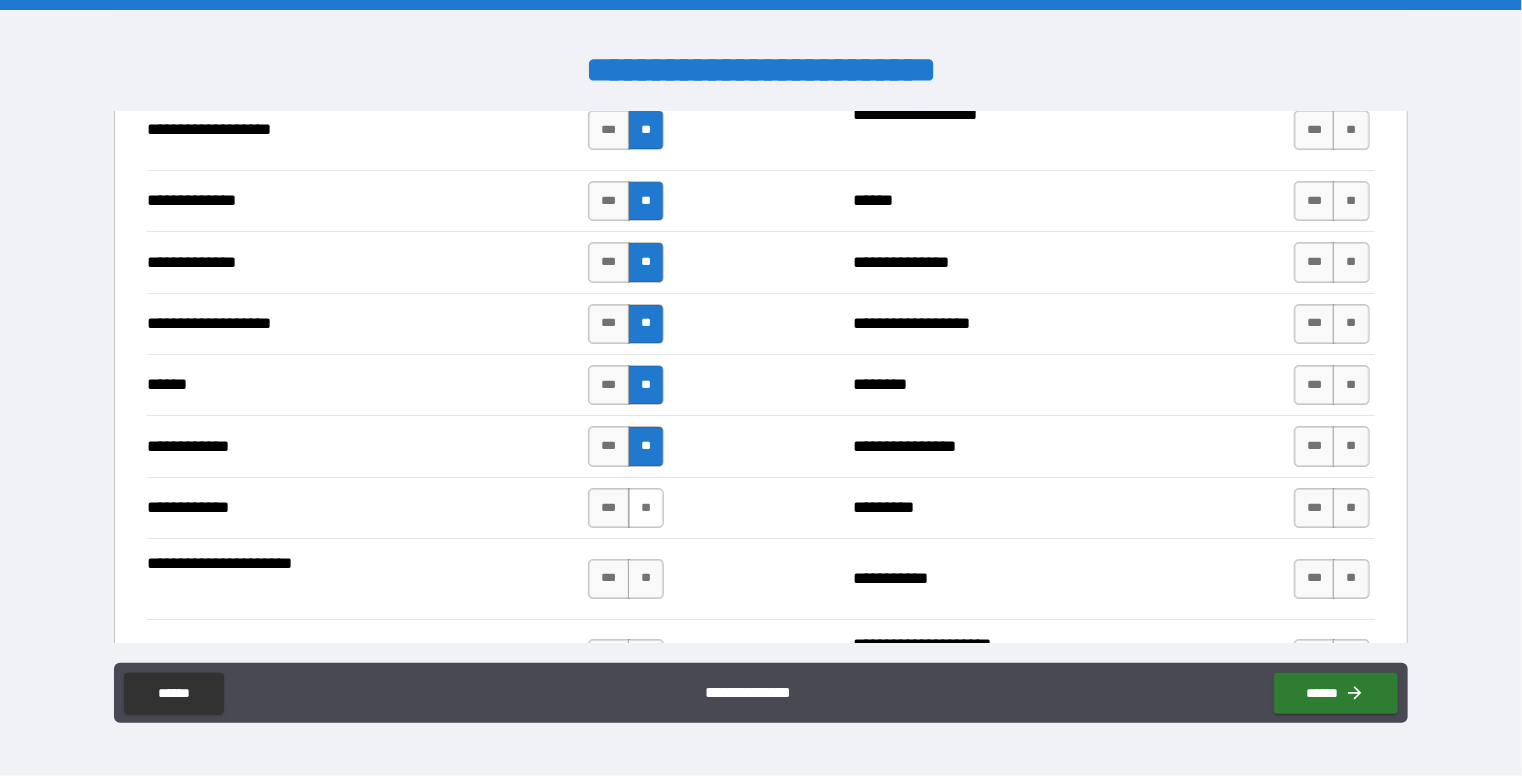click on "**" at bounding box center (646, 508) 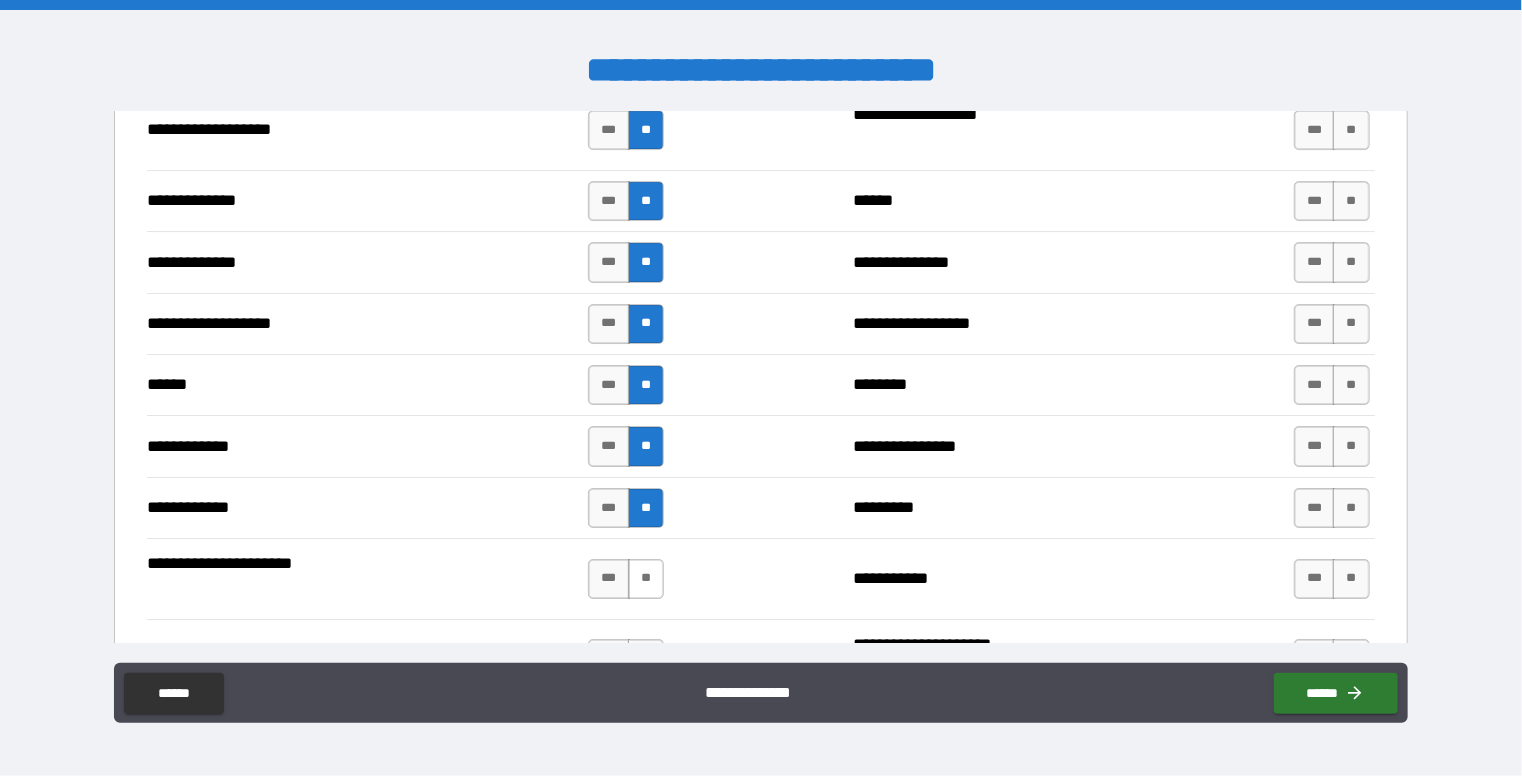 click on "**" at bounding box center [646, 579] 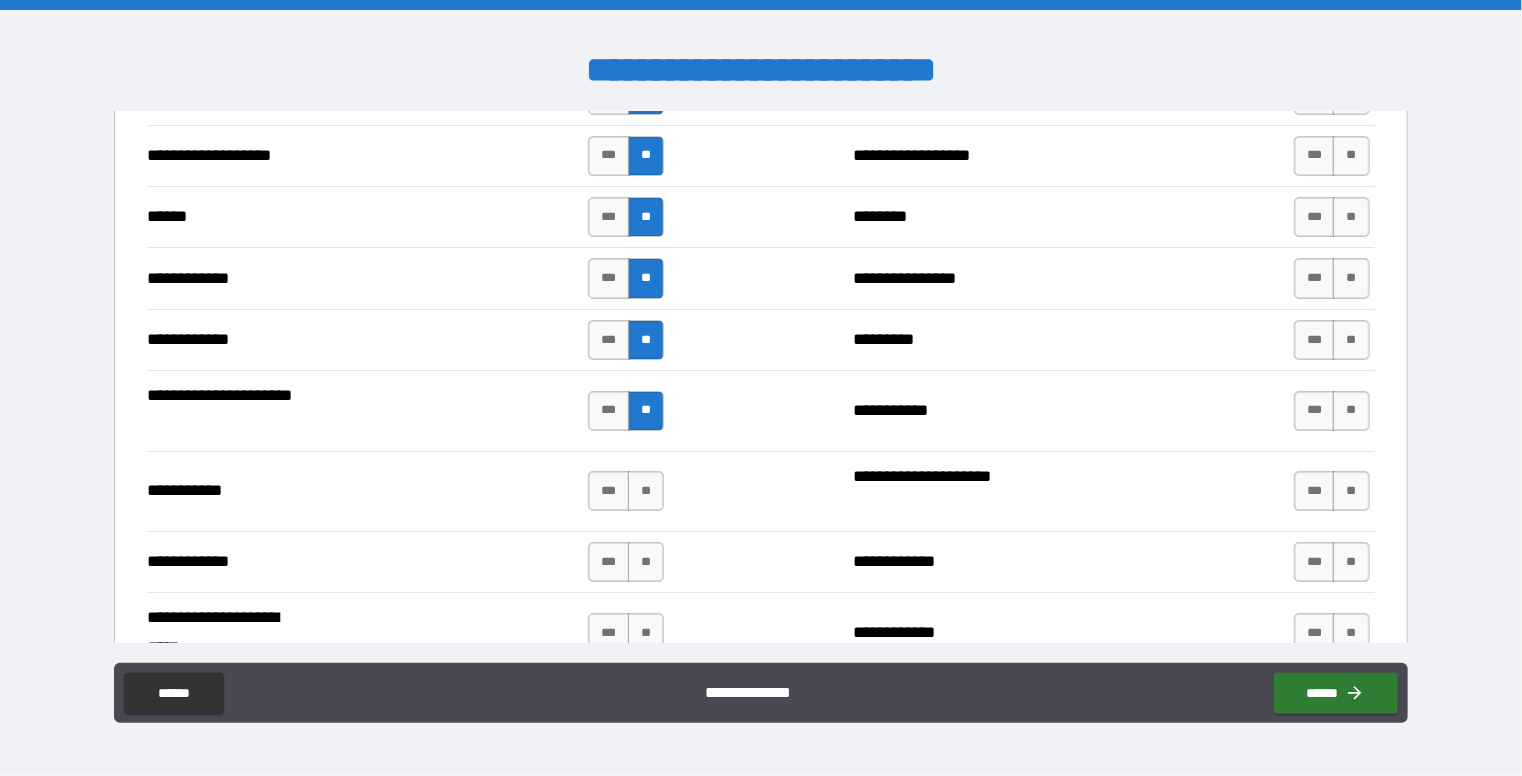 scroll, scrollTop: 3608, scrollLeft: 0, axis: vertical 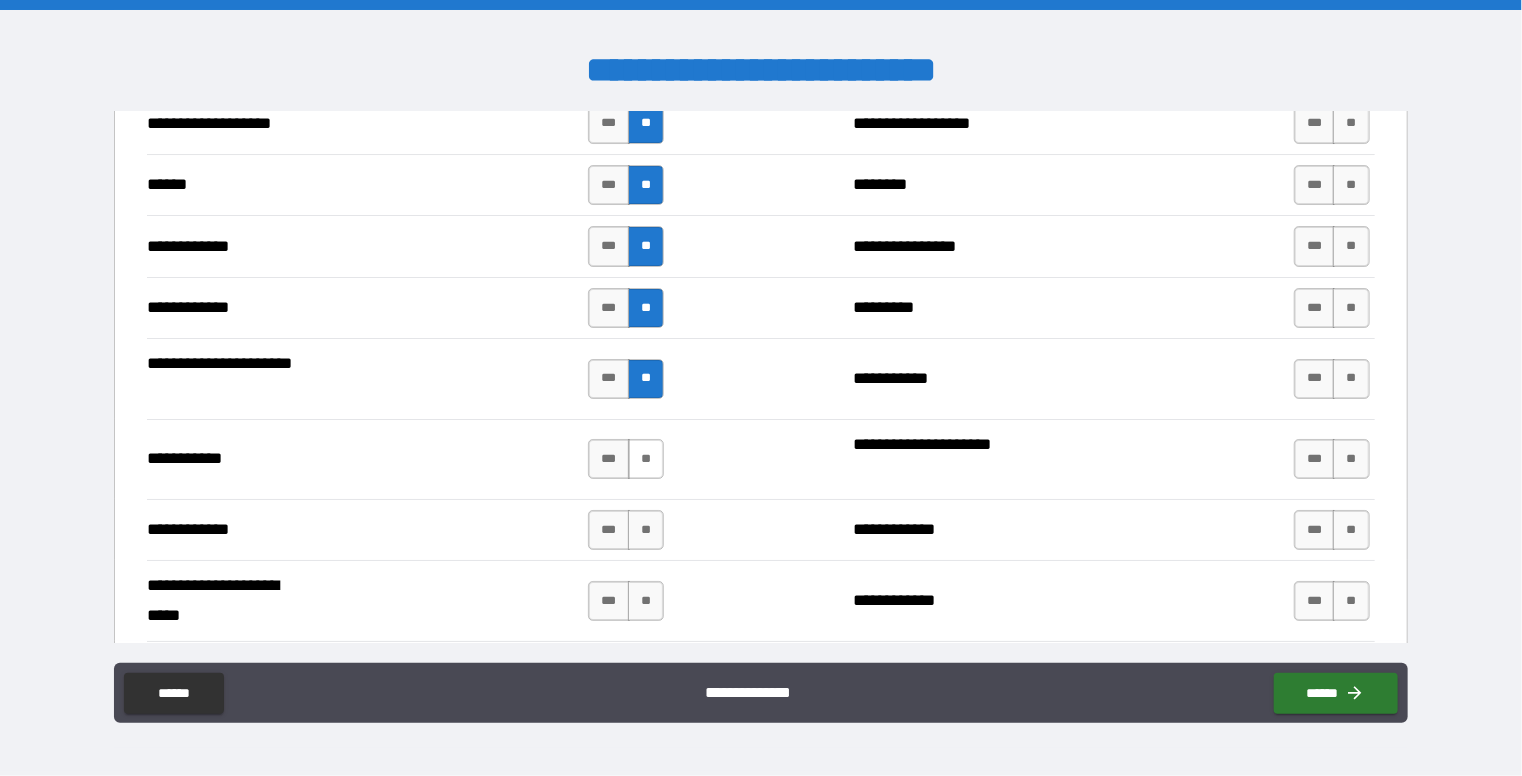 click on "**" at bounding box center (646, 459) 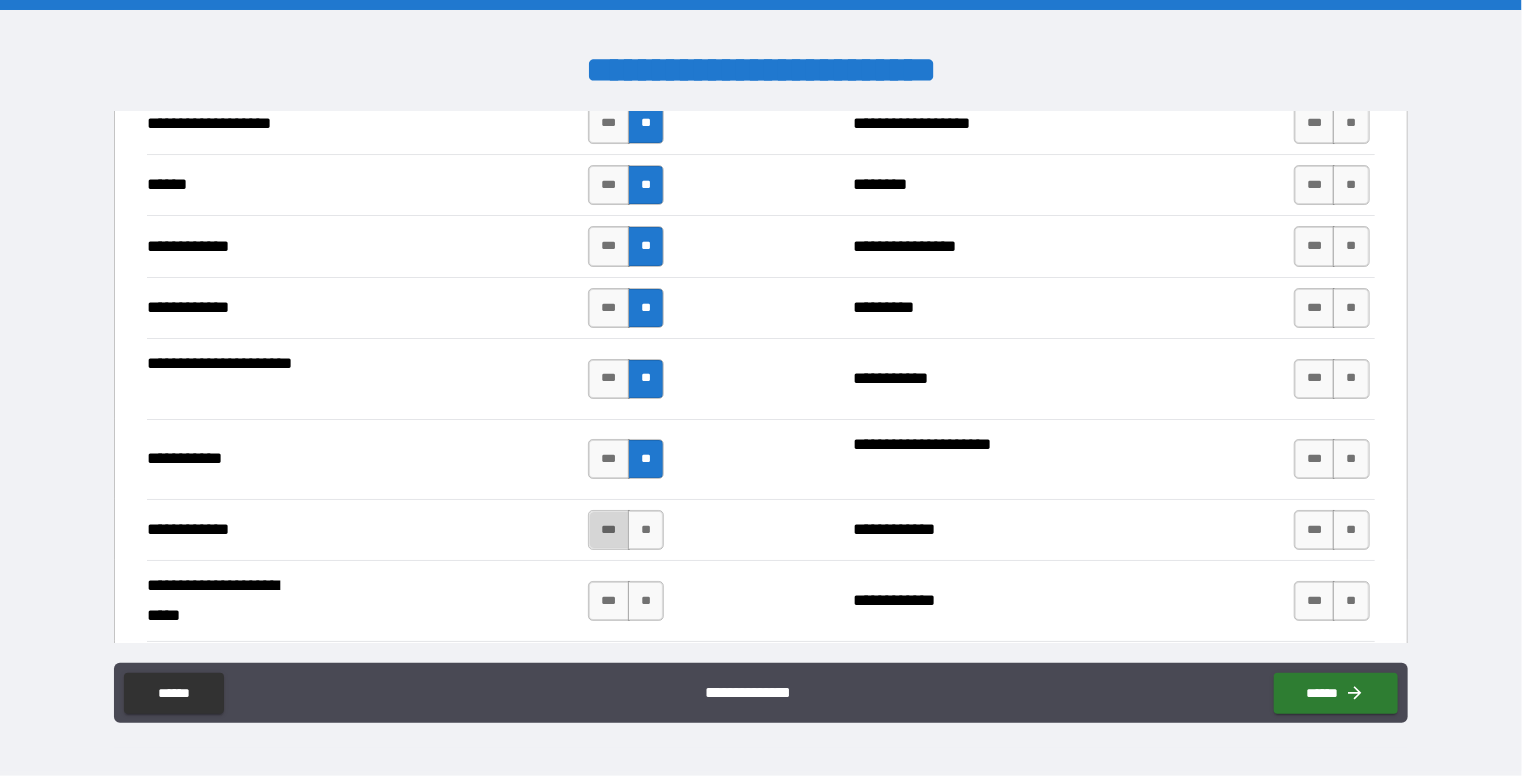 click on "***" at bounding box center [609, 530] 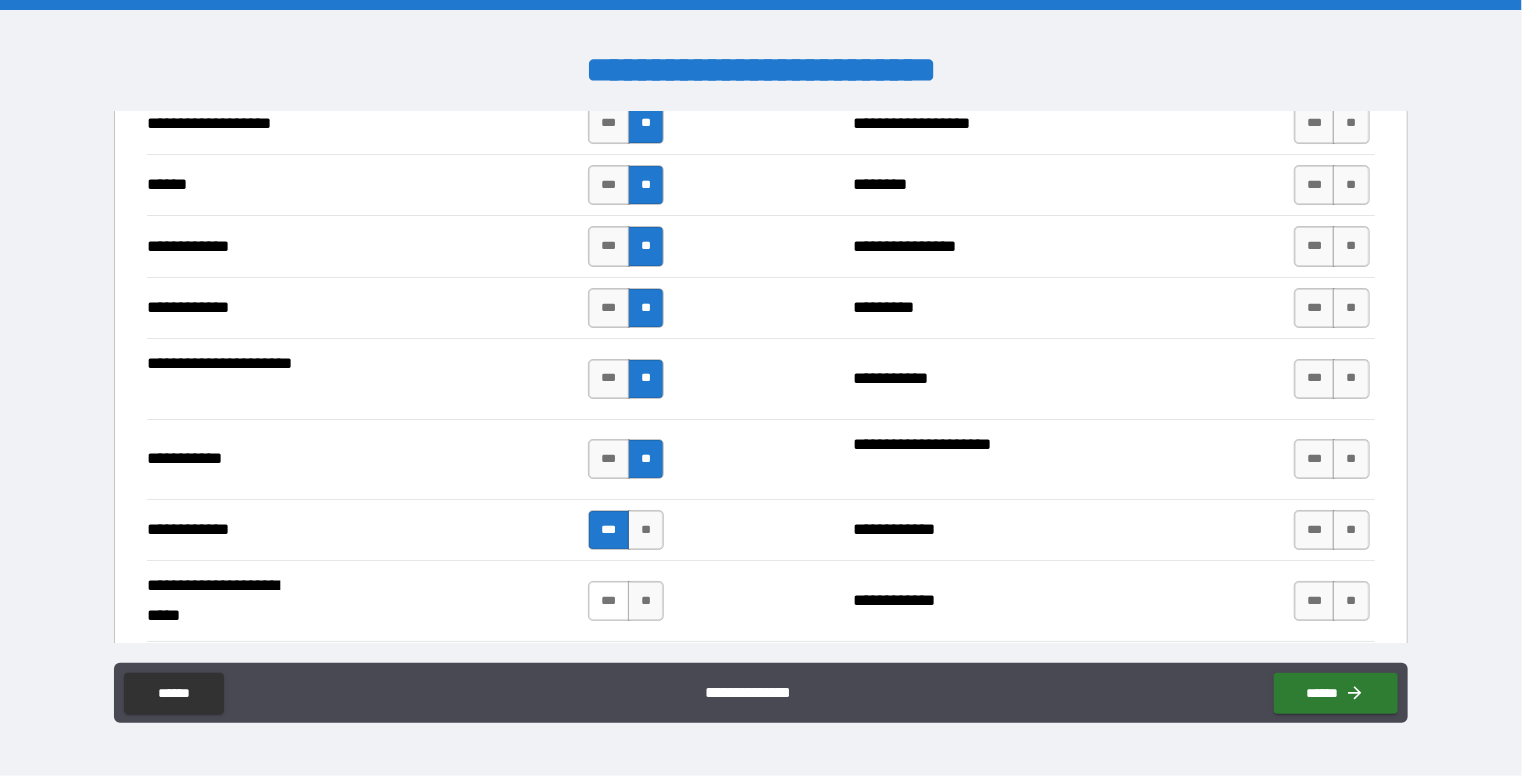 click on "***" at bounding box center (609, 601) 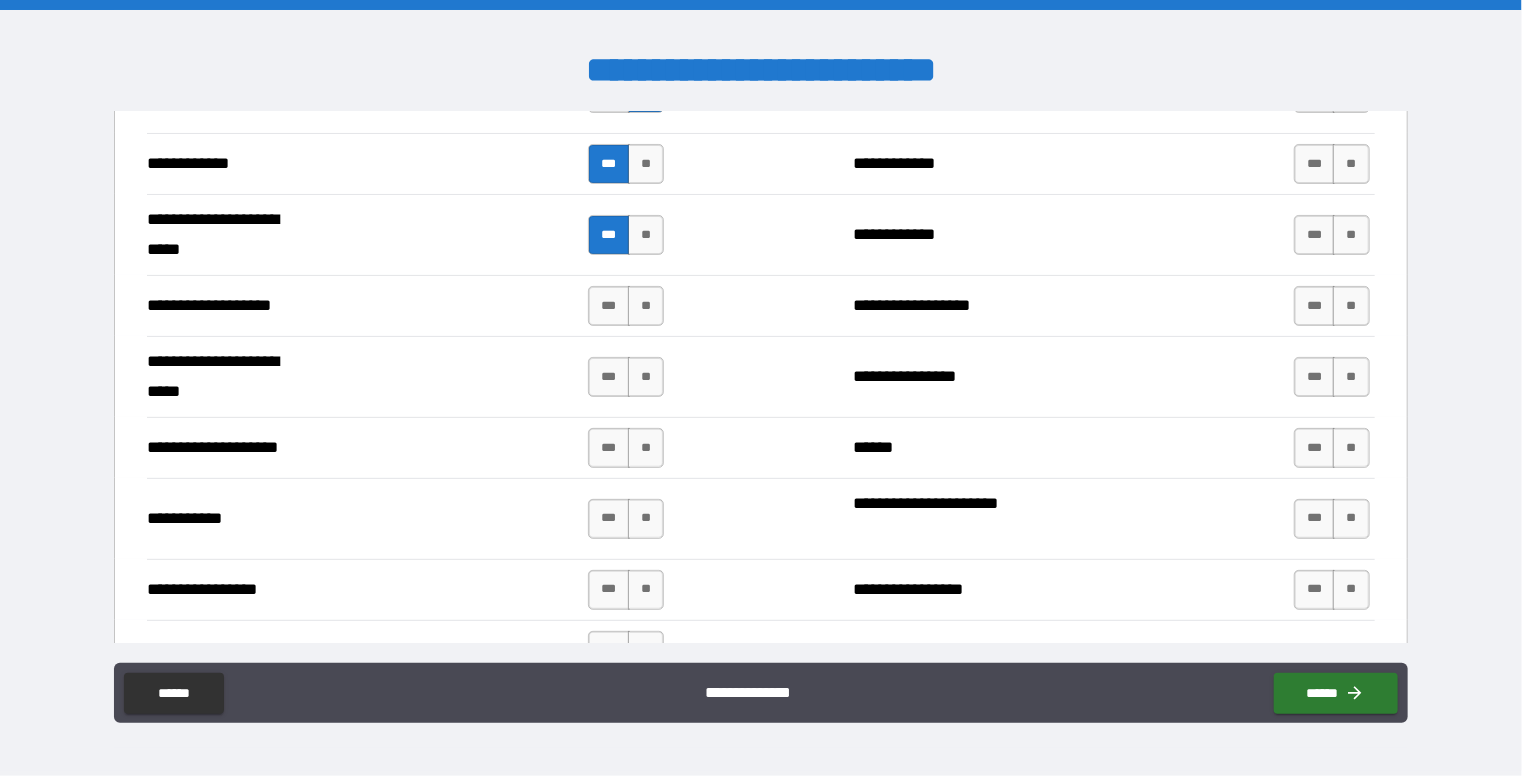 scroll, scrollTop: 4008, scrollLeft: 0, axis: vertical 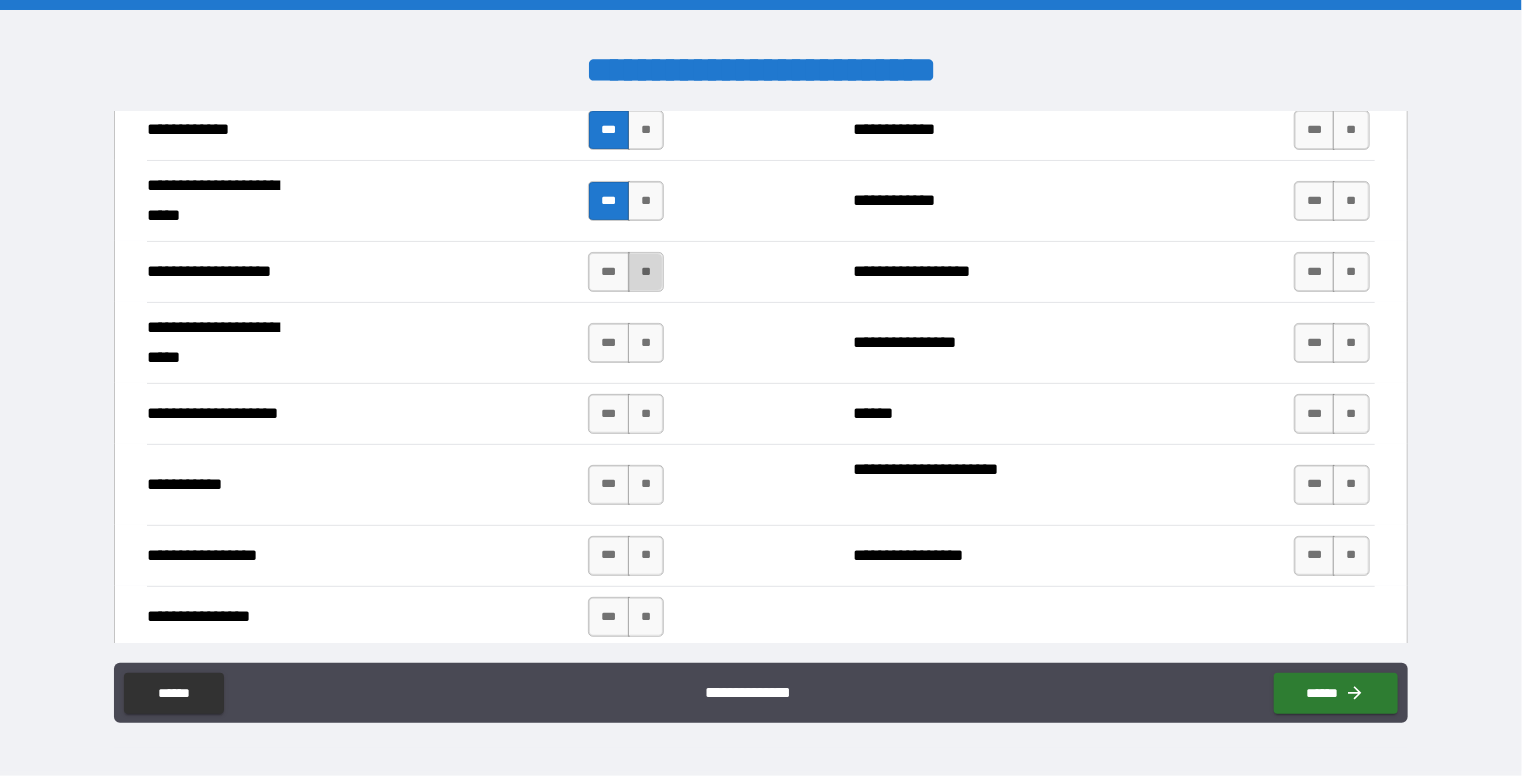 click on "**" at bounding box center (646, 272) 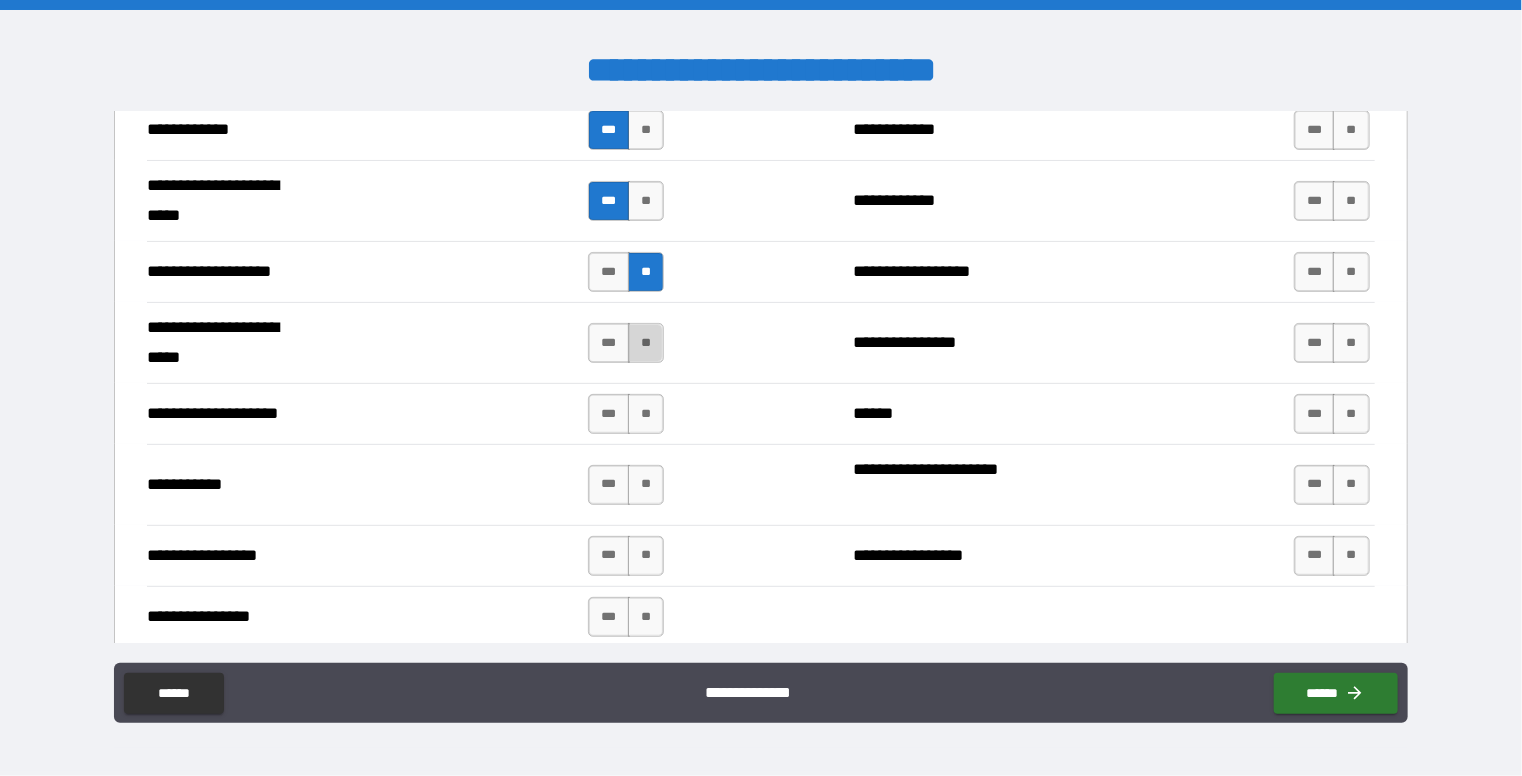 click on "**" at bounding box center [646, 343] 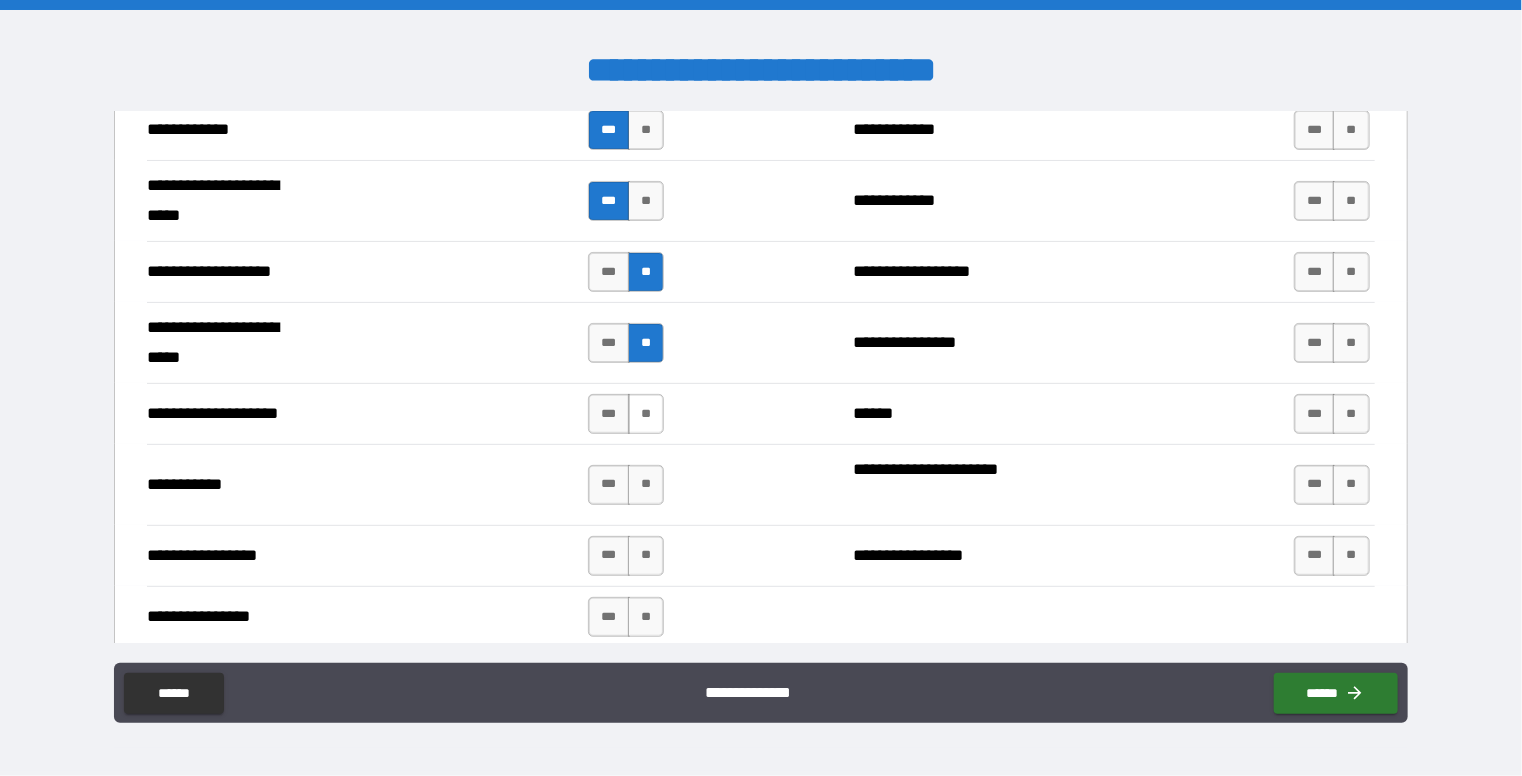 click on "**" at bounding box center (646, 414) 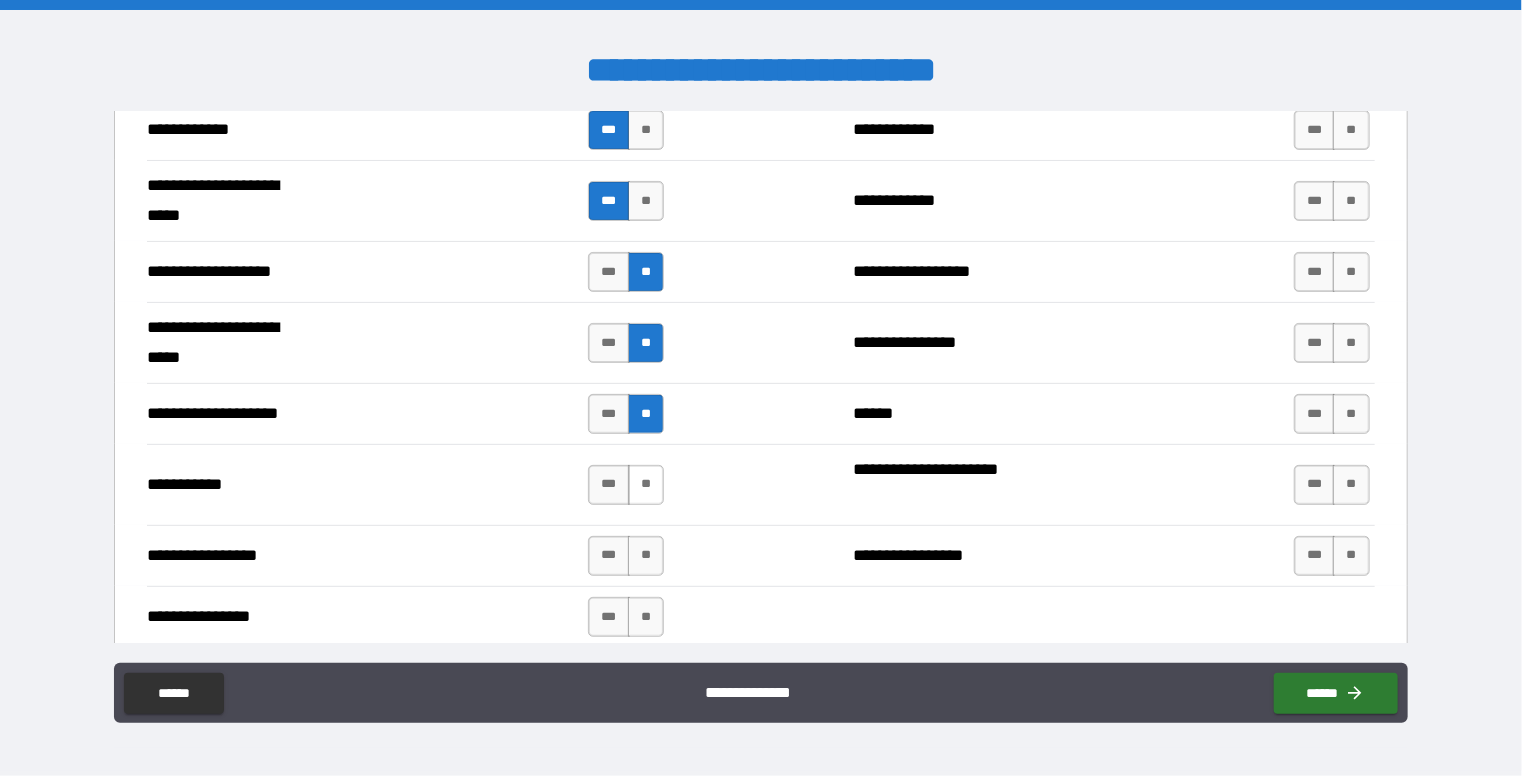 click on "**" at bounding box center [646, 485] 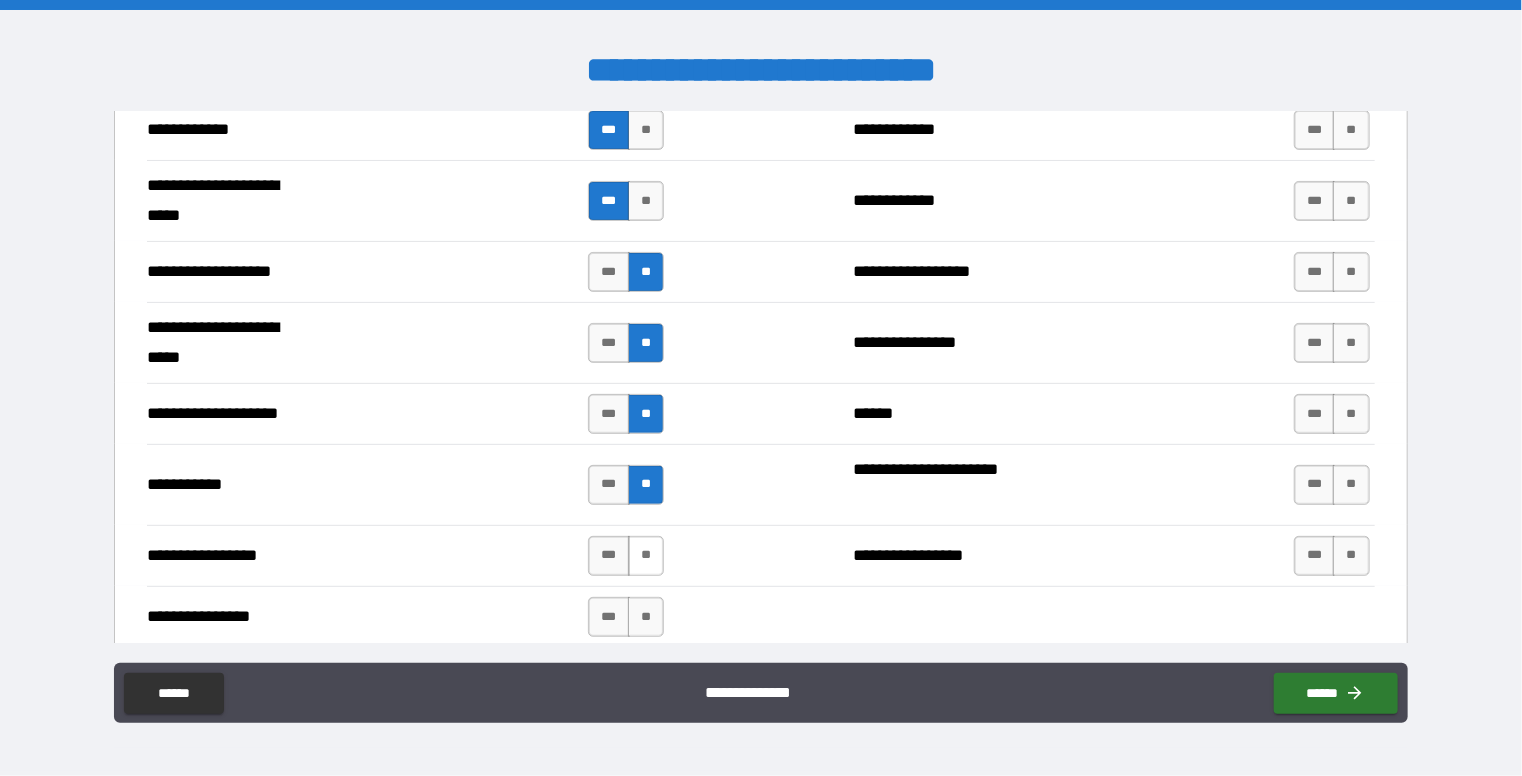 click on "**" at bounding box center [646, 556] 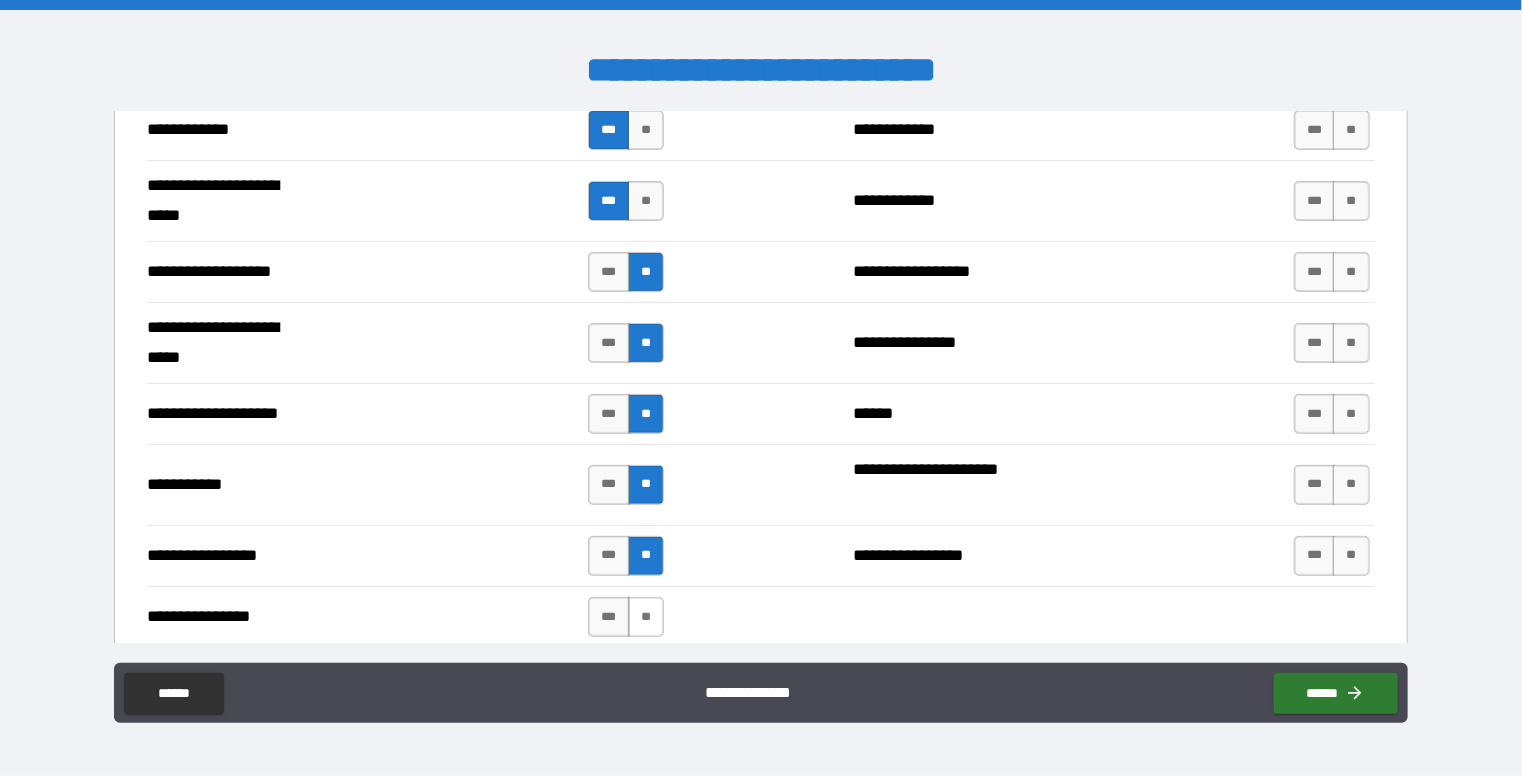 click on "**" at bounding box center [646, 617] 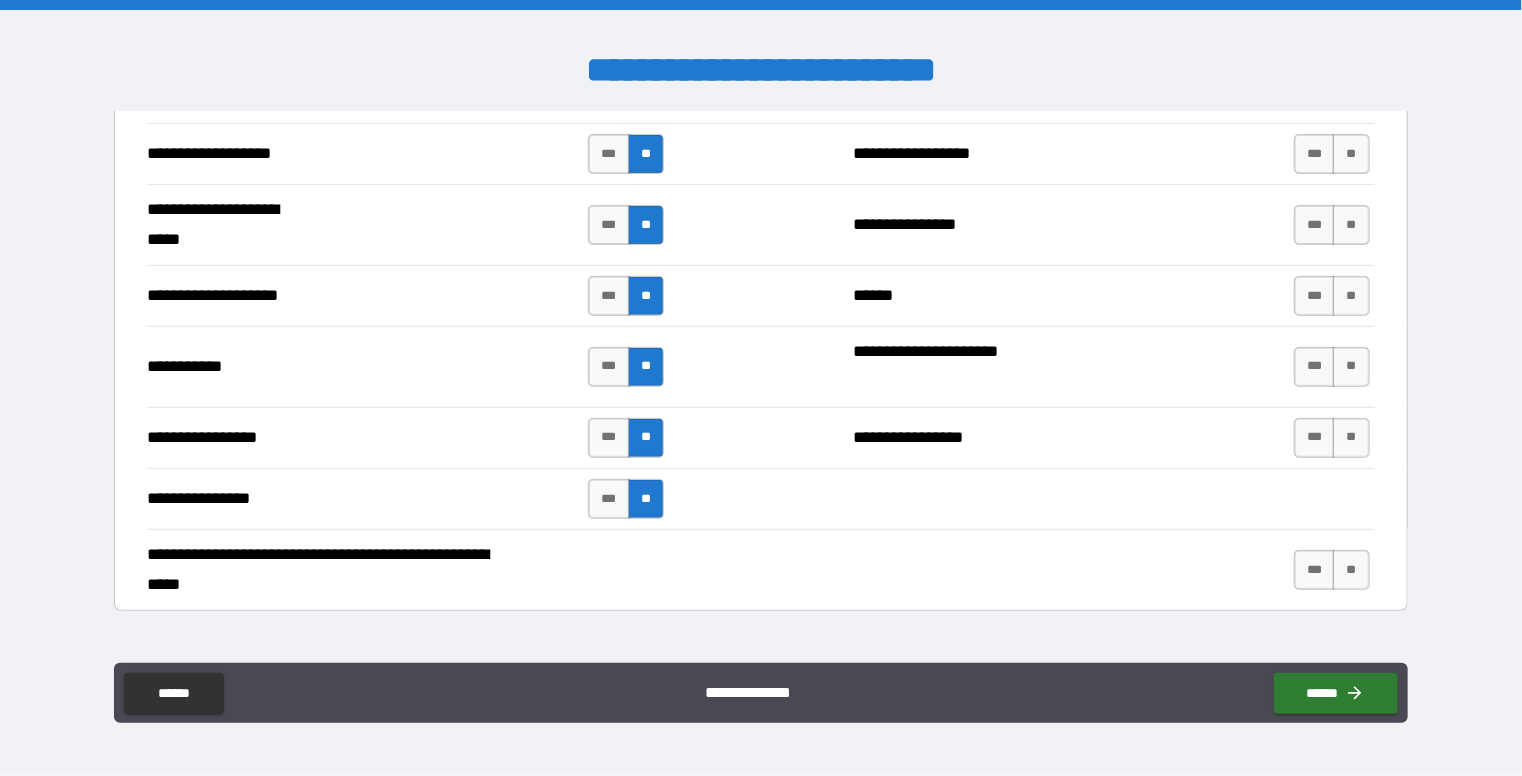 scroll, scrollTop: 4208, scrollLeft: 0, axis: vertical 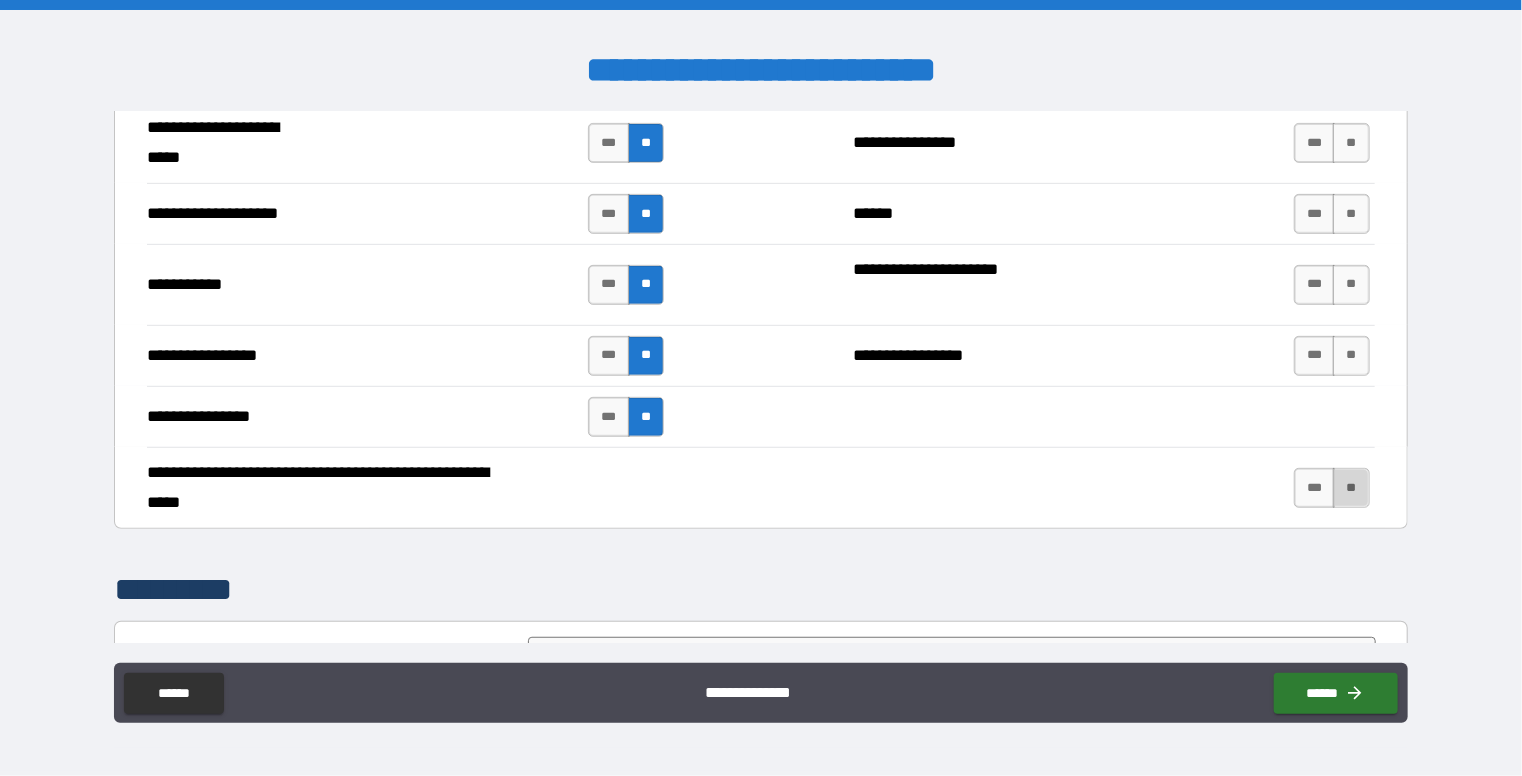 click on "**" at bounding box center (1351, 488) 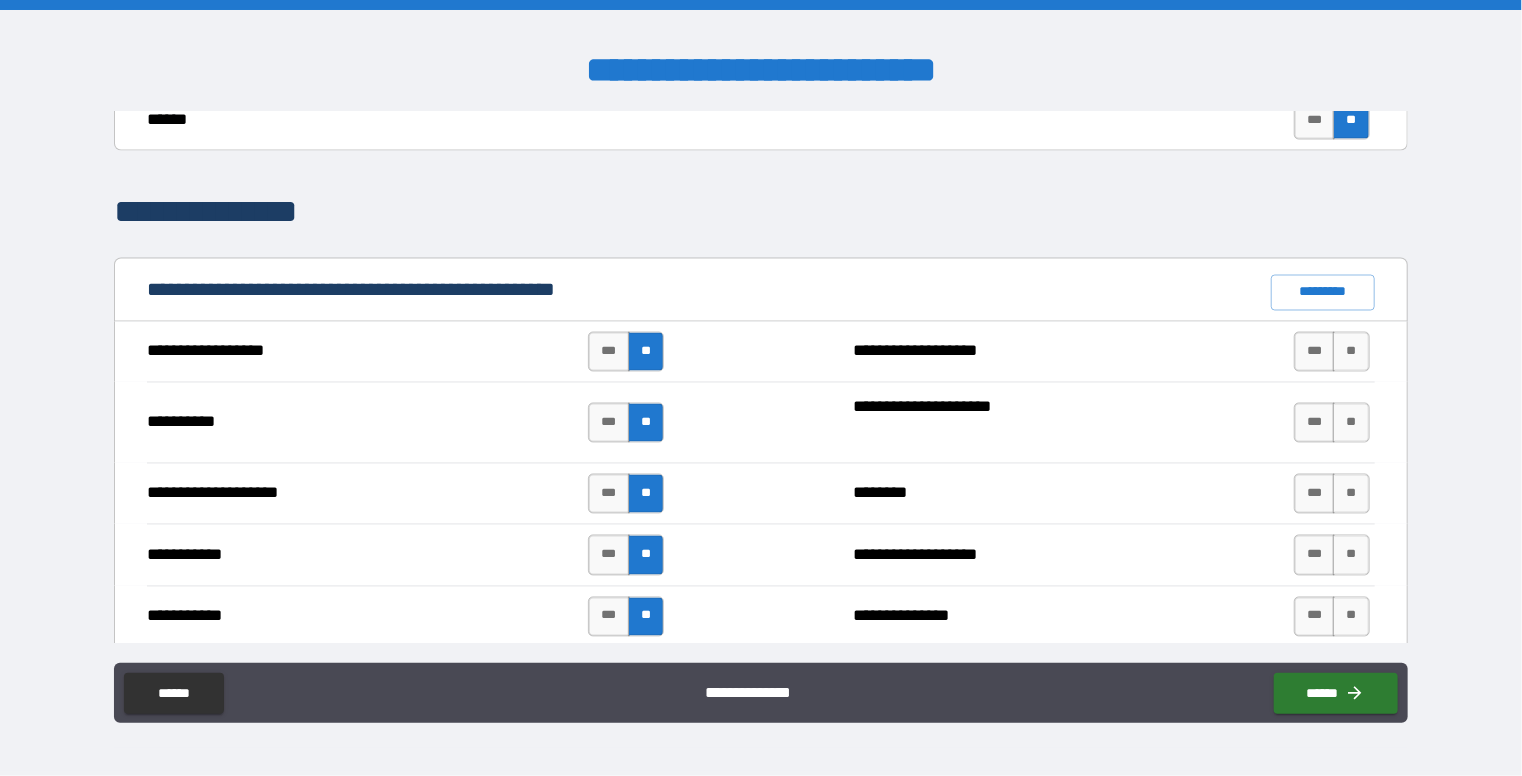 scroll, scrollTop: 1808, scrollLeft: 0, axis: vertical 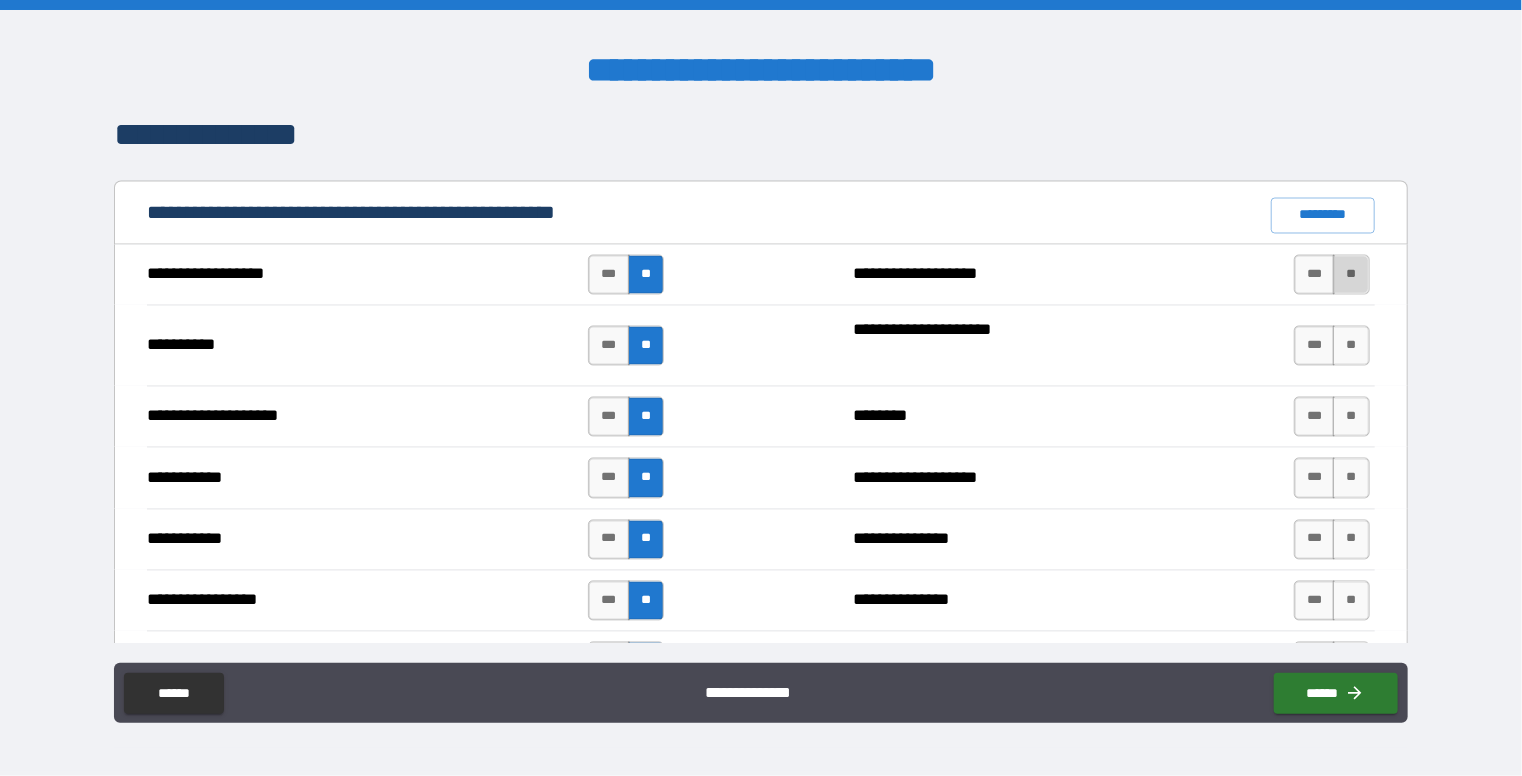 click on "**" at bounding box center (1351, 275) 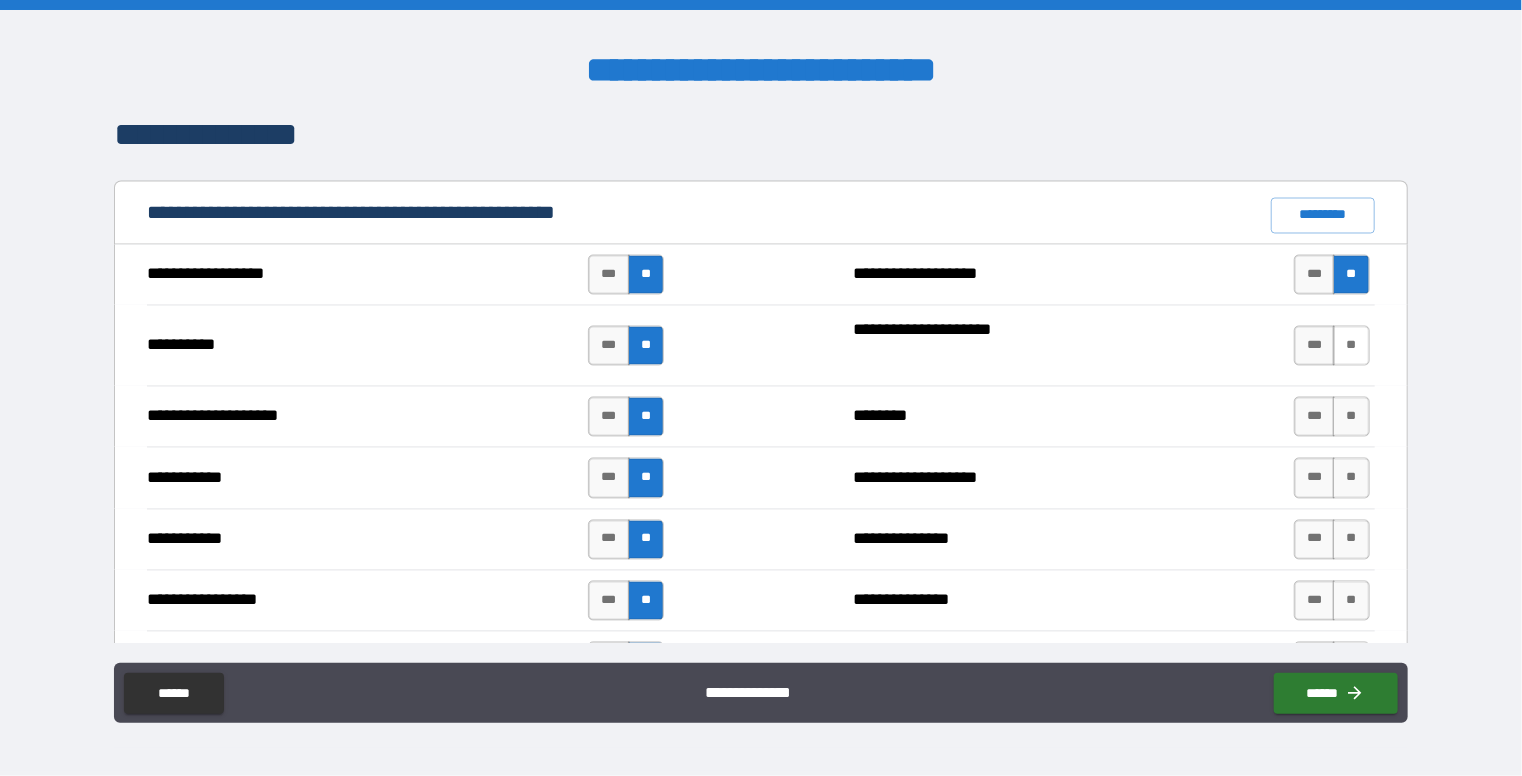 click on "**" at bounding box center (1351, 346) 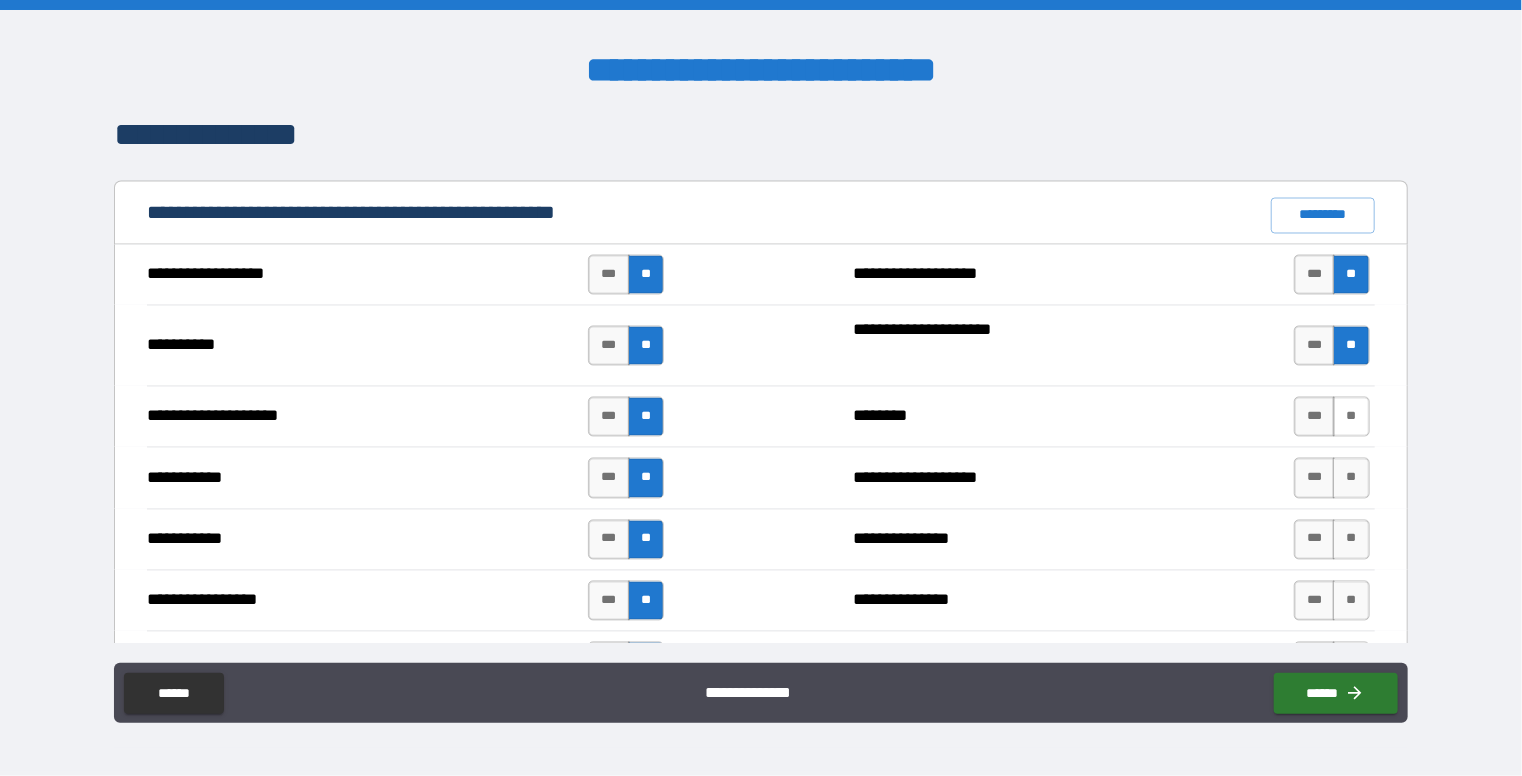click on "**" at bounding box center [1351, 417] 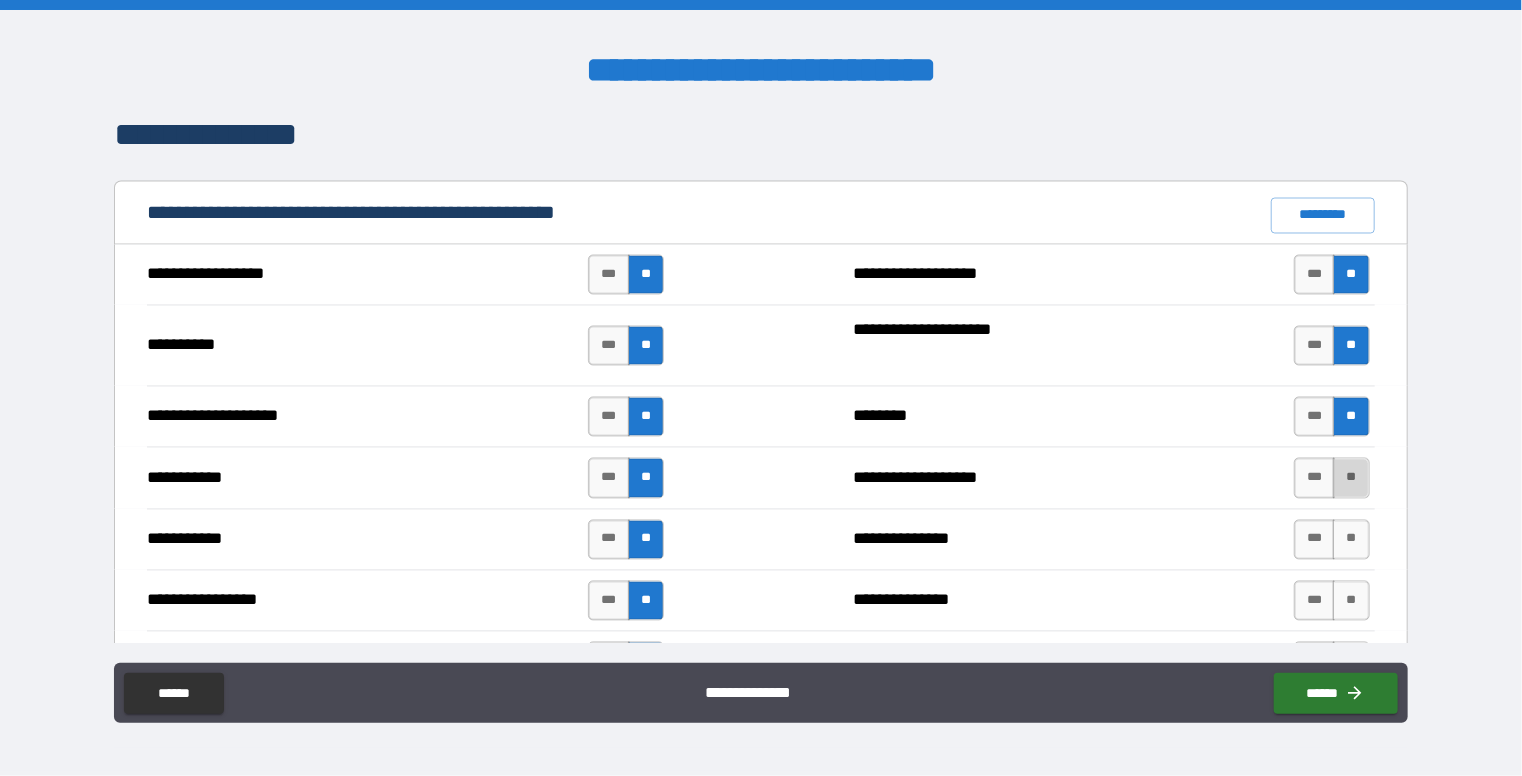 click on "**" at bounding box center (1351, 478) 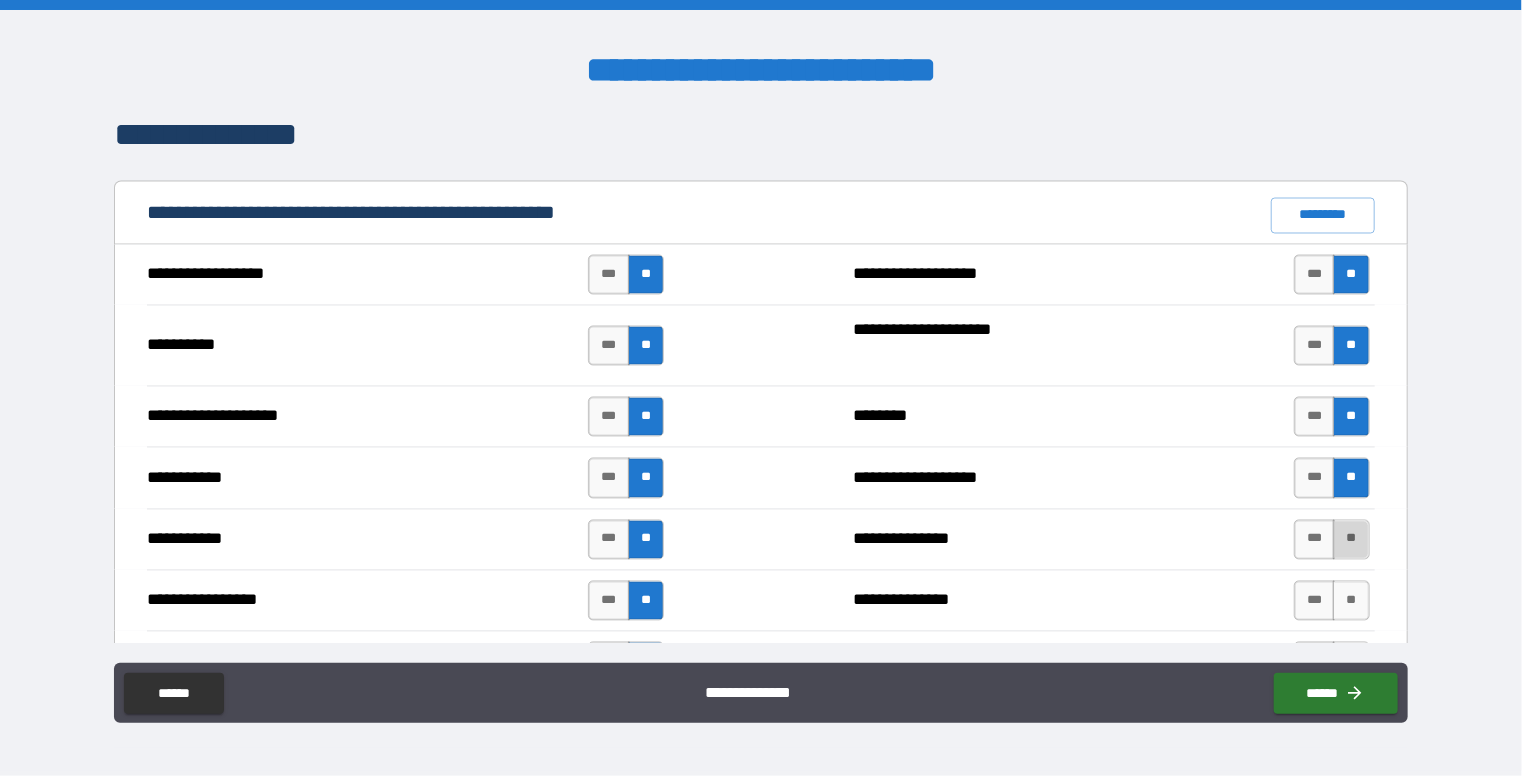 click on "**" at bounding box center (1351, 540) 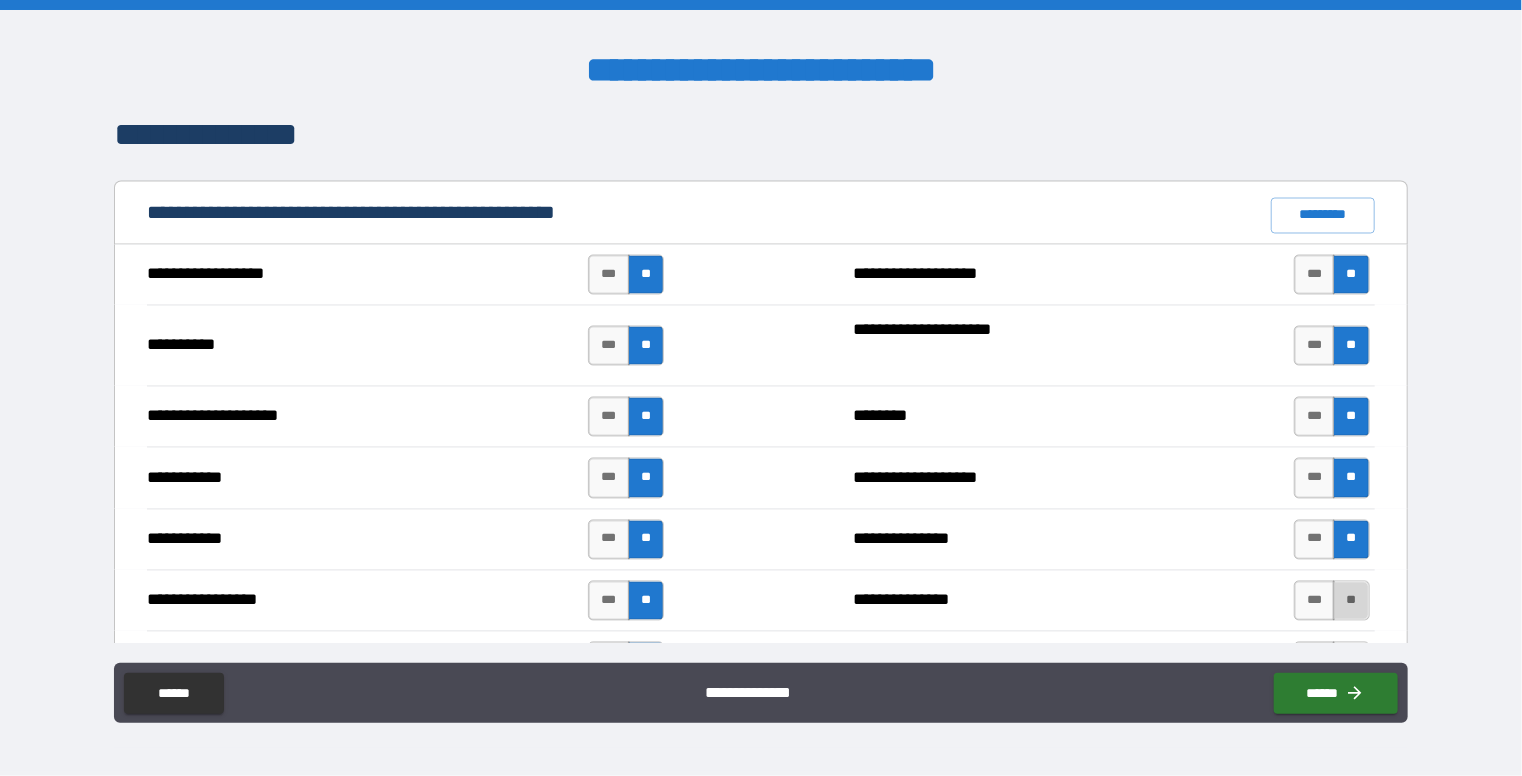 click on "**" at bounding box center [1351, 601] 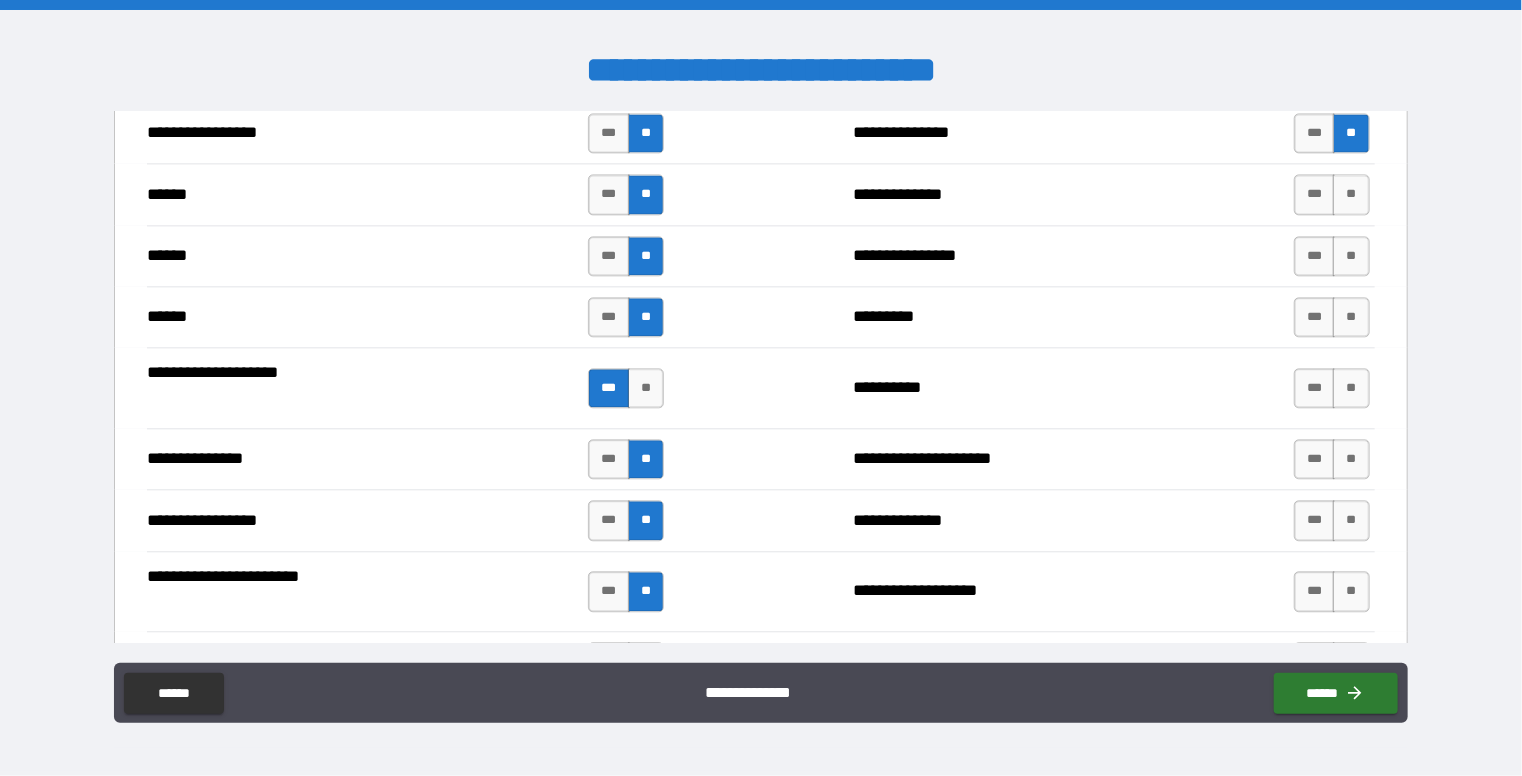 scroll, scrollTop: 2308, scrollLeft: 0, axis: vertical 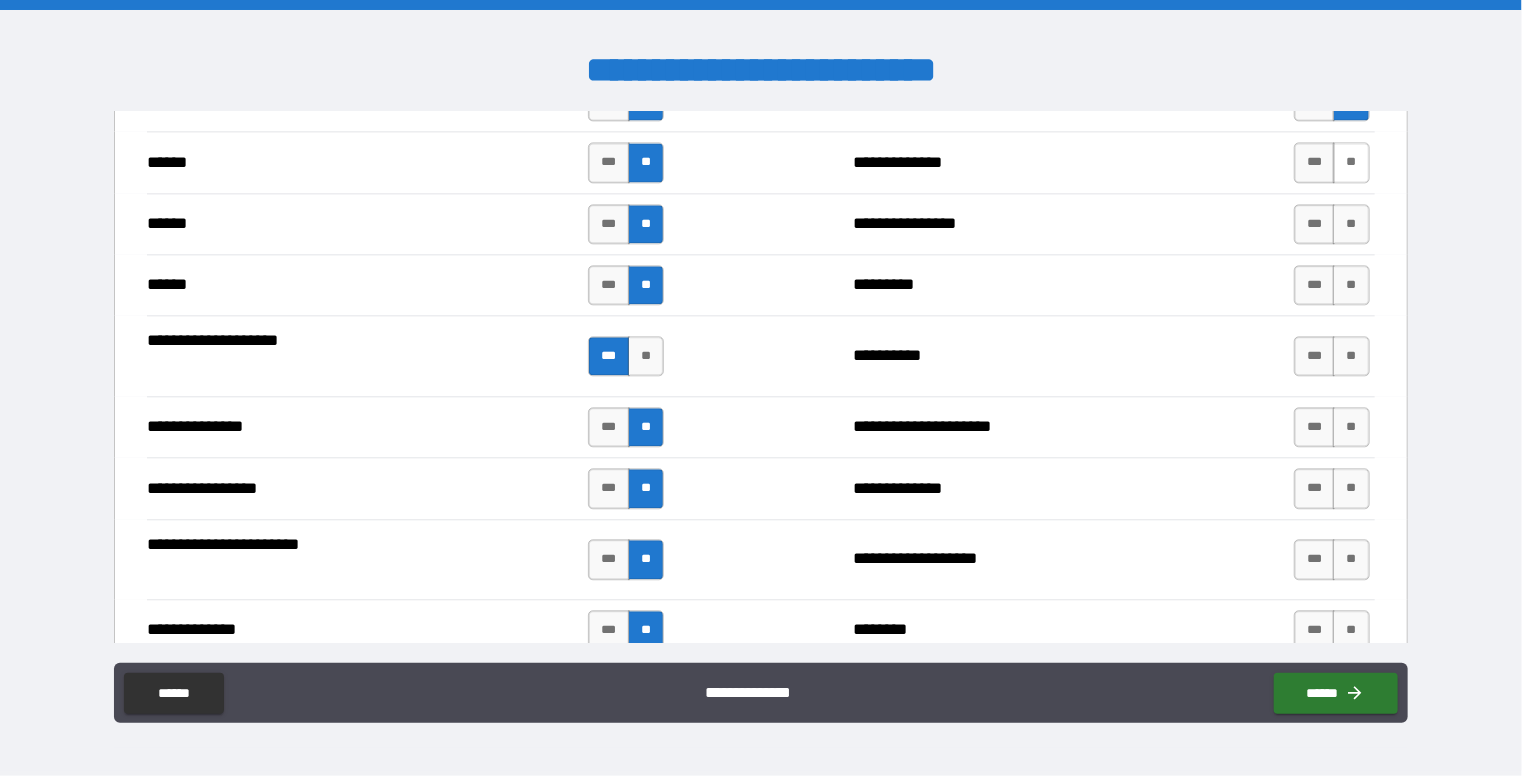 click on "**" at bounding box center (1351, 162) 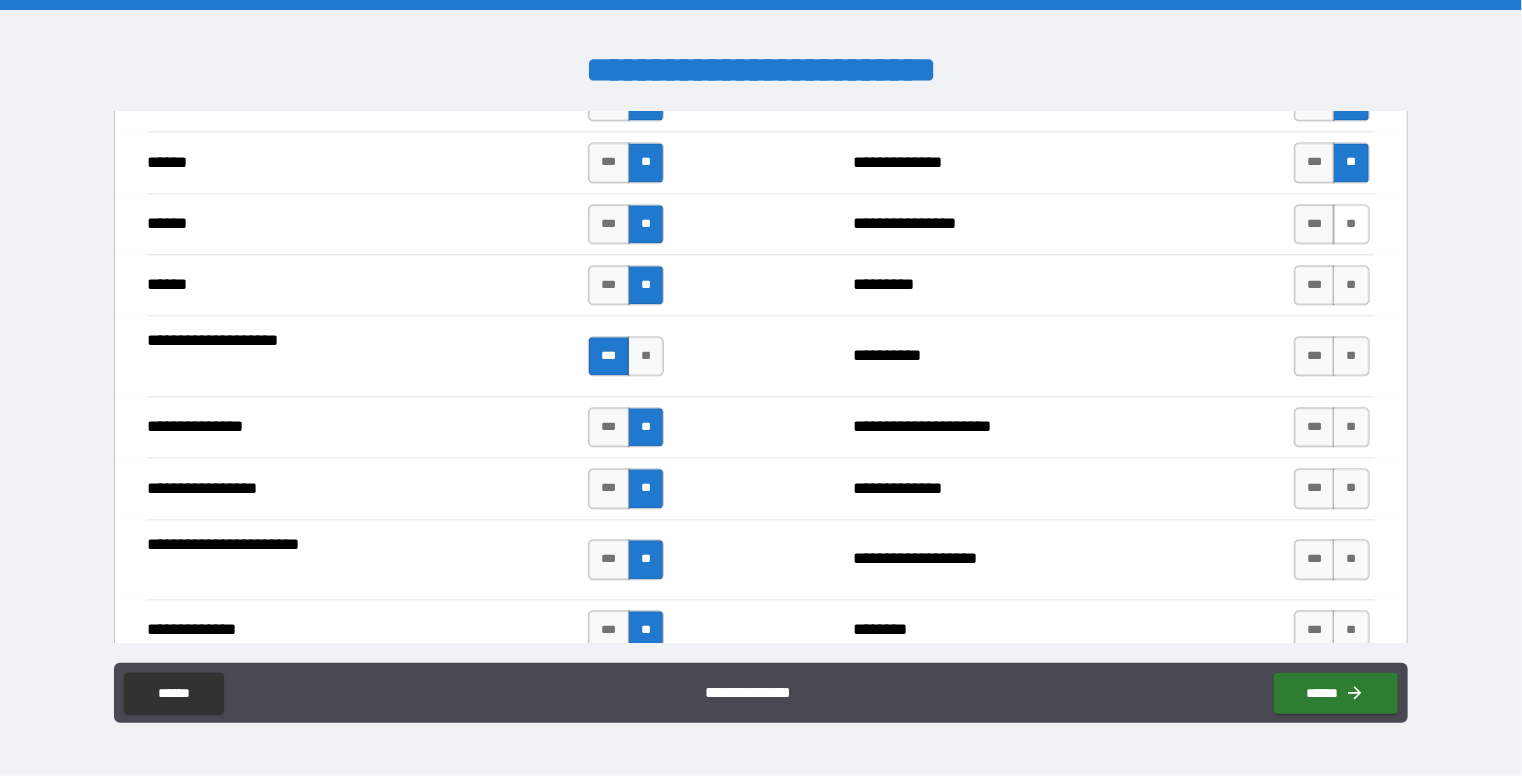 click on "**" at bounding box center [1351, 224] 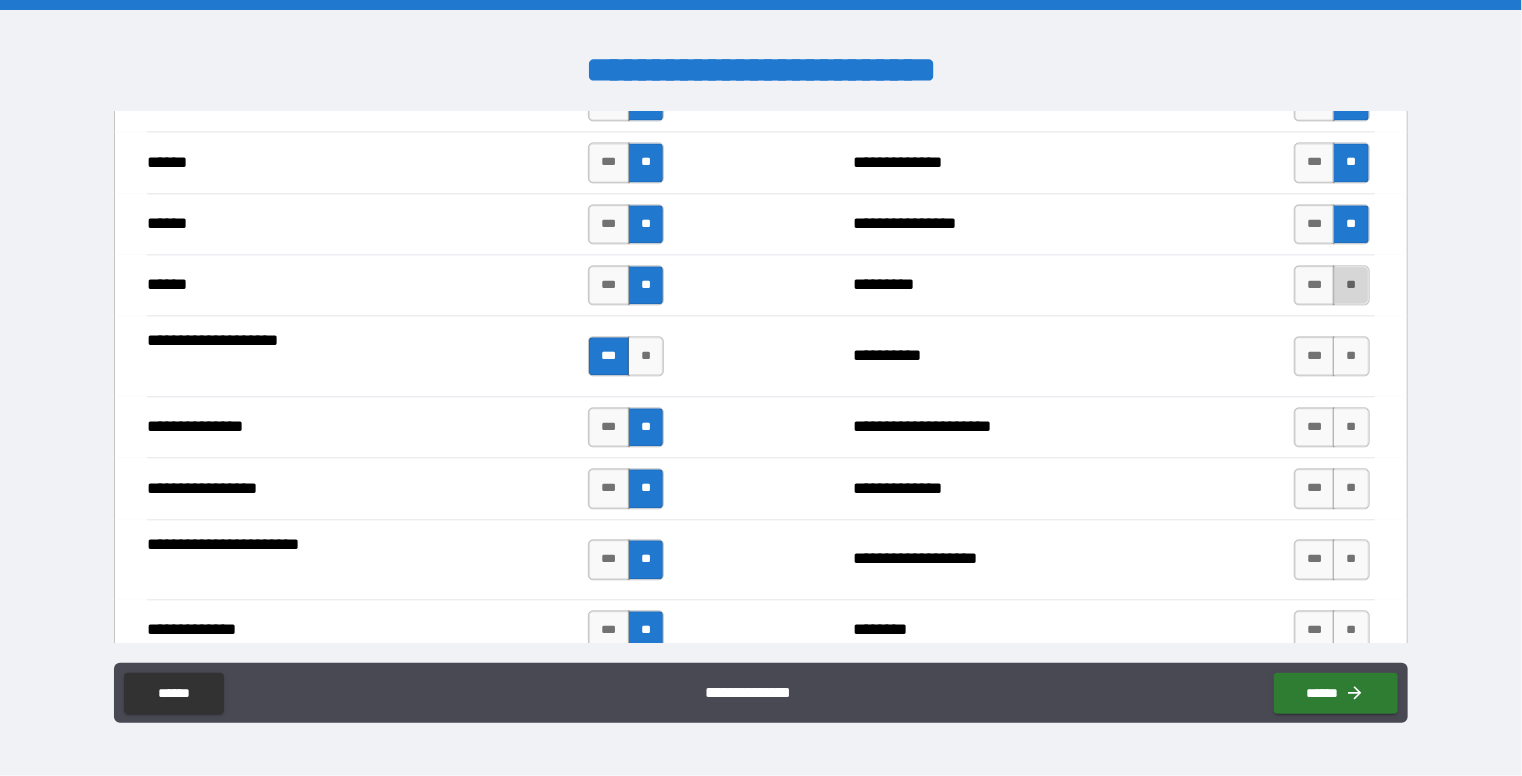click on "**" at bounding box center (1351, 285) 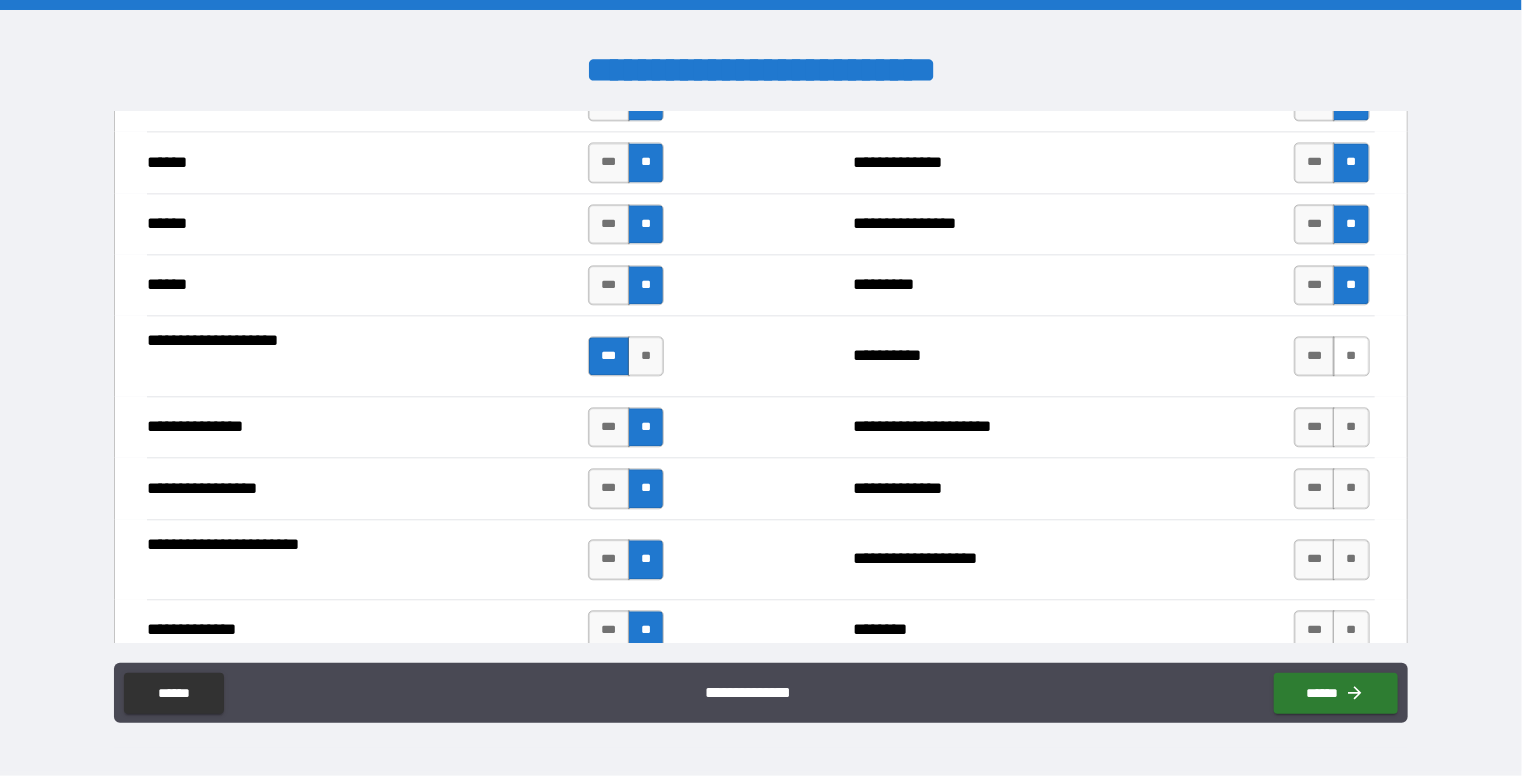 click on "**" at bounding box center (1351, 356) 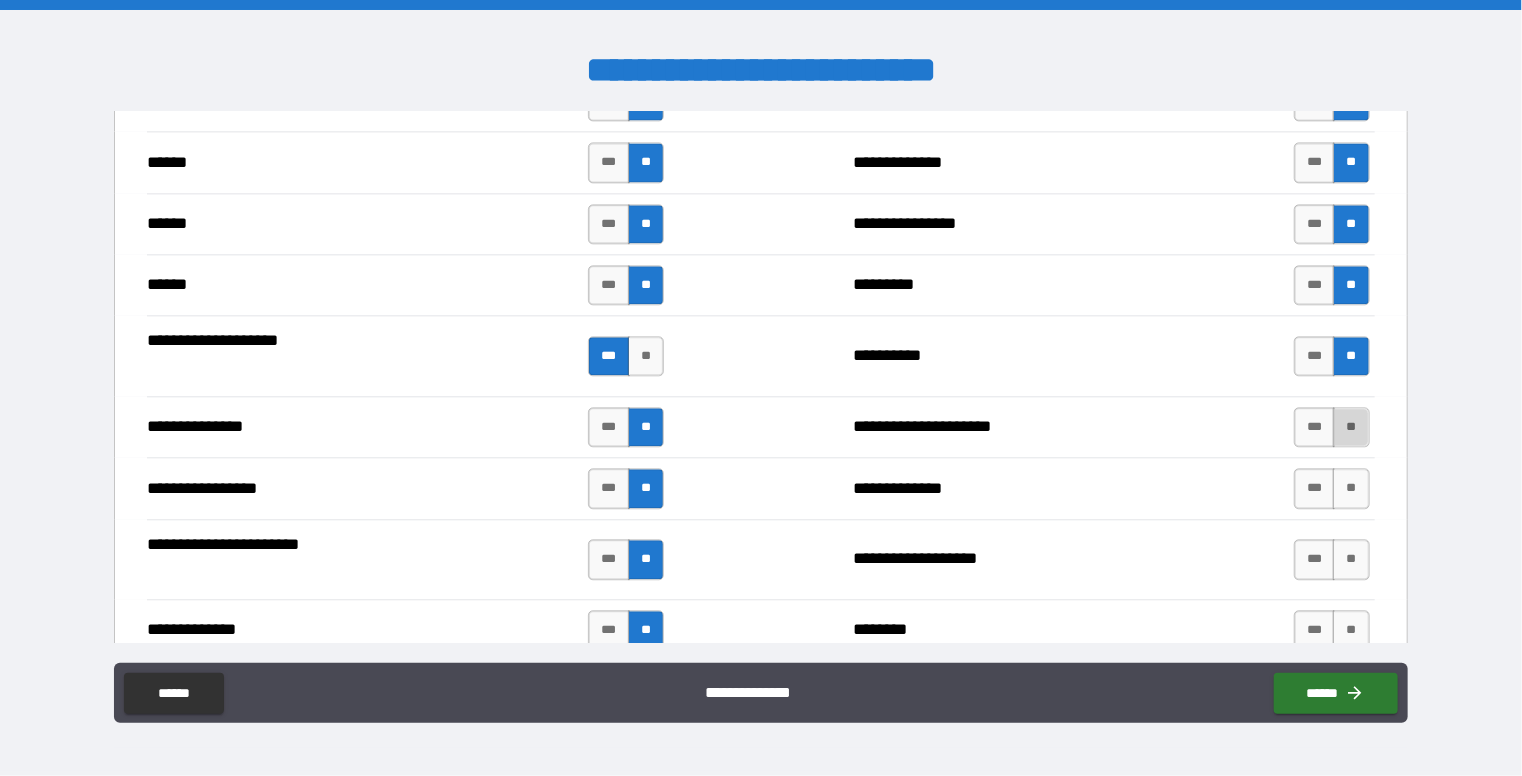 click on "**" at bounding box center (1351, 427) 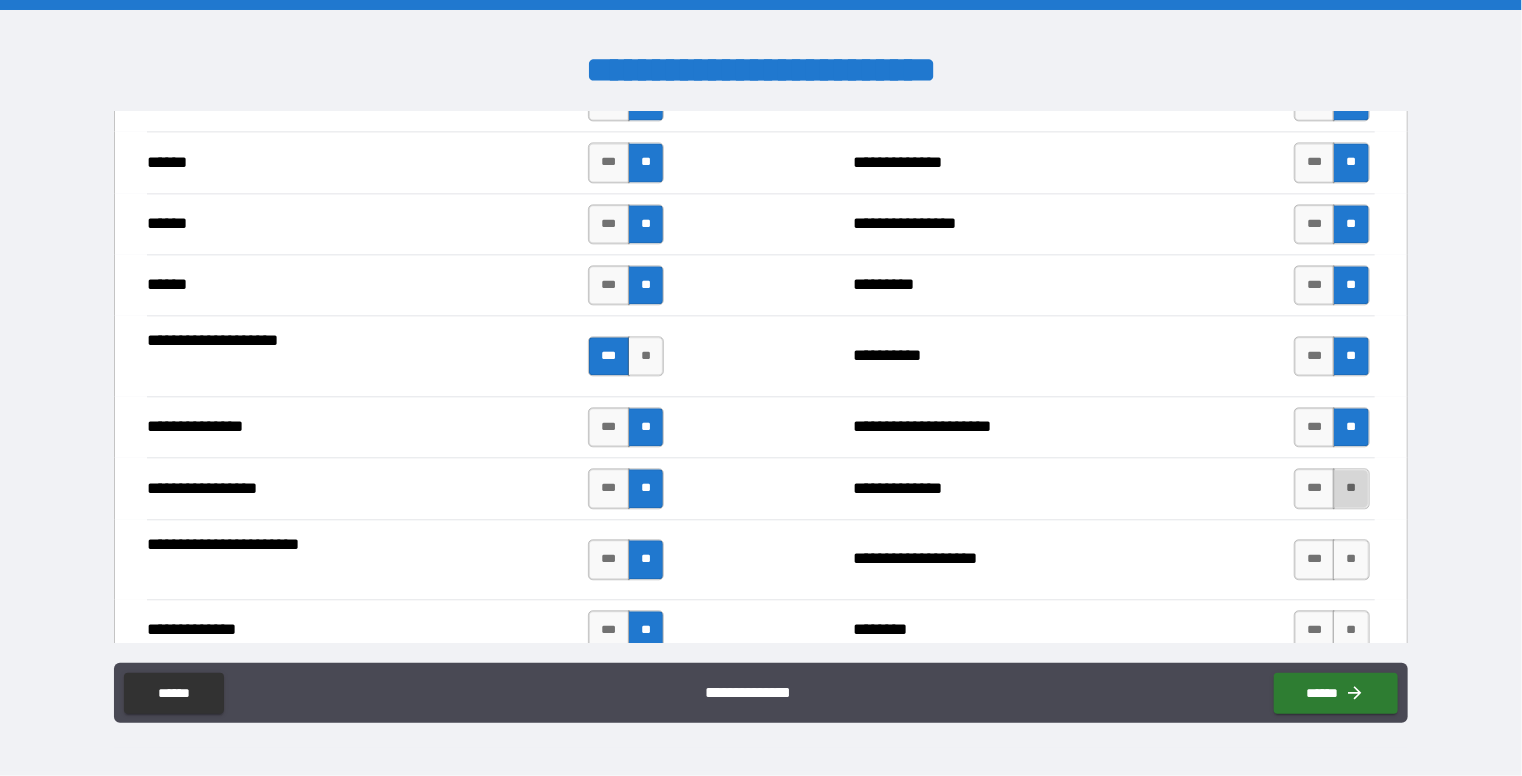 click on "**" at bounding box center [1351, 488] 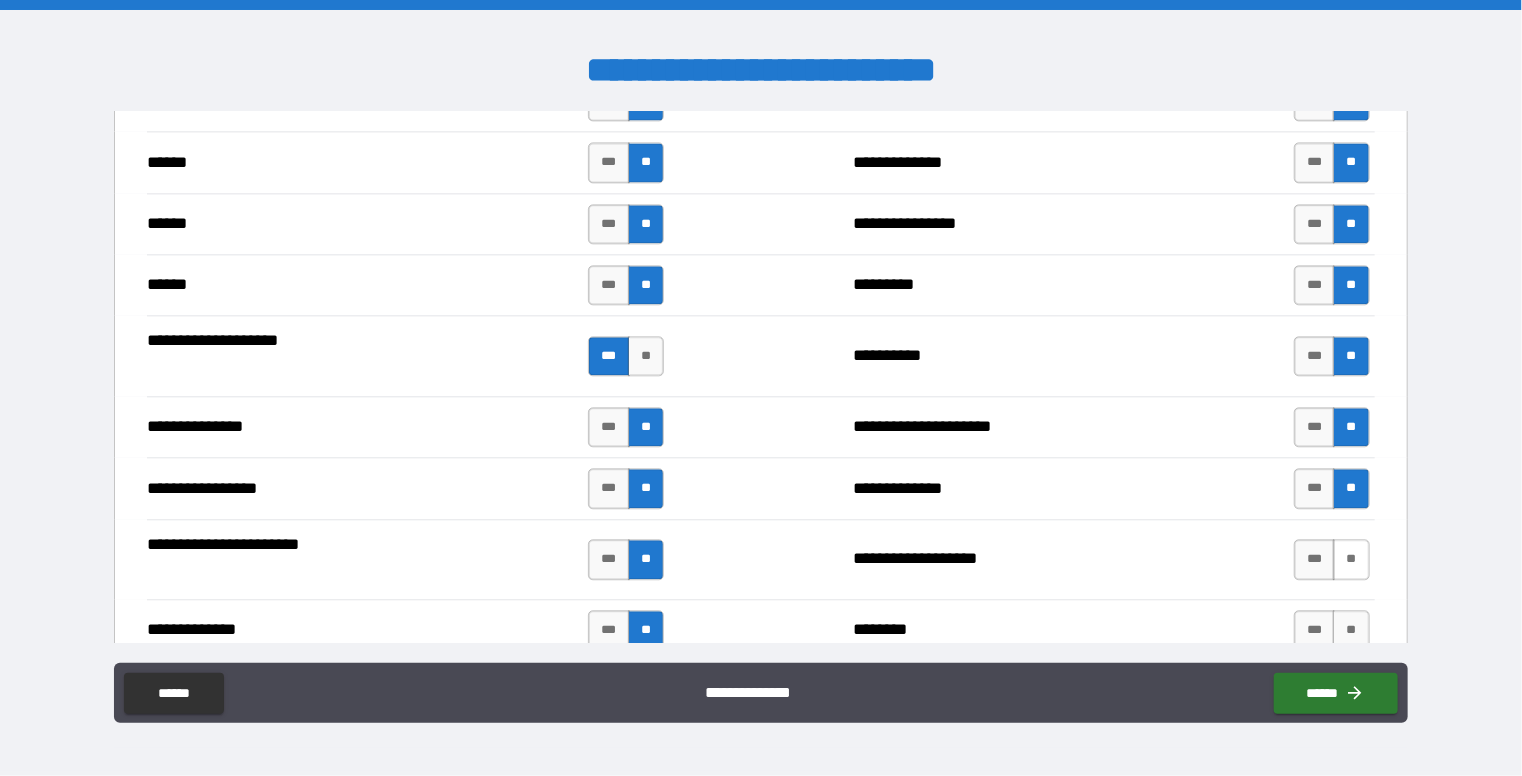 click on "**" at bounding box center (1351, 559) 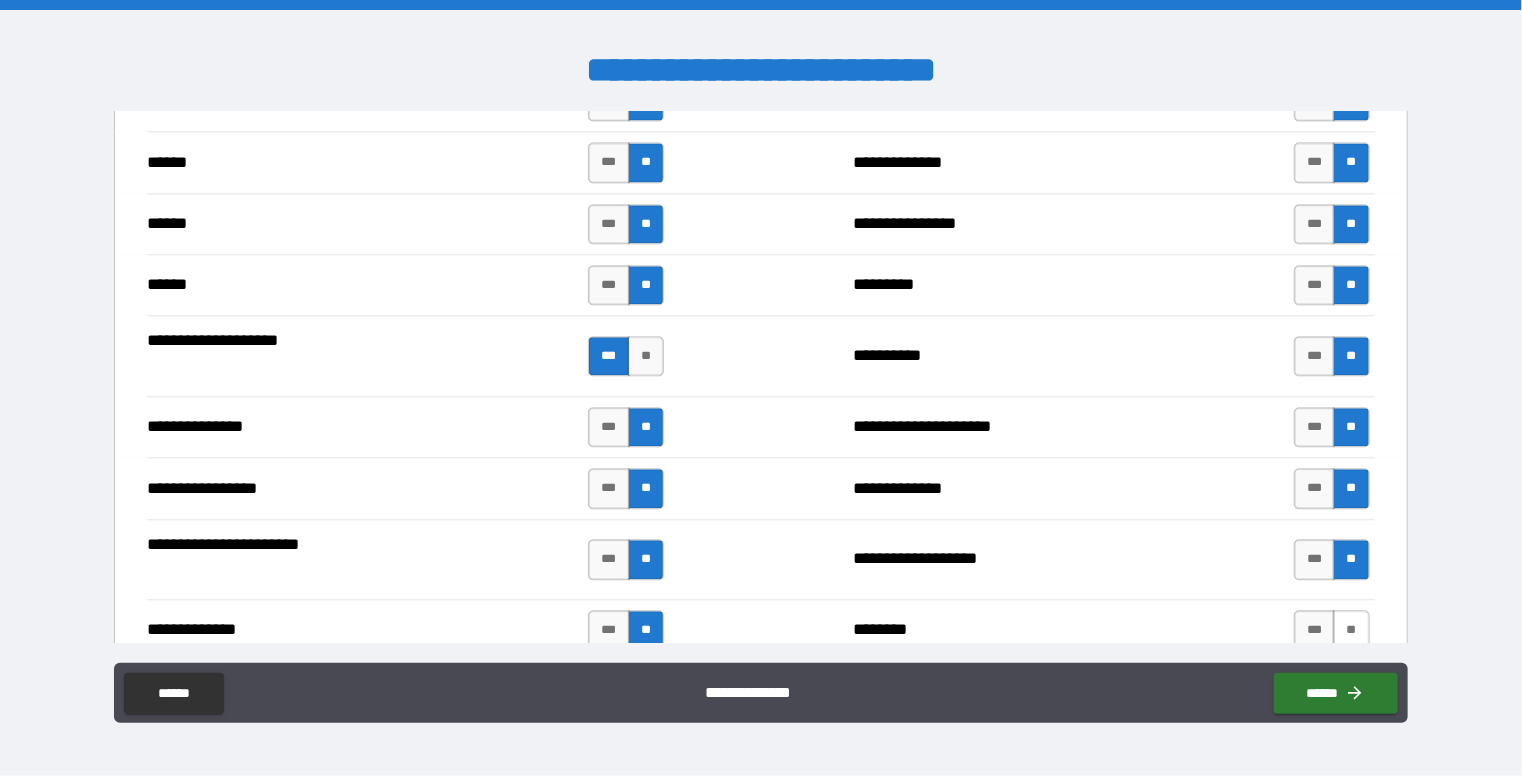 click on "**" at bounding box center [1351, 630] 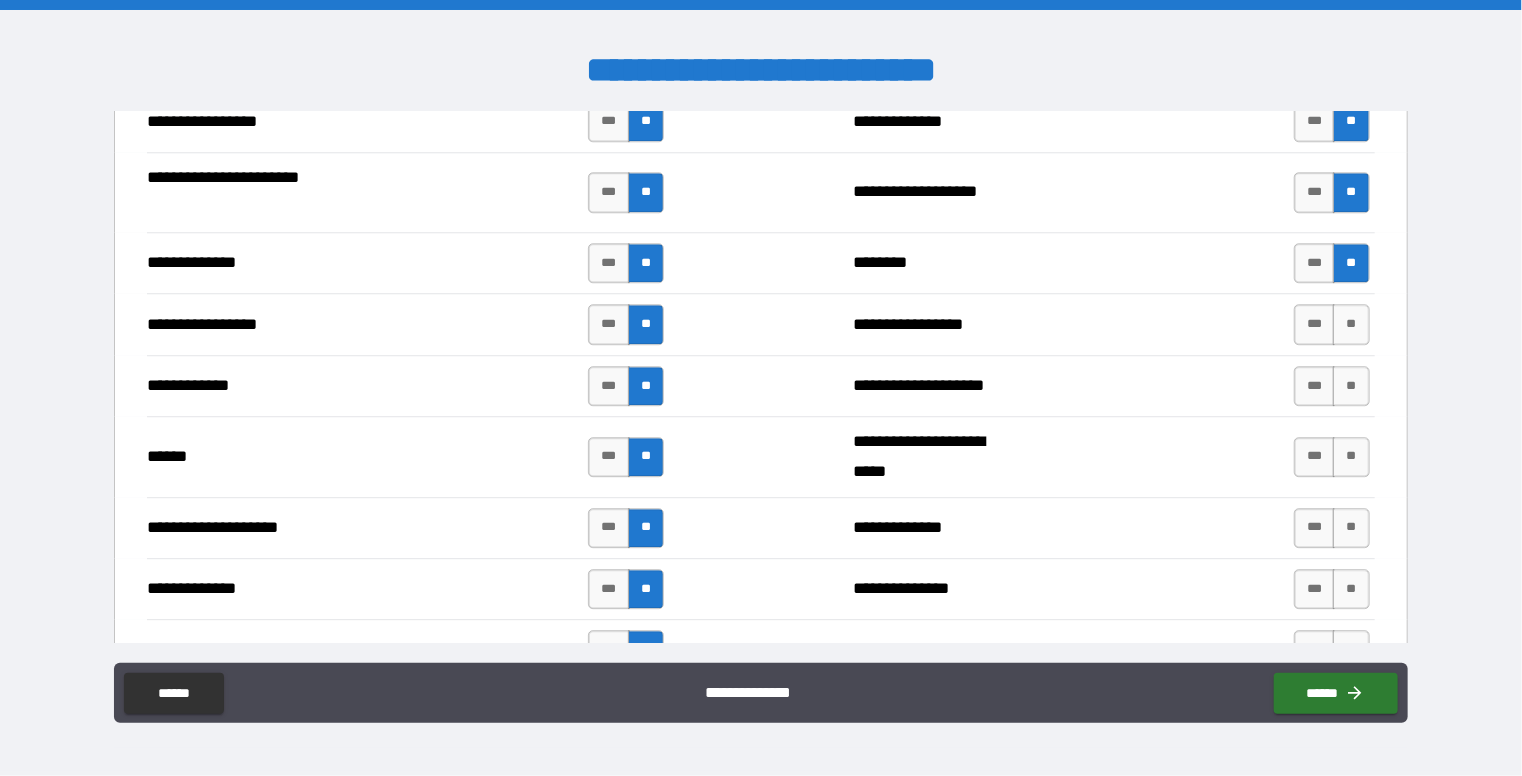 scroll, scrollTop: 2708, scrollLeft: 0, axis: vertical 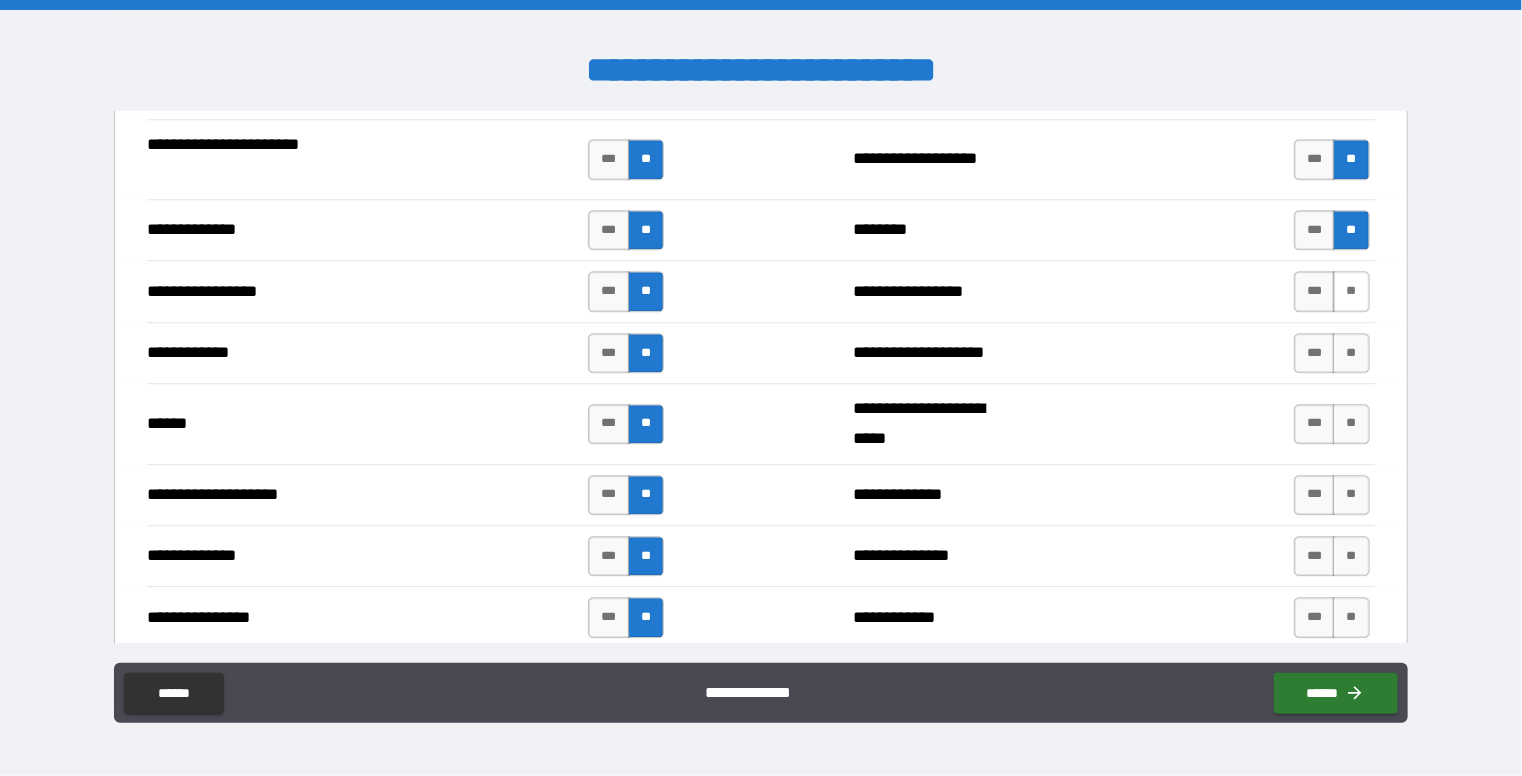 click on "**" at bounding box center (1351, 291) 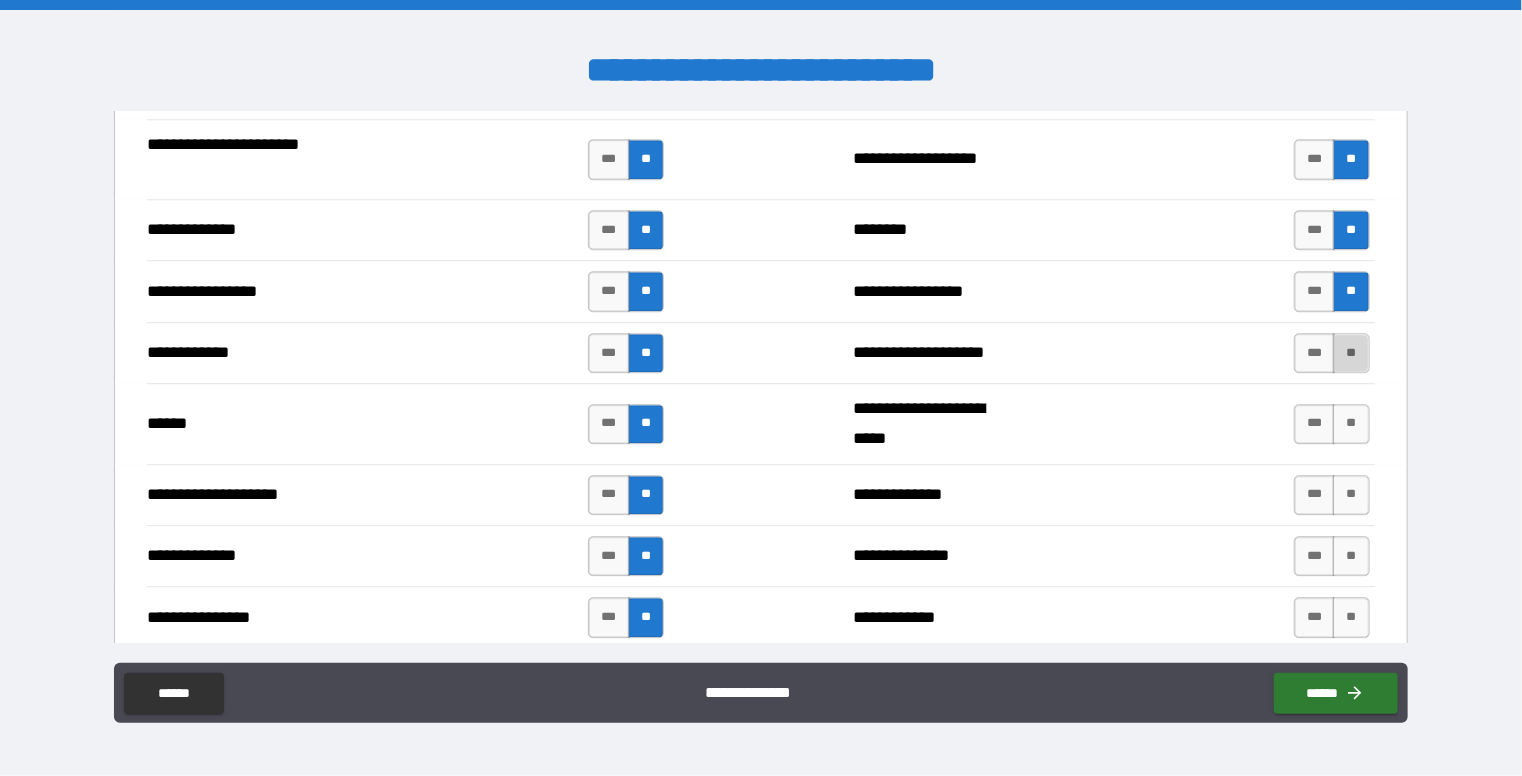 click on "**" at bounding box center [1351, 353] 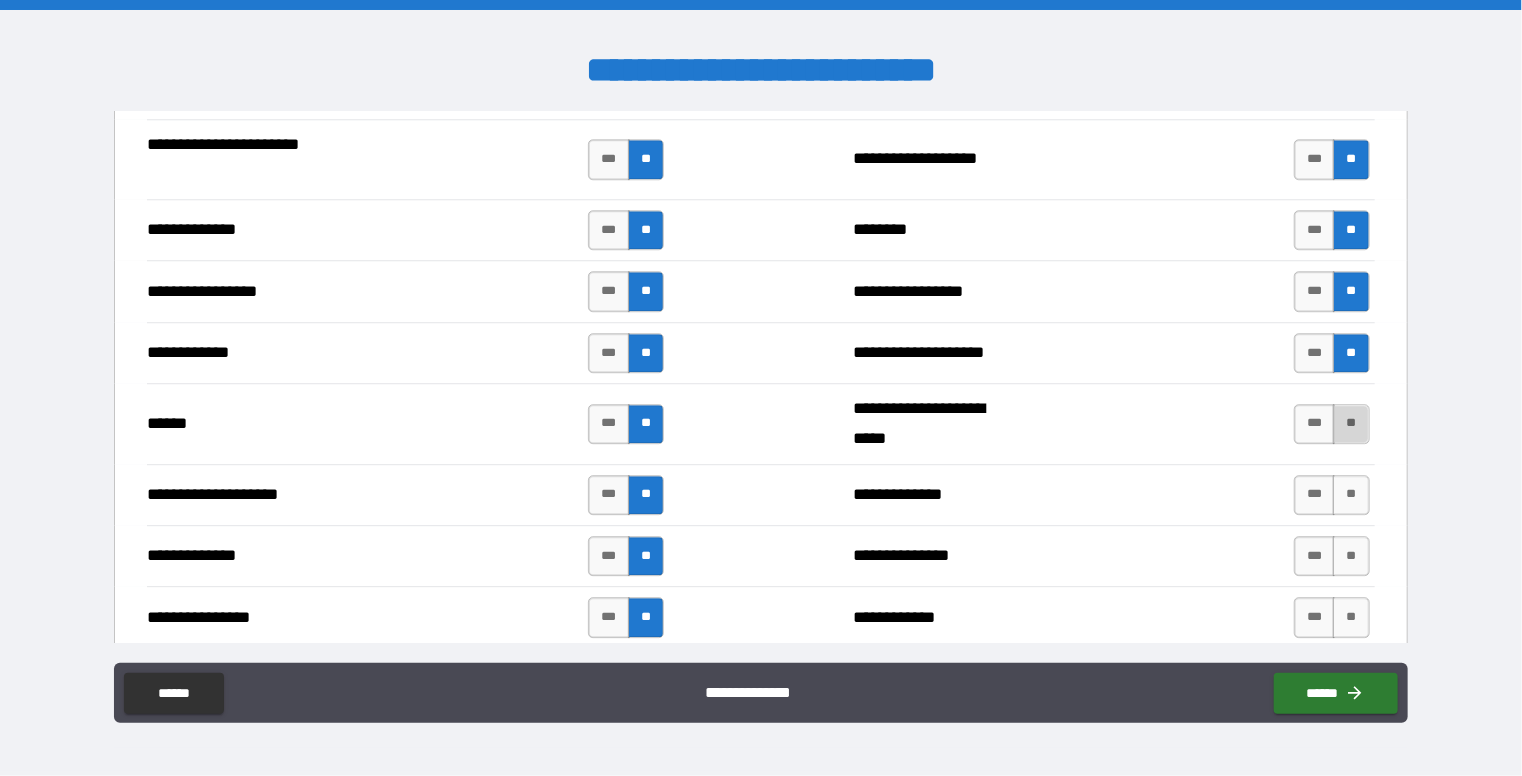 click on "**" at bounding box center [1351, 424] 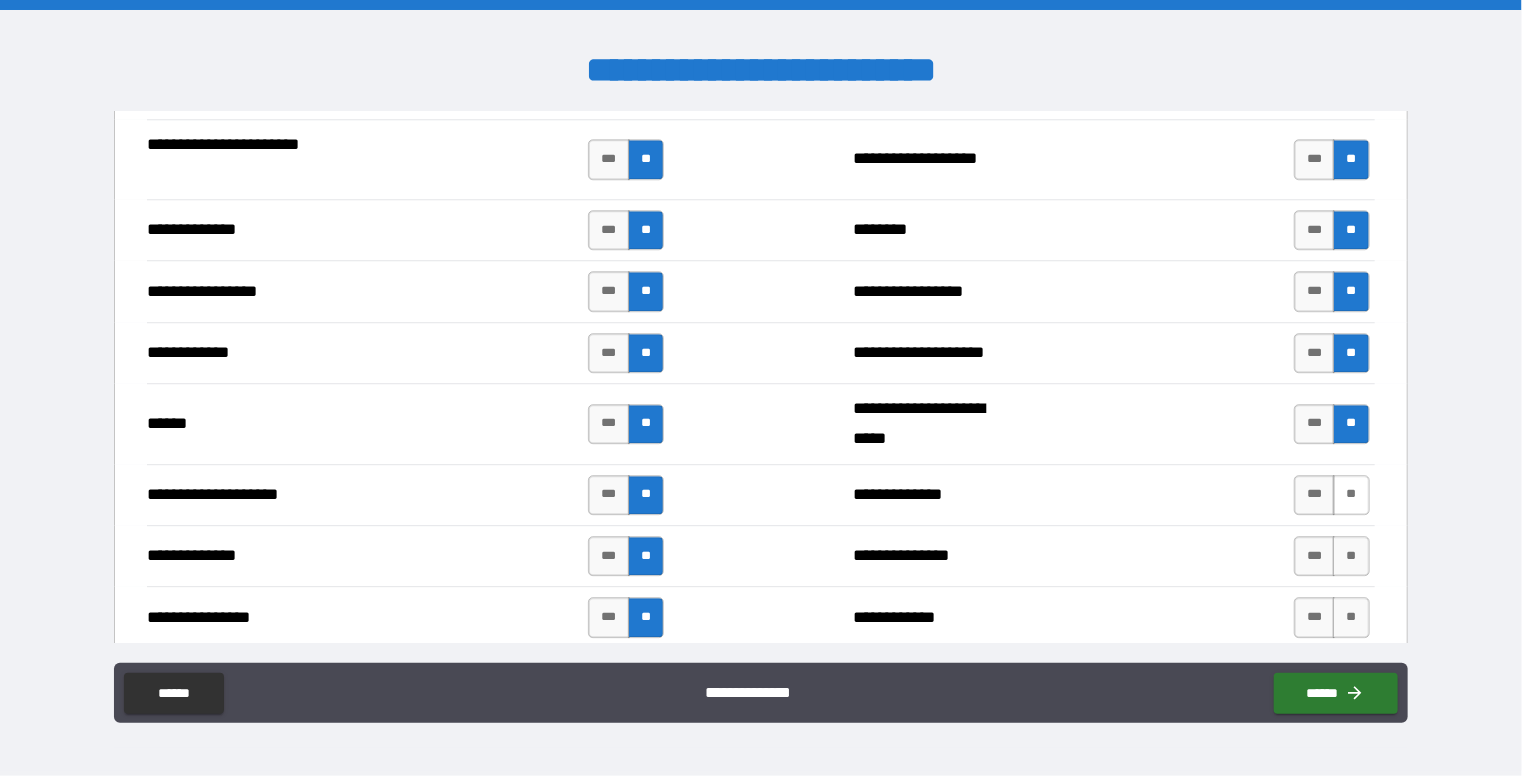 click on "**" at bounding box center (1351, 495) 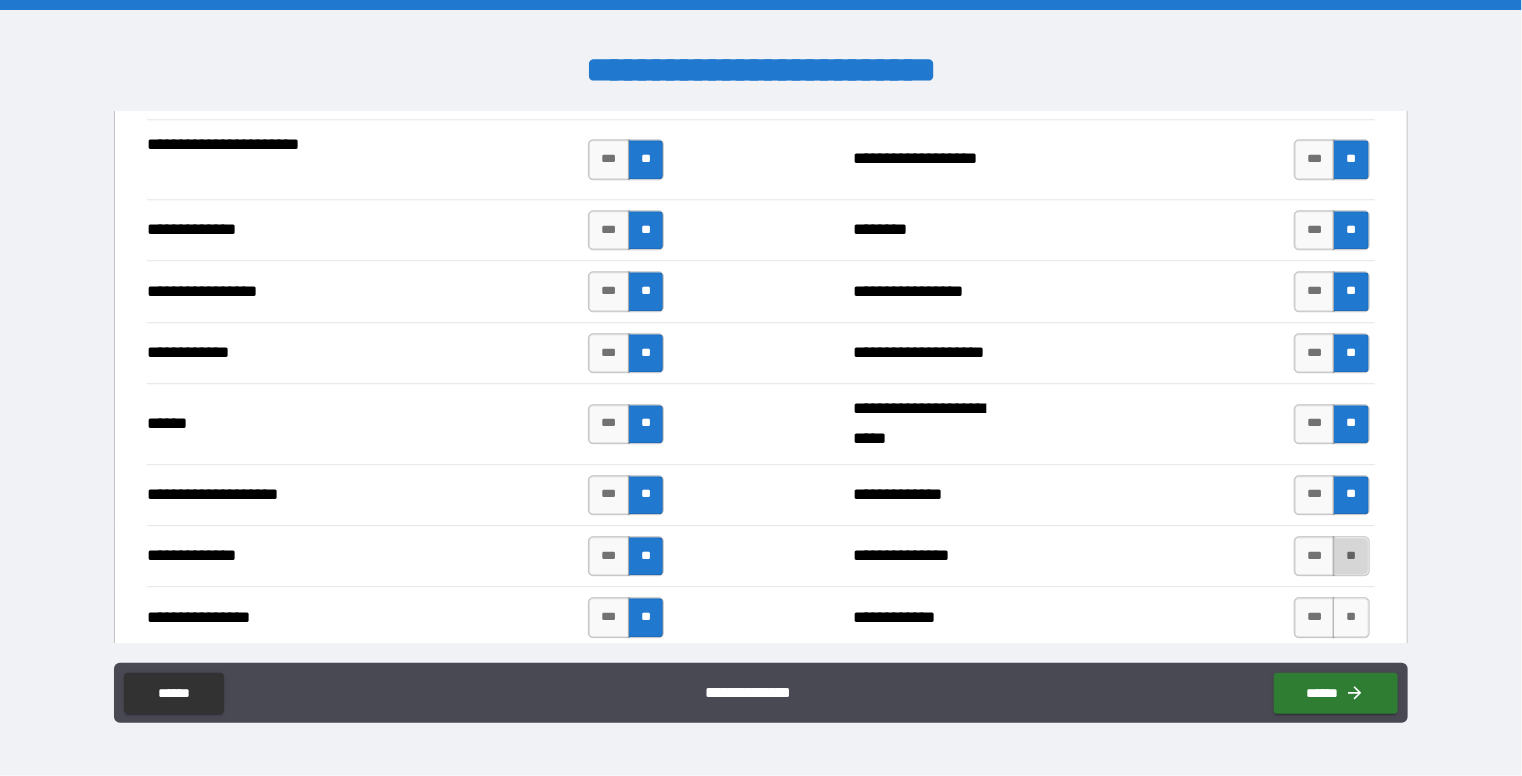 click on "**" at bounding box center [1351, 556] 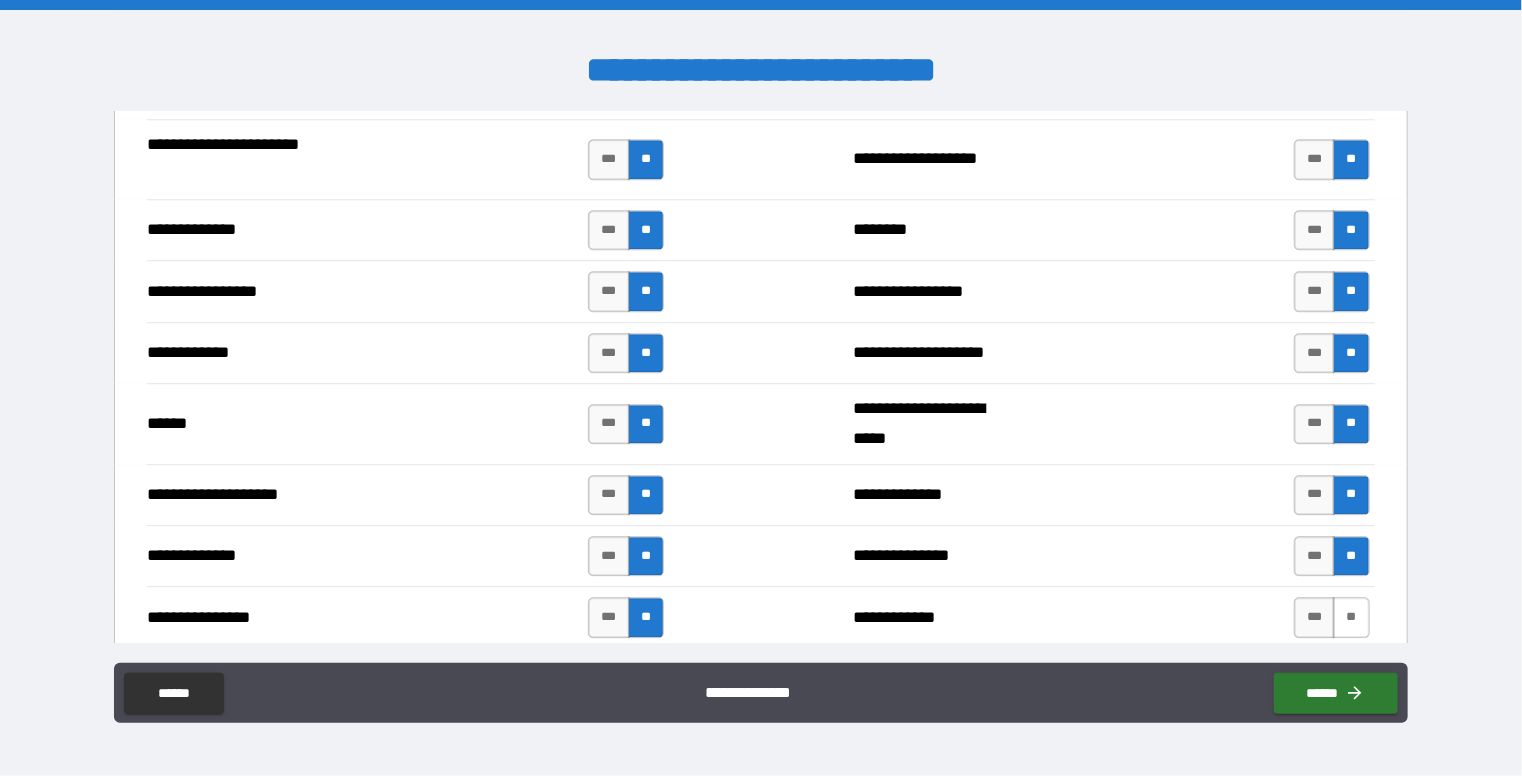 drag, startPoint x: 1340, startPoint y: 611, endPoint x: 1340, endPoint y: 599, distance: 12 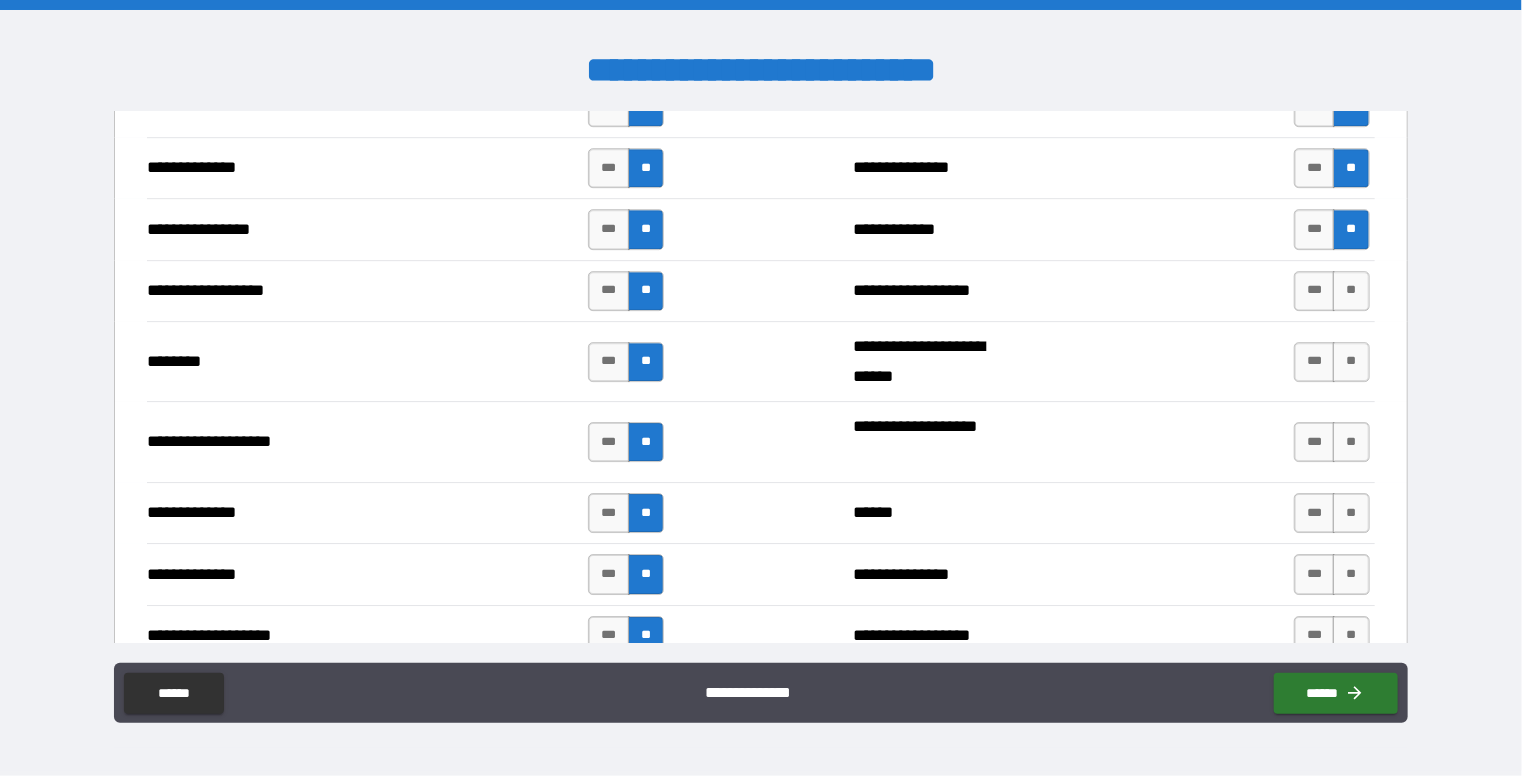 scroll, scrollTop: 3108, scrollLeft: 0, axis: vertical 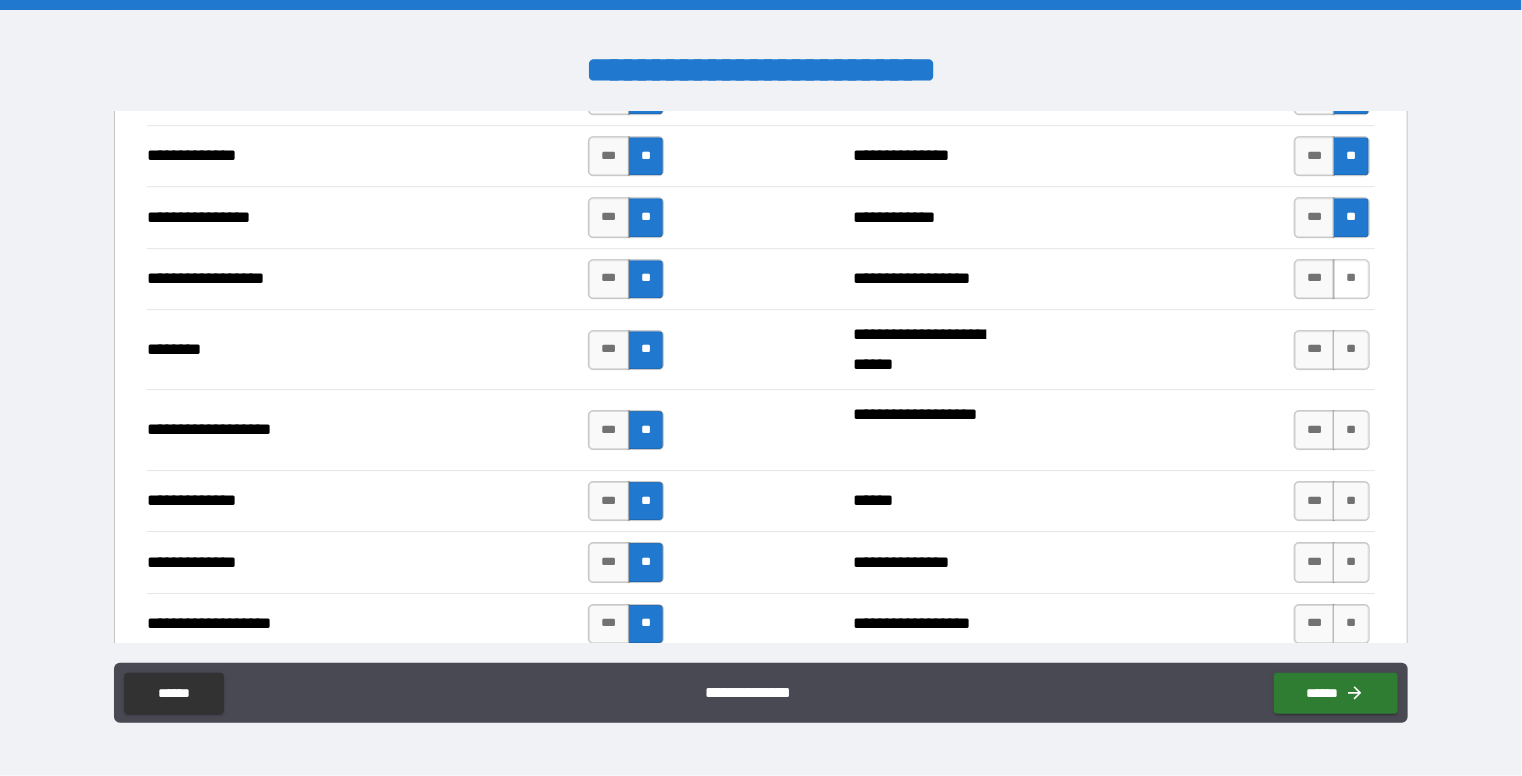 click on "**" at bounding box center [1351, 279] 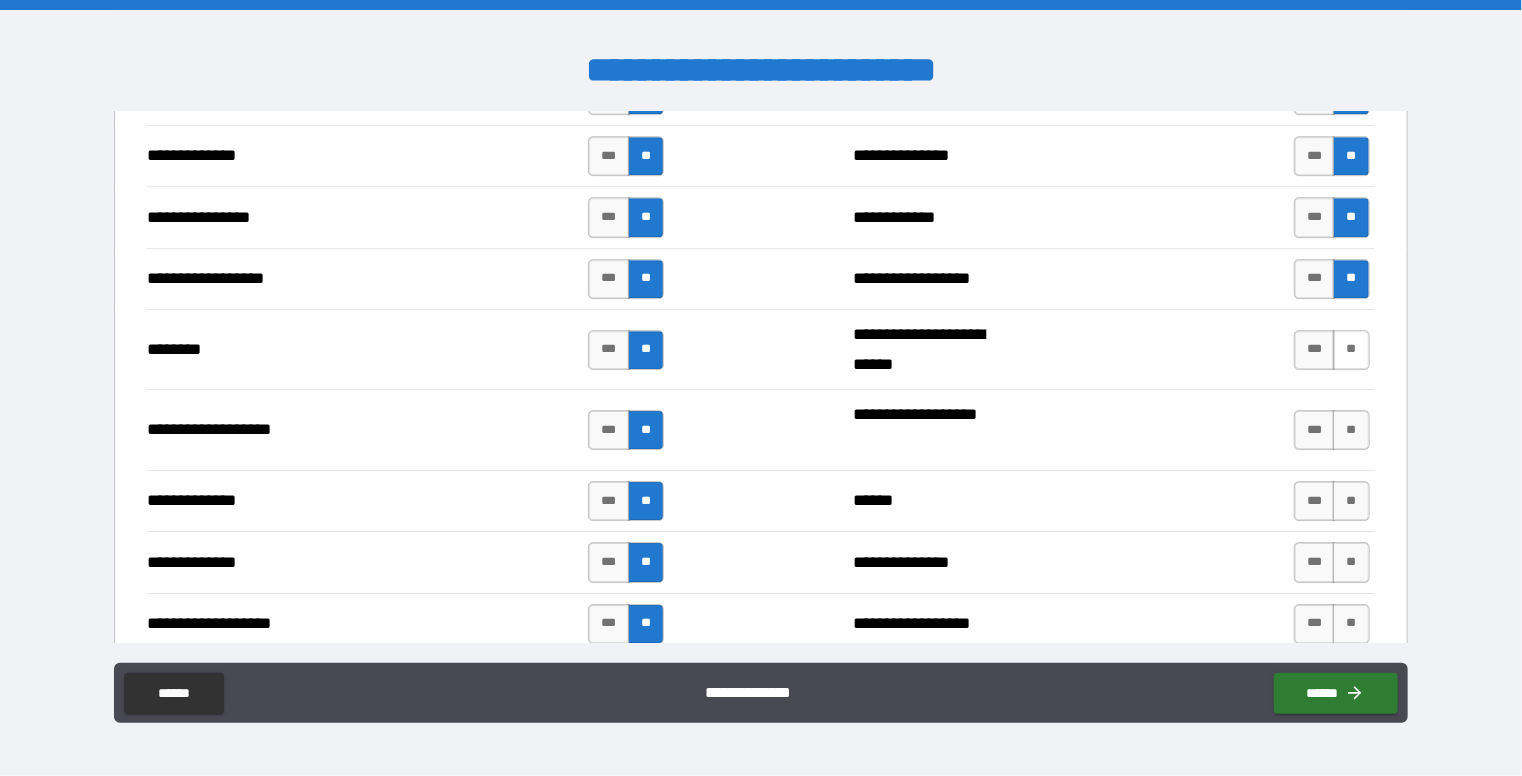 click on "**" at bounding box center [1351, 350] 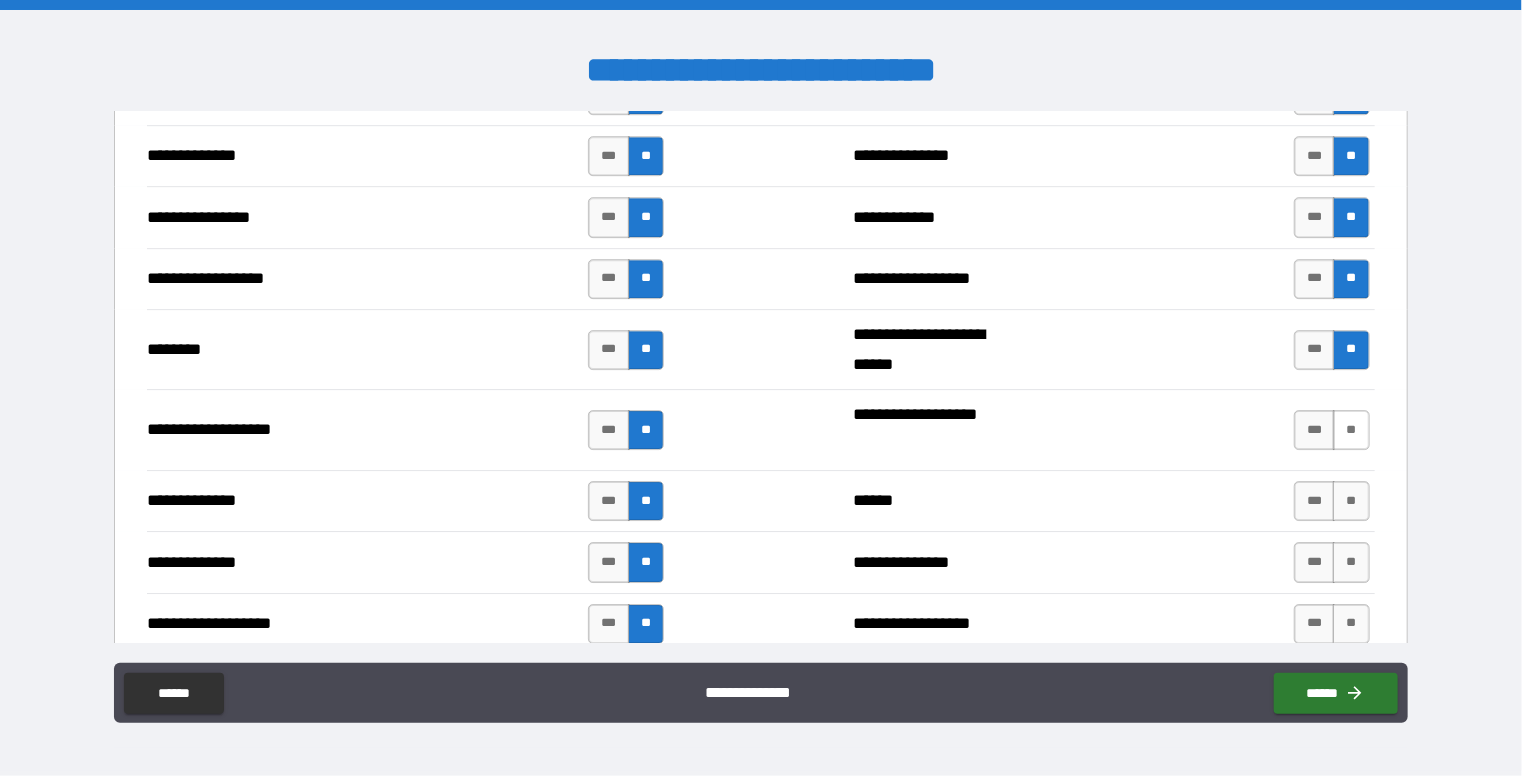 click on "**" at bounding box center (1351, 430) 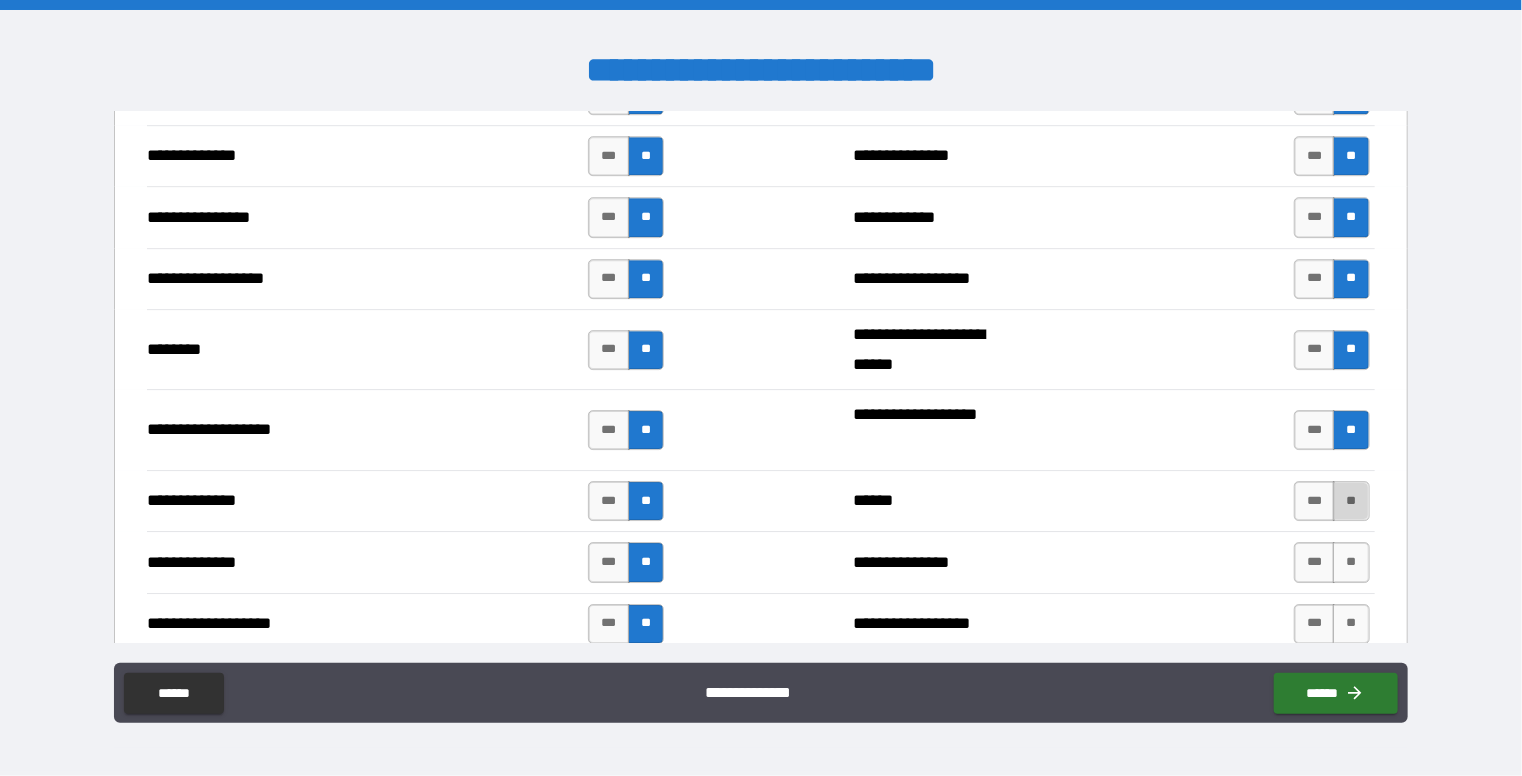 click on "**" at bounding box center [1351, 501] 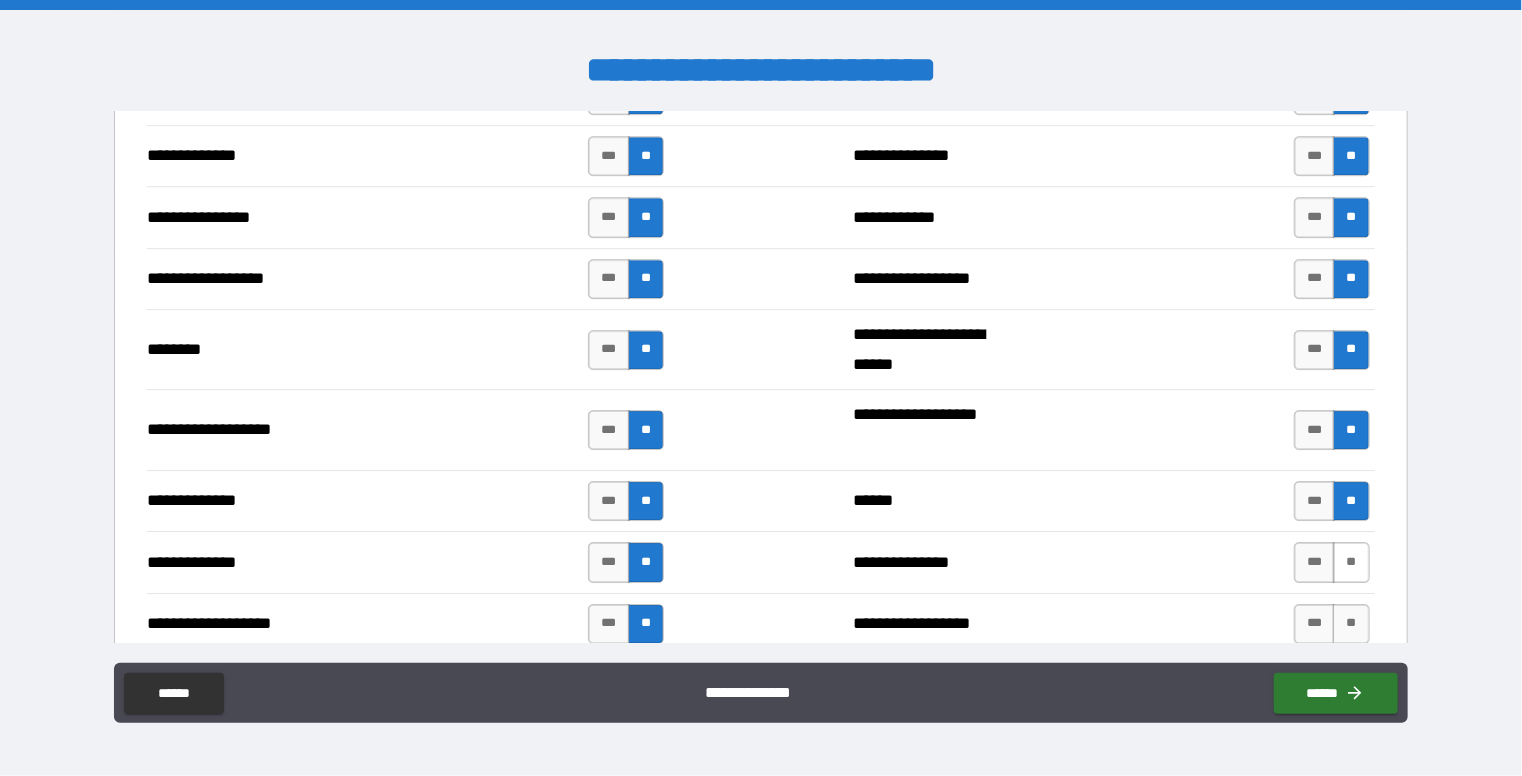 click on "**" at bounding box center [1351, 562] 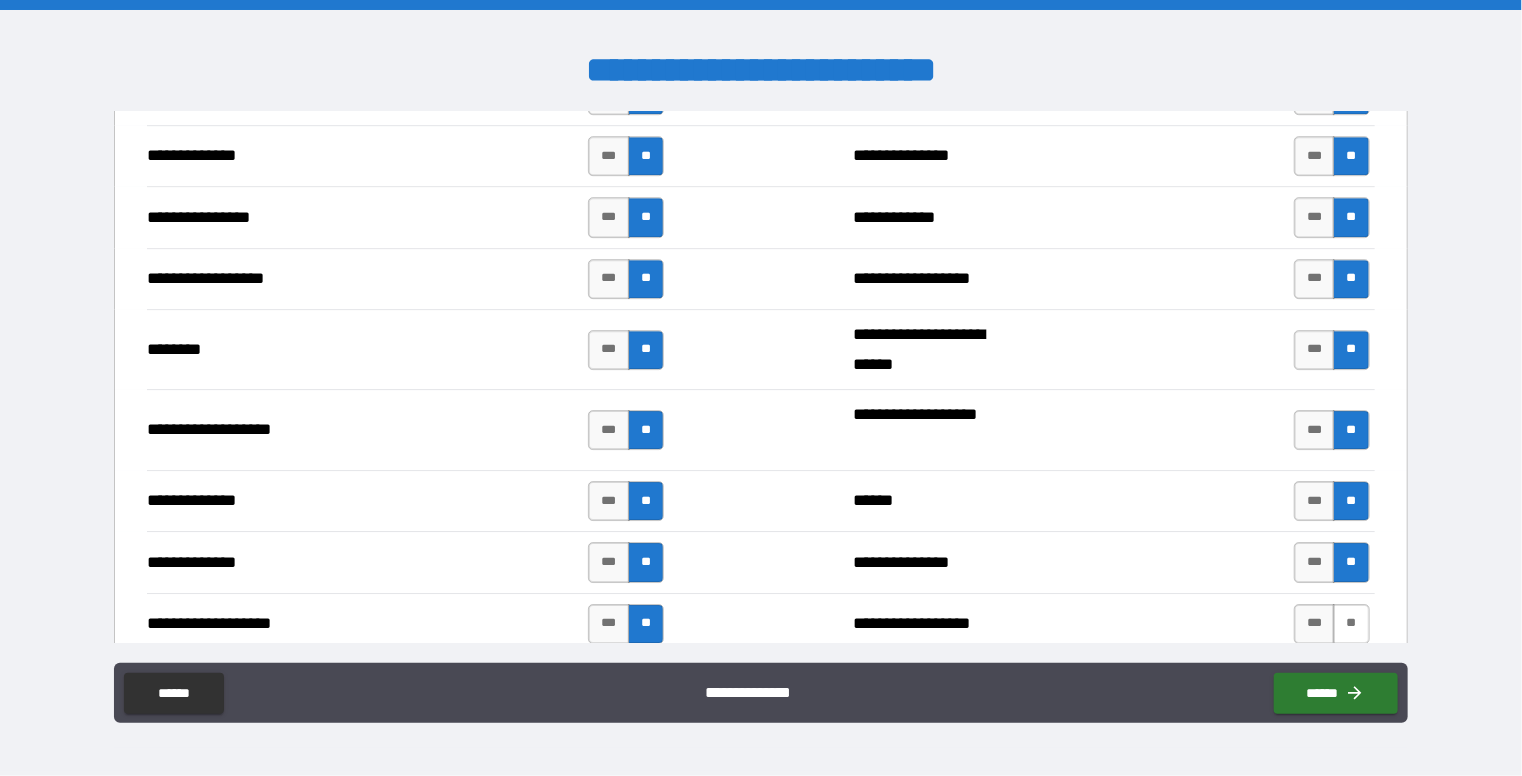 click on "**" at bounding box center (1351, 624) 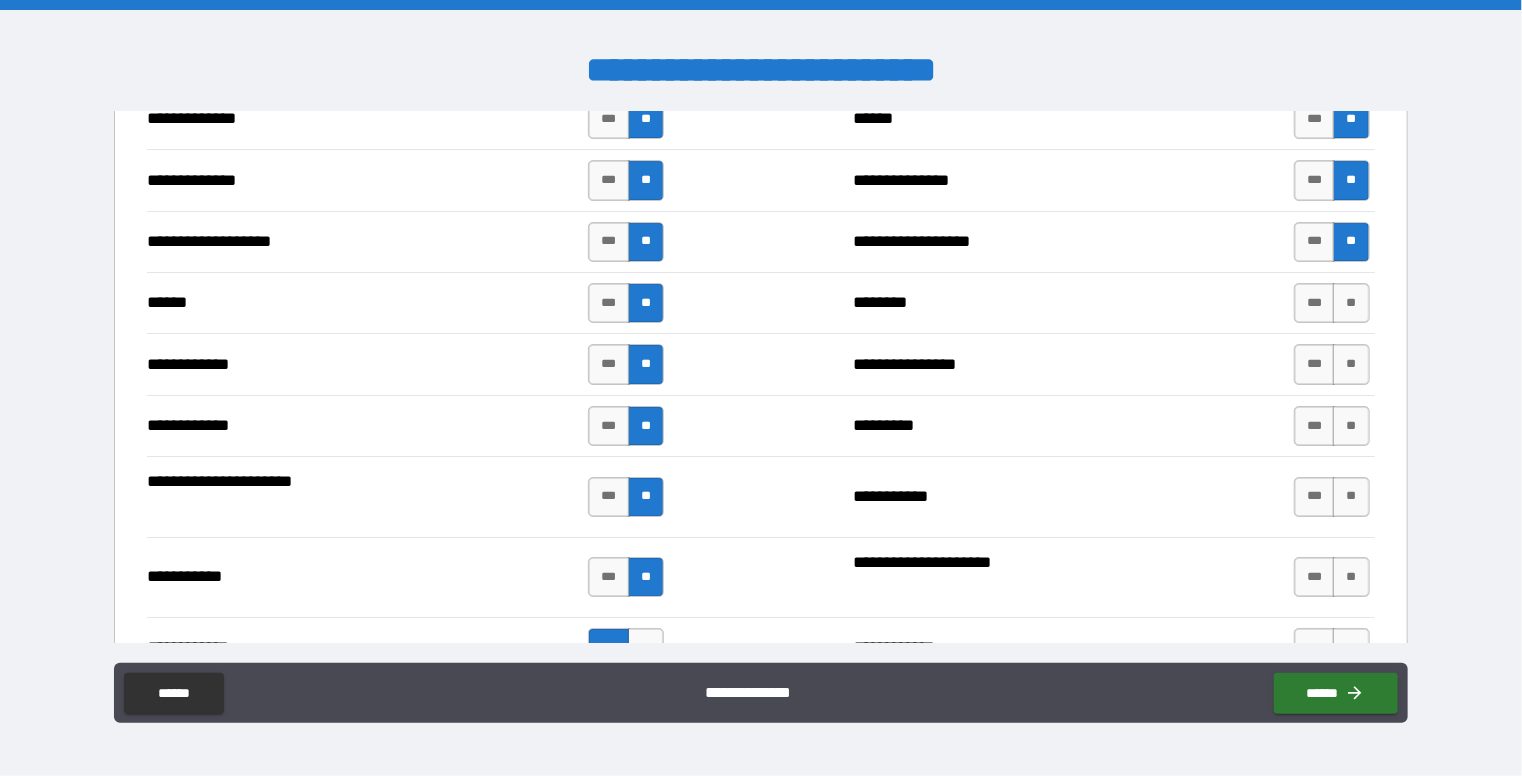 scroll, scrollTop: 3508, scrollLeft: 0, axis: vertical 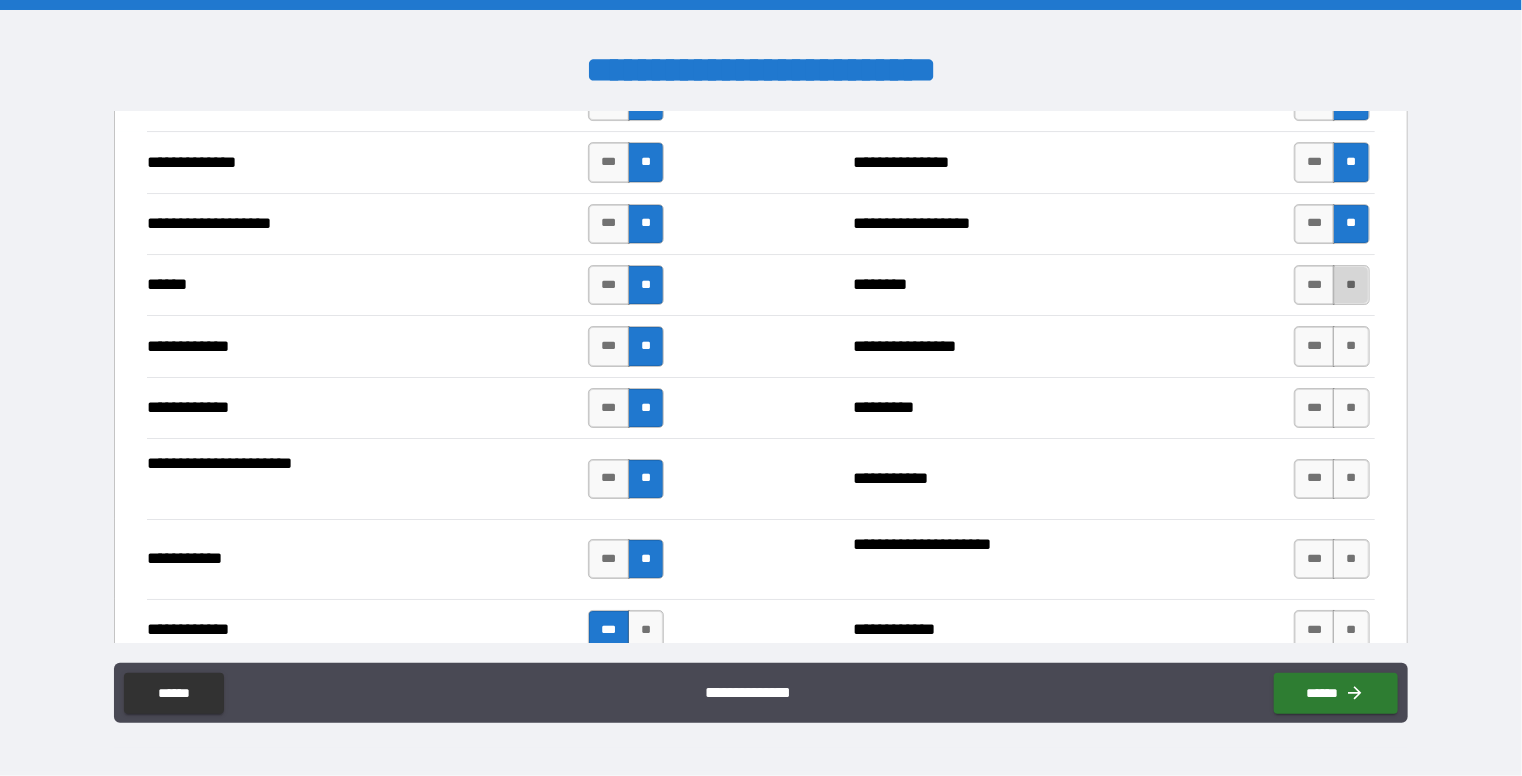 click on "**" at bounding box center [1351, 285] 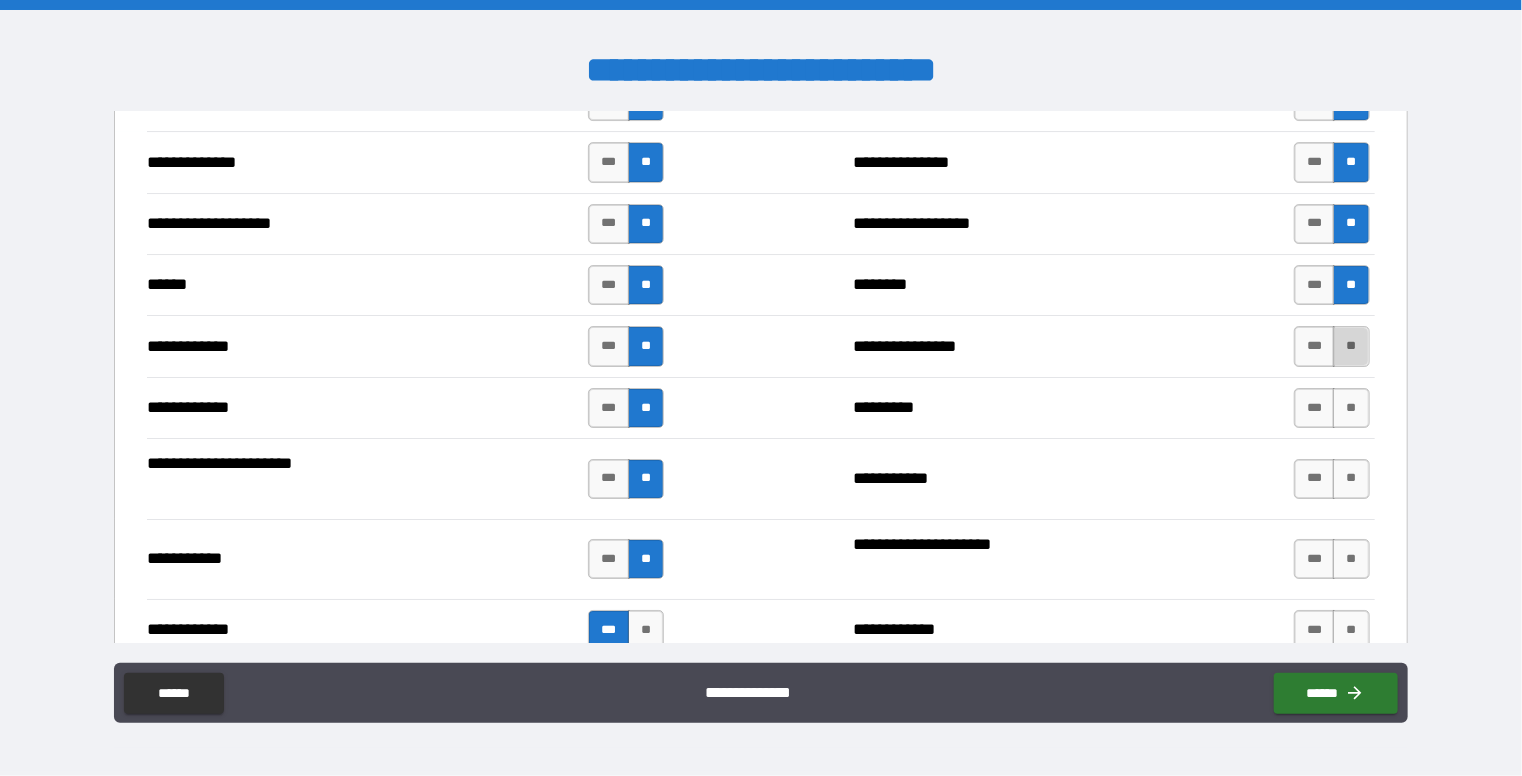 click on "**" at bounding box center (1351, 346) 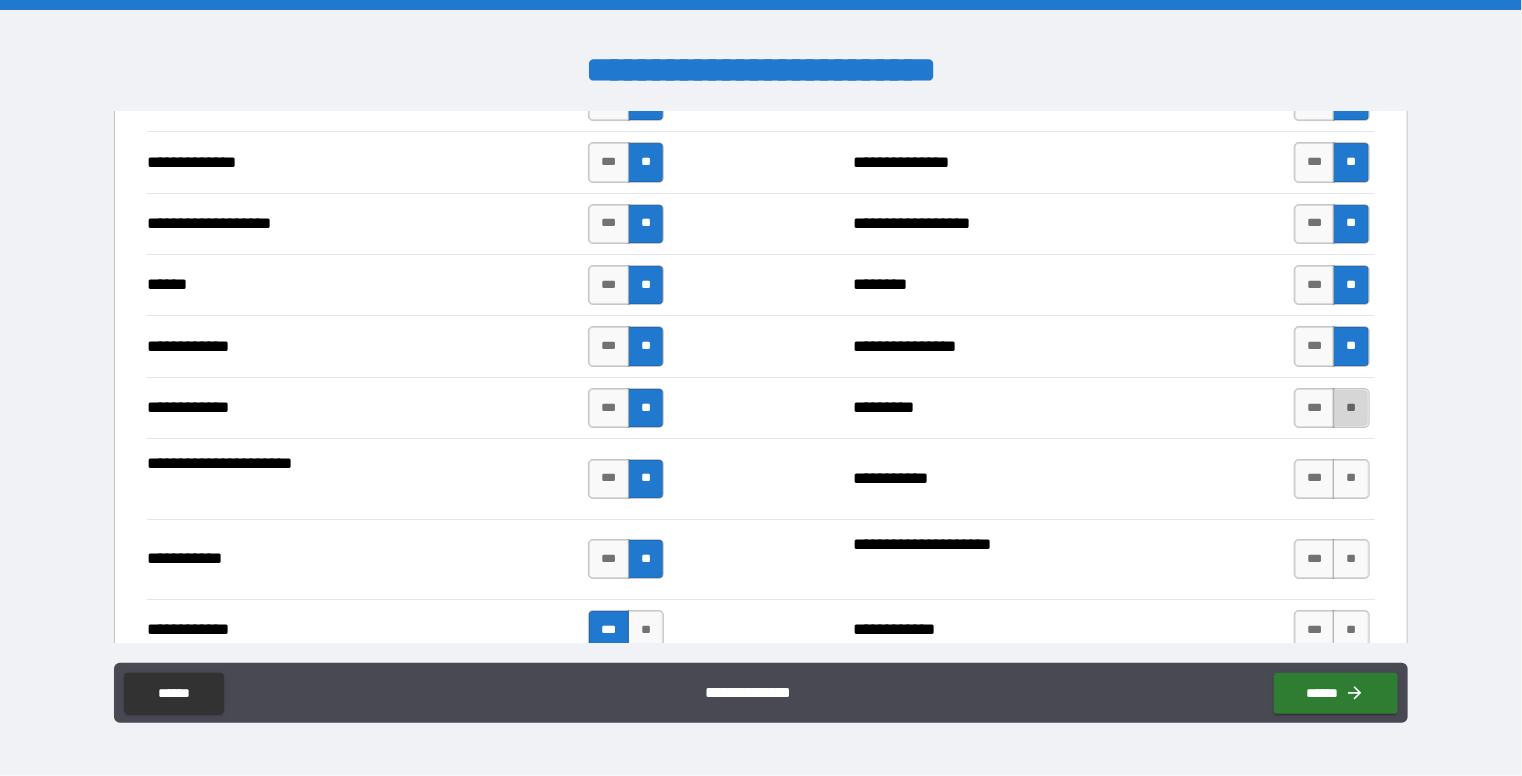 click on "**" at bounding box center [1351, 408] 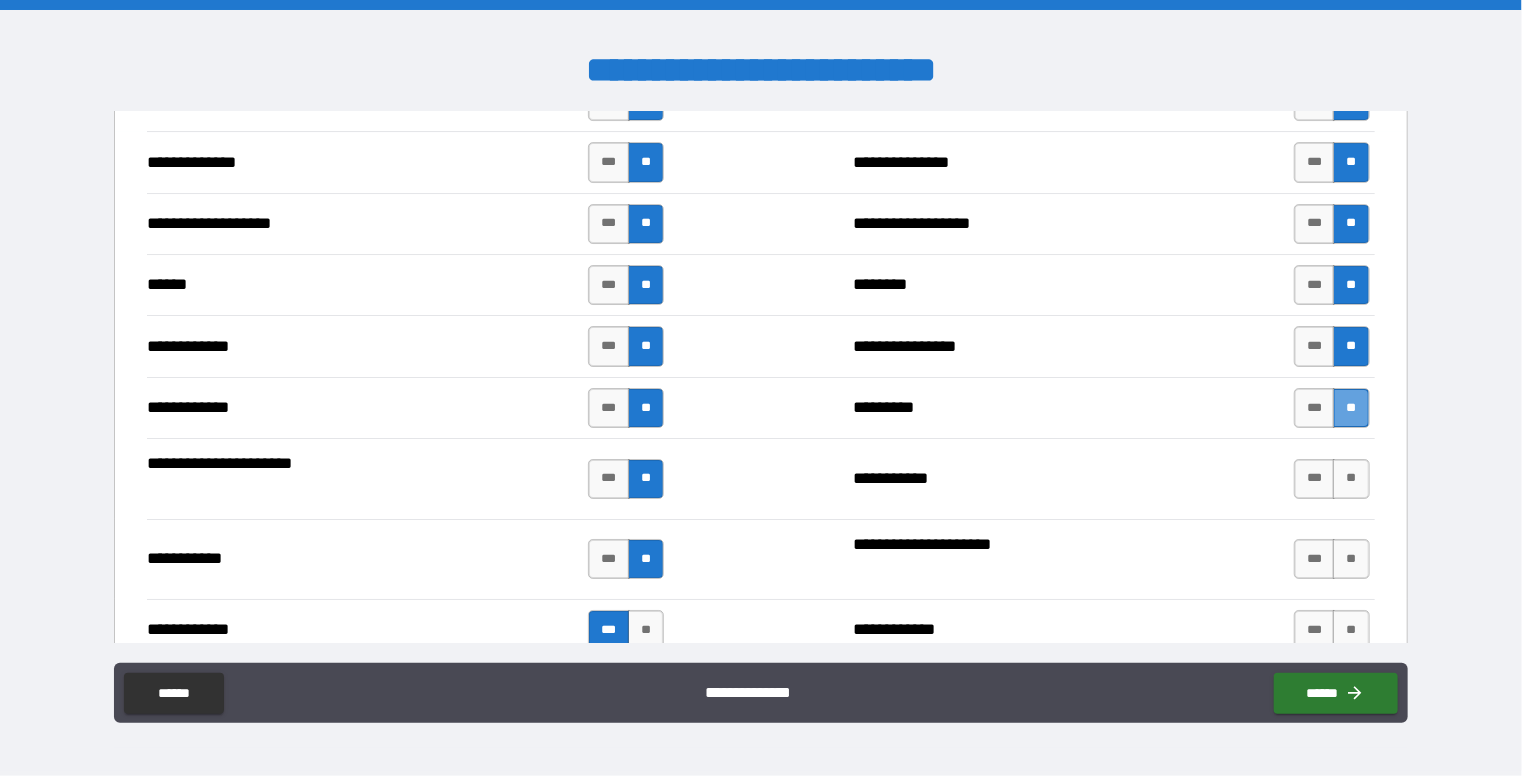 click on "**" at bounding box center [1351, 408] 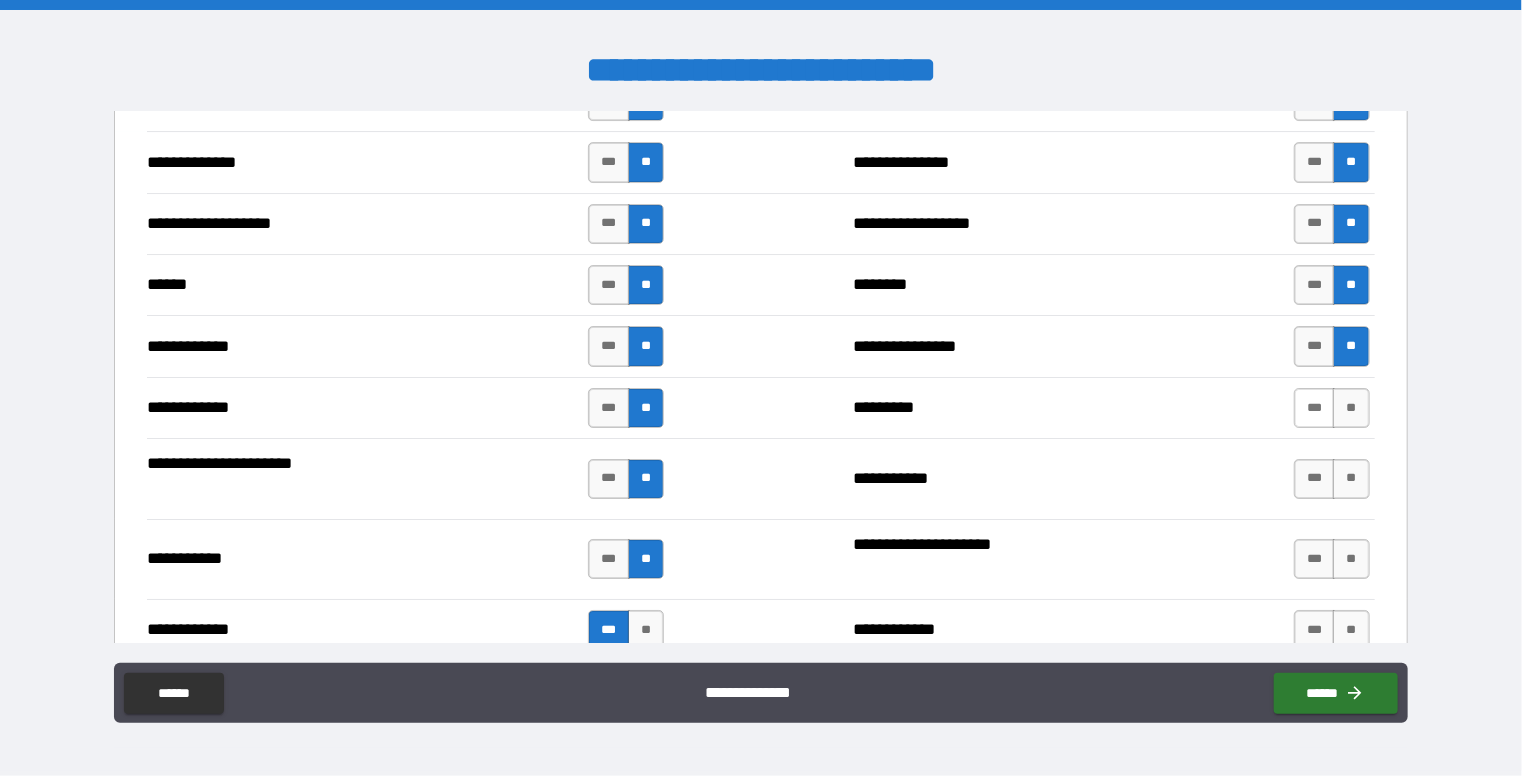 click on "***" at bounding box center [1315, 408] 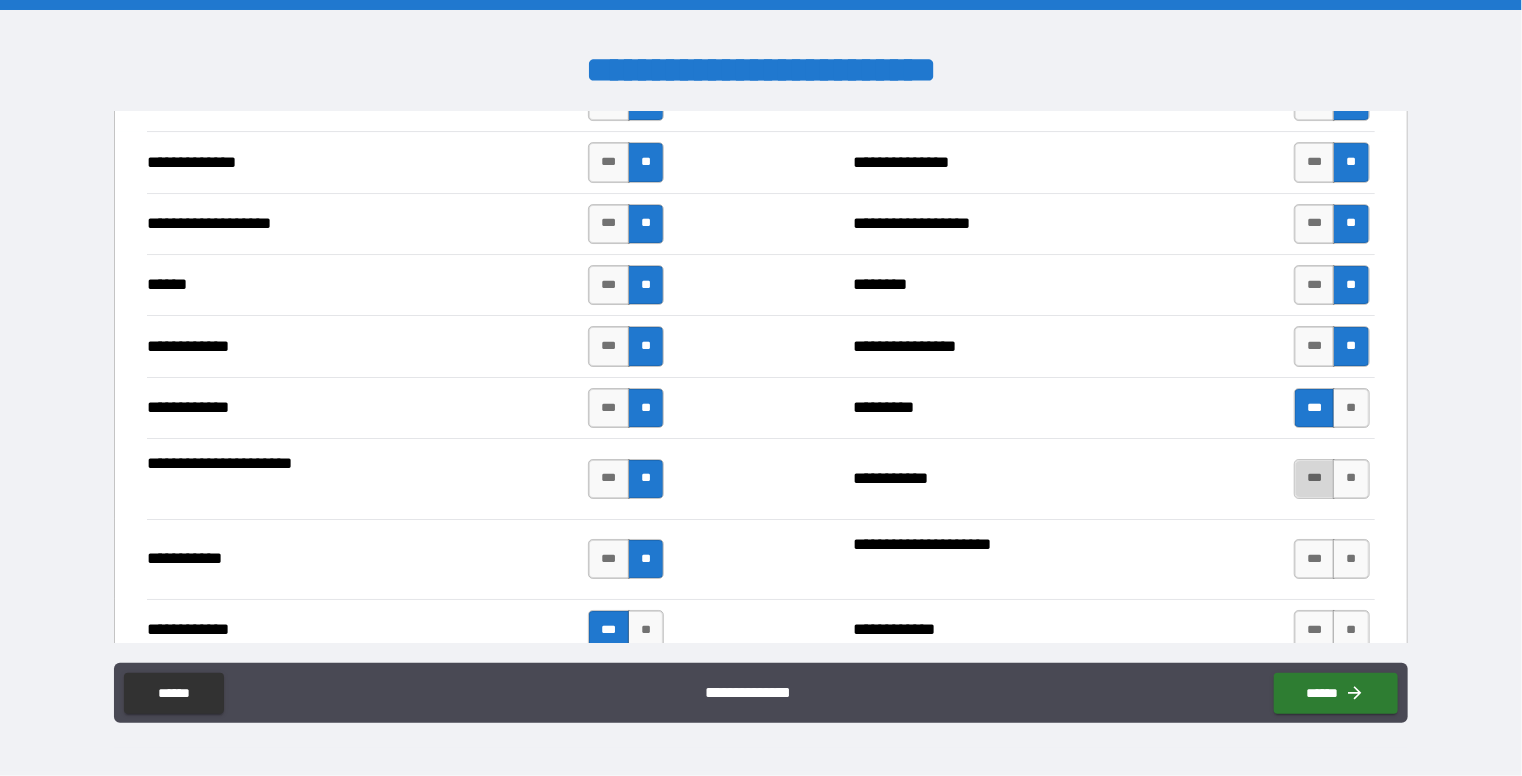 click on "***" at bounding box center [1315, 479] 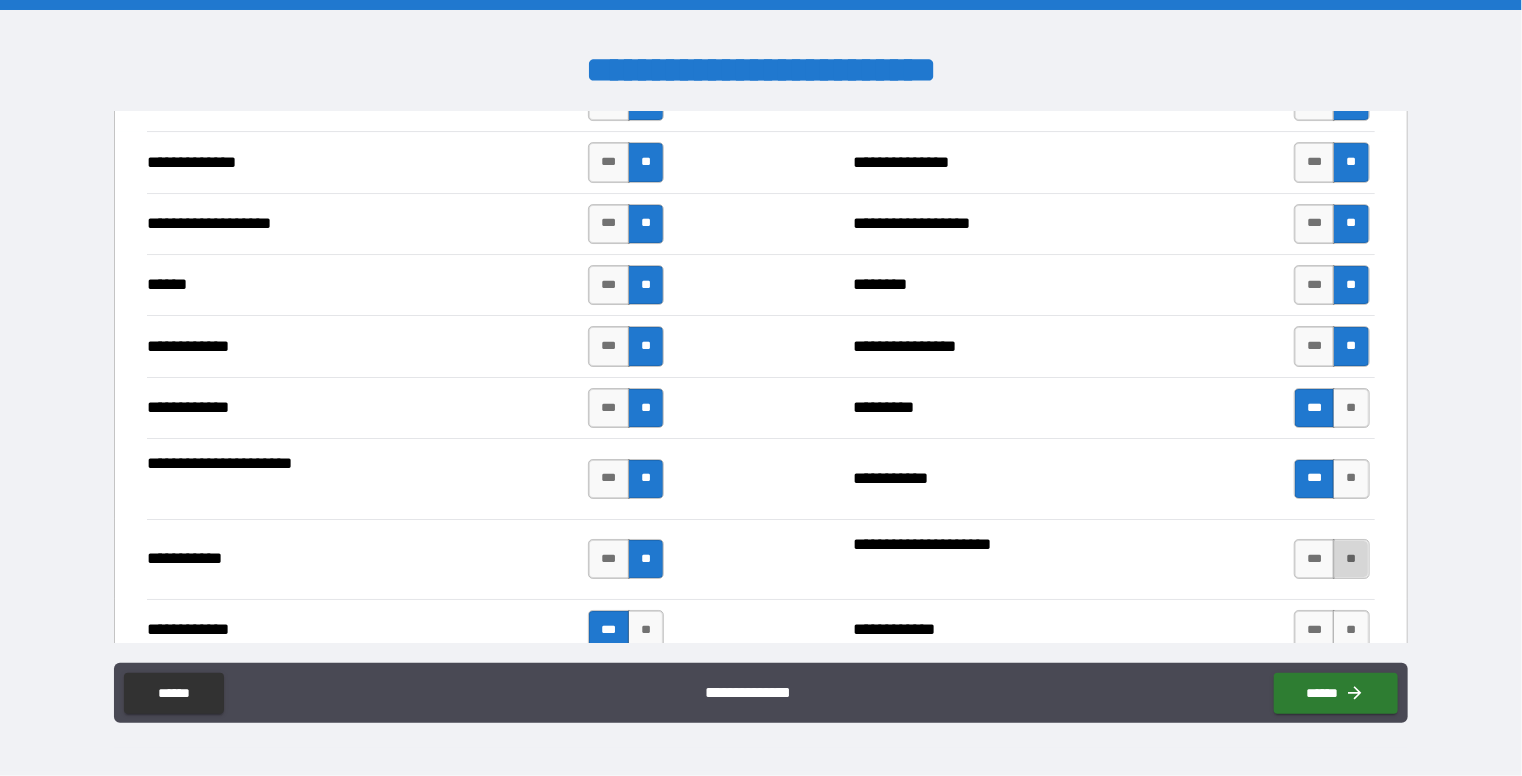 click on "**" at bounding box center [1351, 559] 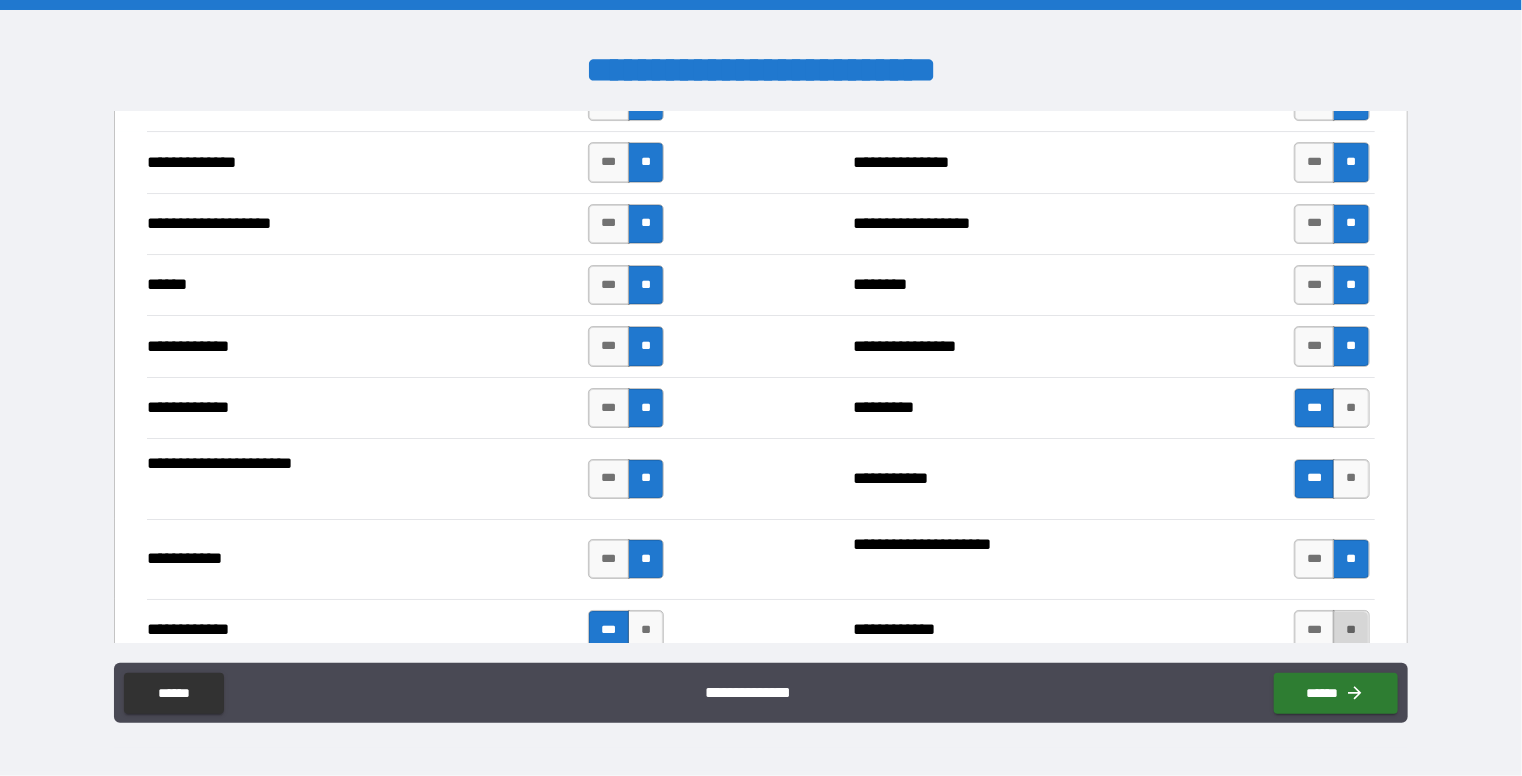 click on "**" at bounding box center [1351, 630] 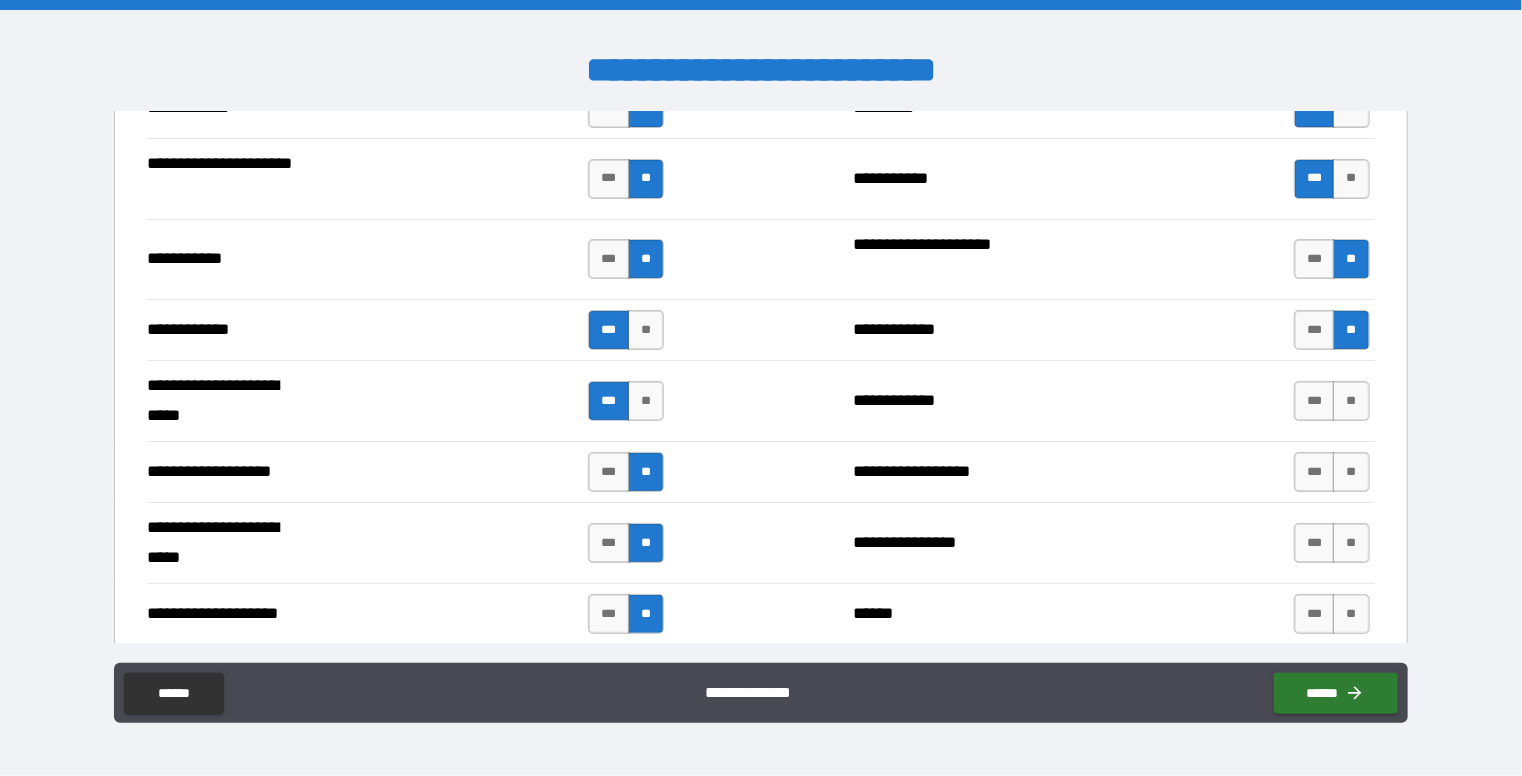 scroll, scrollTop: 3908, scrollLeft: 0, axis: vertical 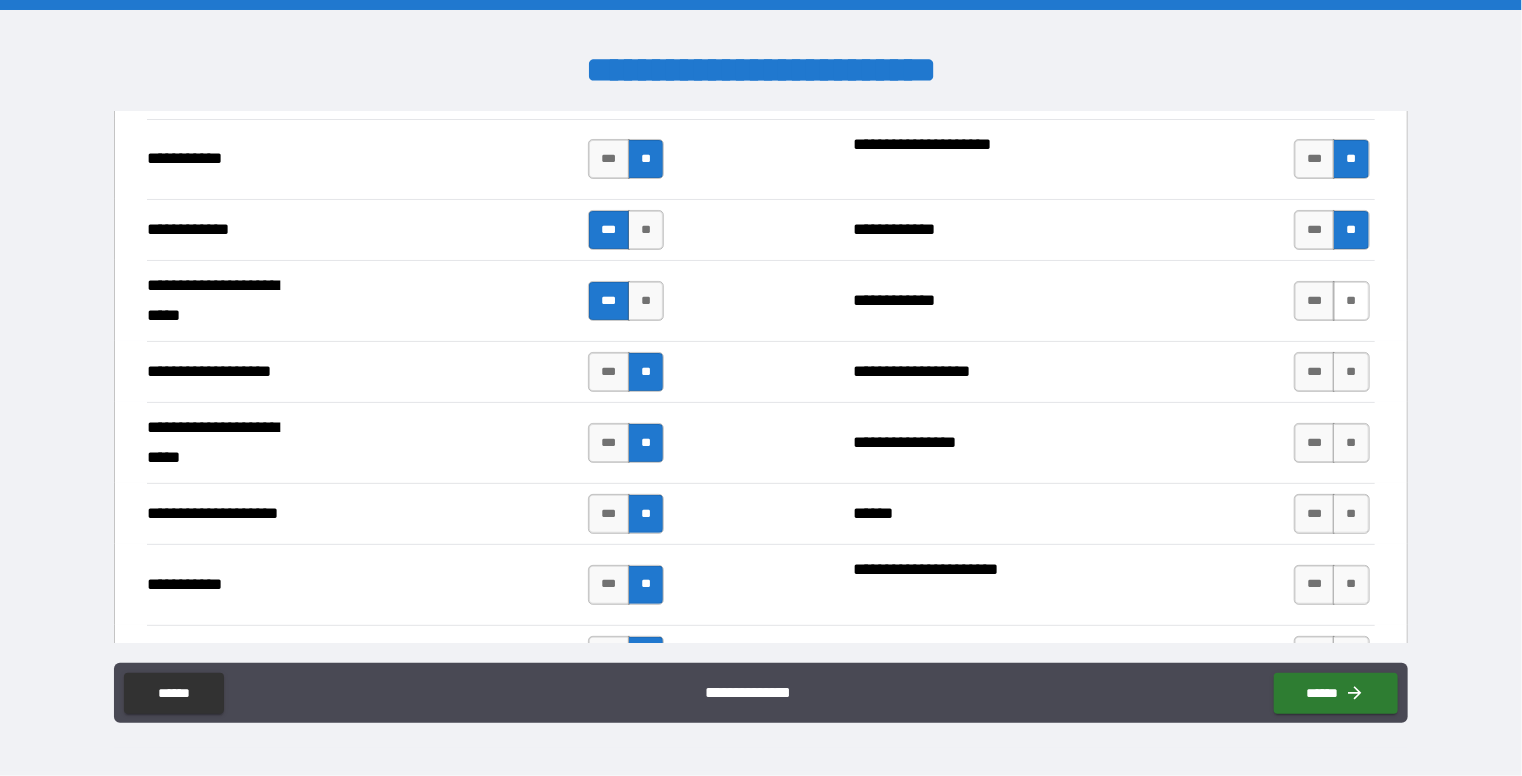 click on "**" at bounding box center (1351, 301) 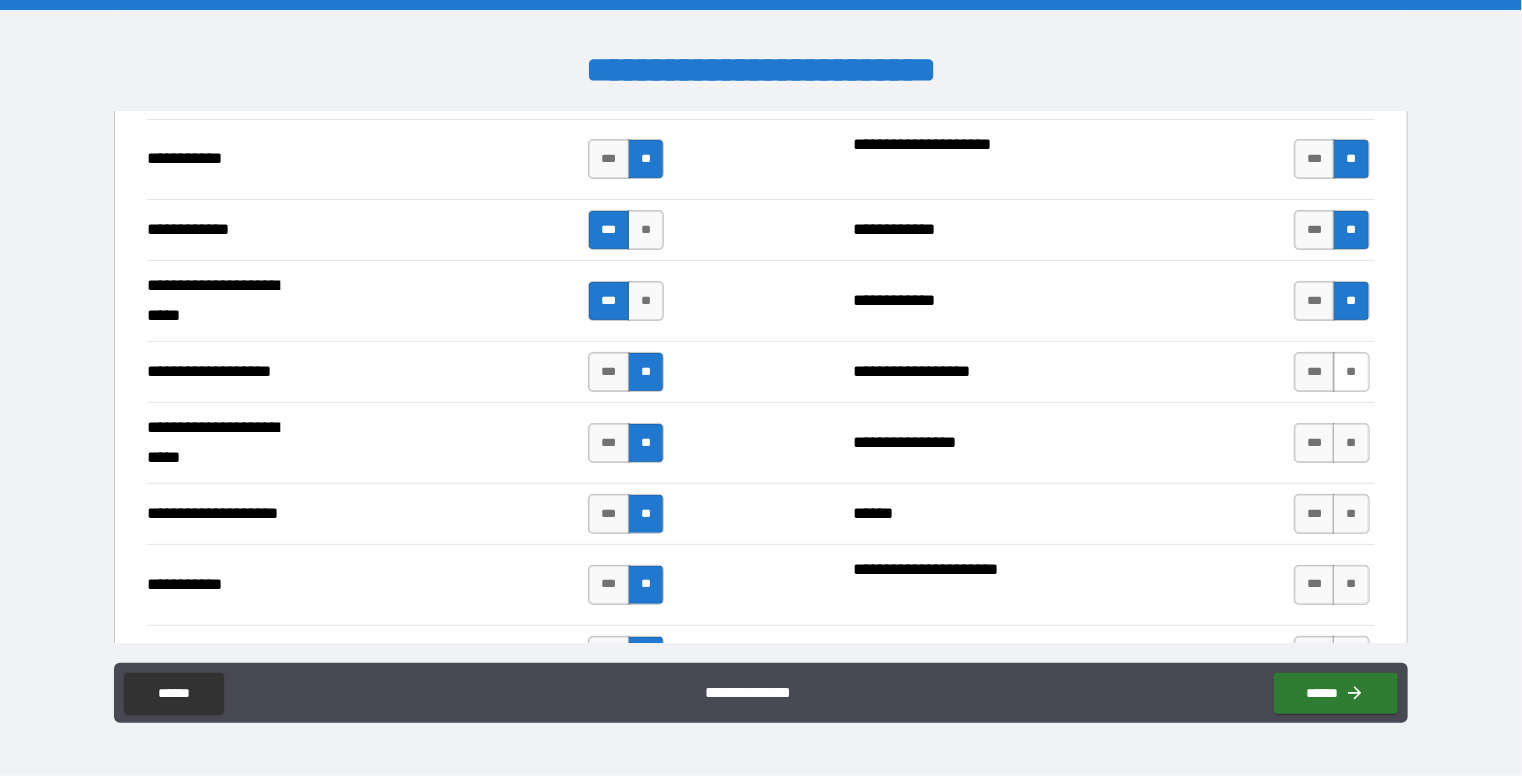 click on "**" at bounding box center (1351, 372) 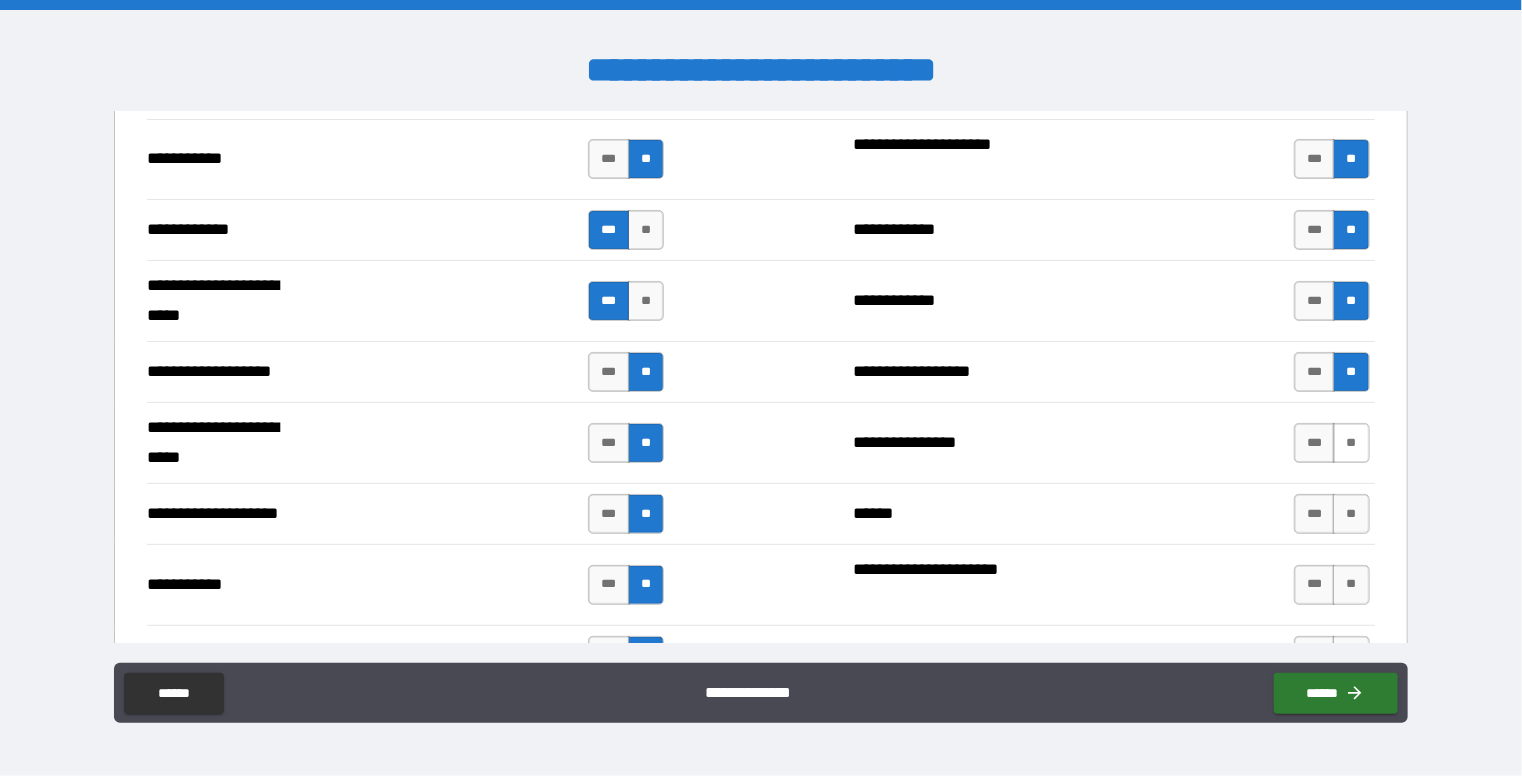 click on "**" at bounding box center (1351, 443) 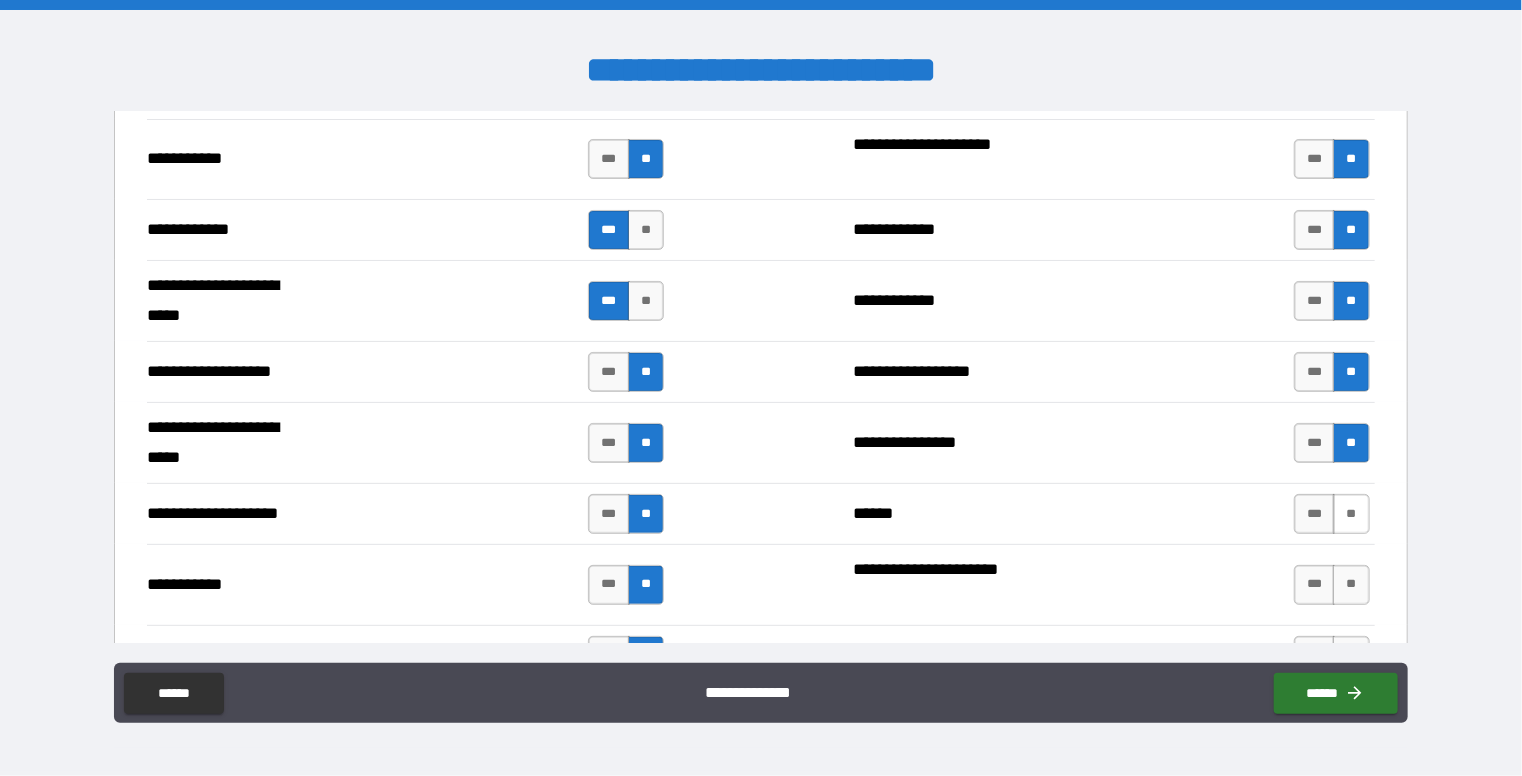 click on "**" at bounding box center (1351, 514) 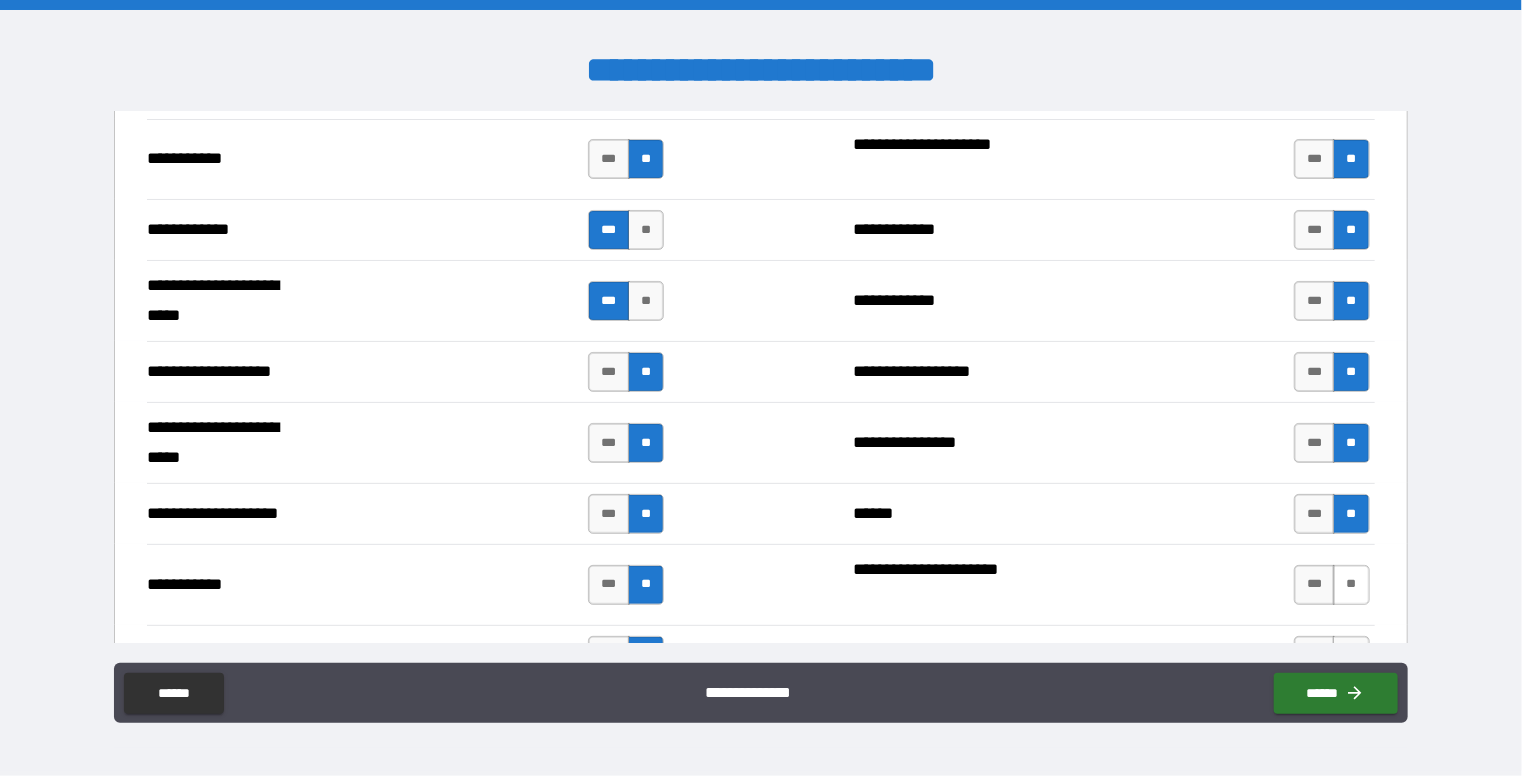 click on "**" at bounding box center [1351, 585] 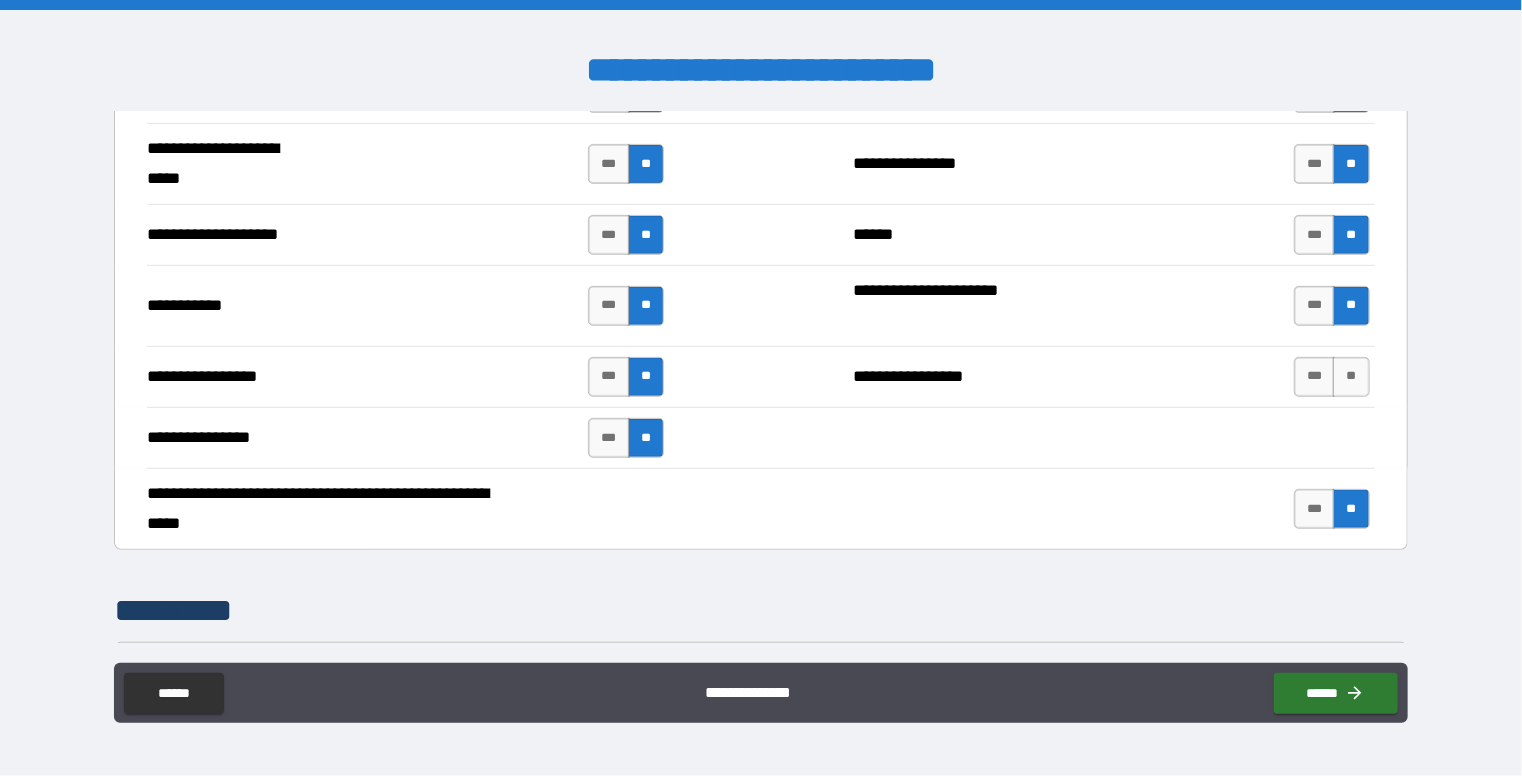 scroll, scrollTop: 4208, scrollLeft: 0, axis: vertical 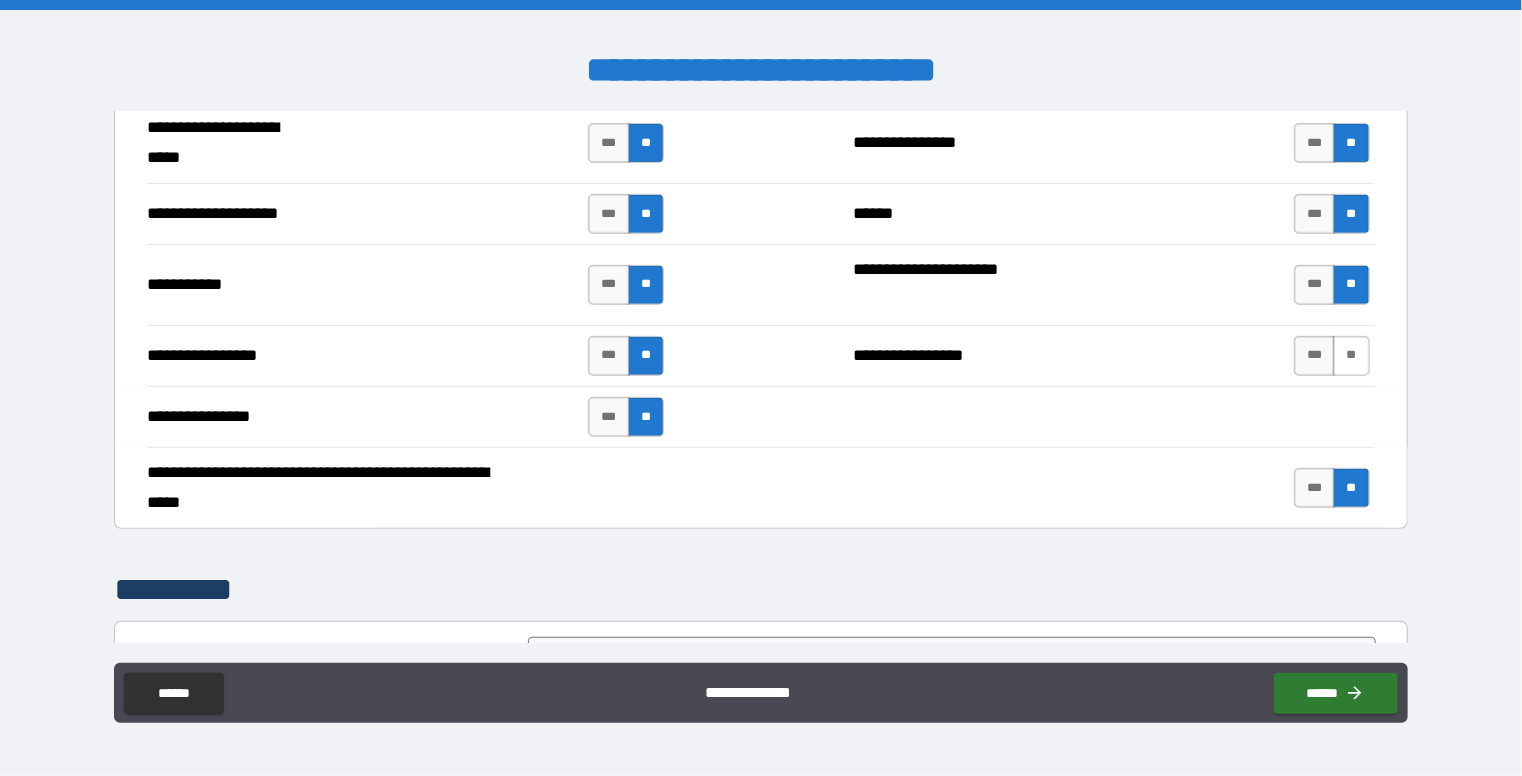 click on "**" at bounding box center (1351, 356) 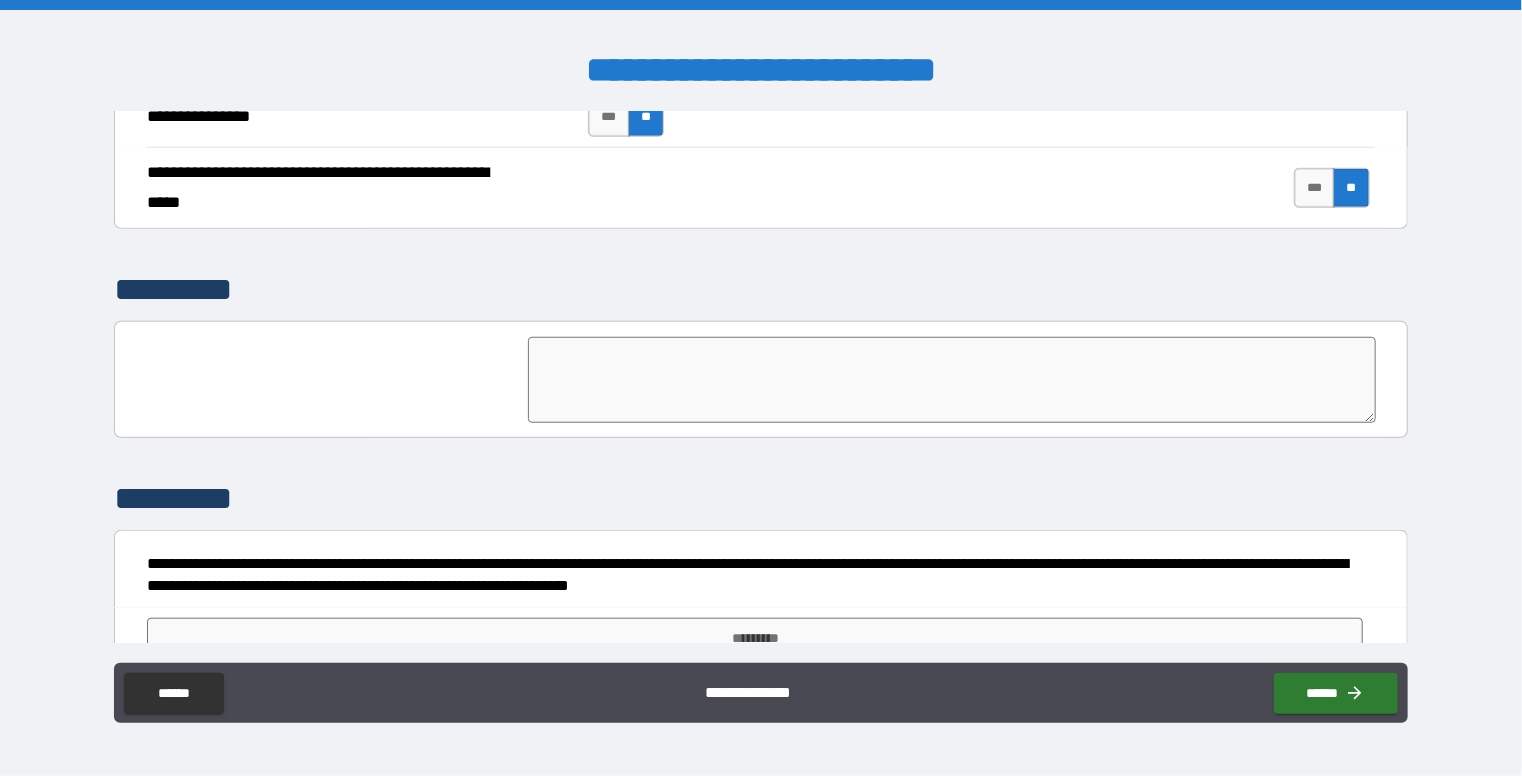 scroll, scrollTop: 4539, scrollLeft: 0, axis: vertical 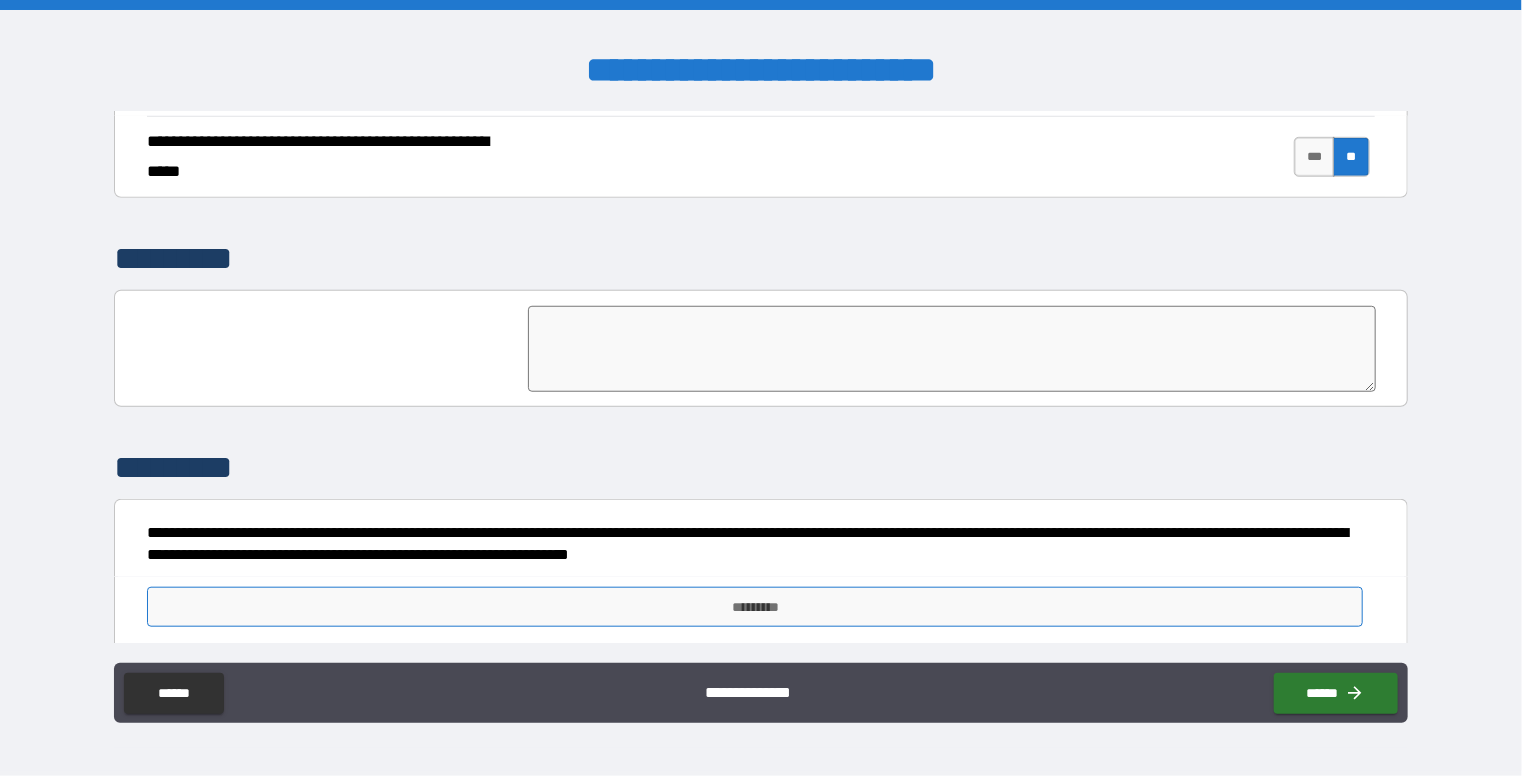 click on "*********" at bounding box center (755, 607) 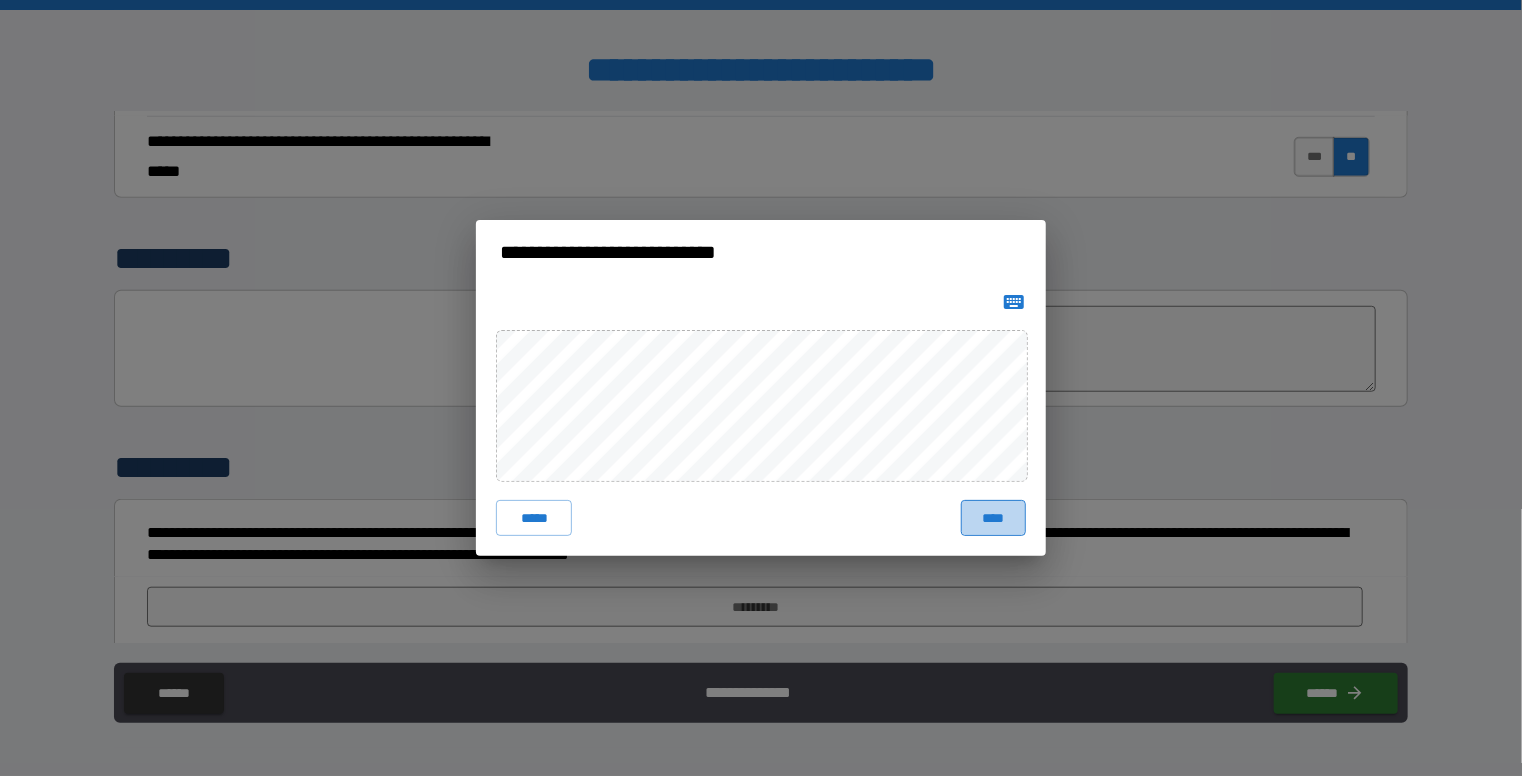 click on "****" at bounding box center (993, 518) 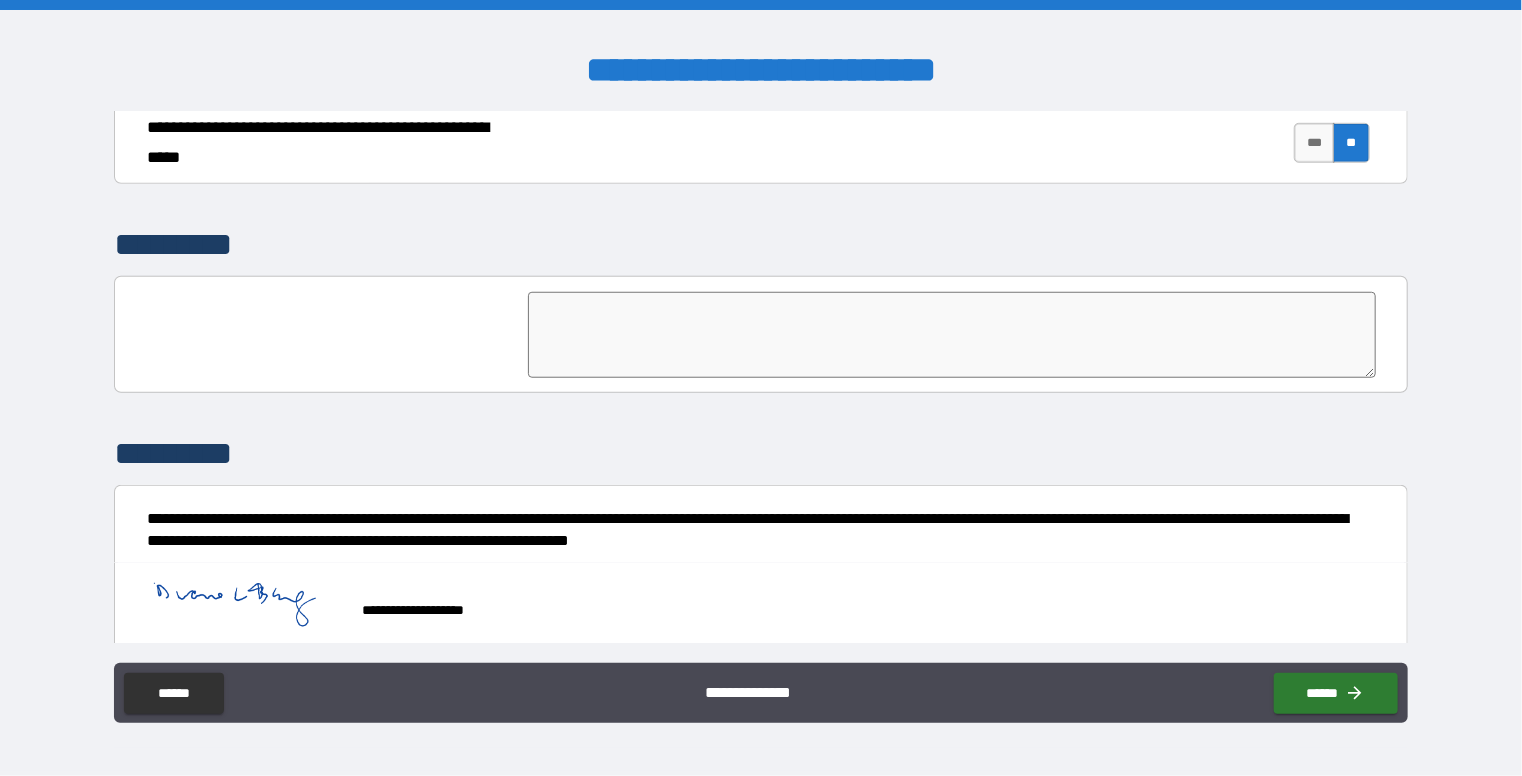 scroll, scrollTop: 4556, scrollLeft: 0, axis: vertical 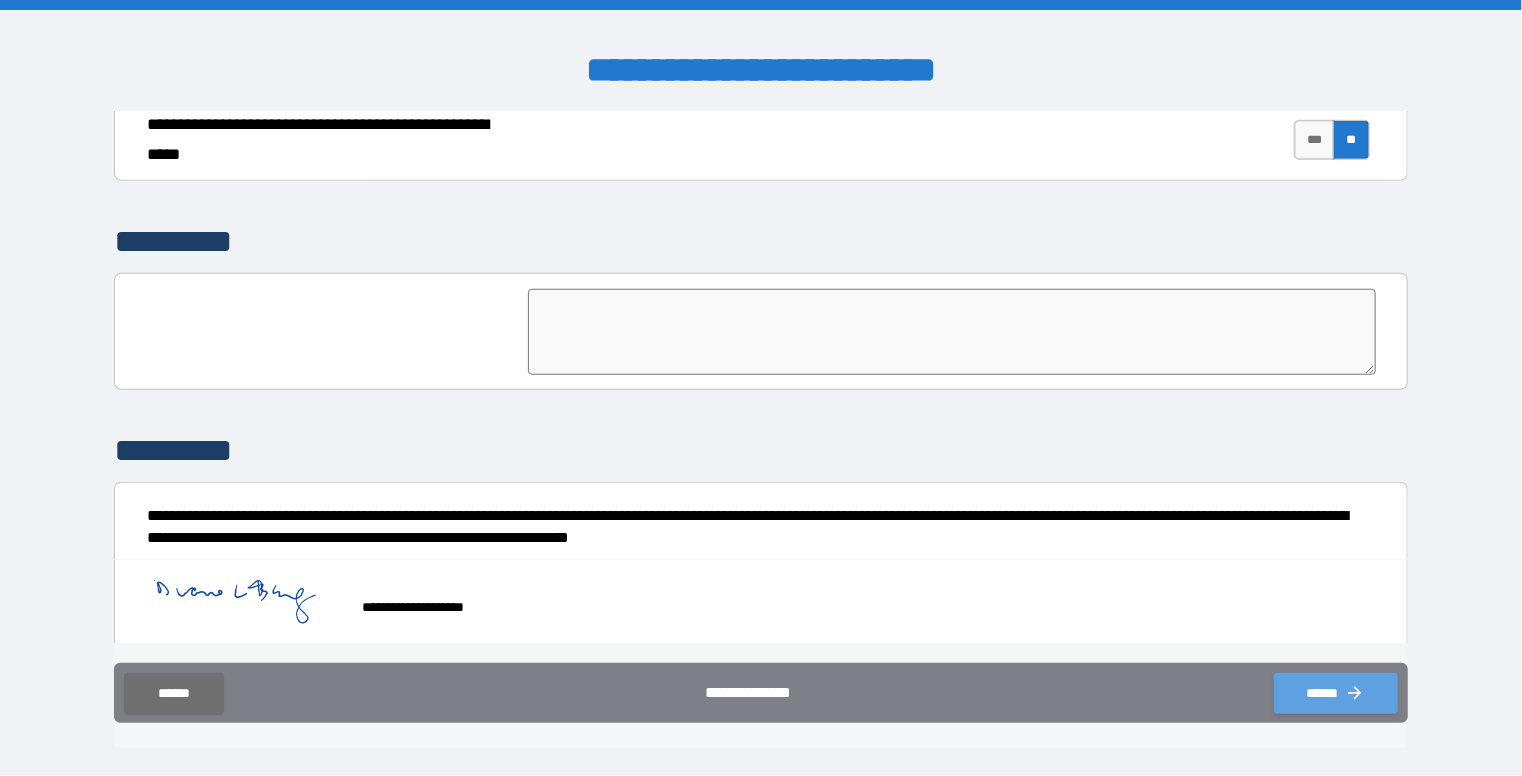 click 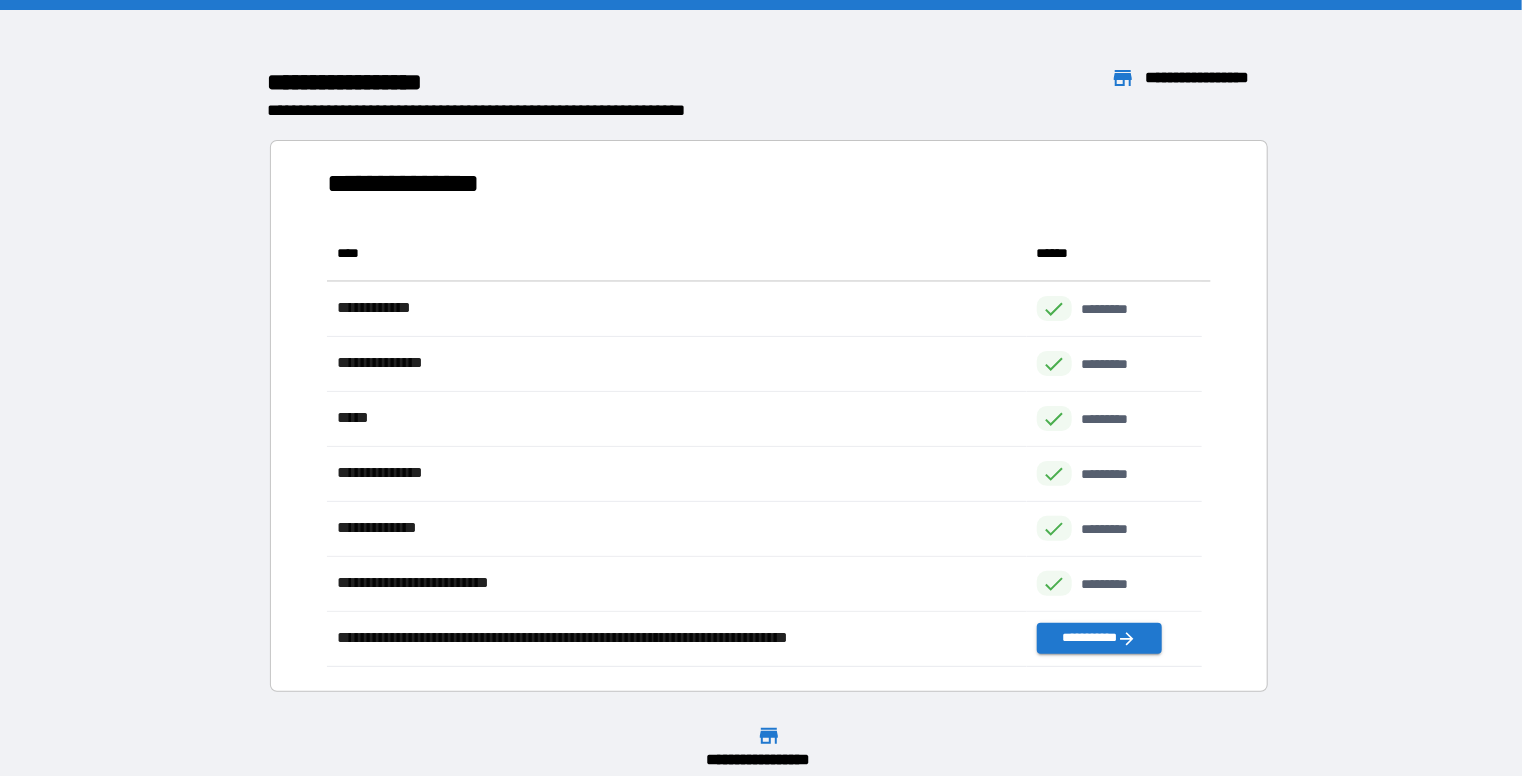 scroll, scrollTop: 16, scrollLeft: 16, axis: both 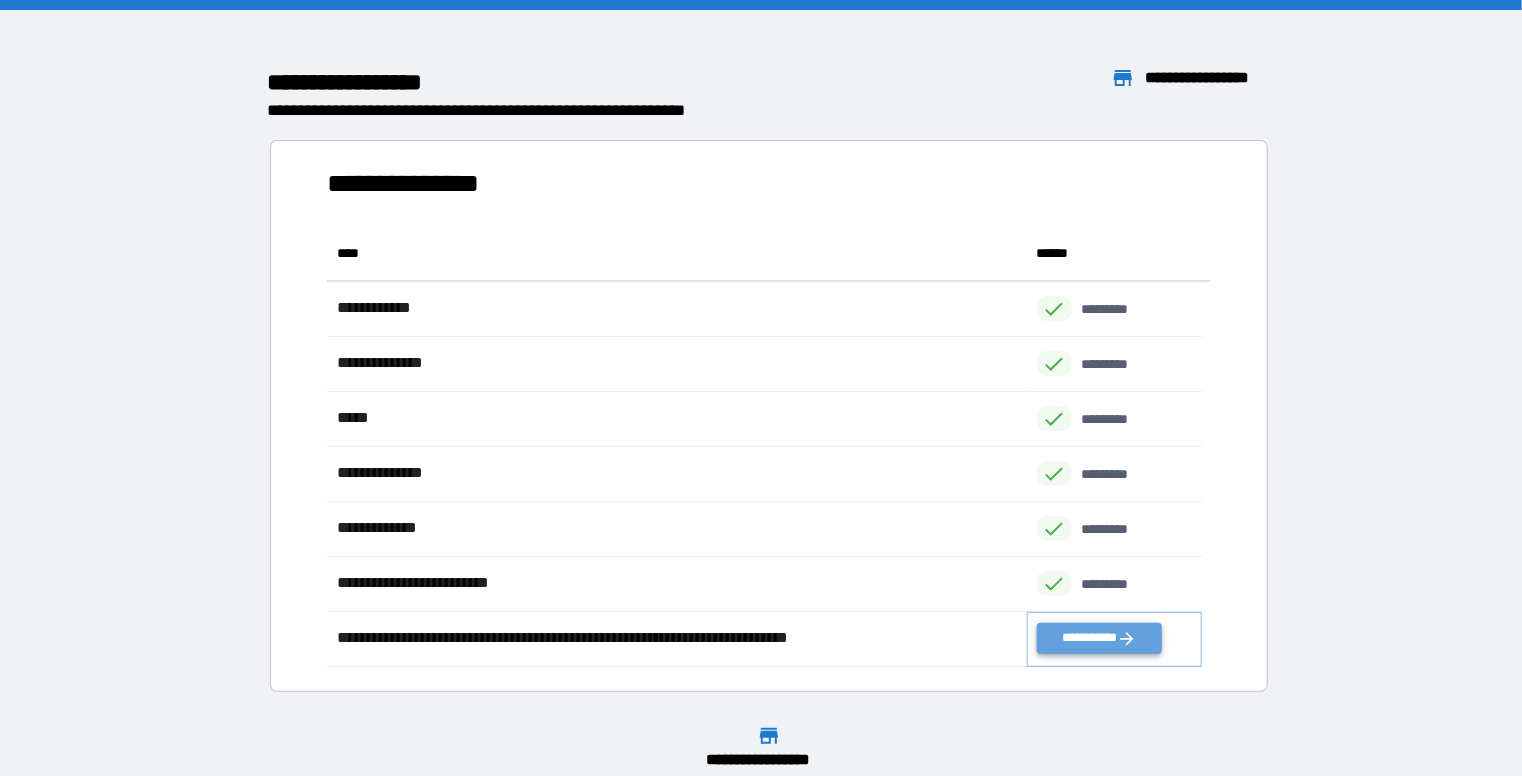 click on "**********" at bounding box center [1099, 638] 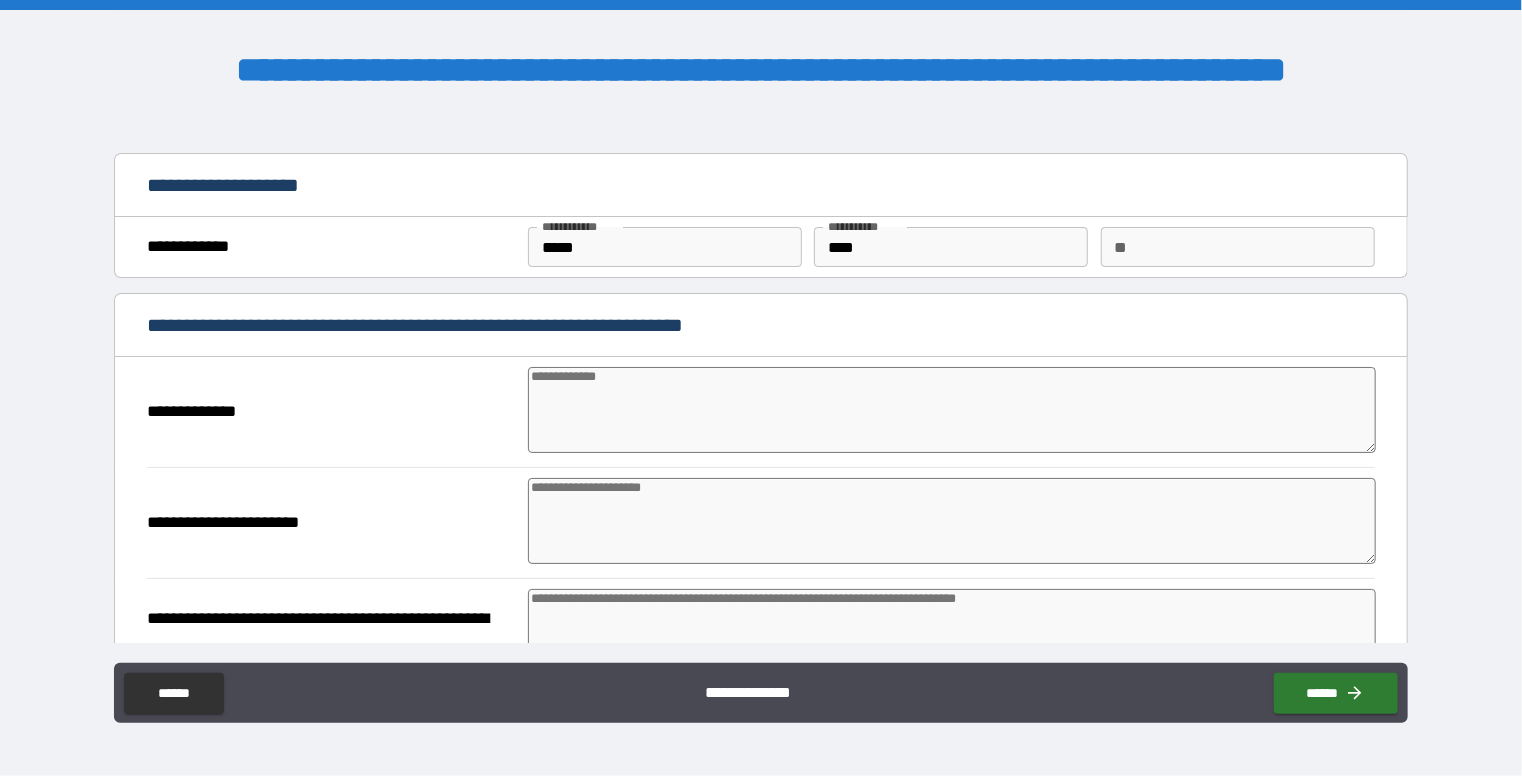 type on "*" 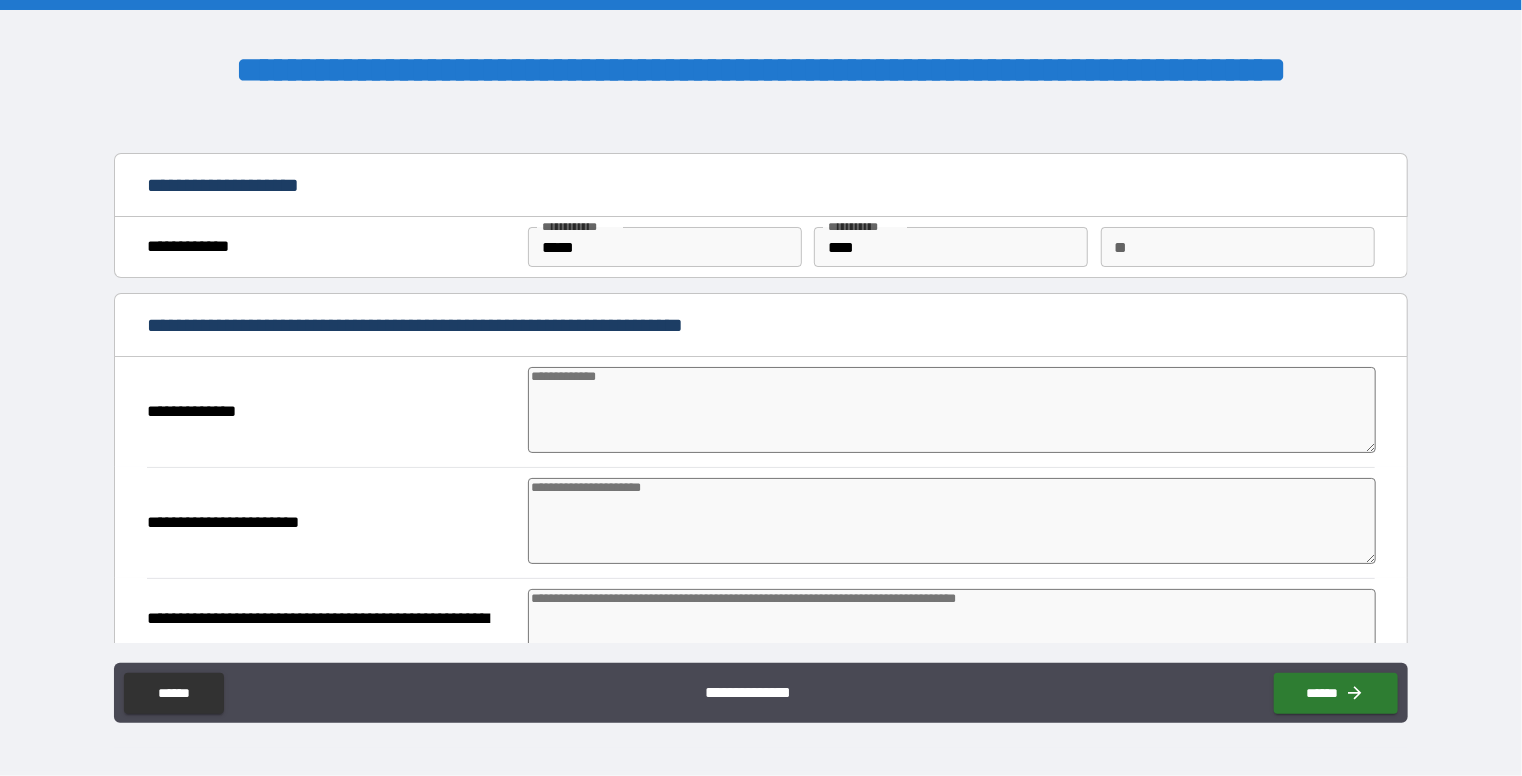 type on "*" 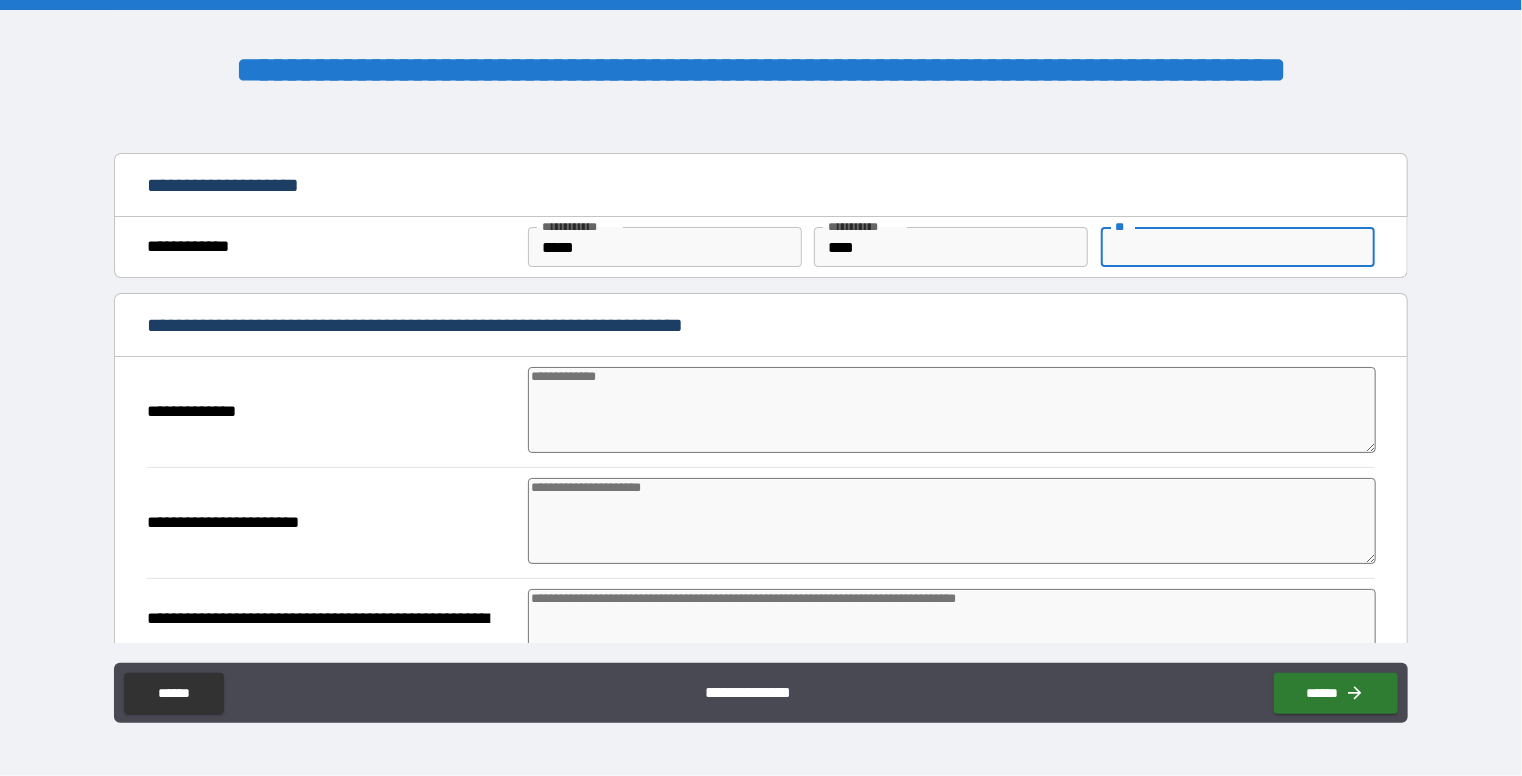 type on "*" 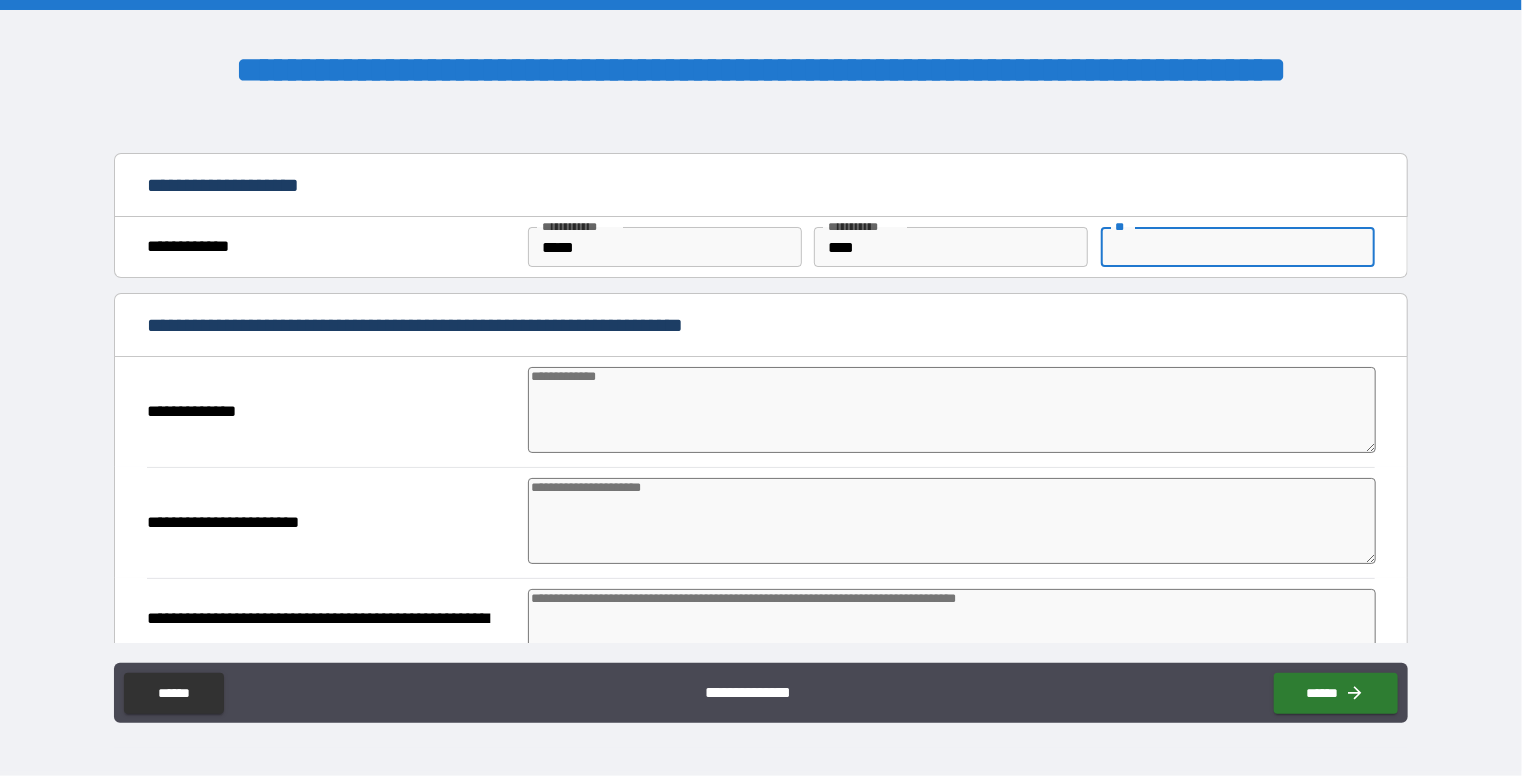 type on "*" 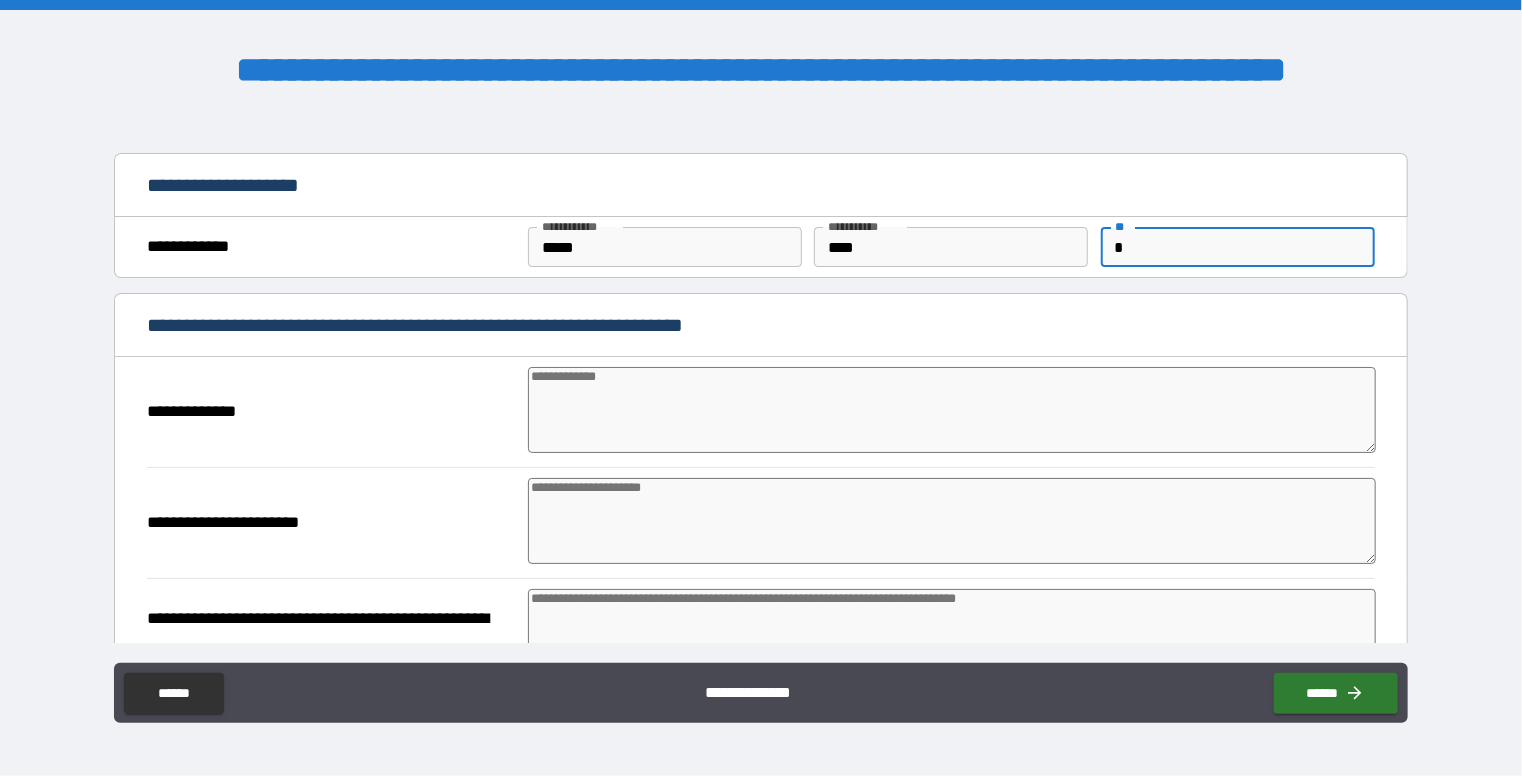type on "*" 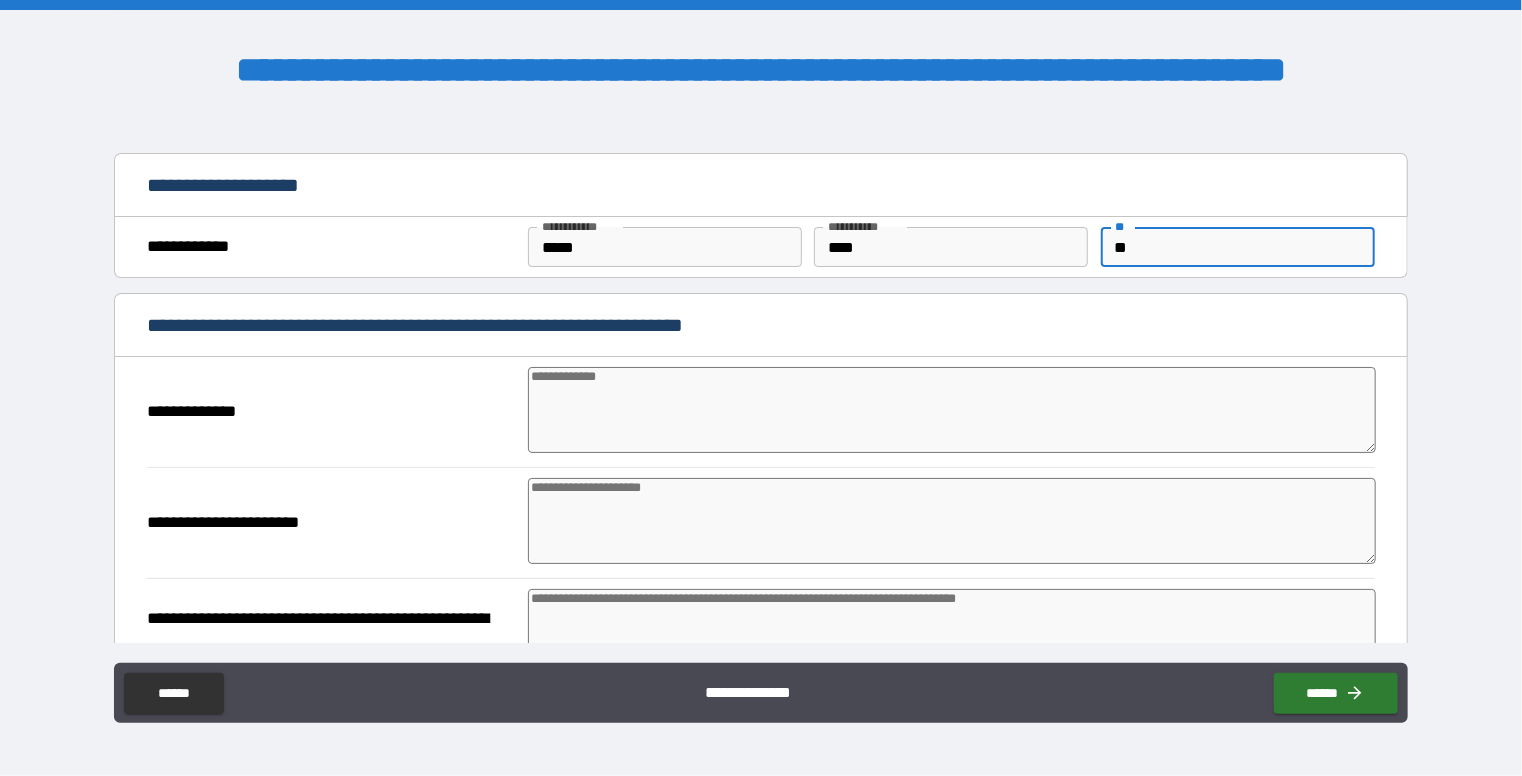 type on "*" 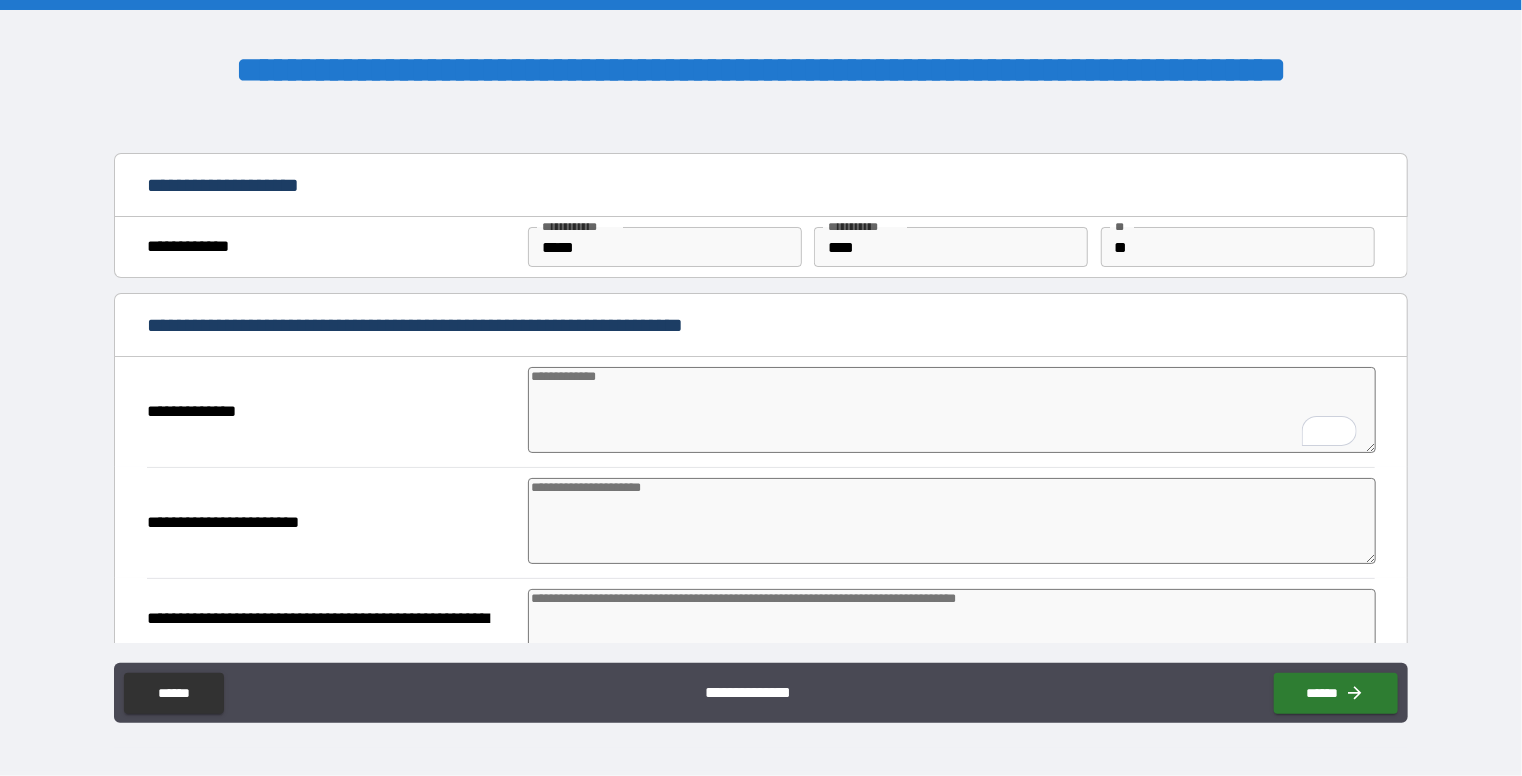 type on "*" 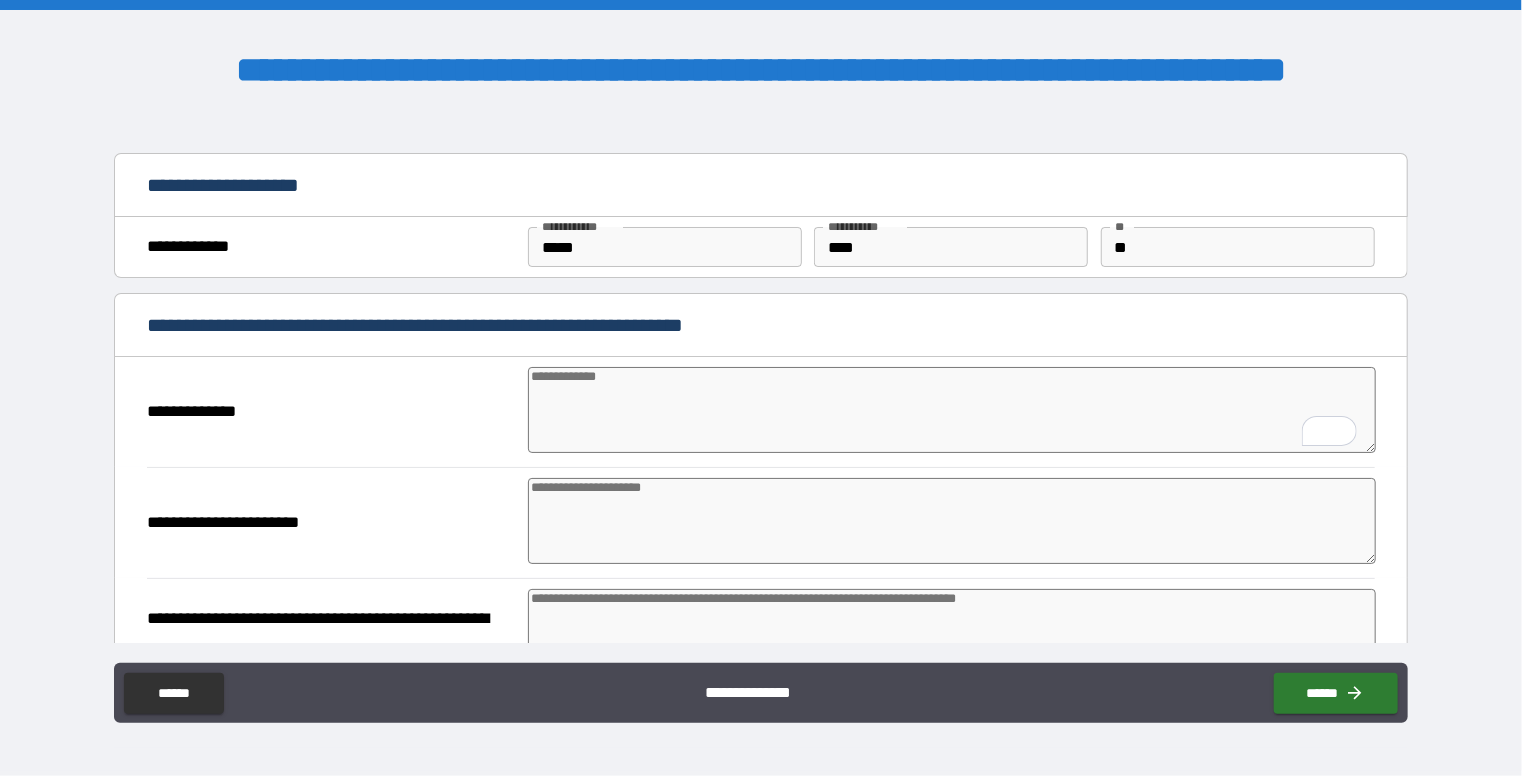 type on "*" 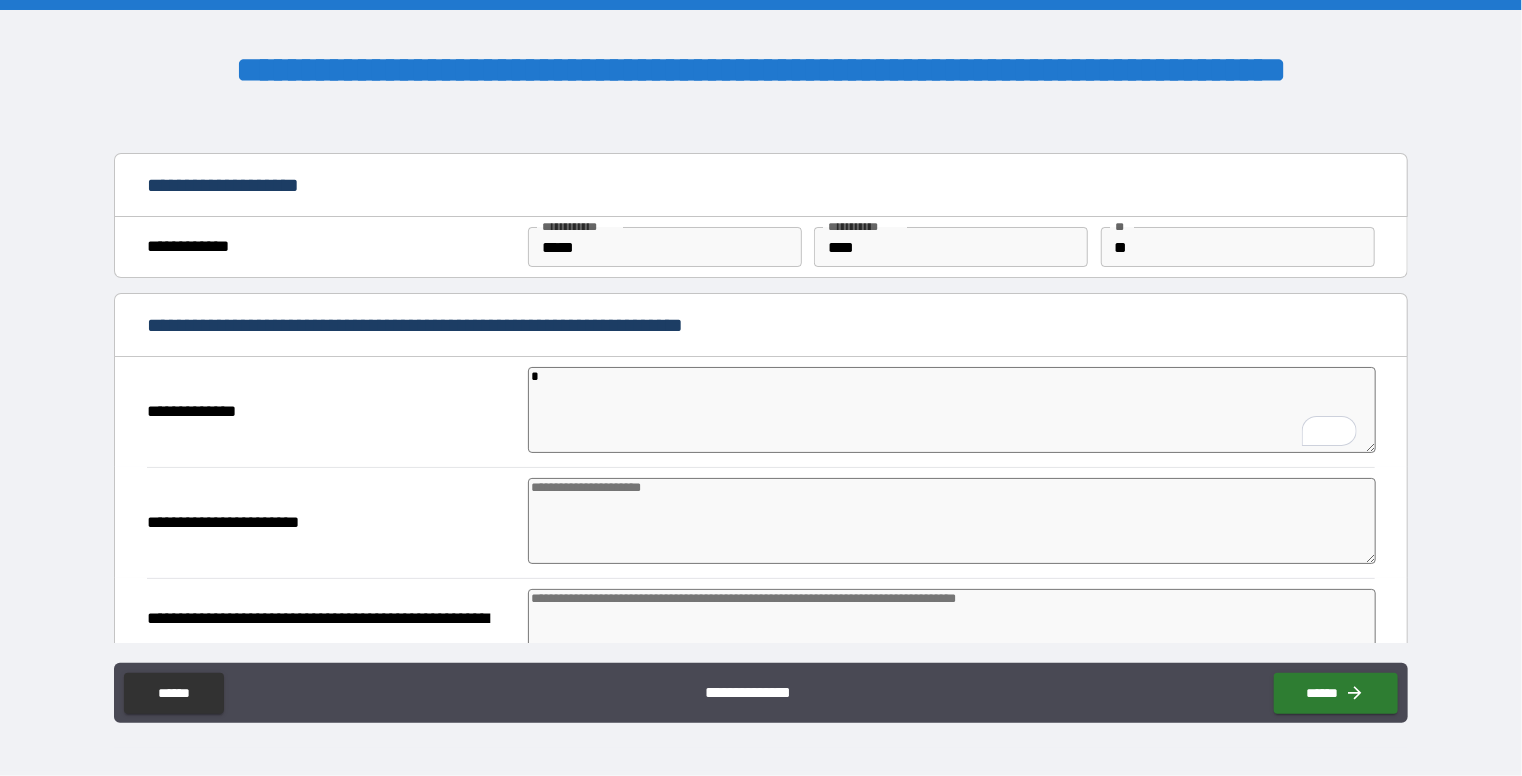type on "**" 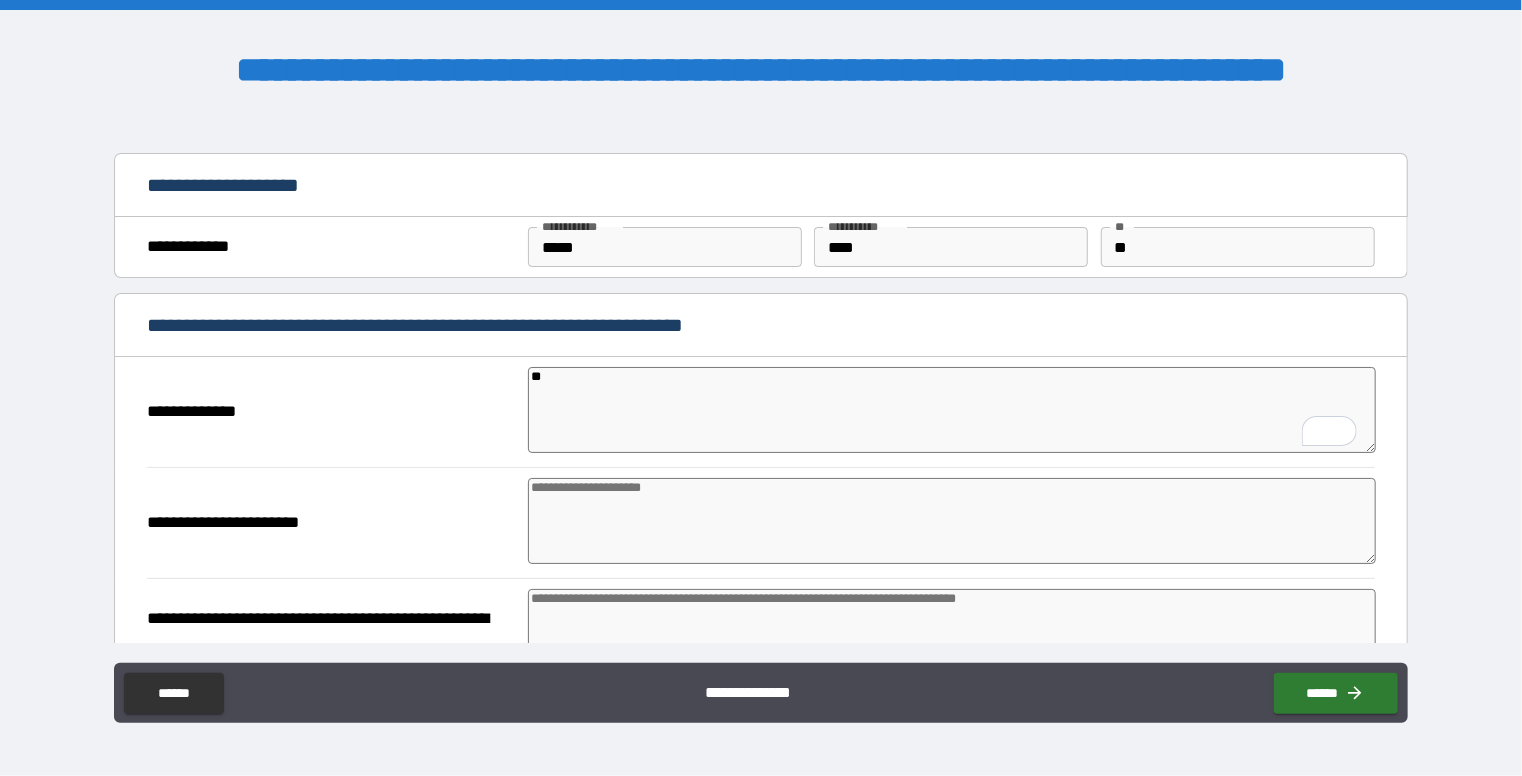 type on "*" 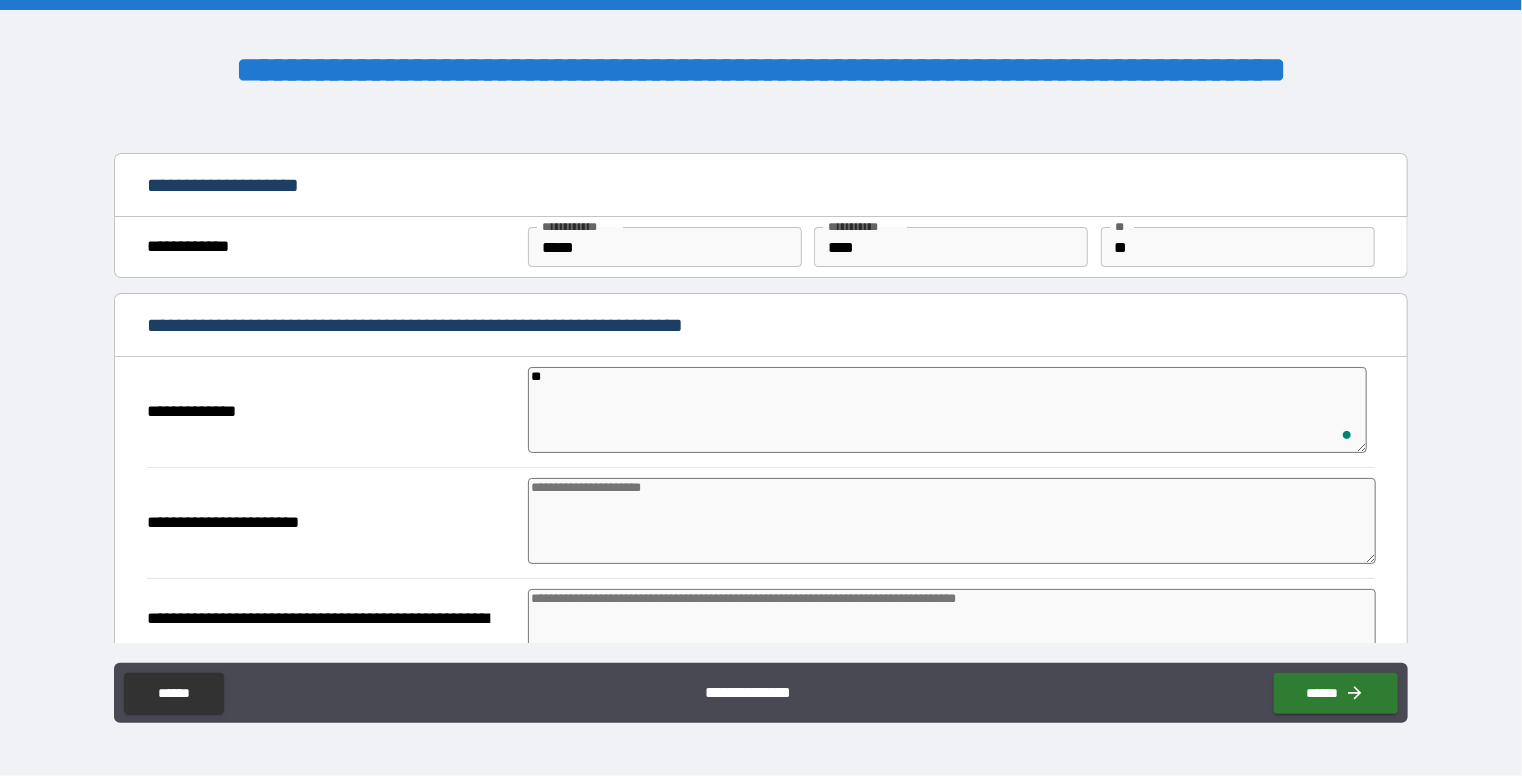 type on "***" 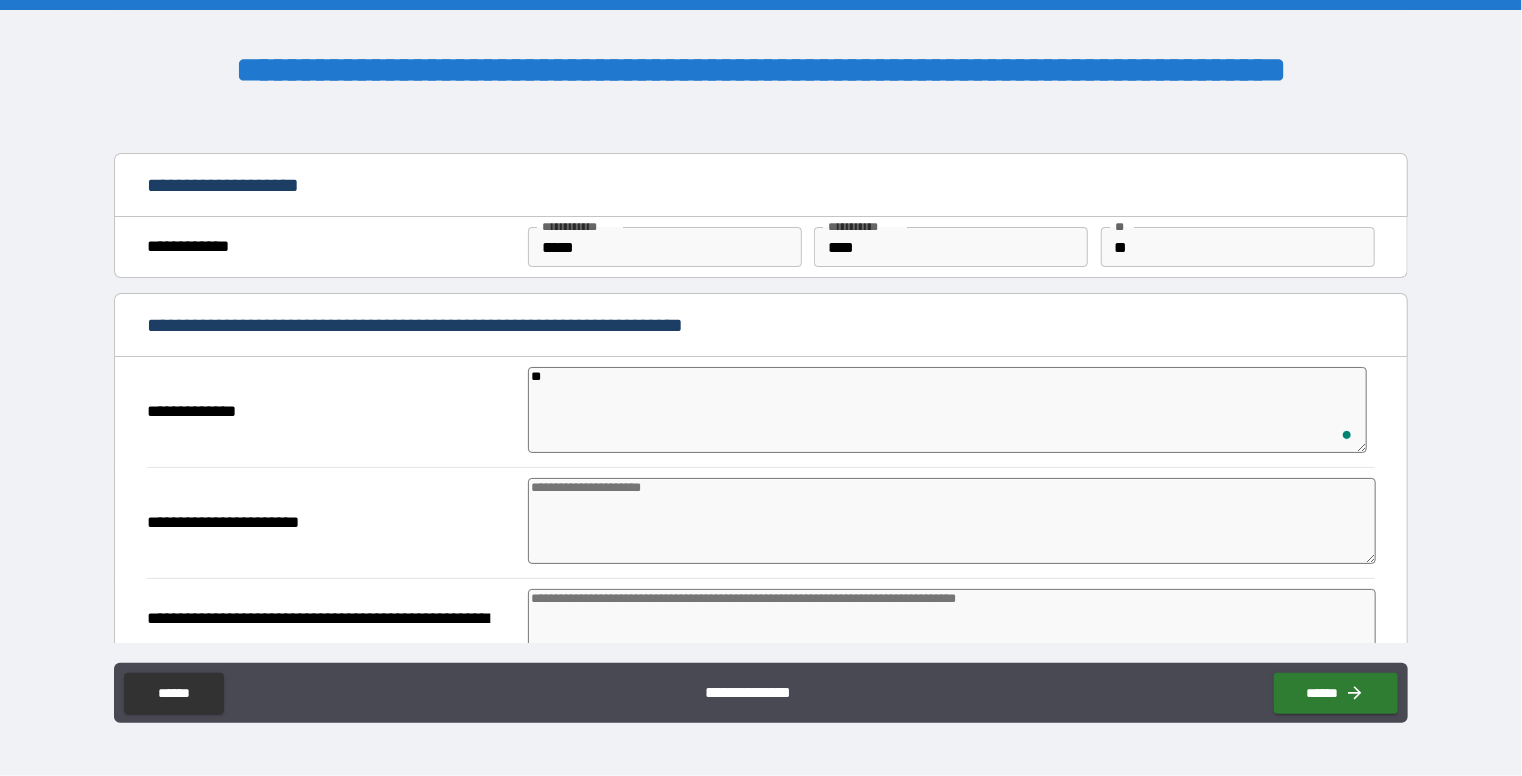 type on "*" 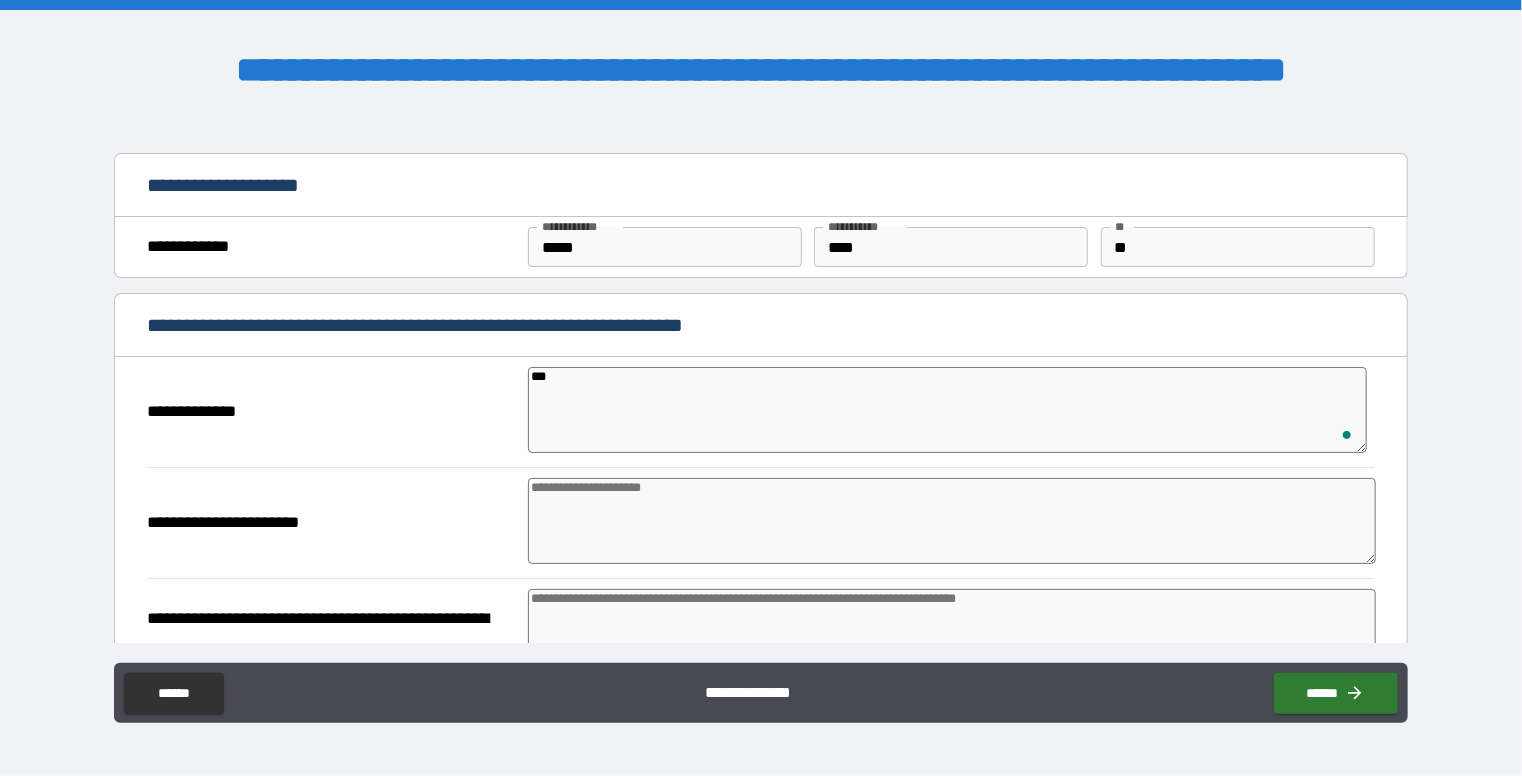 type on "*" 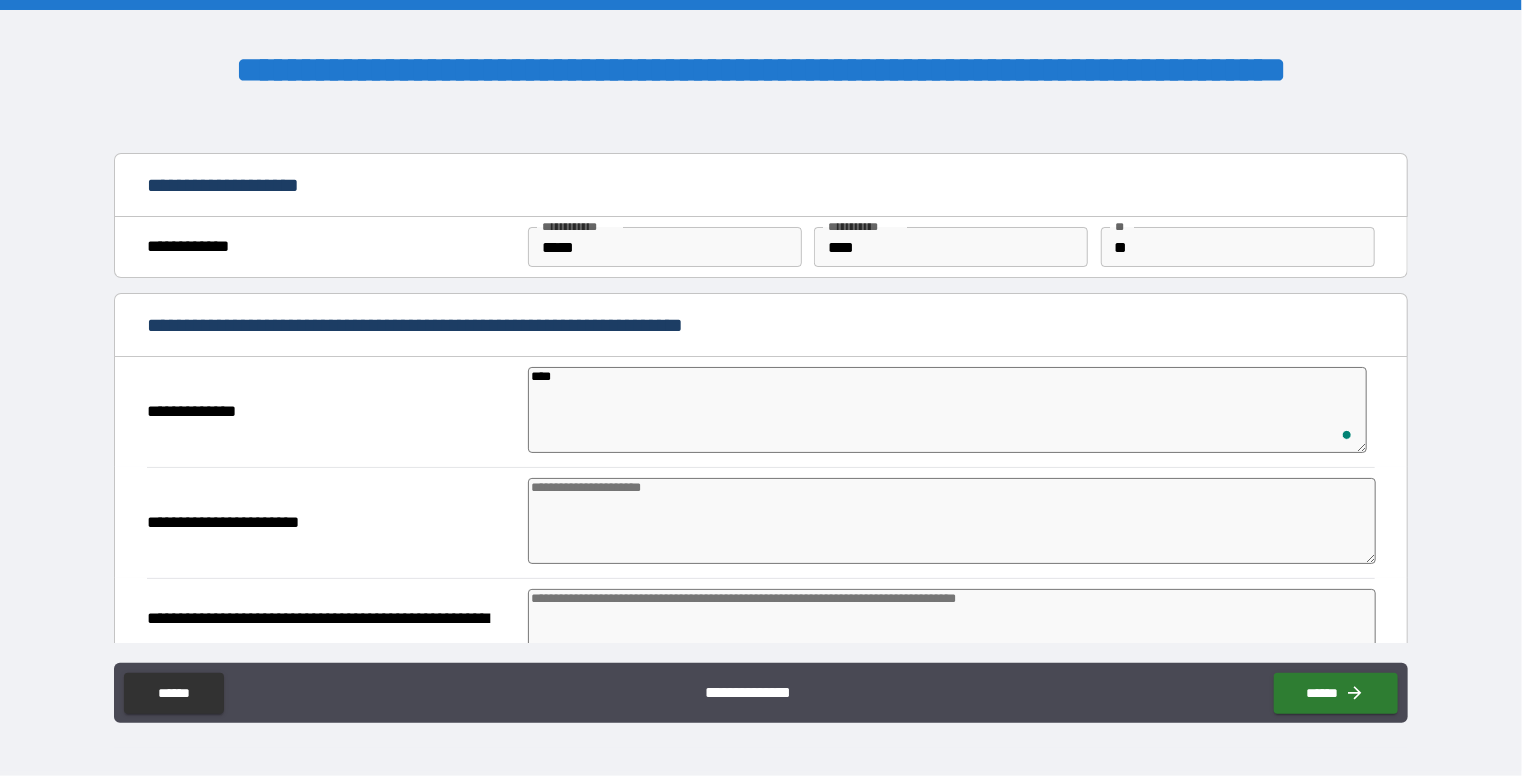 type on "*****" 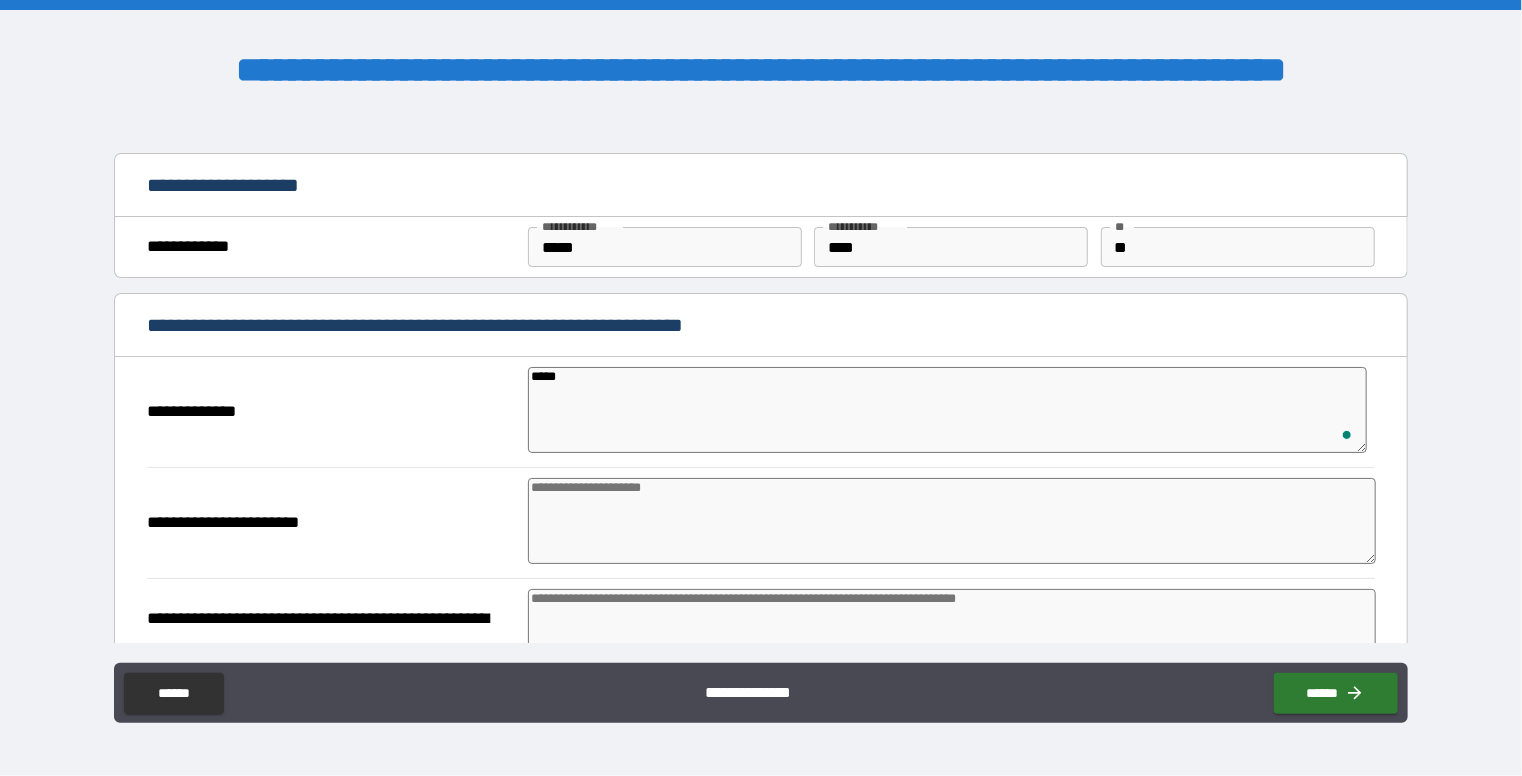 type on "*" 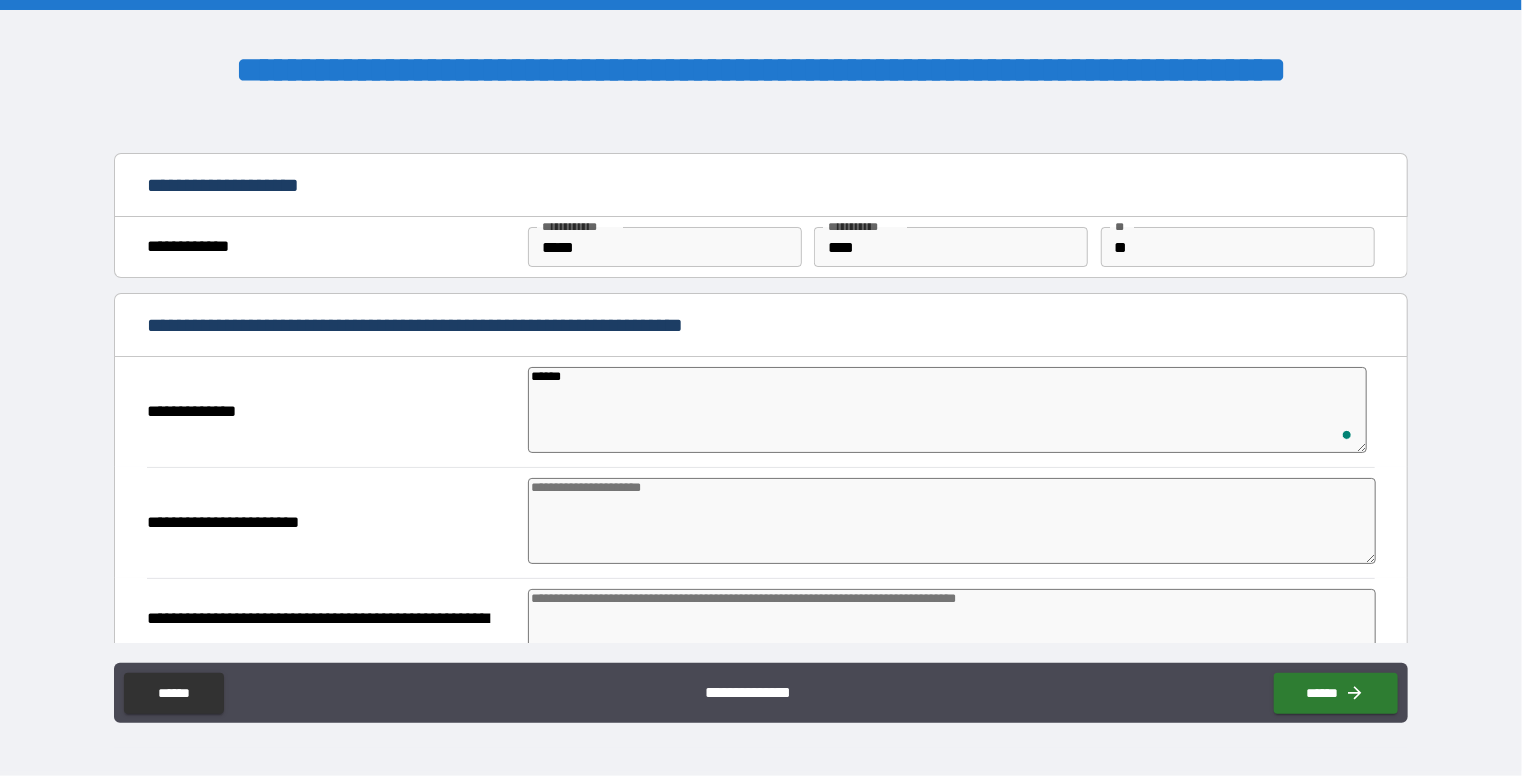 type on "*" 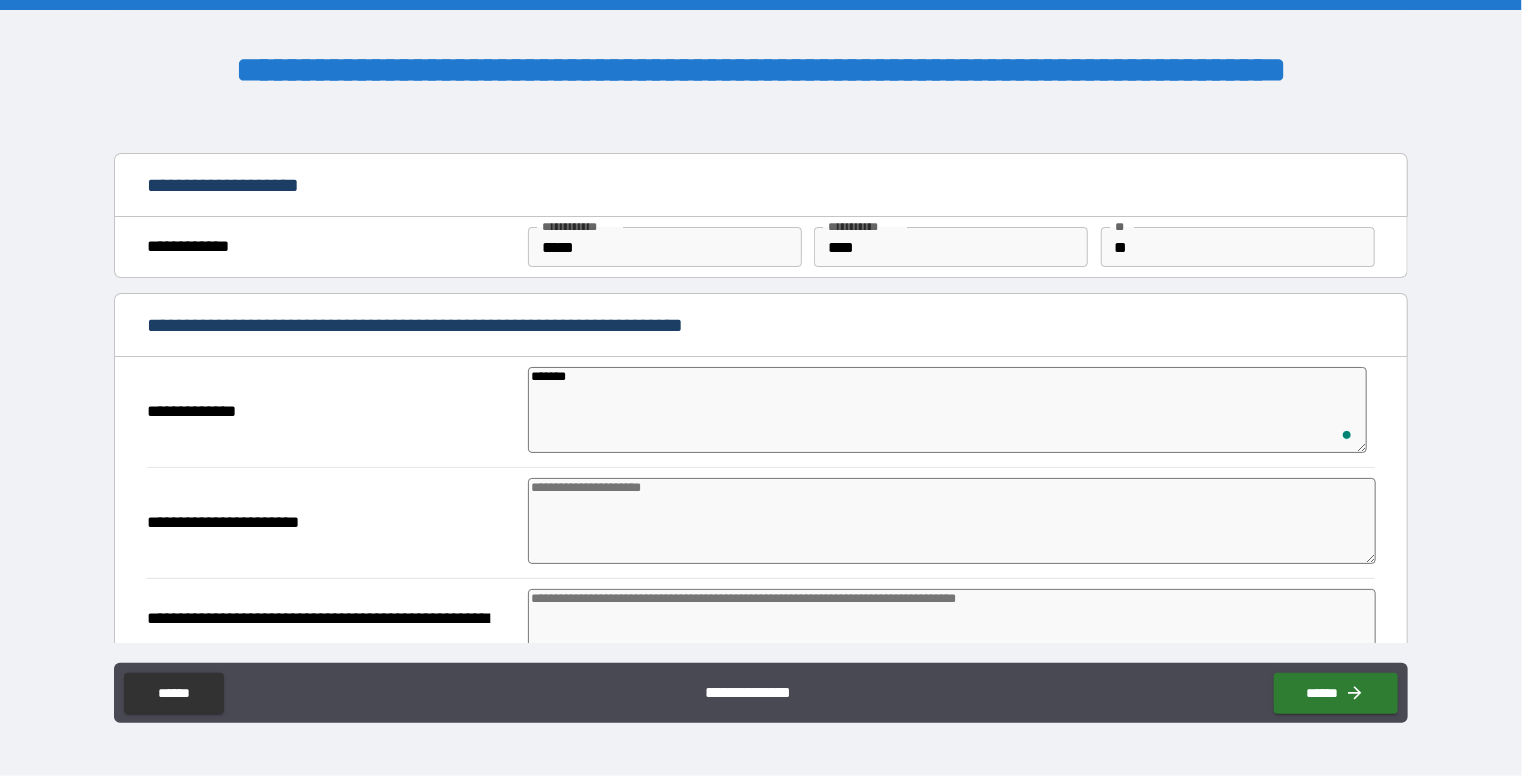 type on "*" 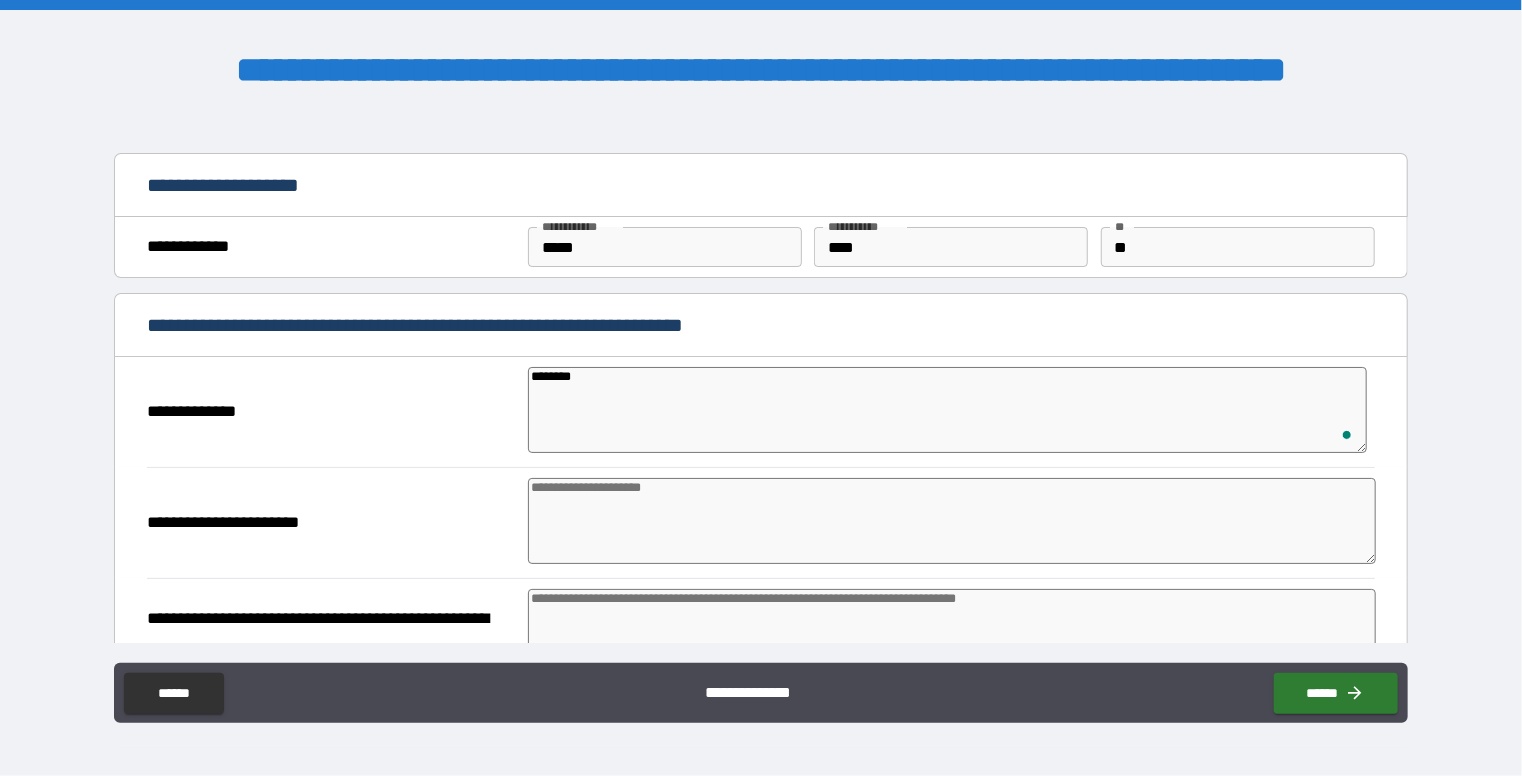 type on "********" 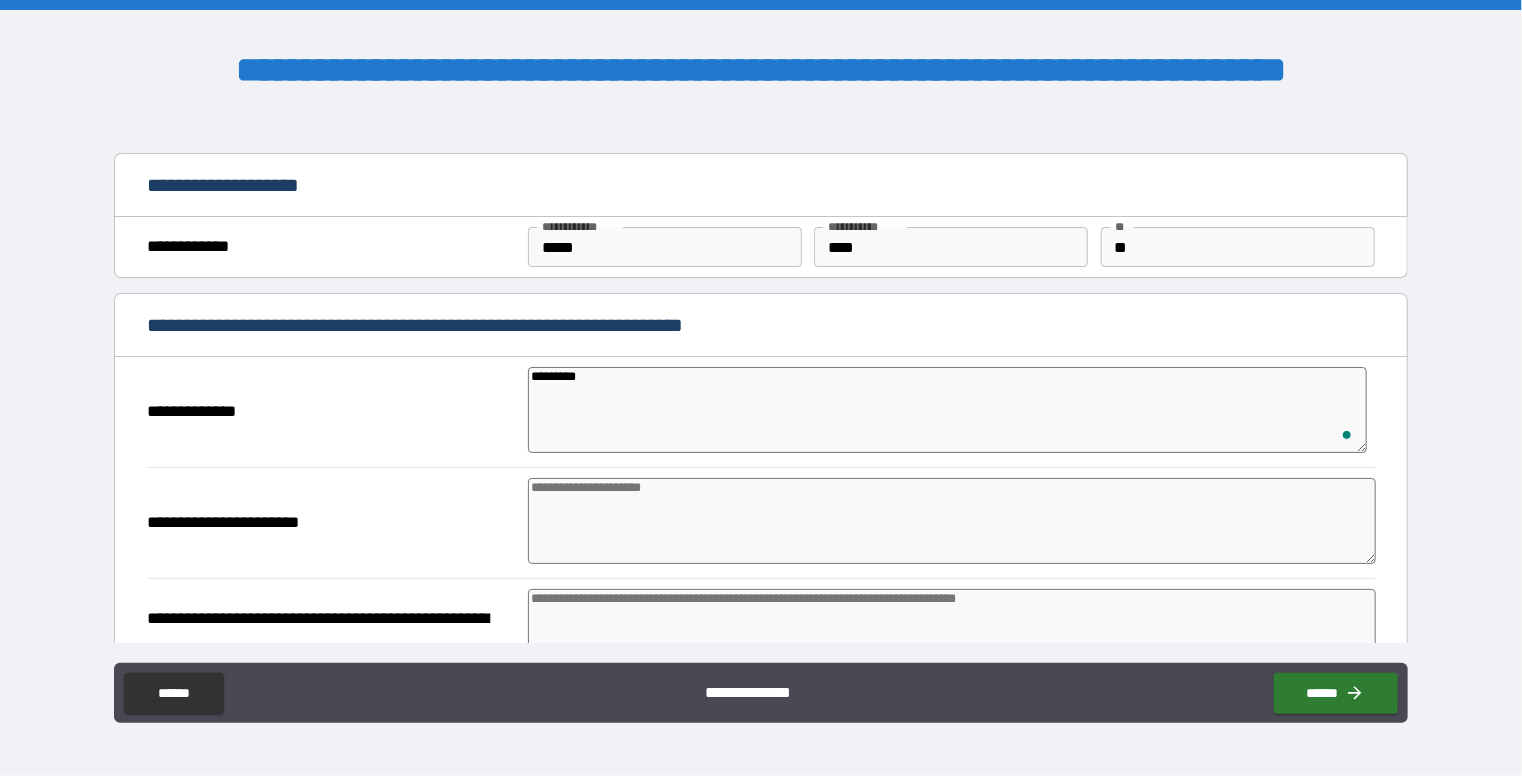 type on "*" 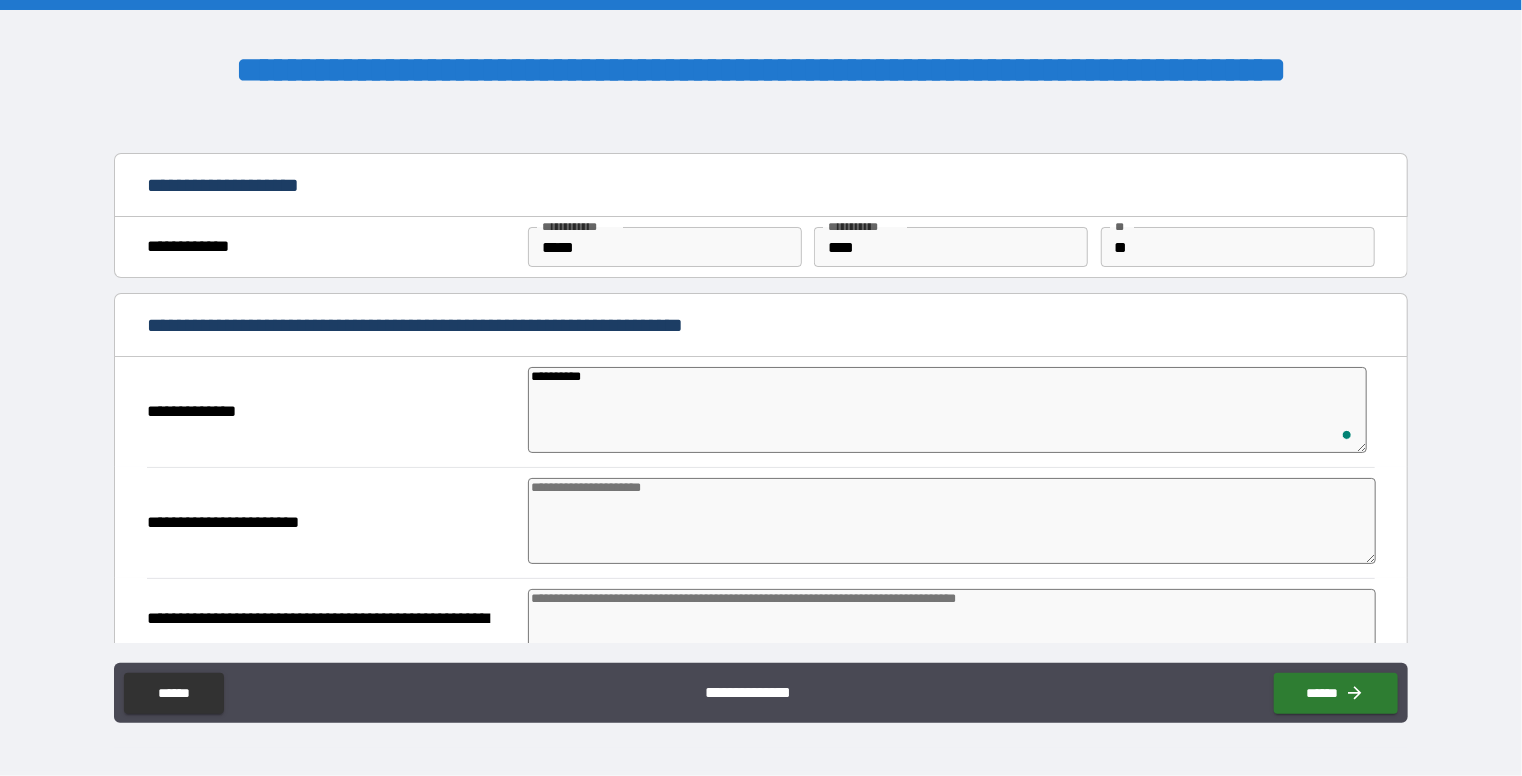 type on "*" 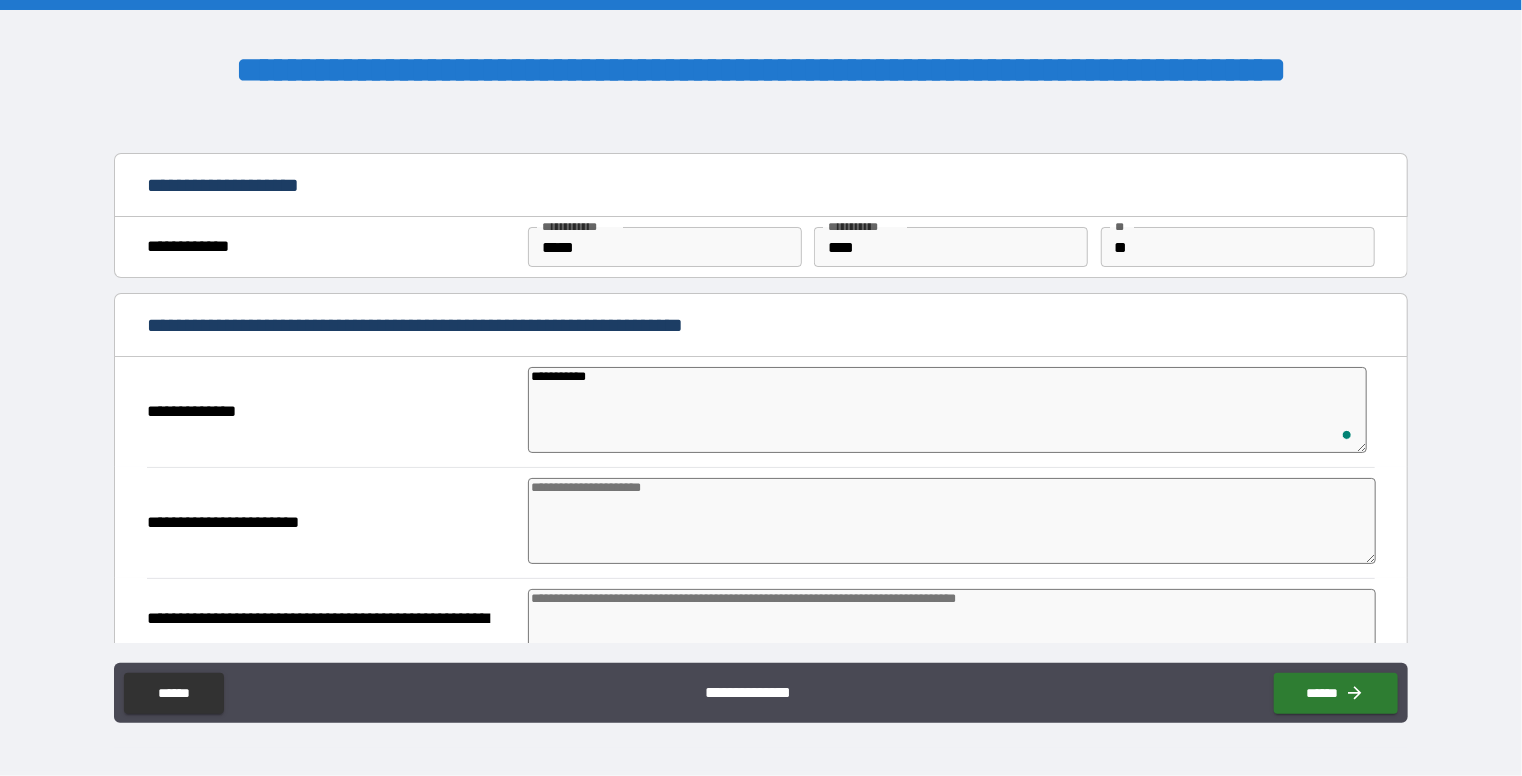 type on "**********" 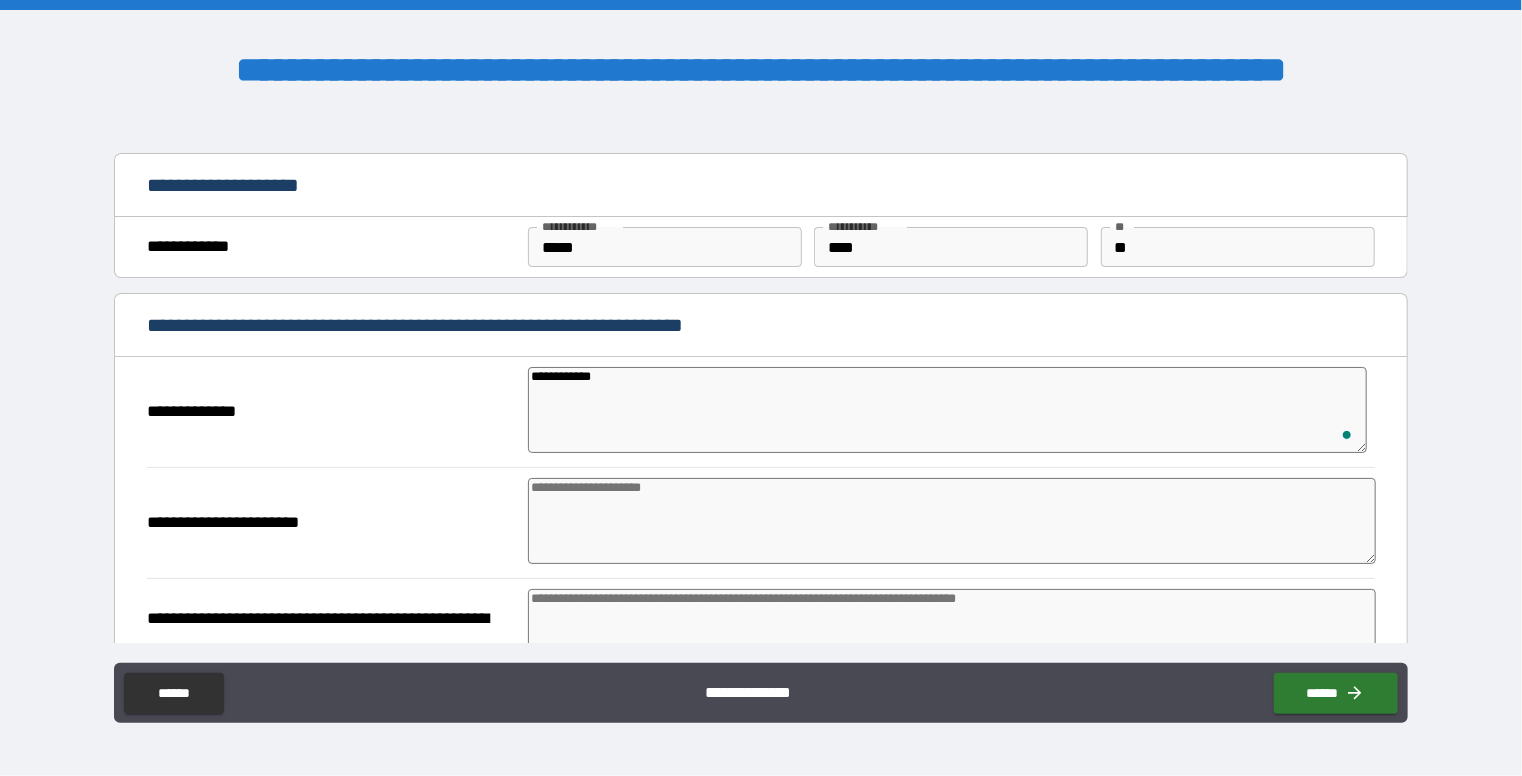 type on "*" 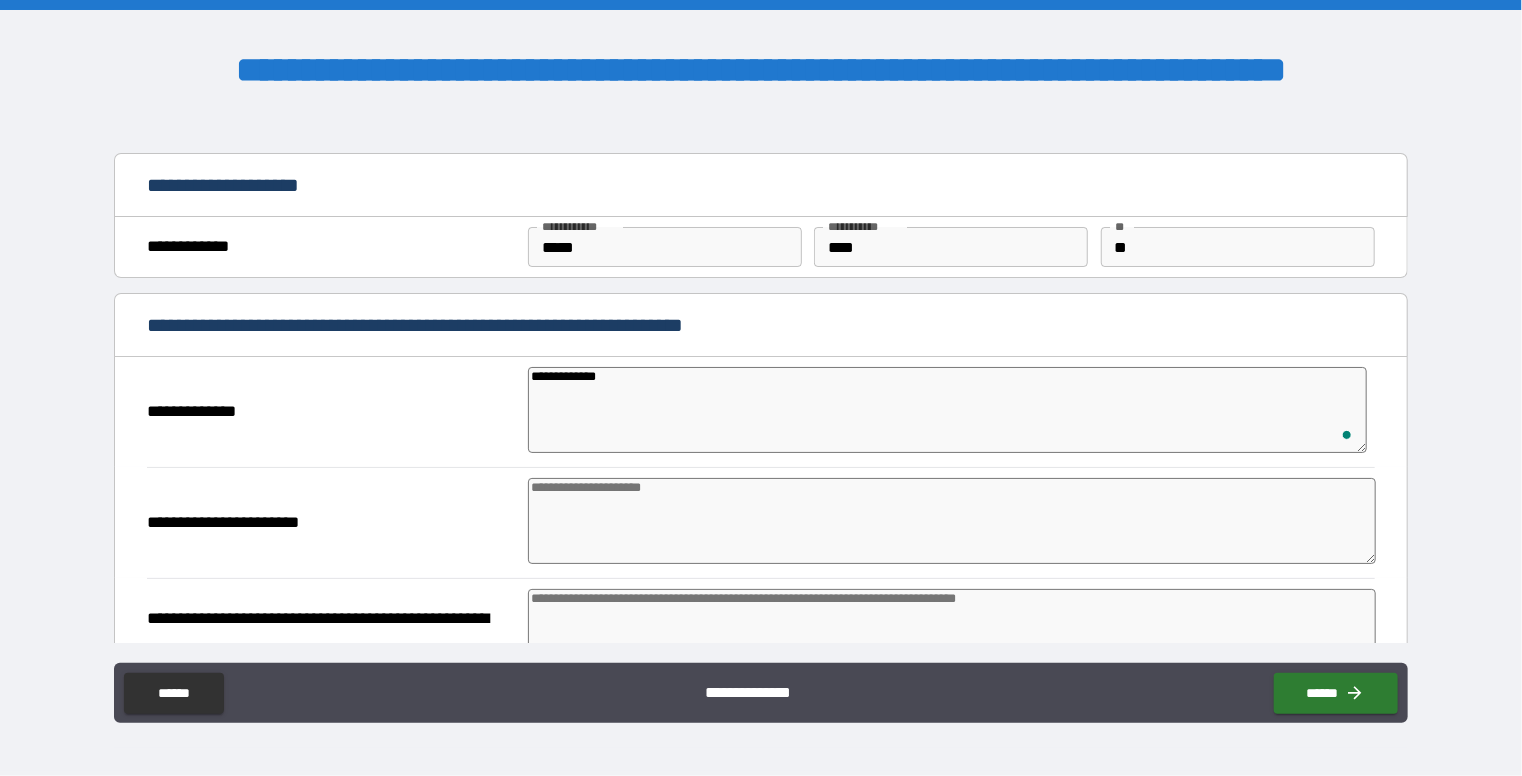 type on "*" 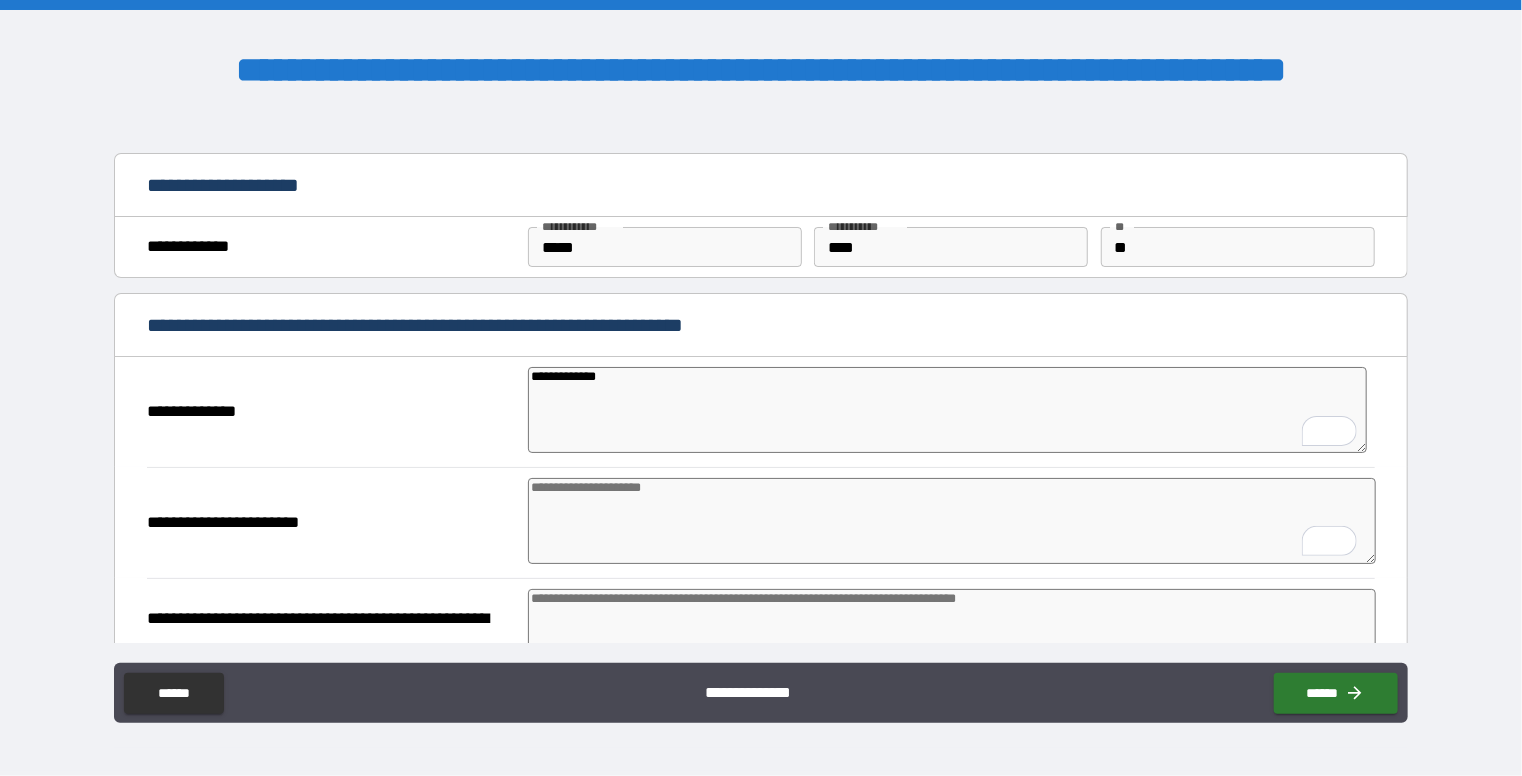 type on "*" 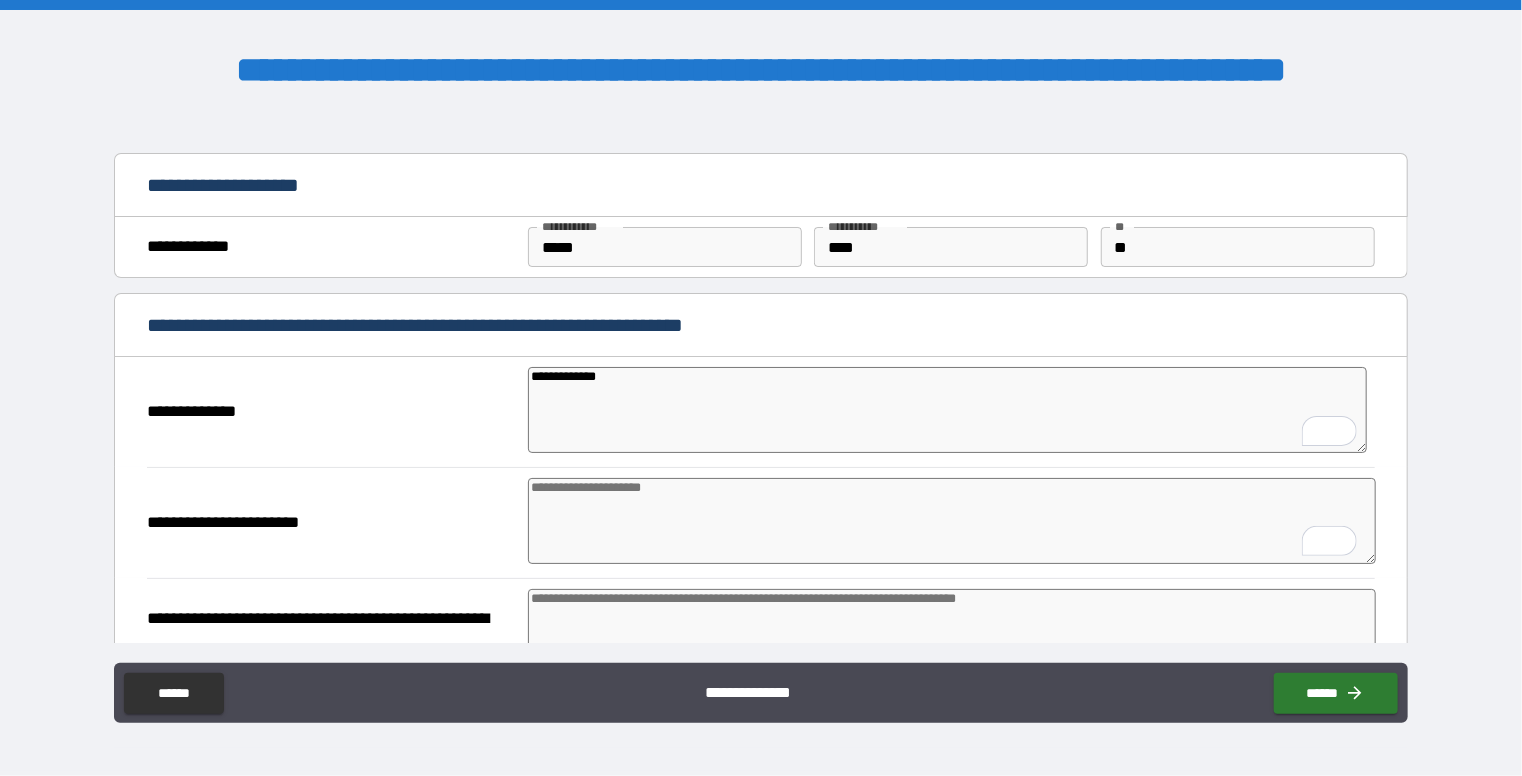 type on "*" 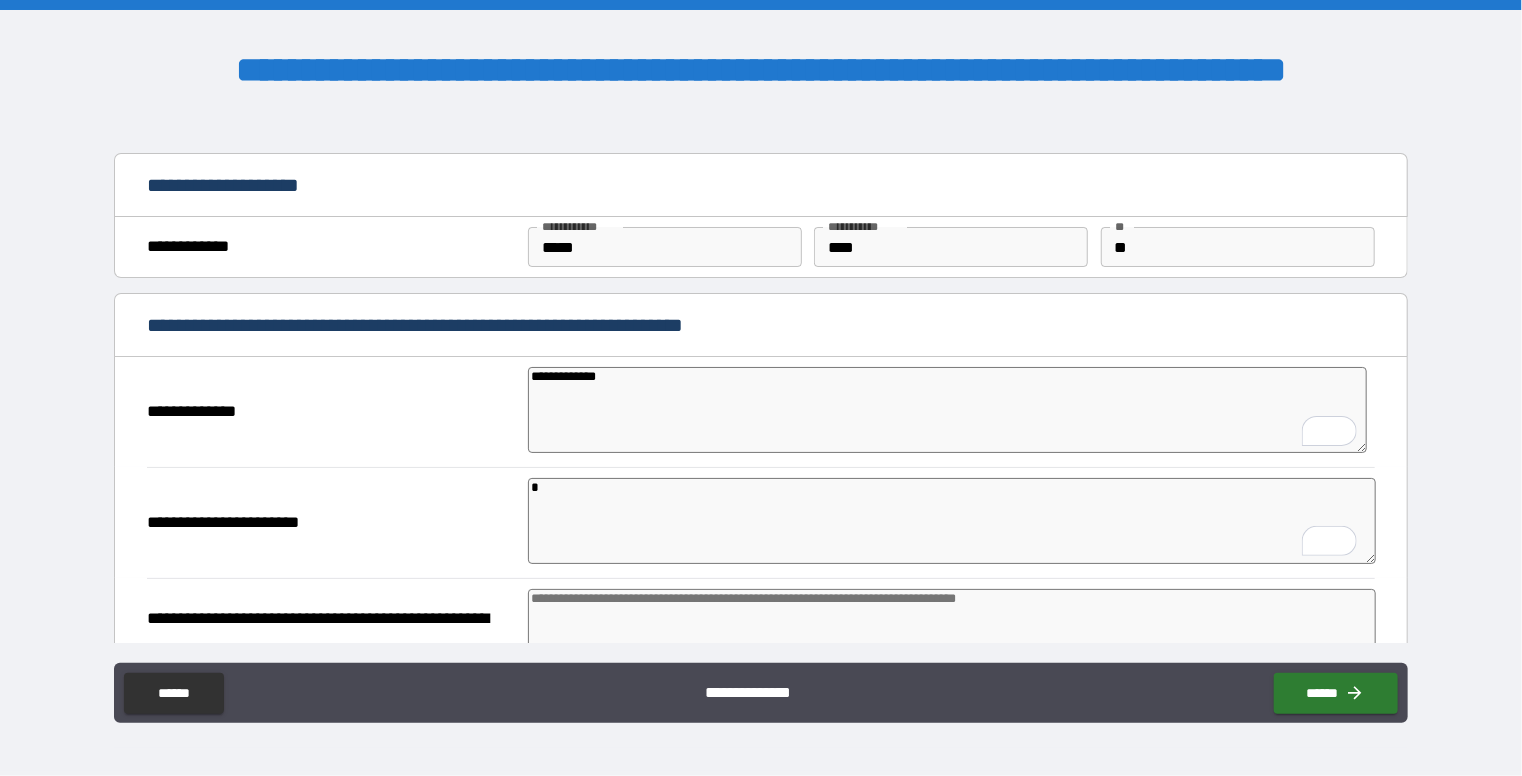 type on "**" 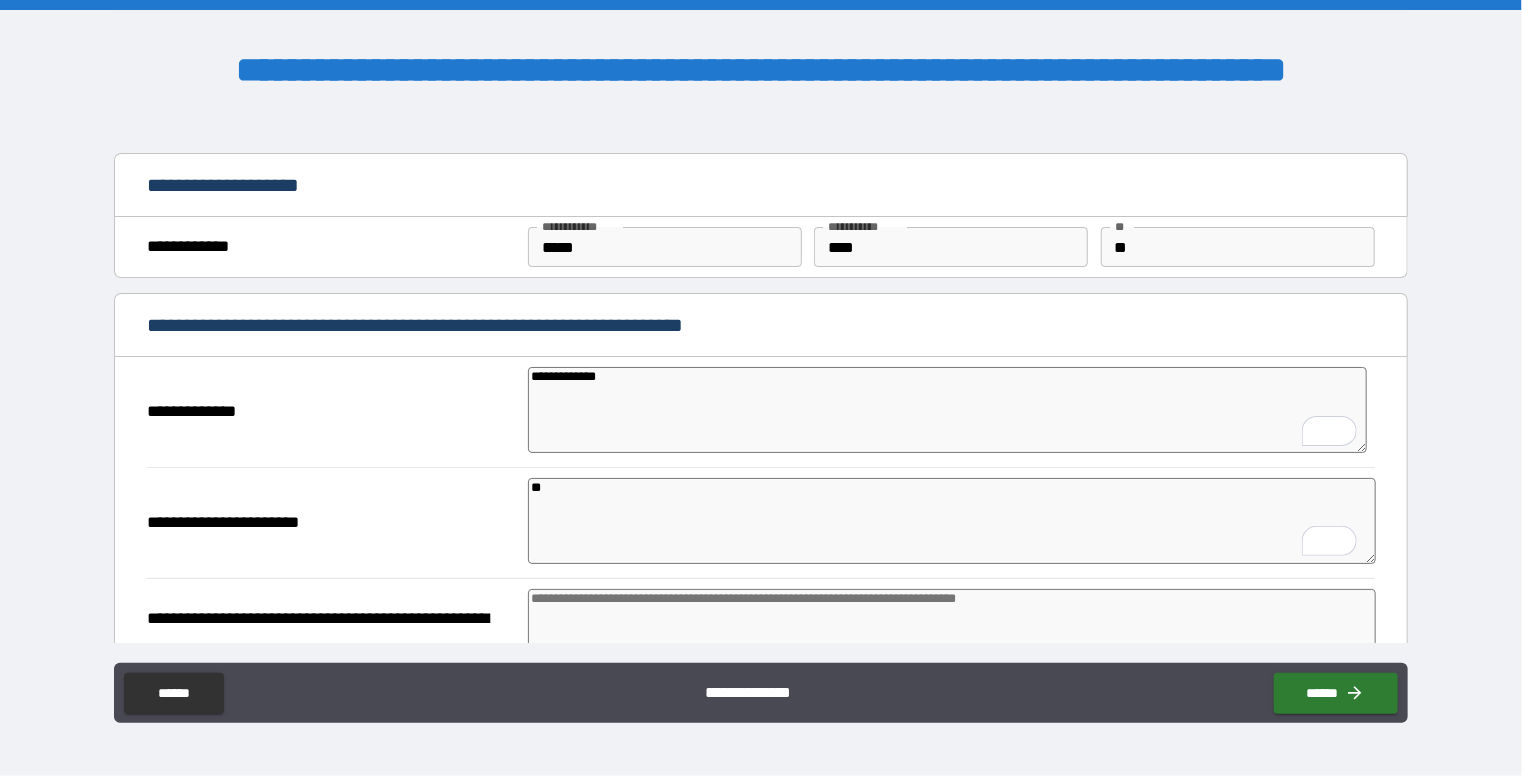 type on "*" 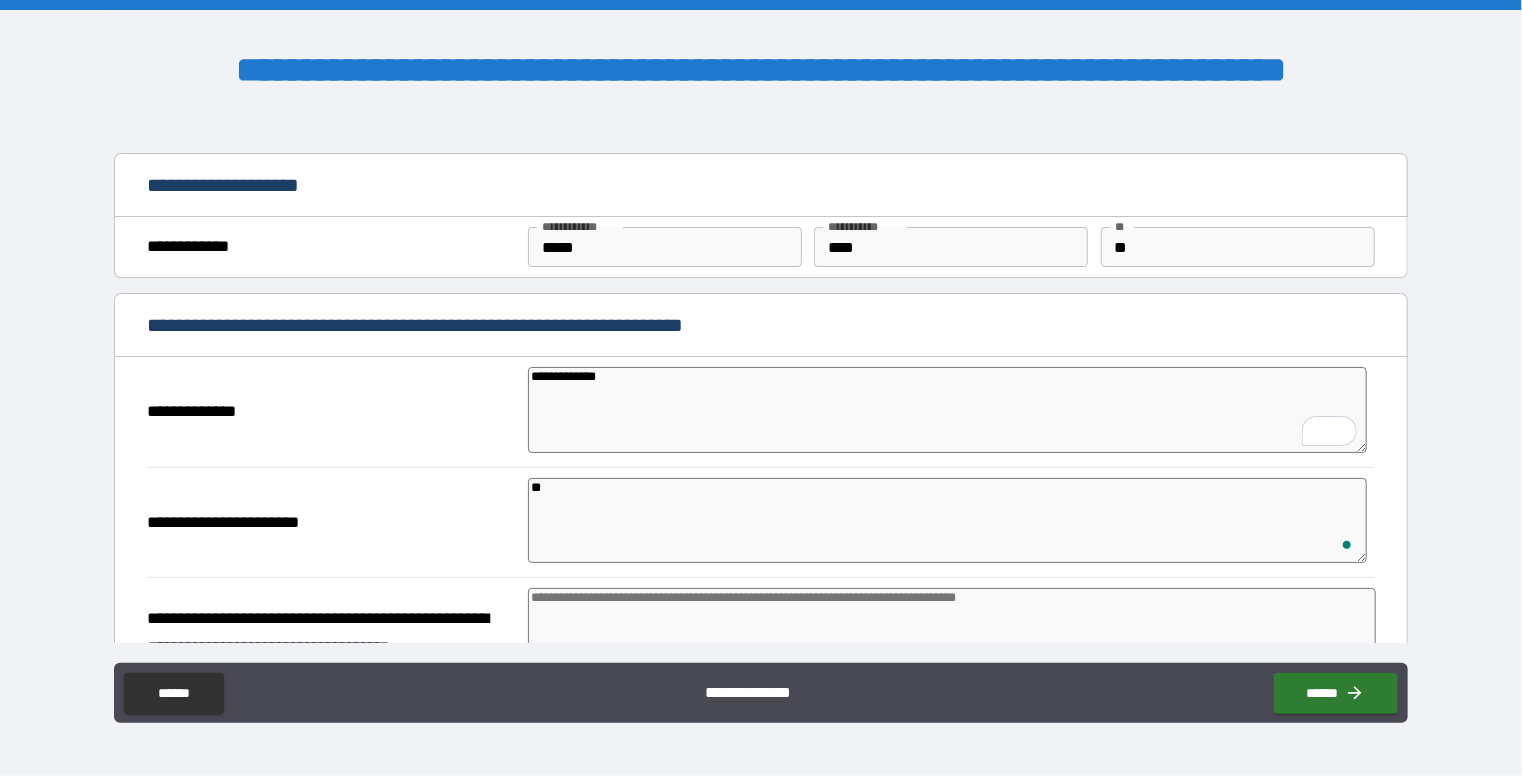 type on "*" 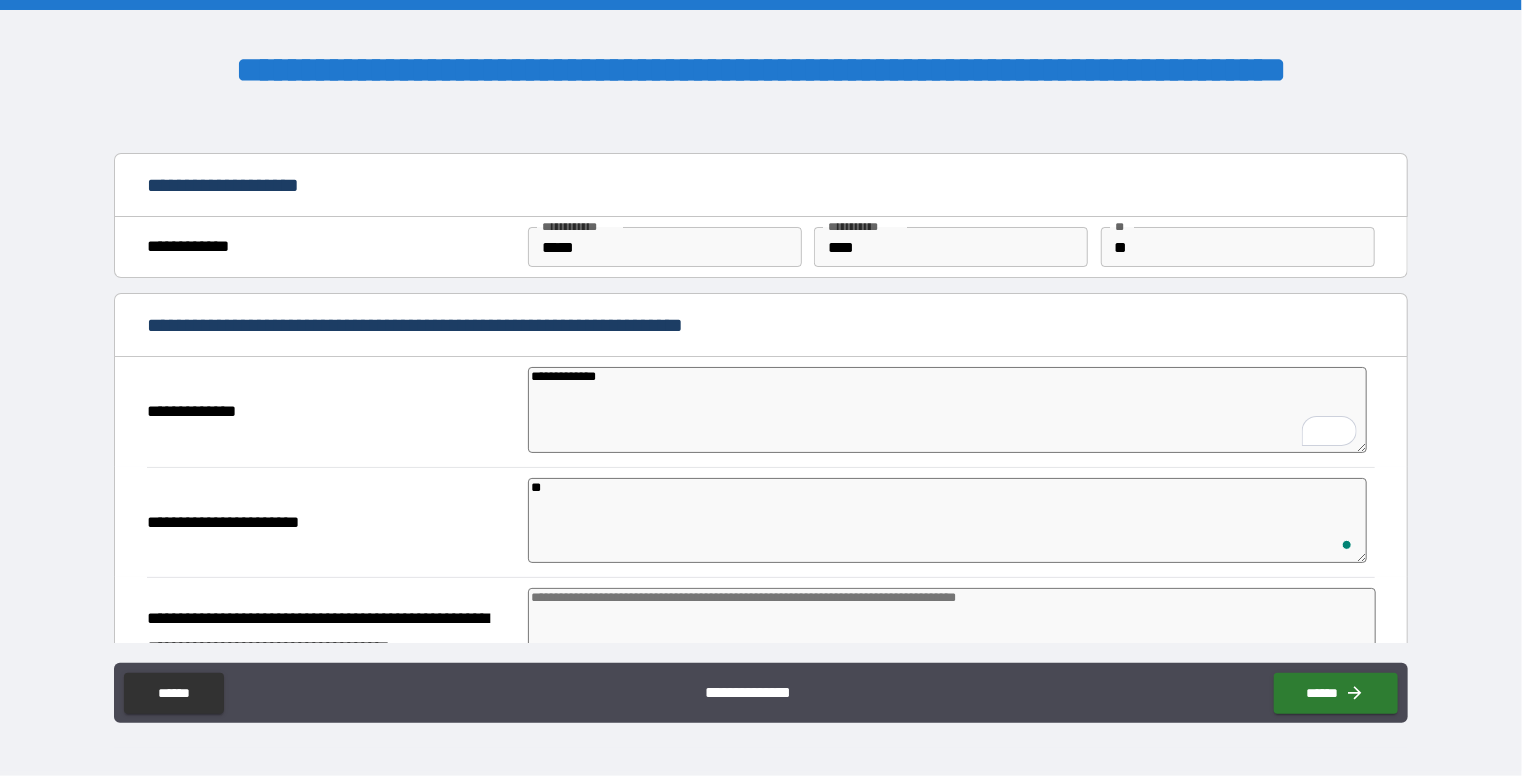 type on "*" 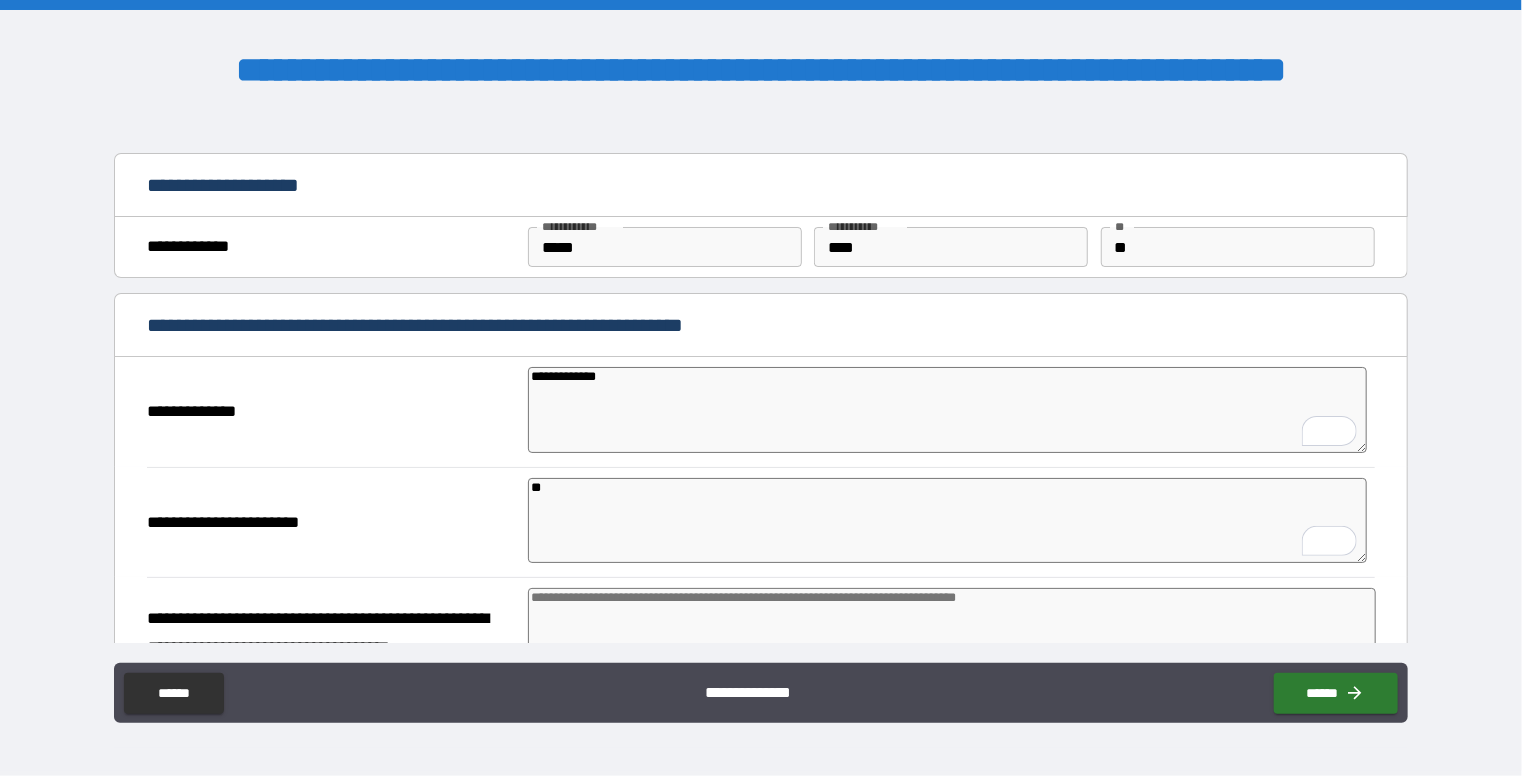 type on "*" 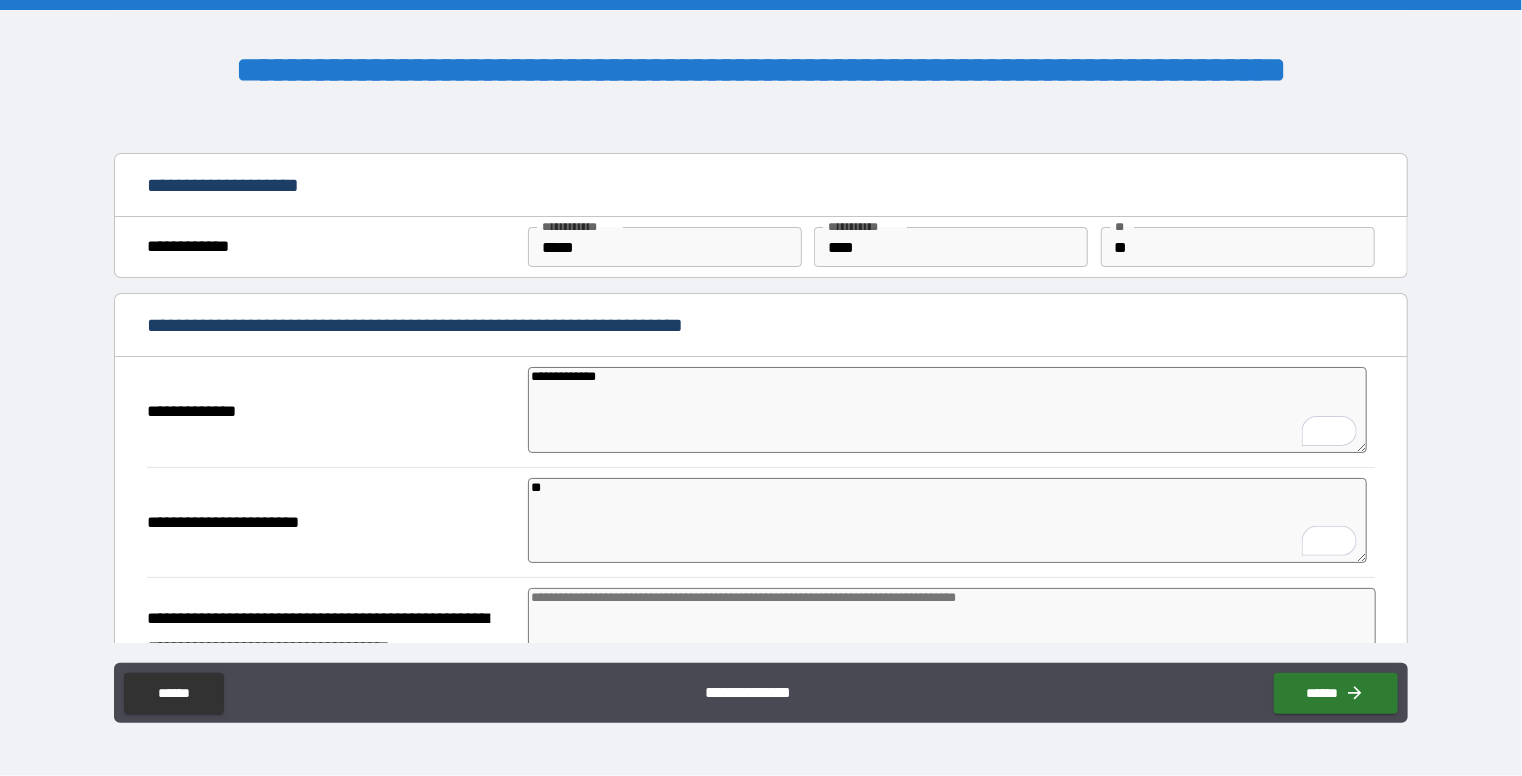 type on "***" 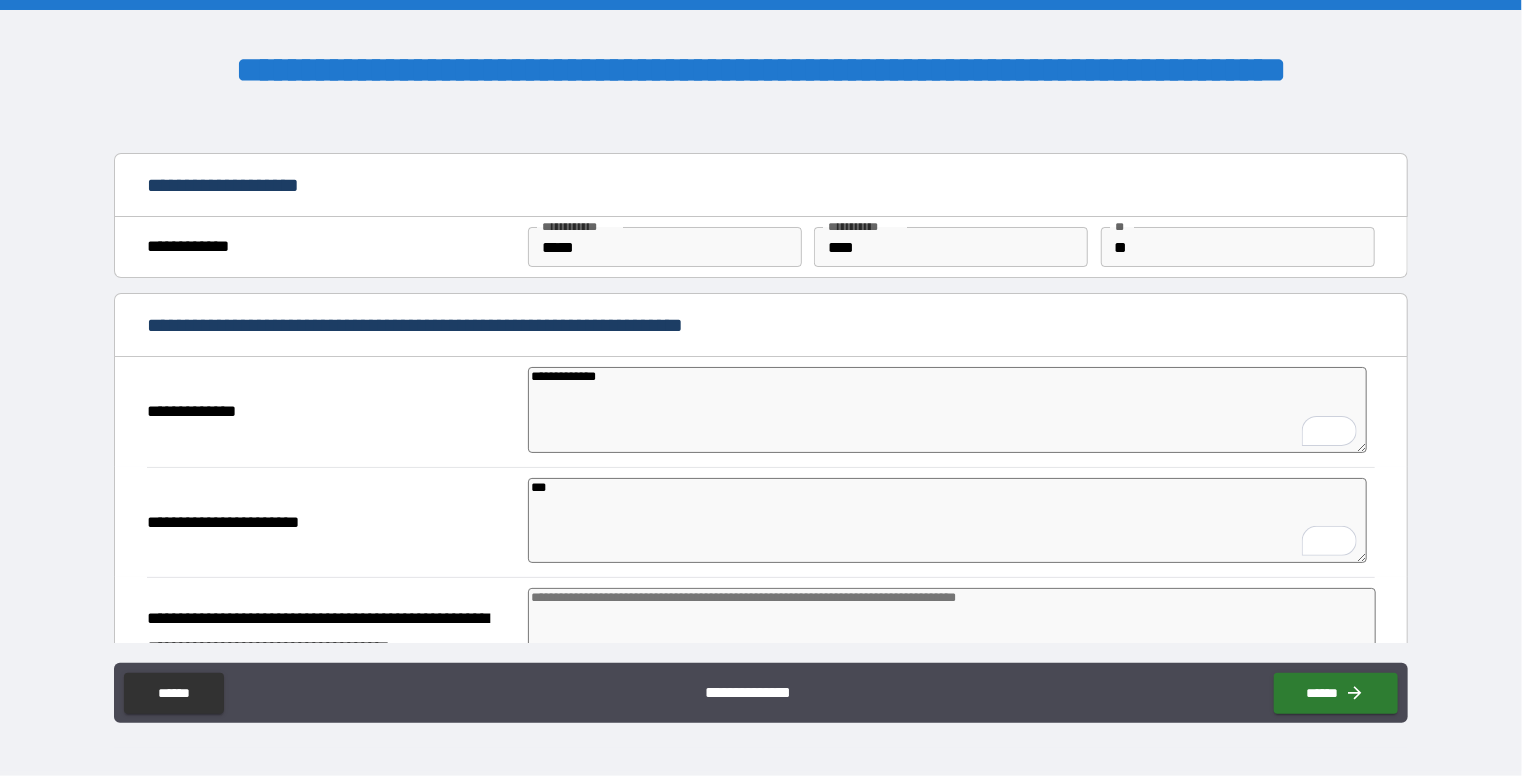 type on "*" 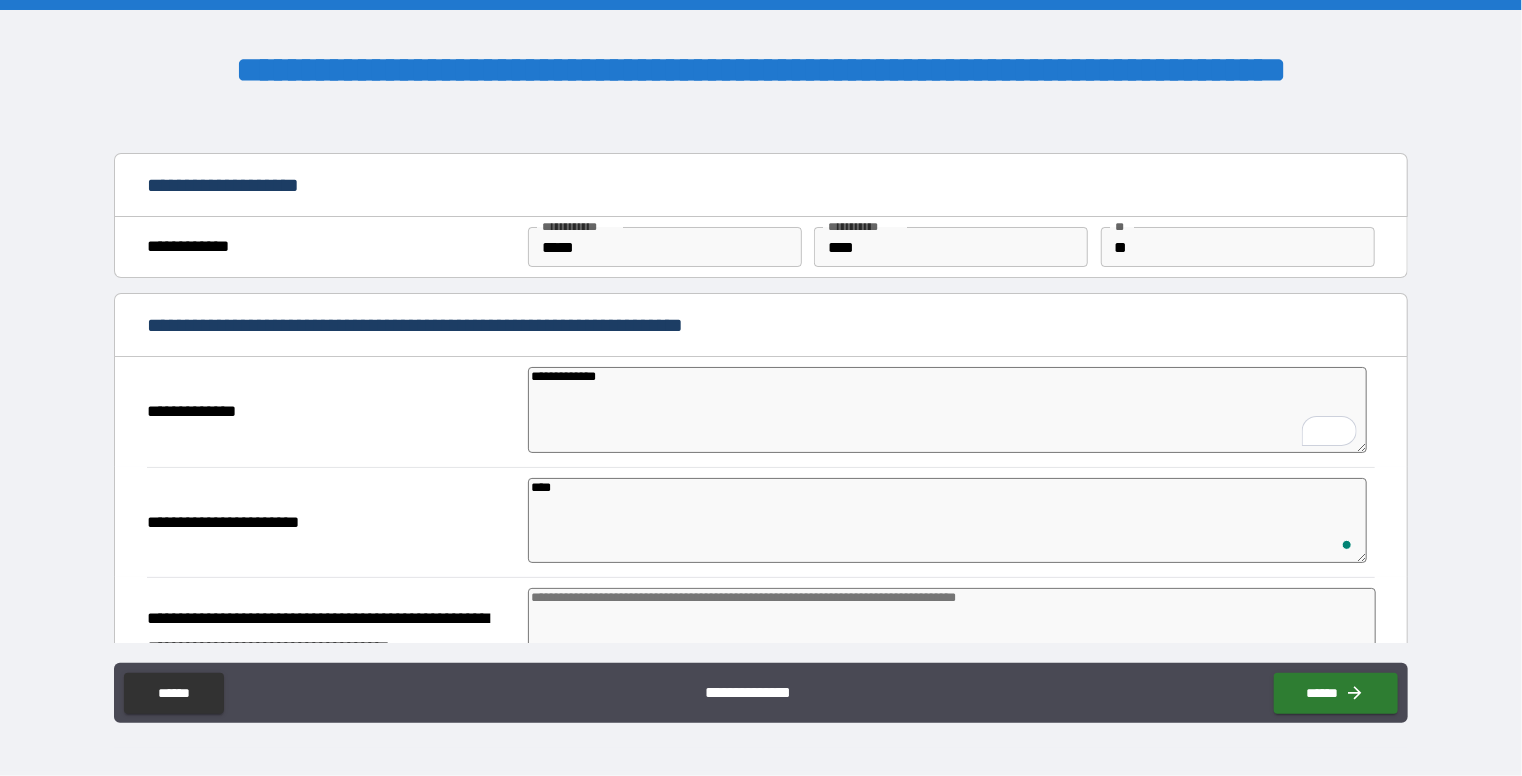 type on "*" 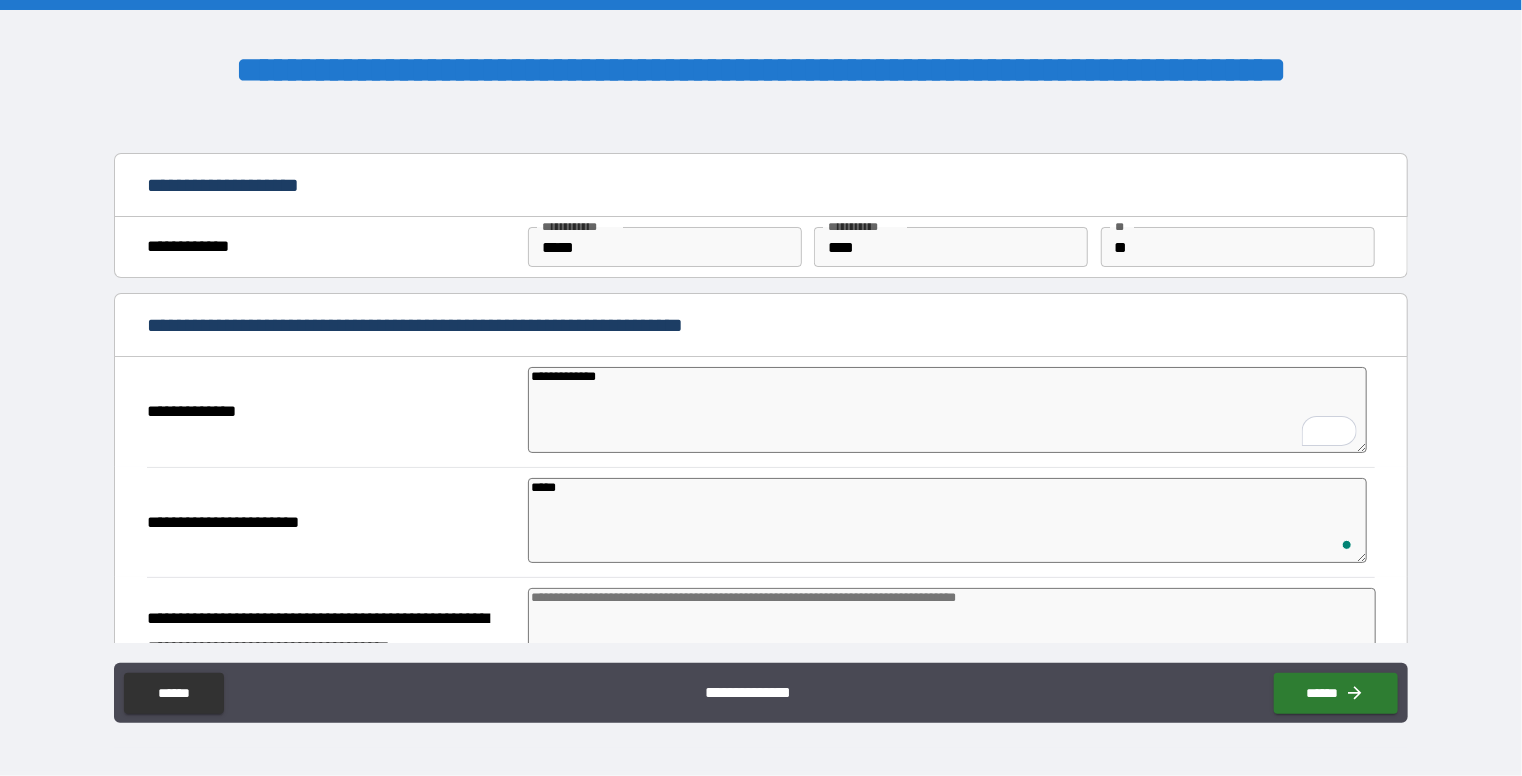 type on "*" 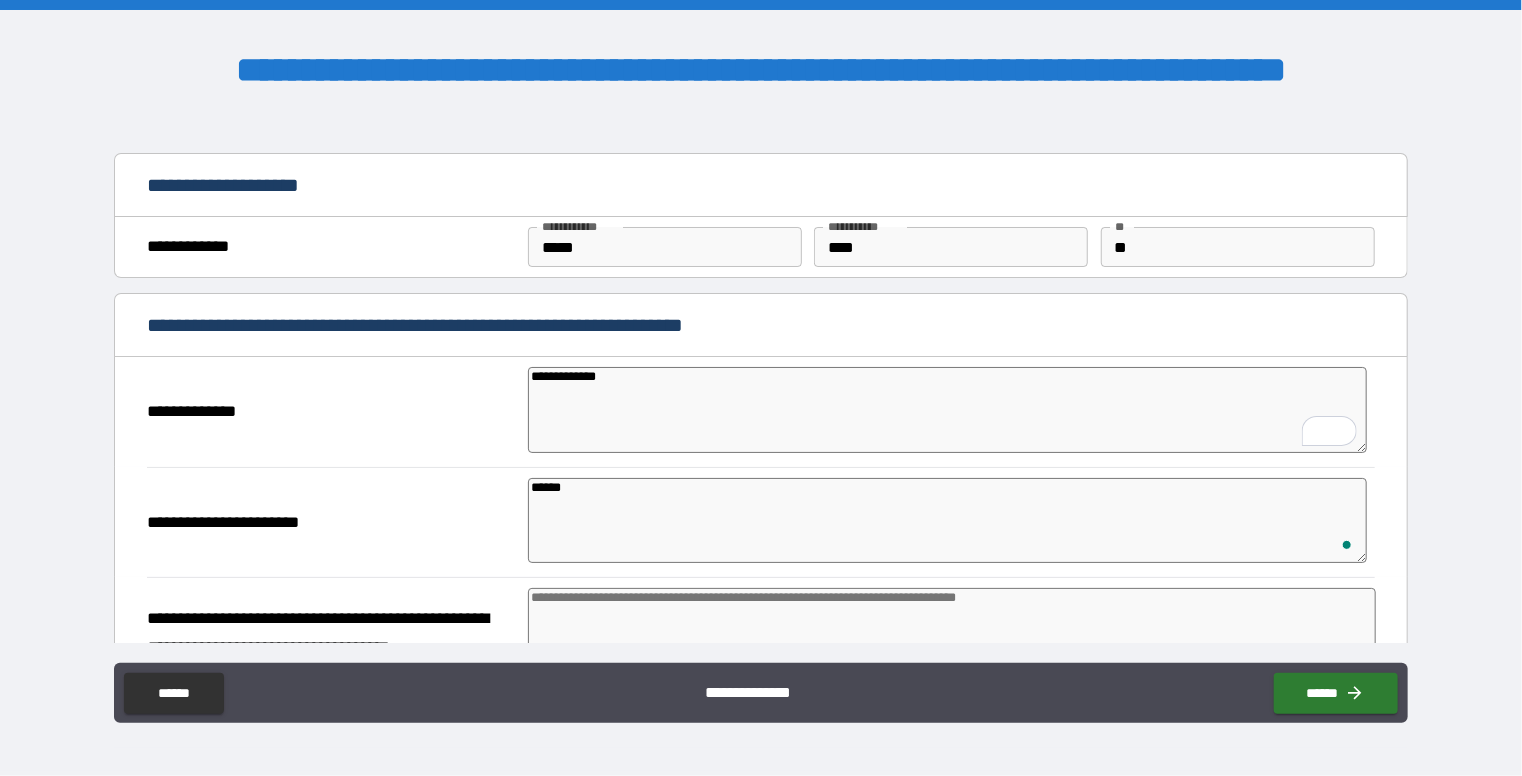 type on "*" 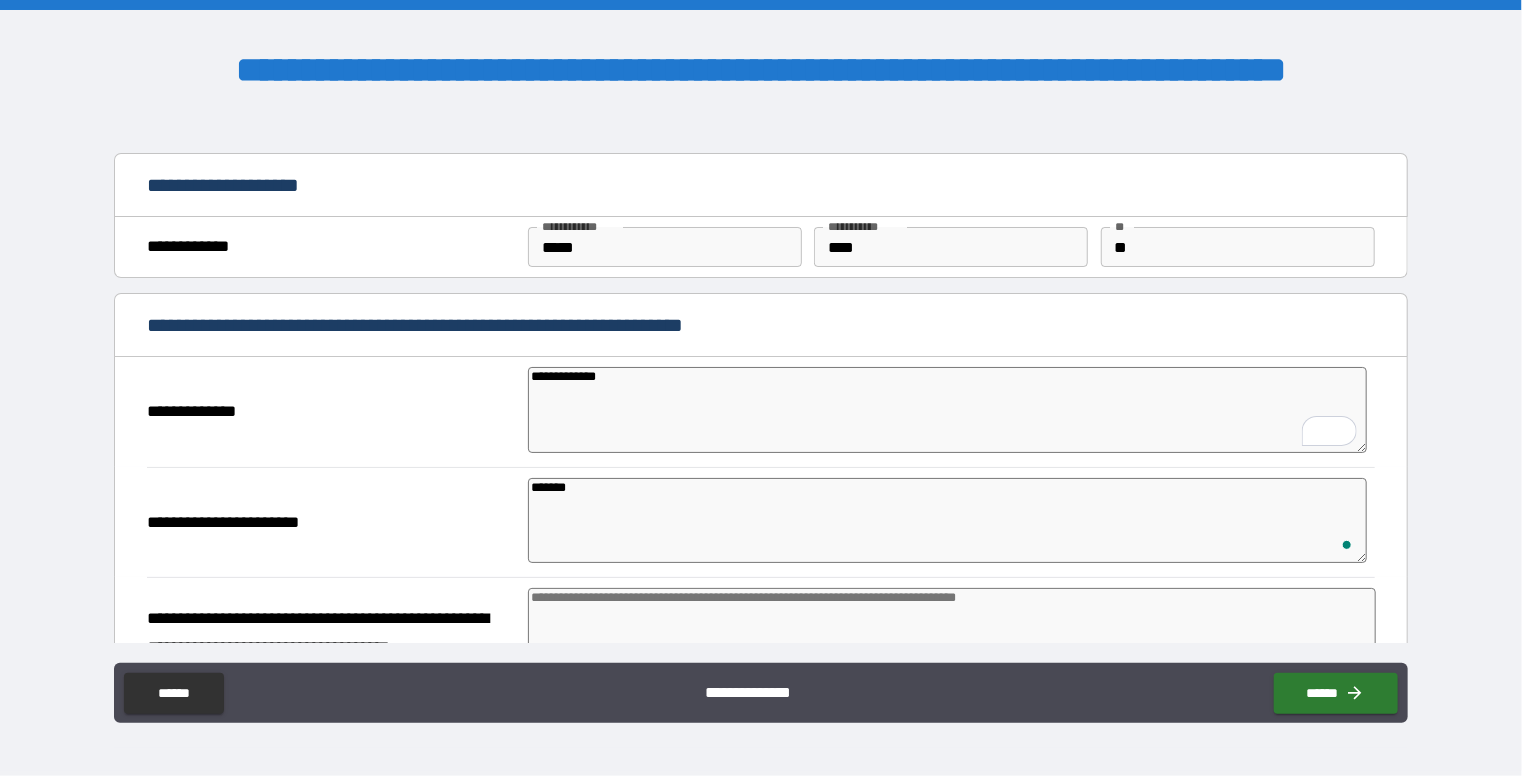 type on "*" 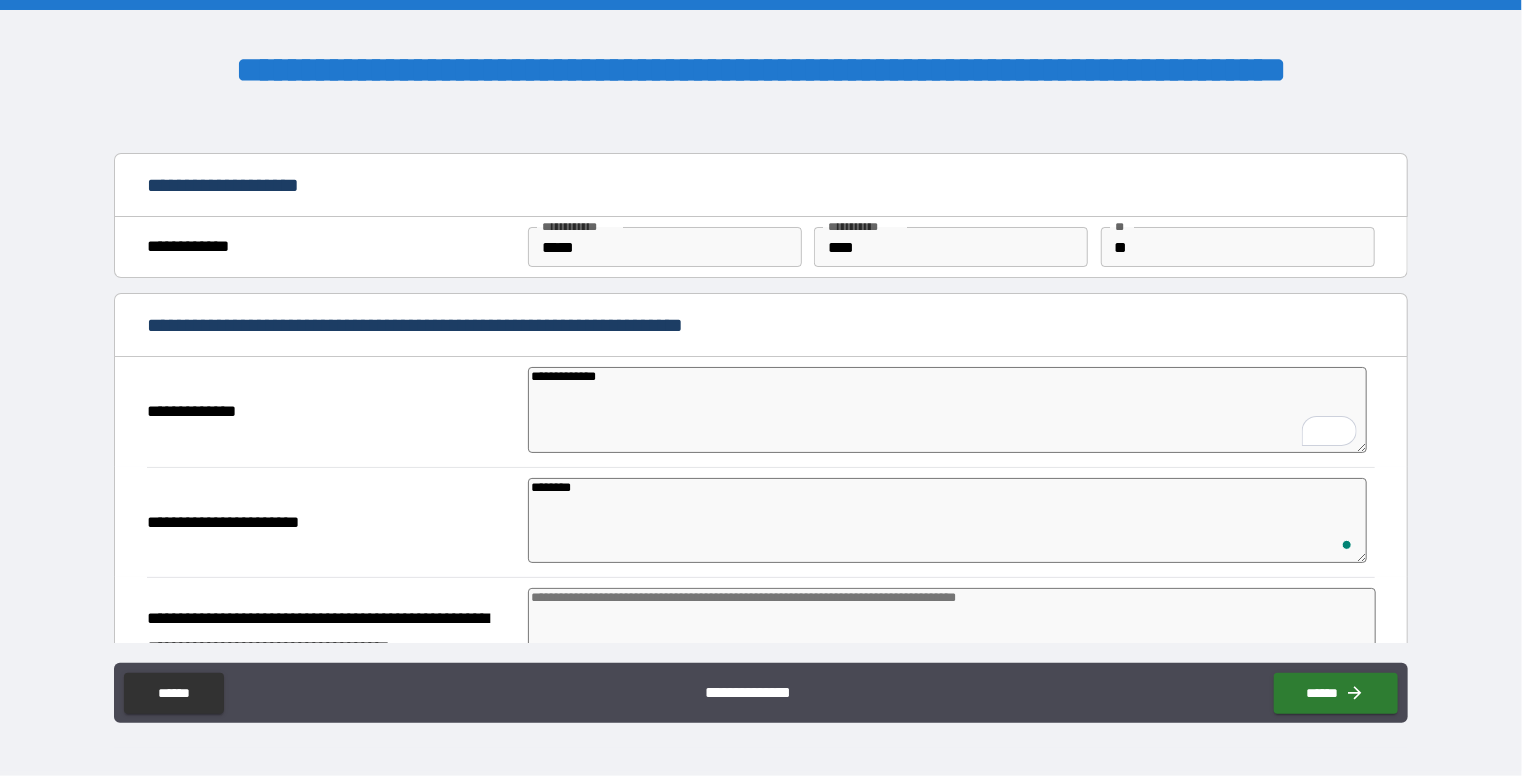 type on "*" 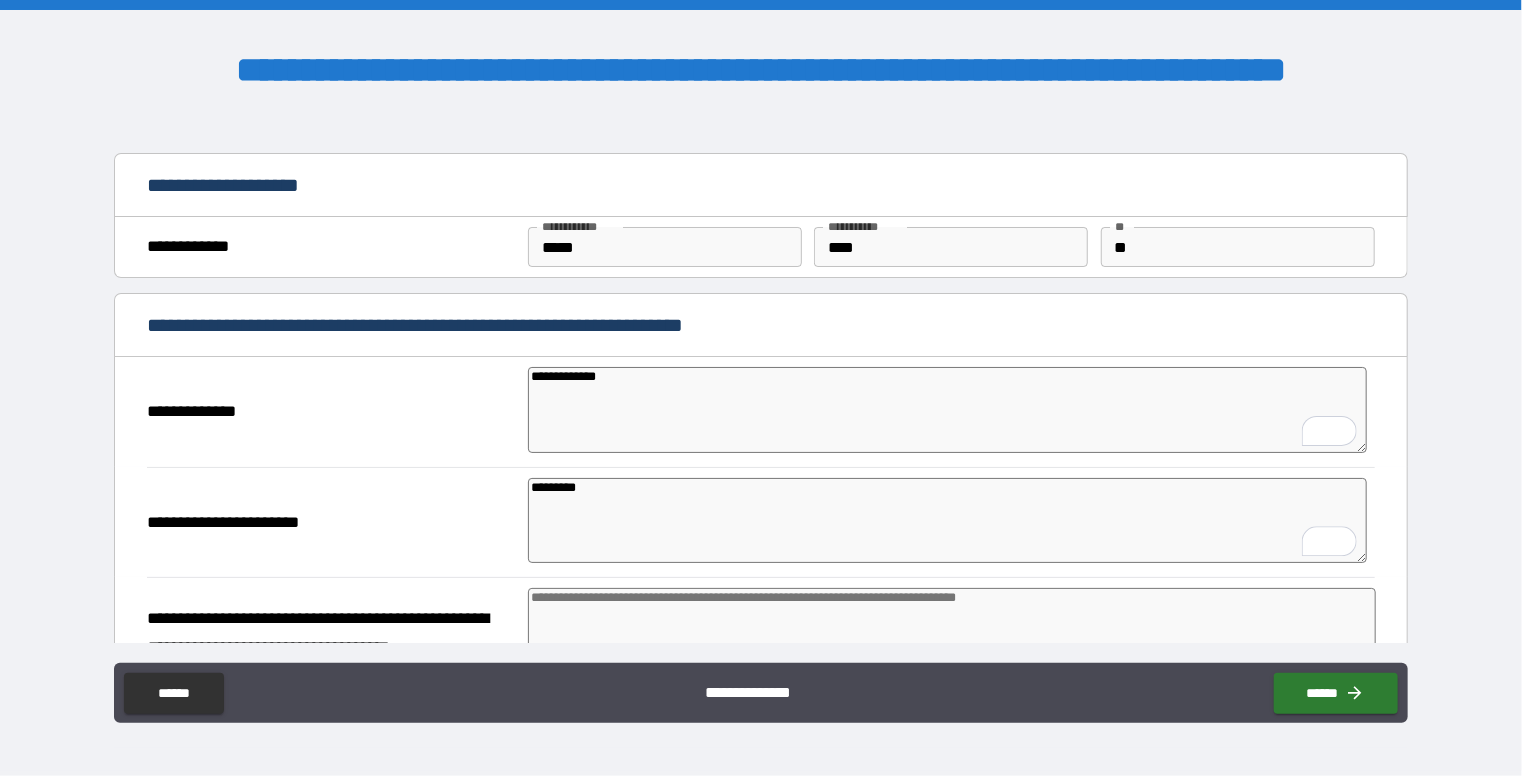 type on "*" 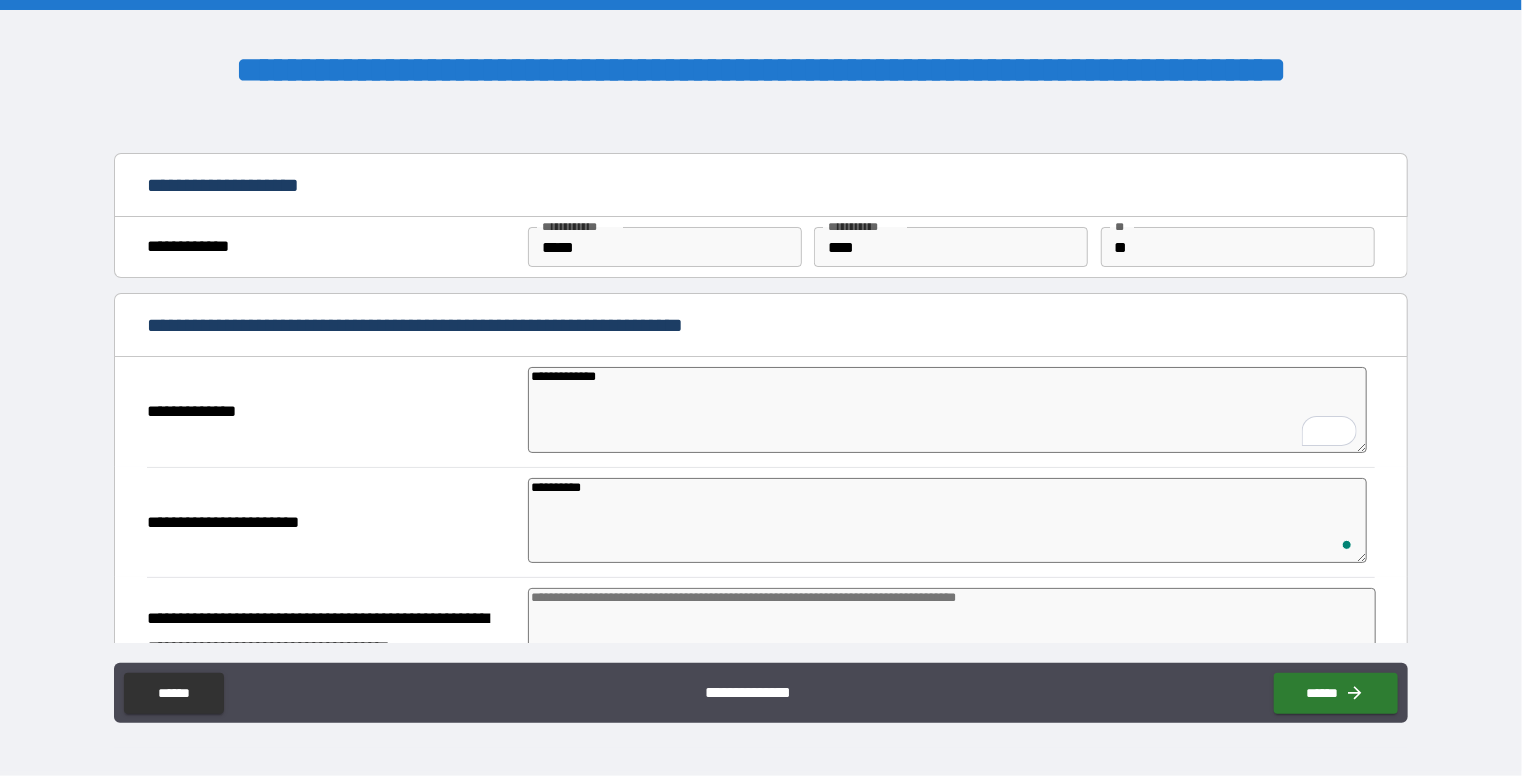 type on "*" 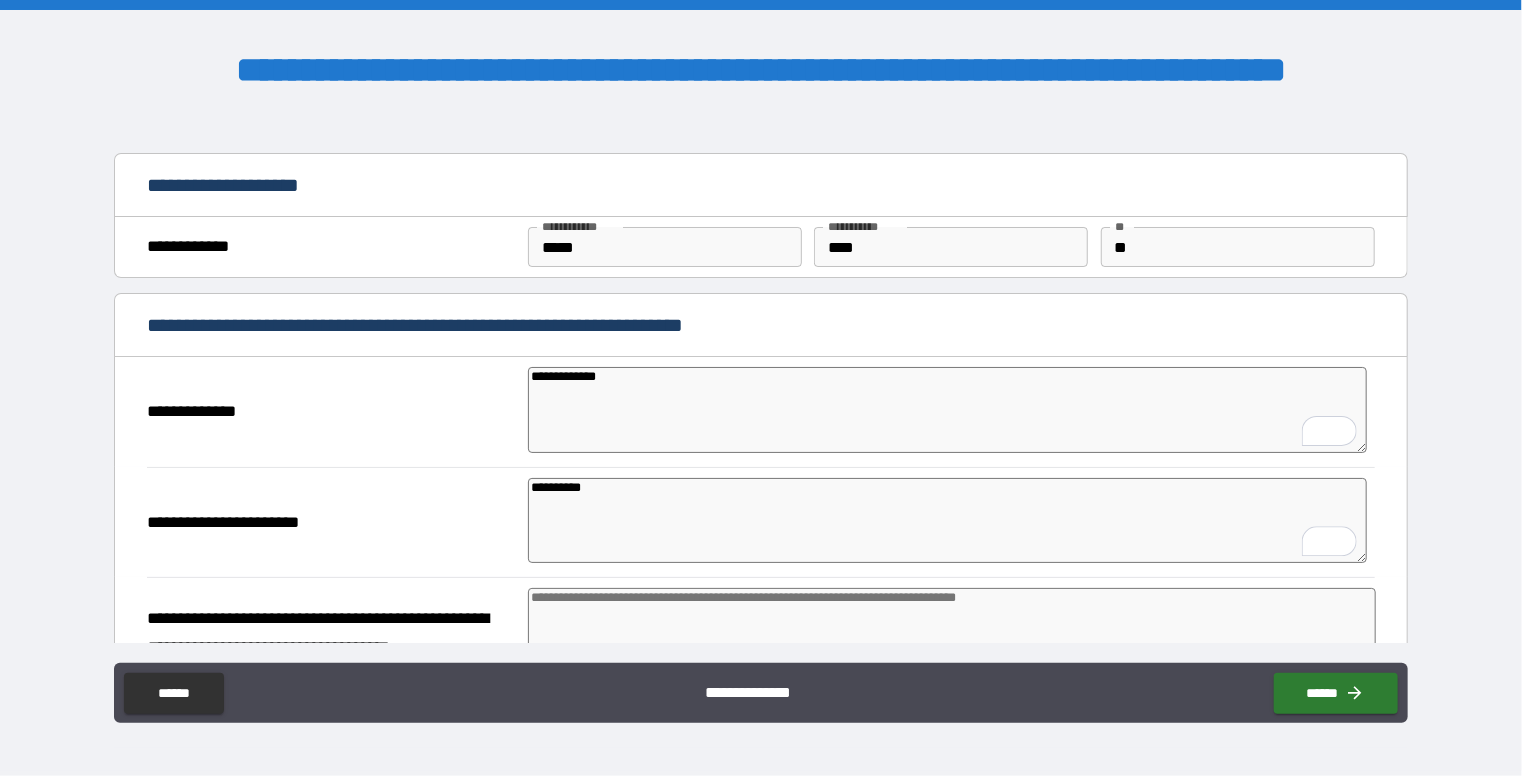 type on "**********" 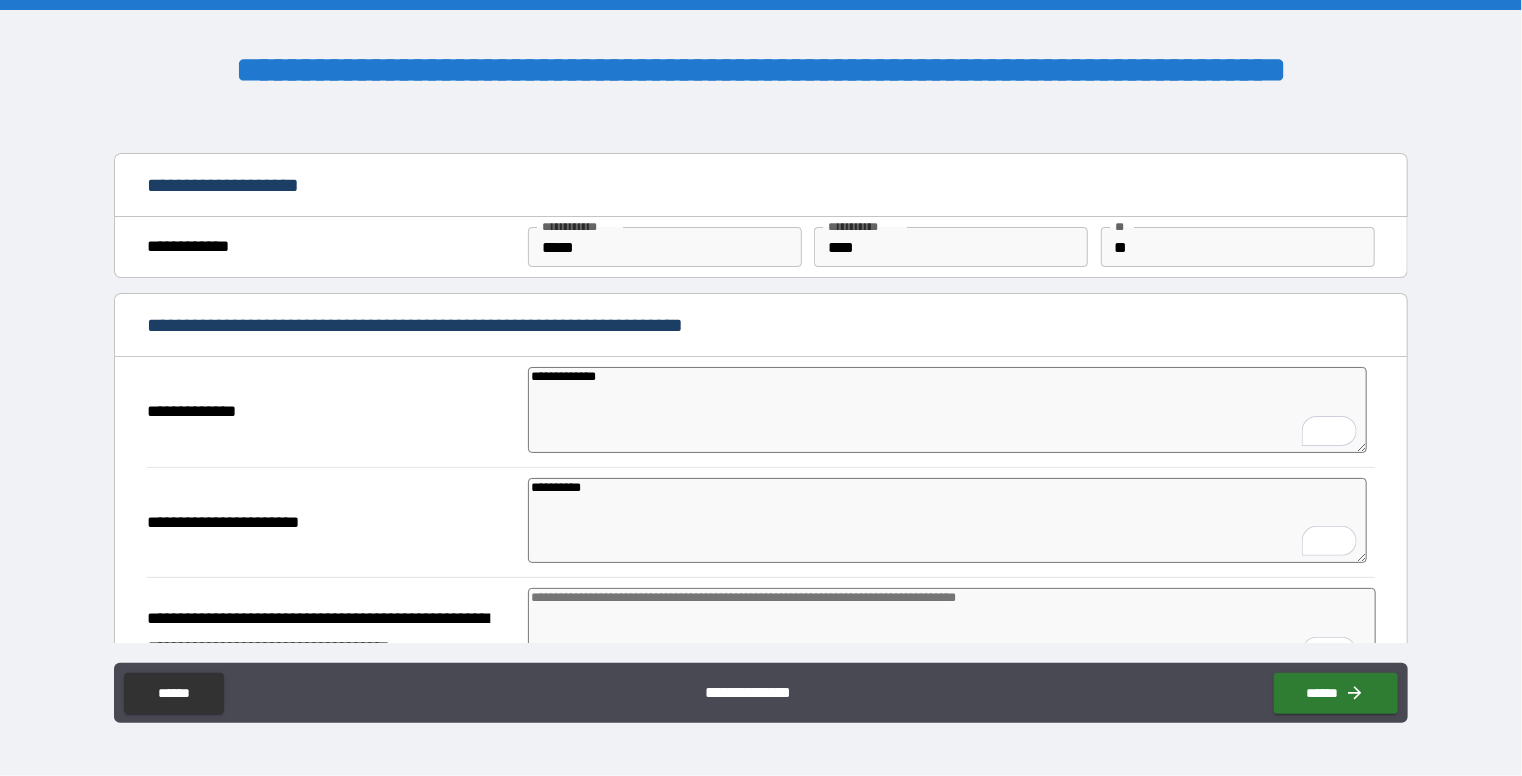 scroll, scrollTop: 73, scrollLeft: 0, axis: vertical 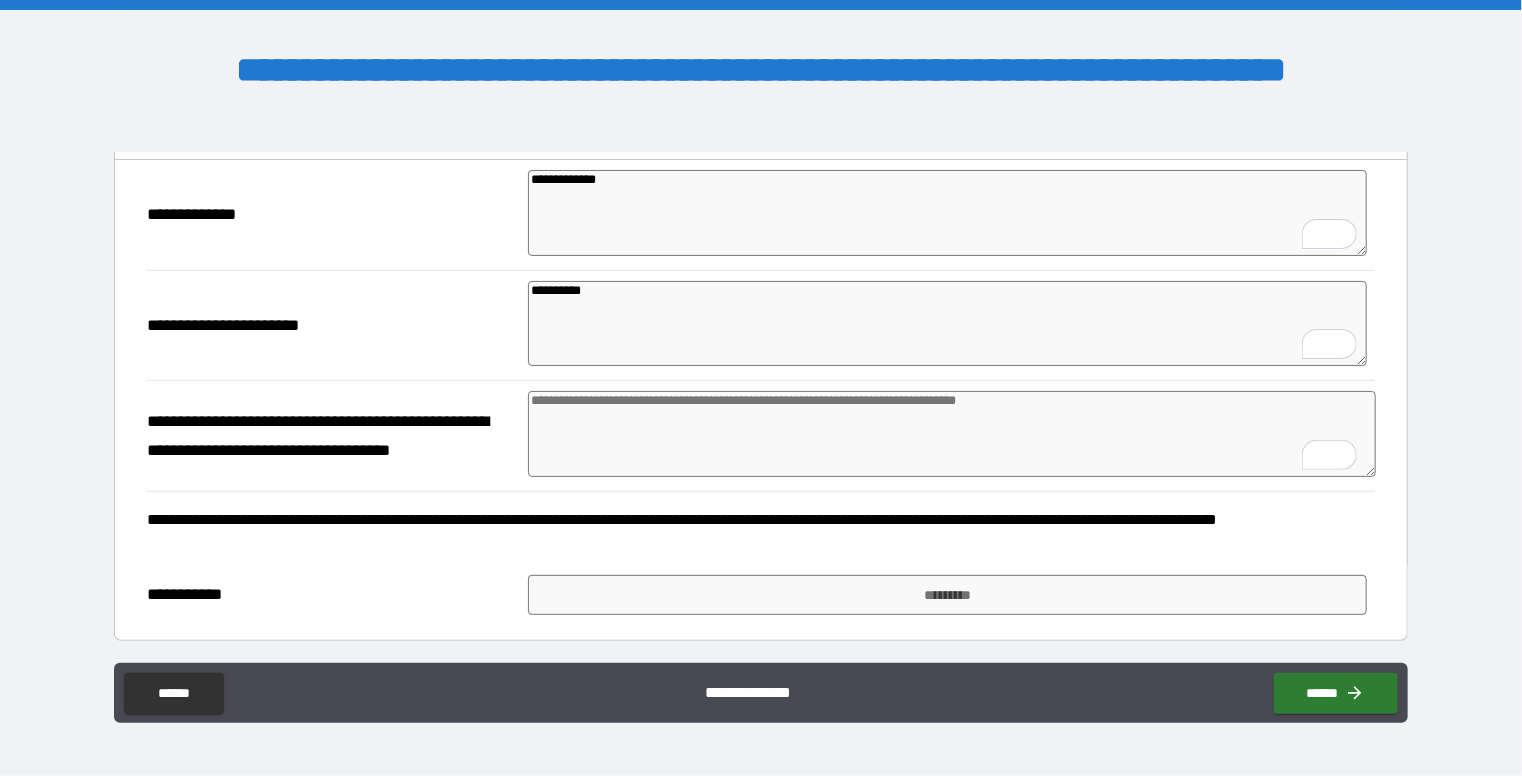 type on "*" 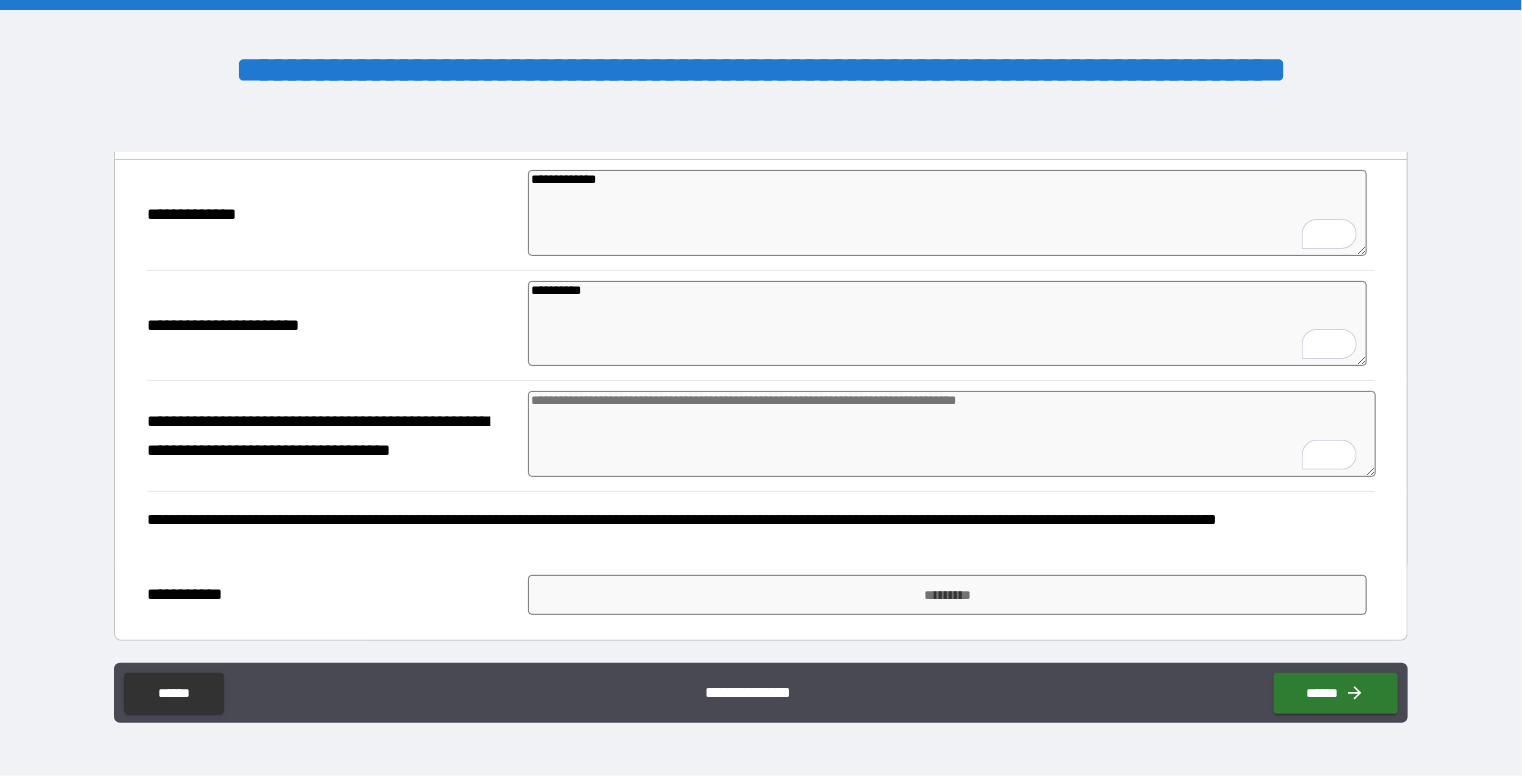 type on "*" 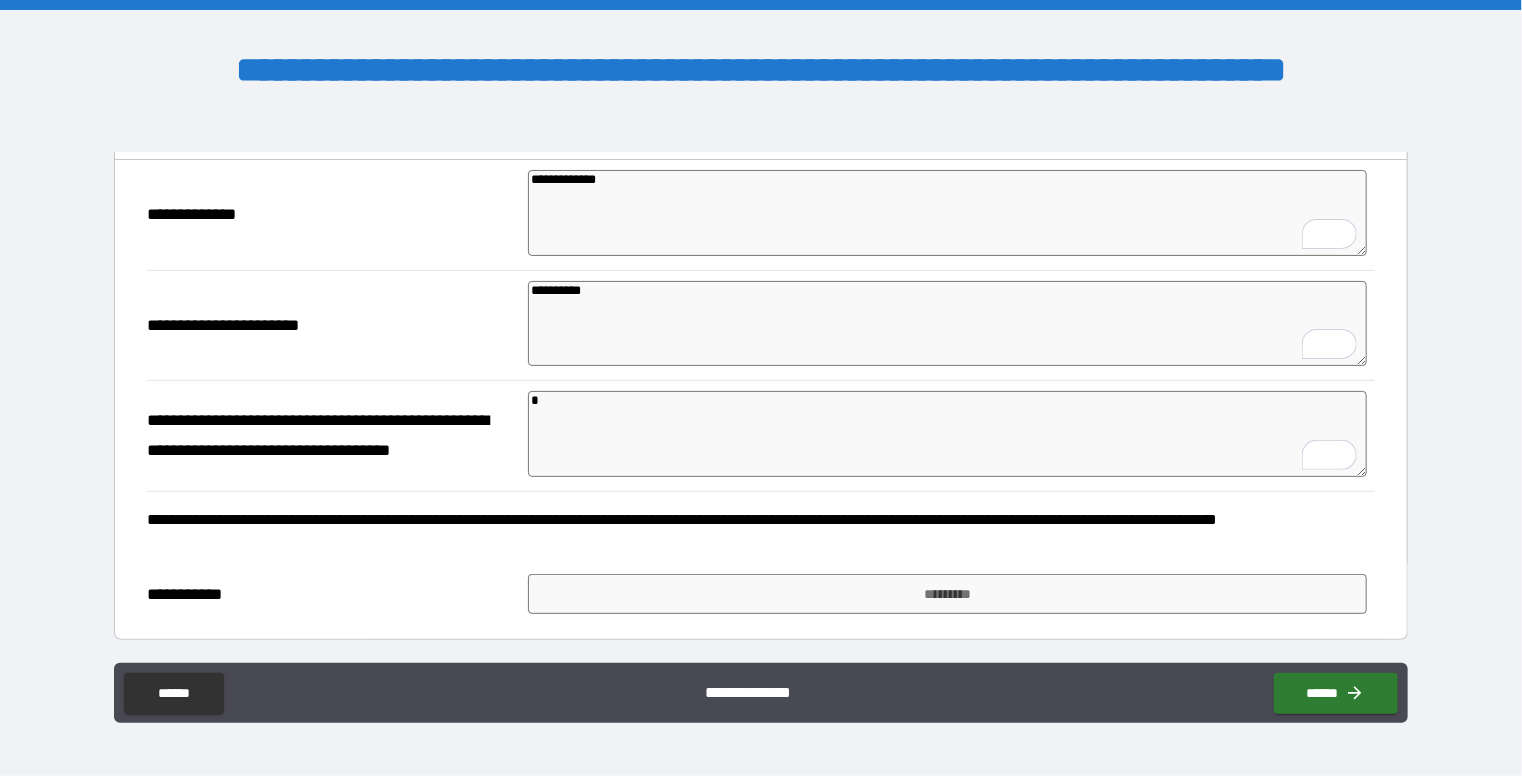 type on "*" 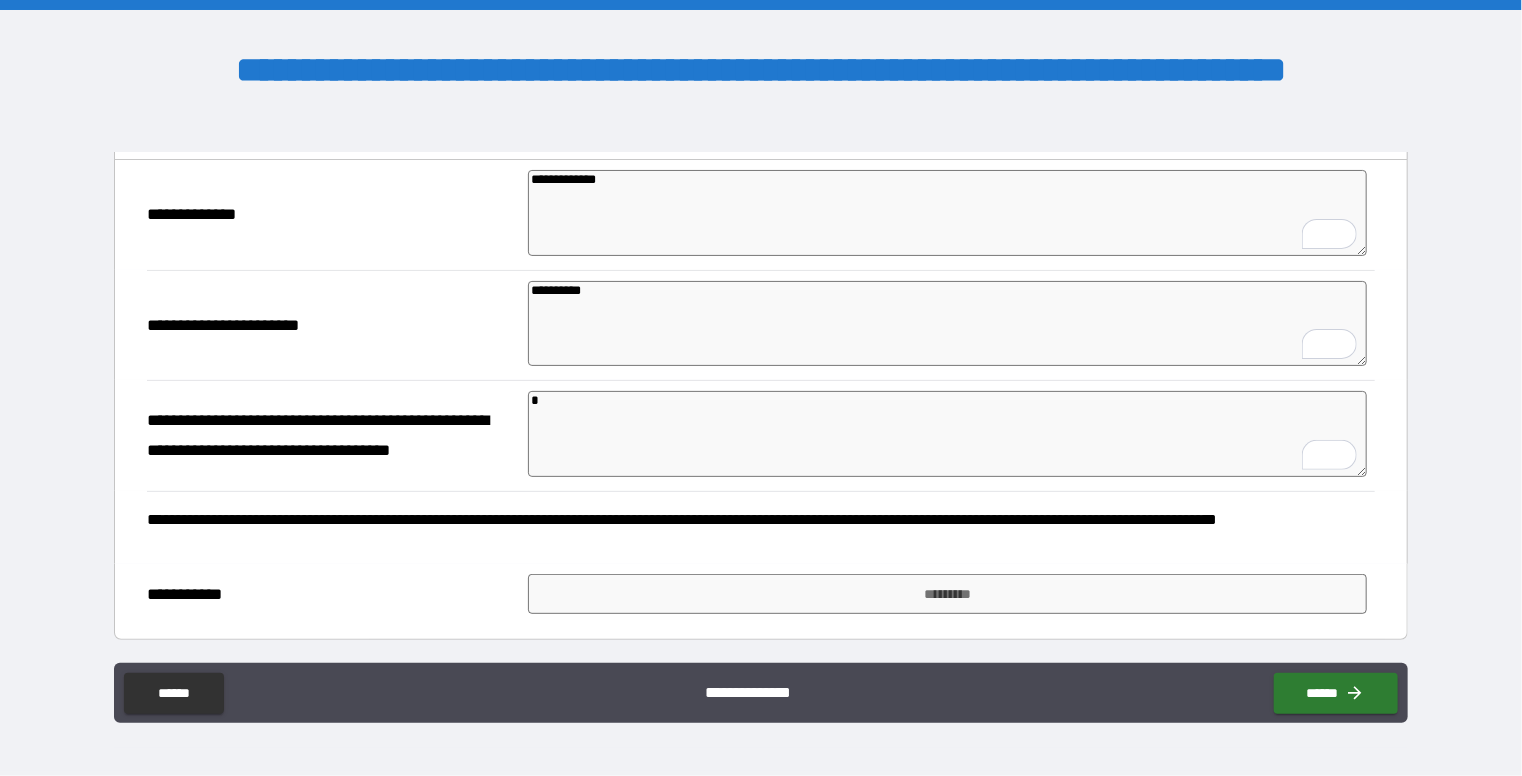 type on "*" 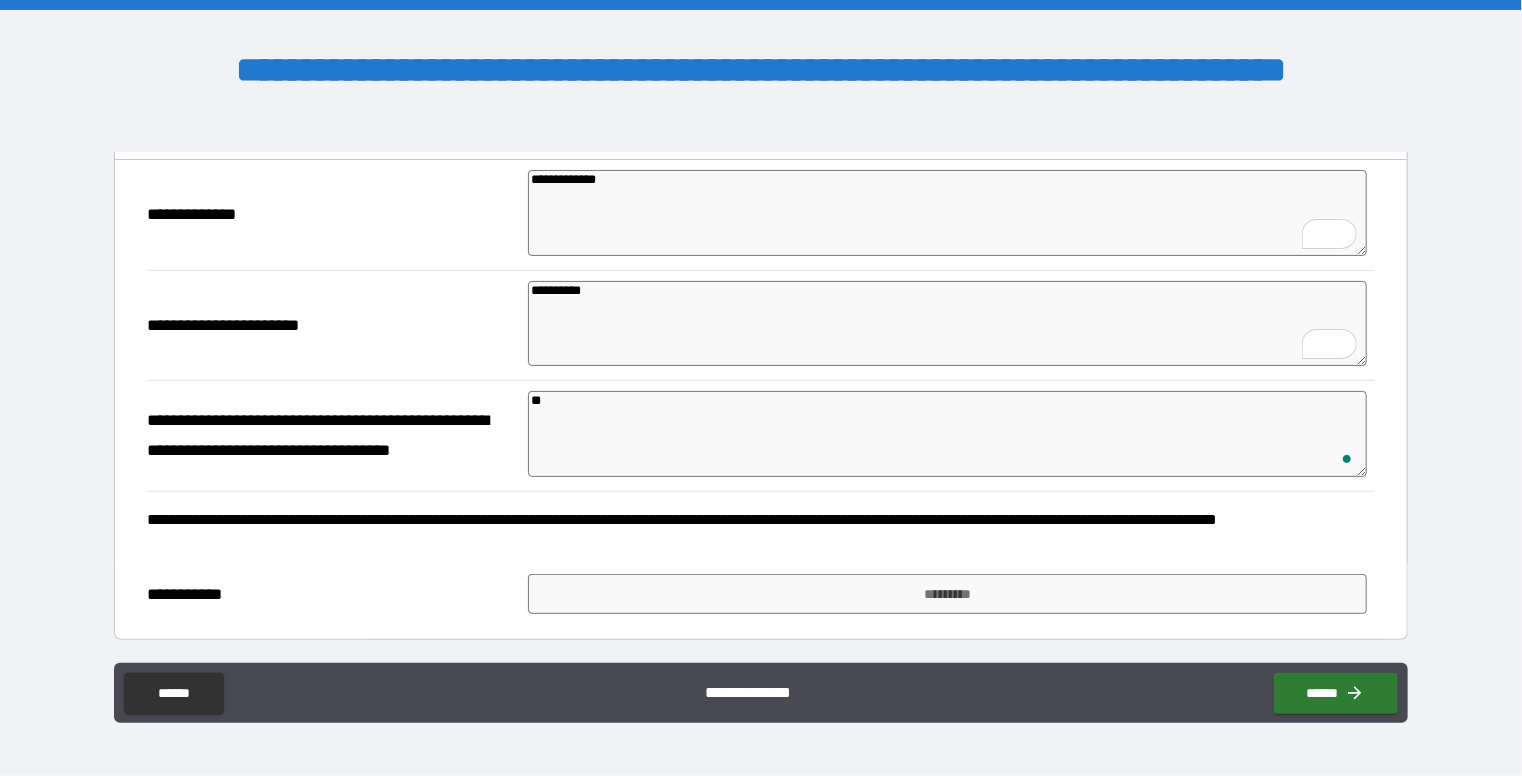 type on "*" 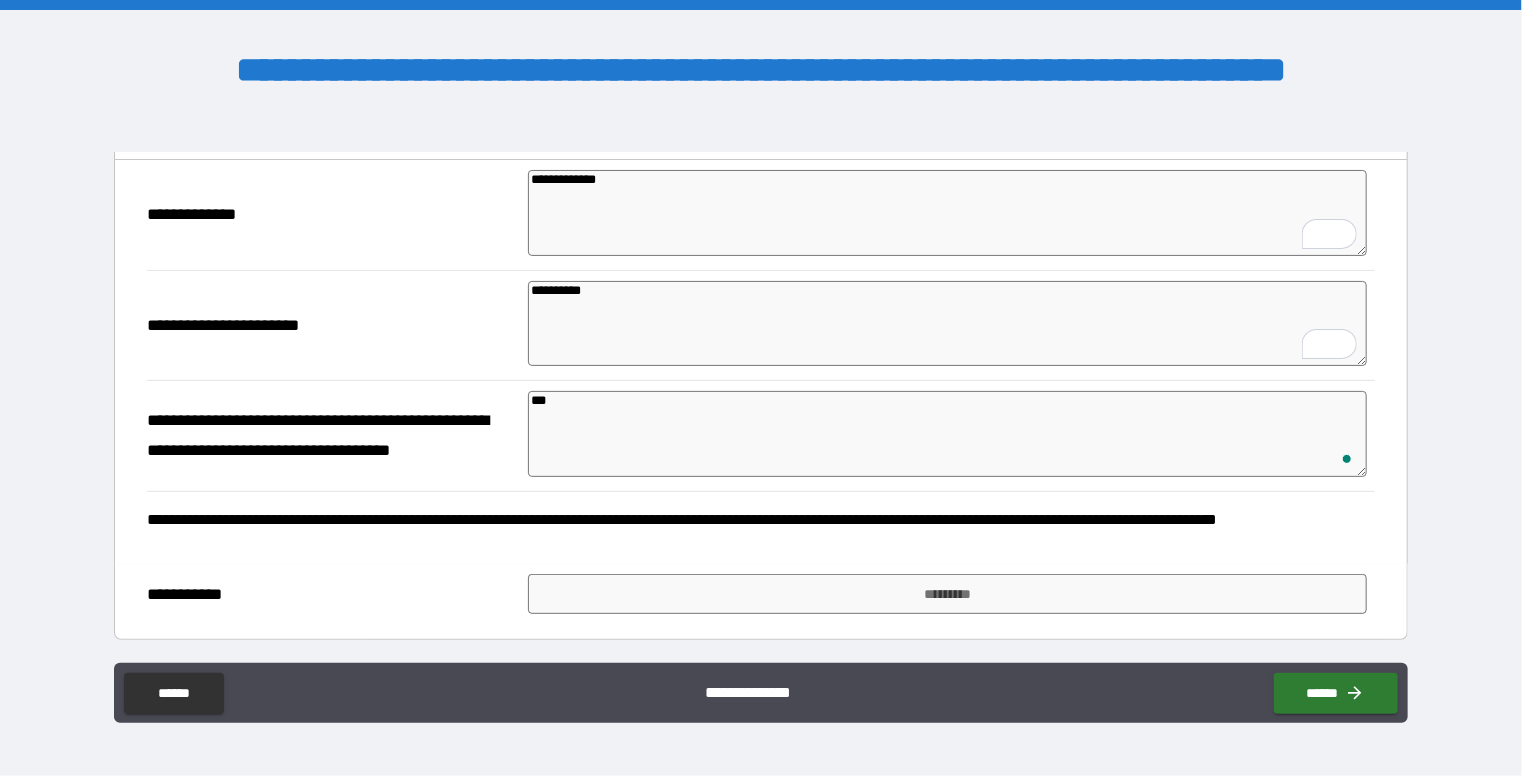 type on "*" 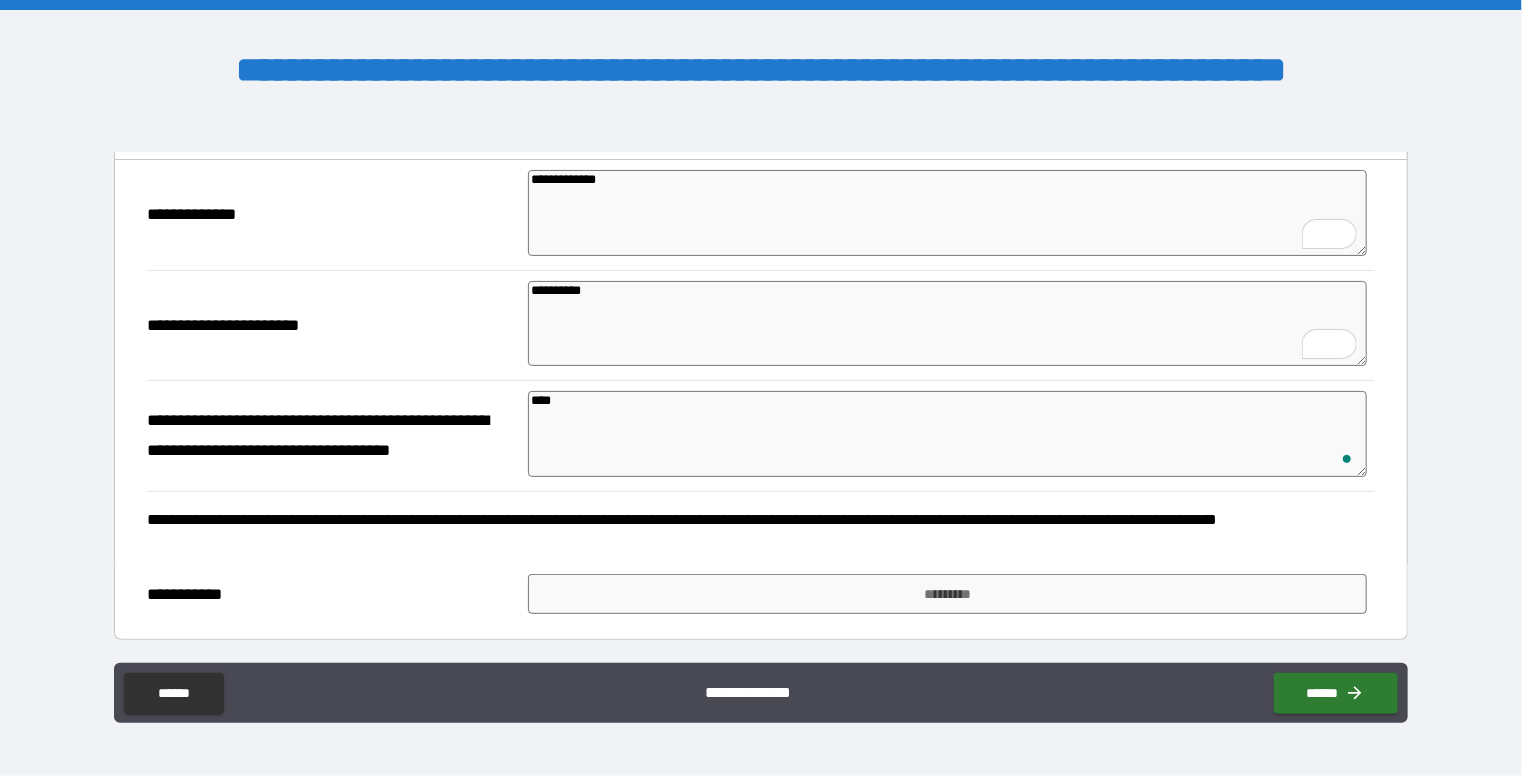 type on "*" 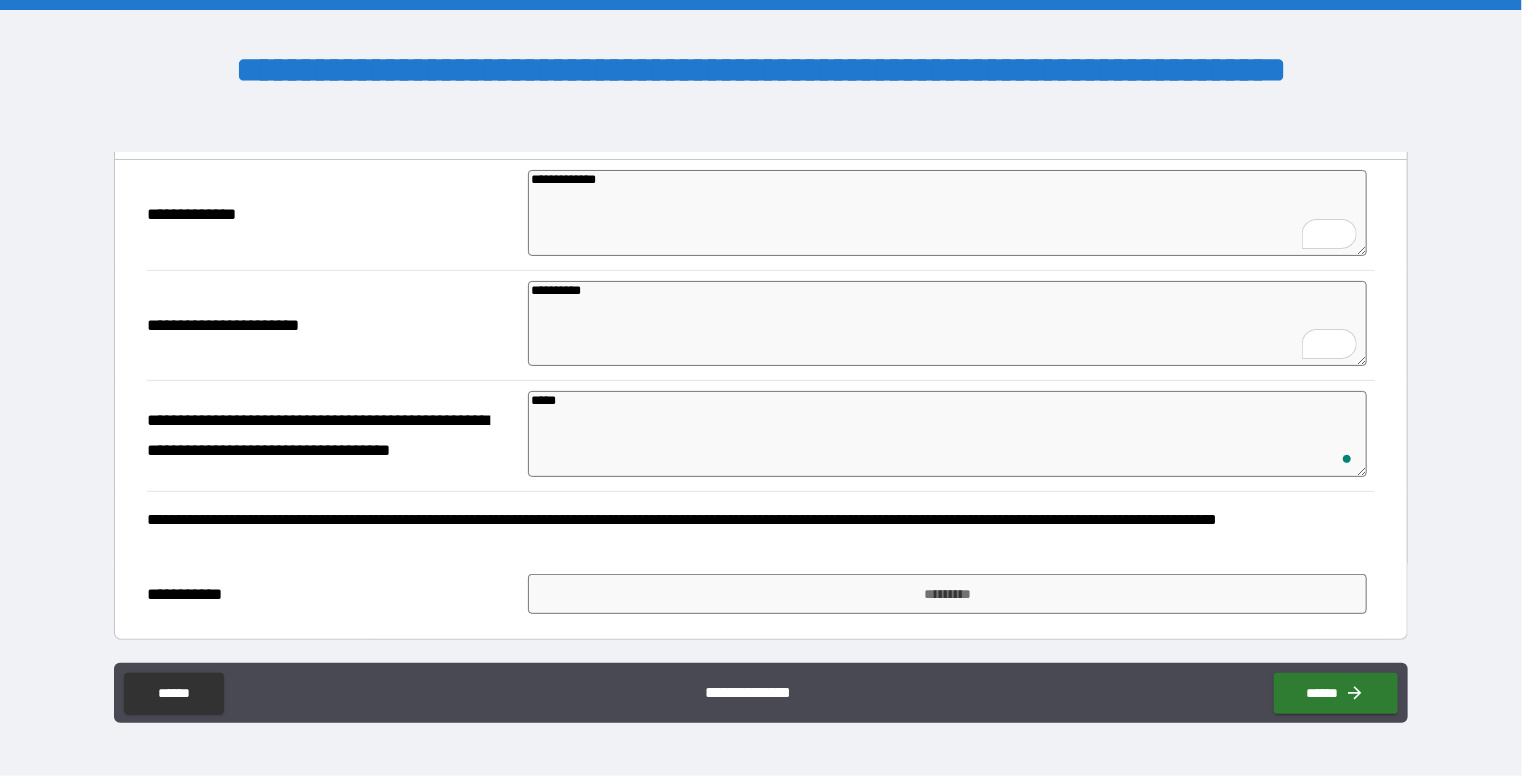 type on "*" 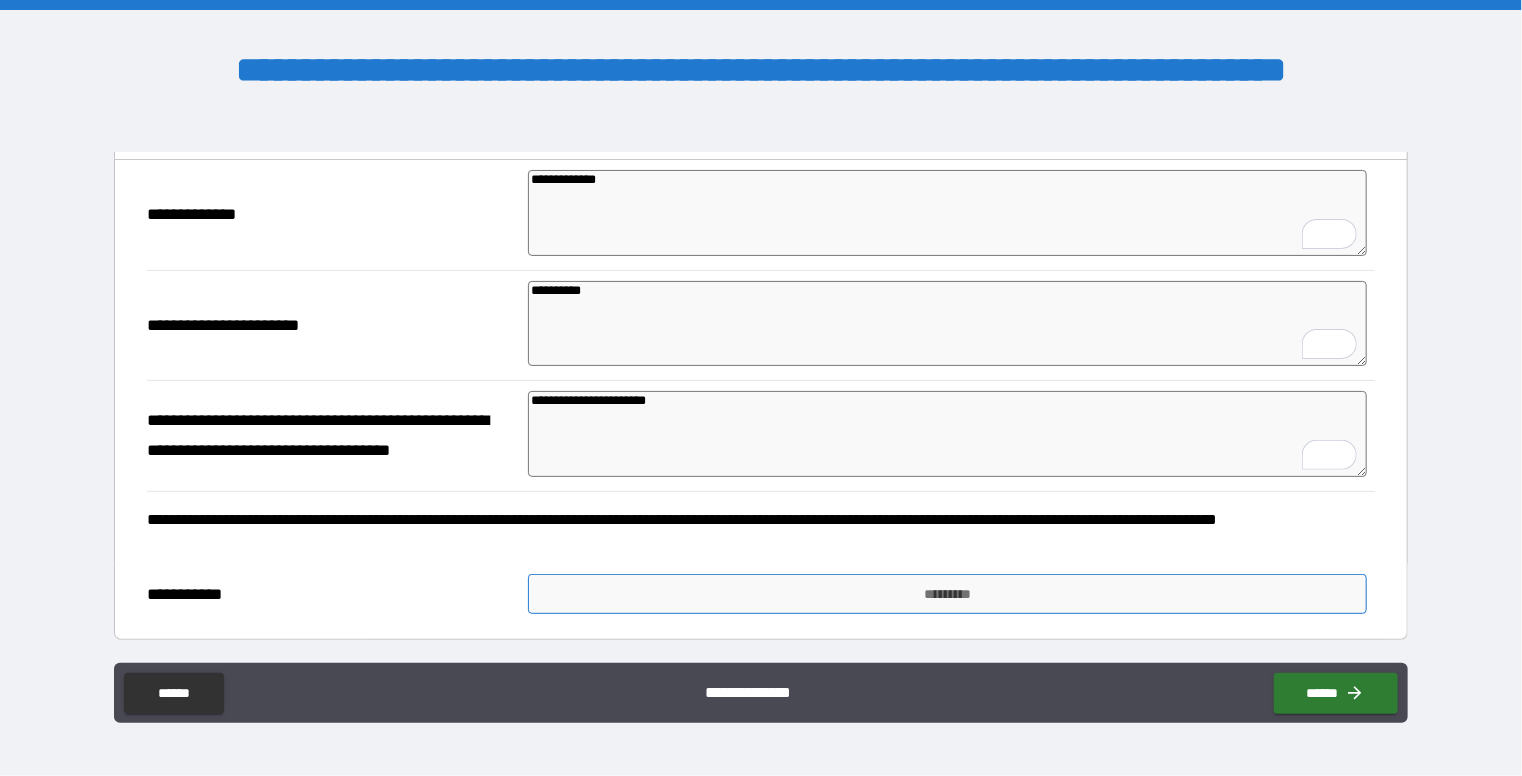 click on "*********" at bounding box center [947, 594] 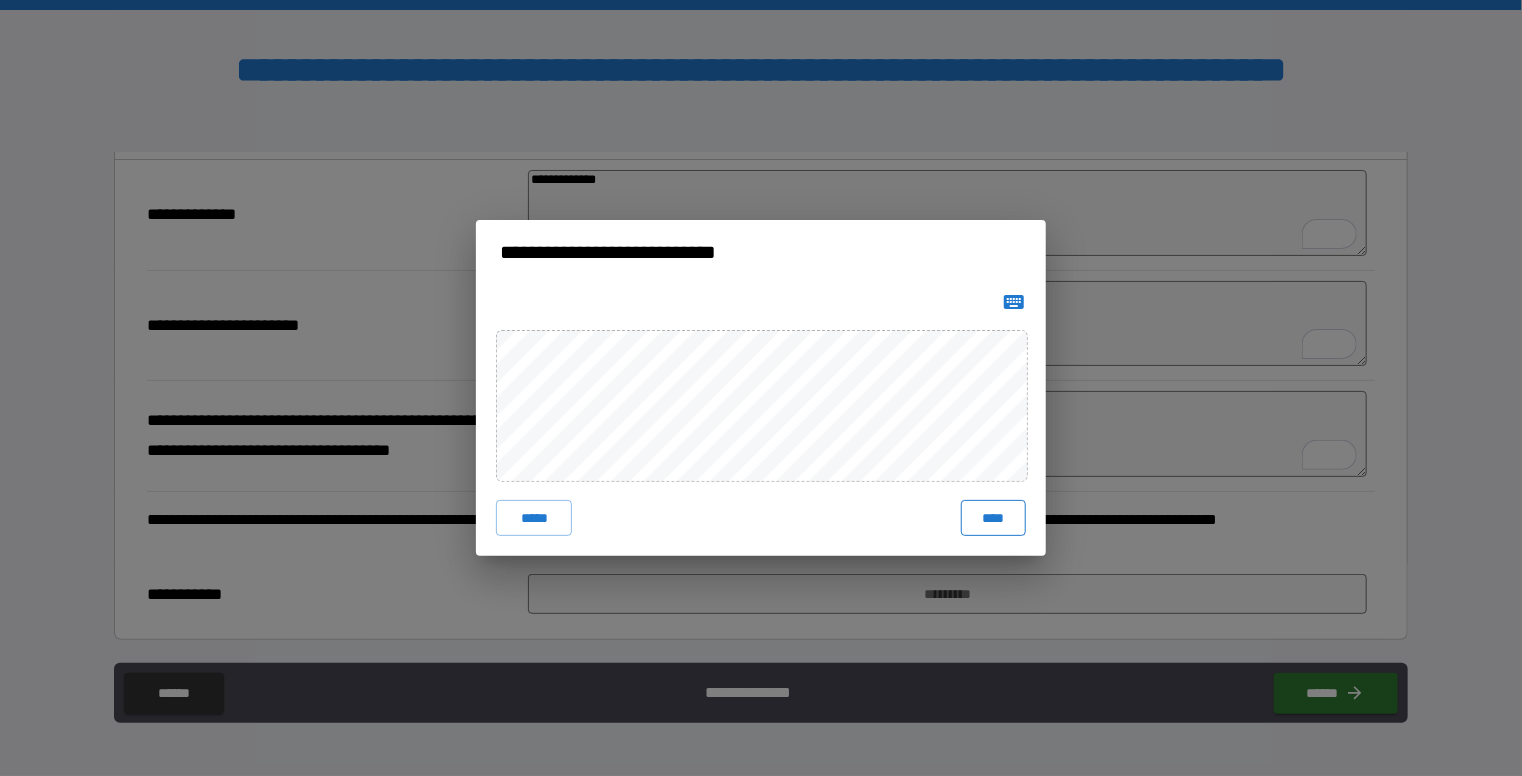 click on "****" at bounding box center [993, 518] 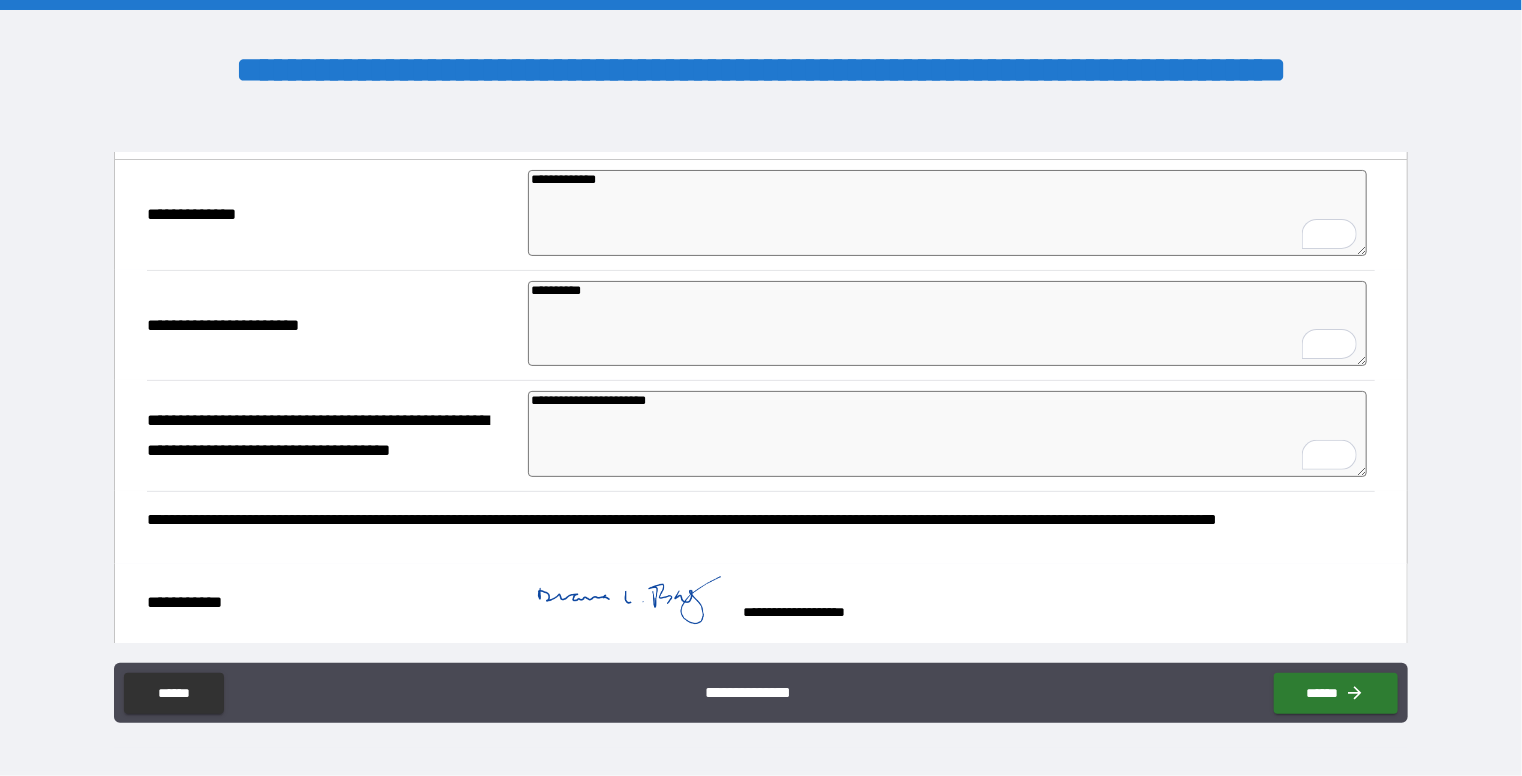 scroll, scrollTop: 210, scrollLeft: 0, axis: vertical 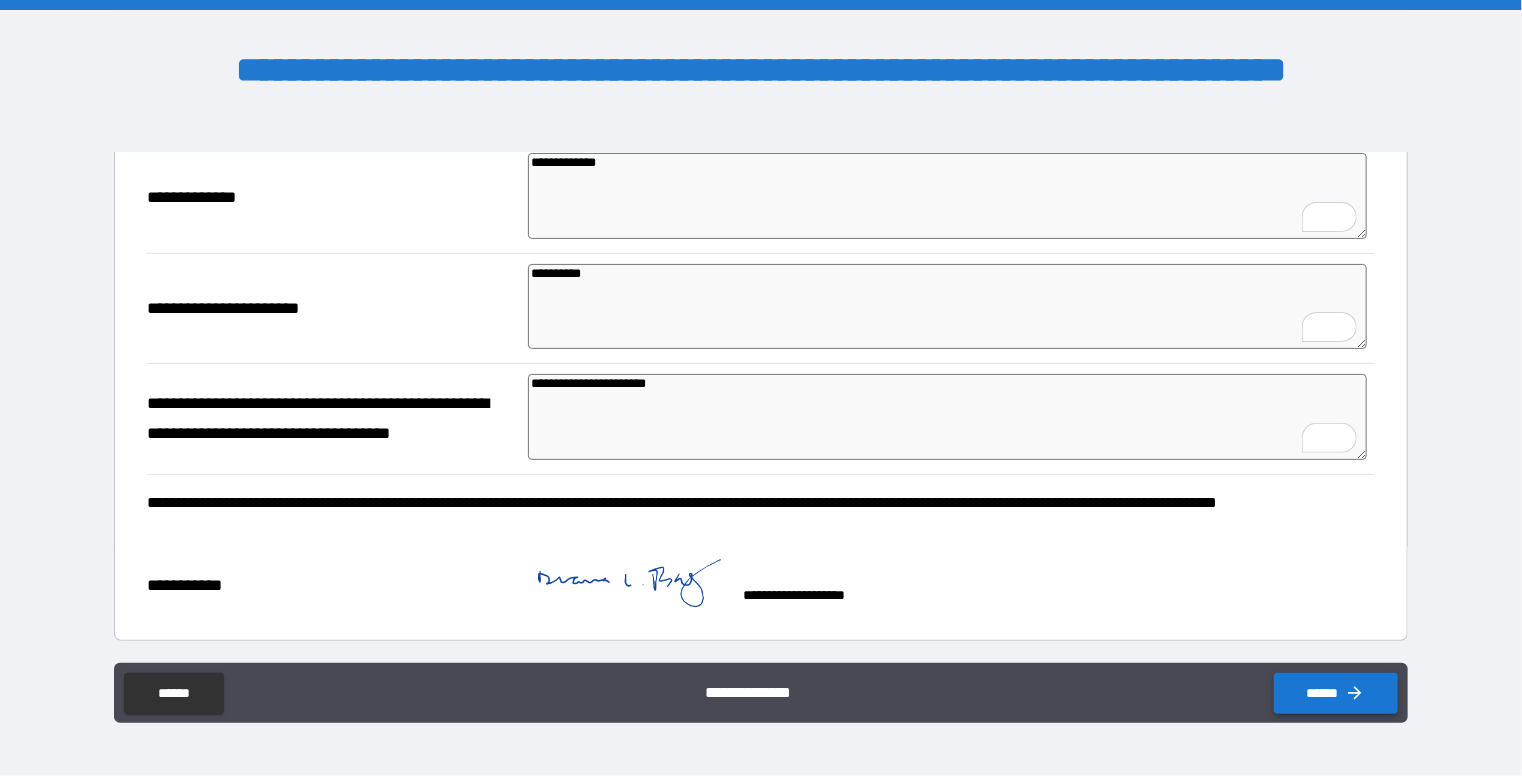 click on "******" at bounding box center (1336, 693) 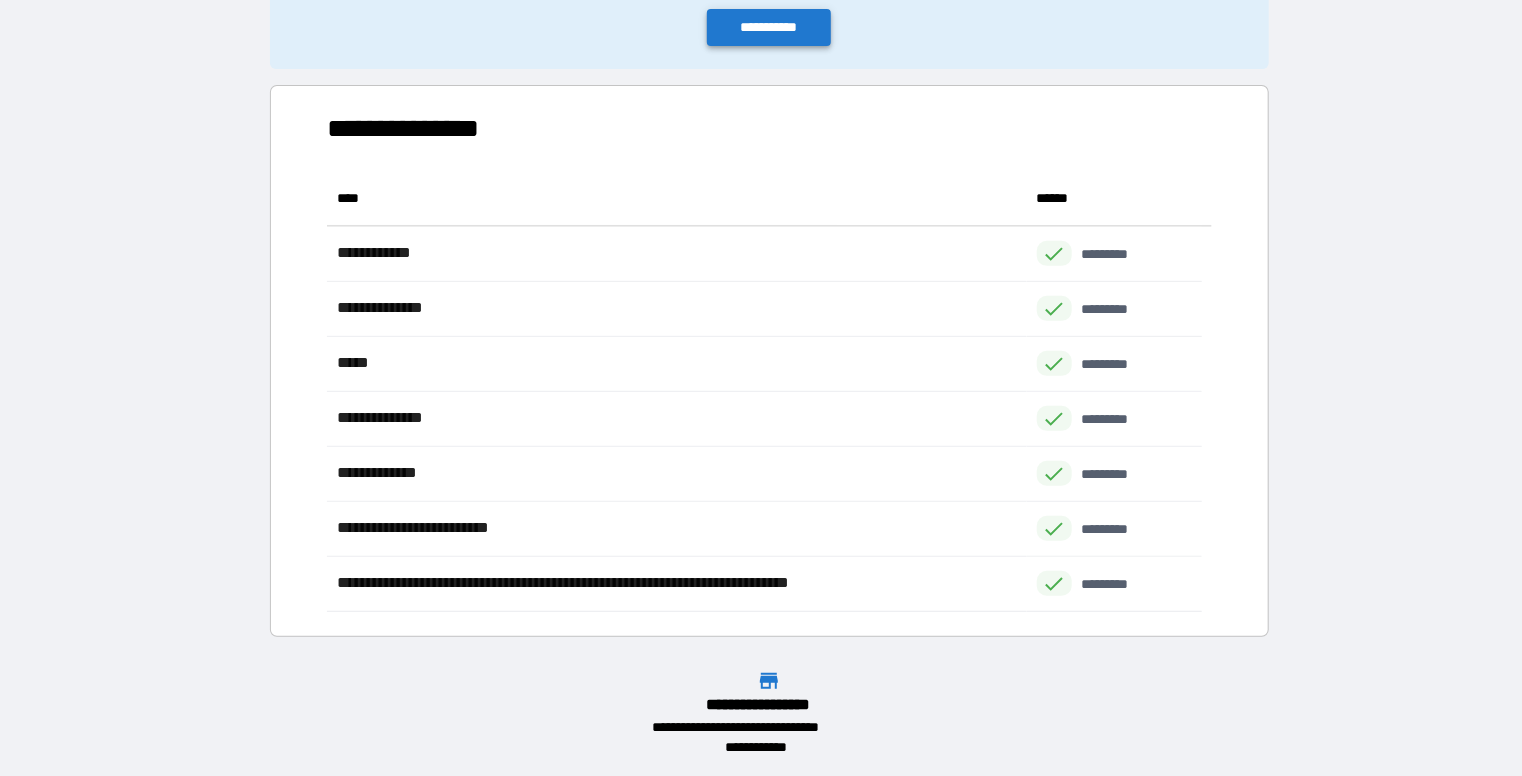 click on "**********" at bounding box center (769, 27) 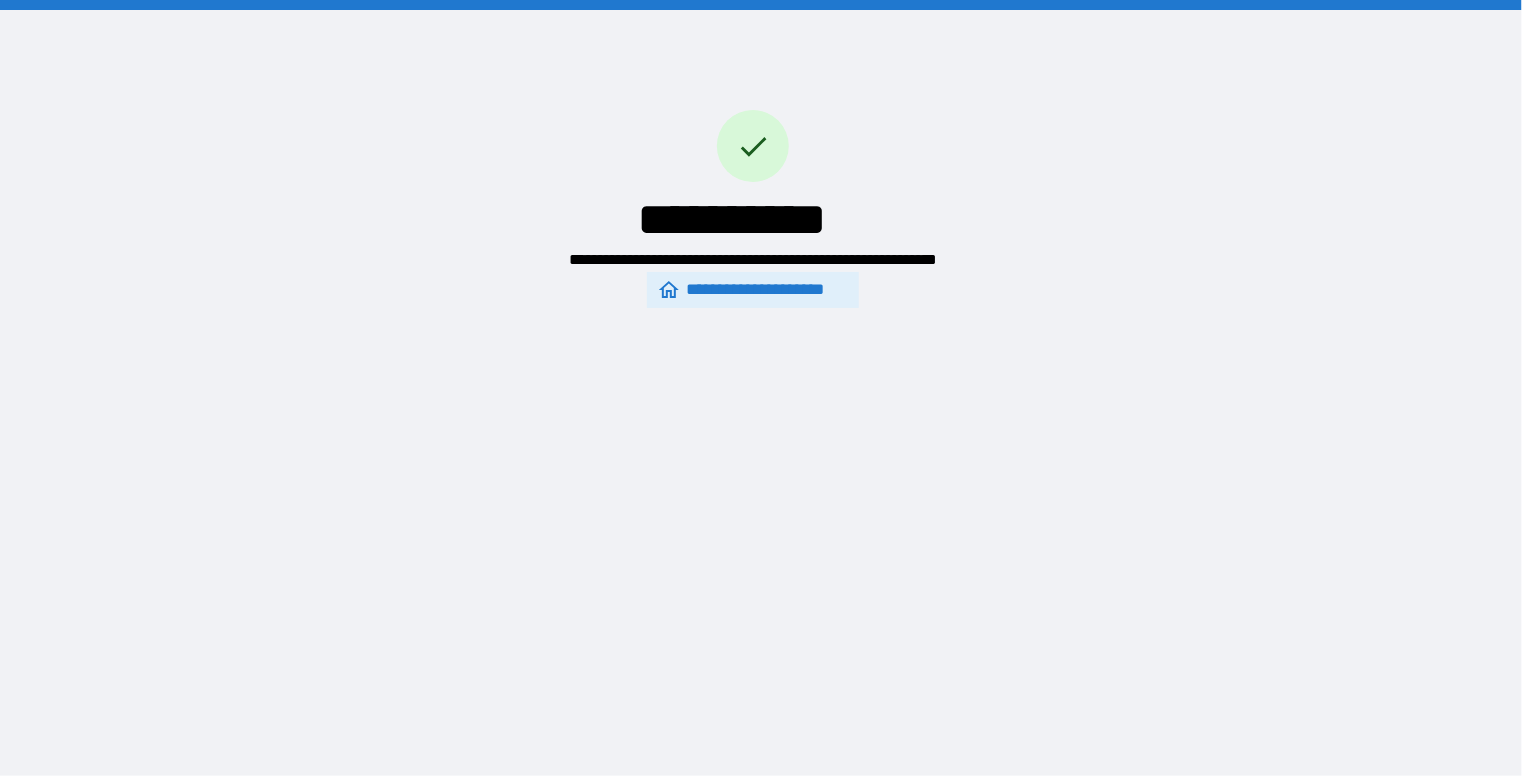 click on "**********" at bounding box center (752, 290) 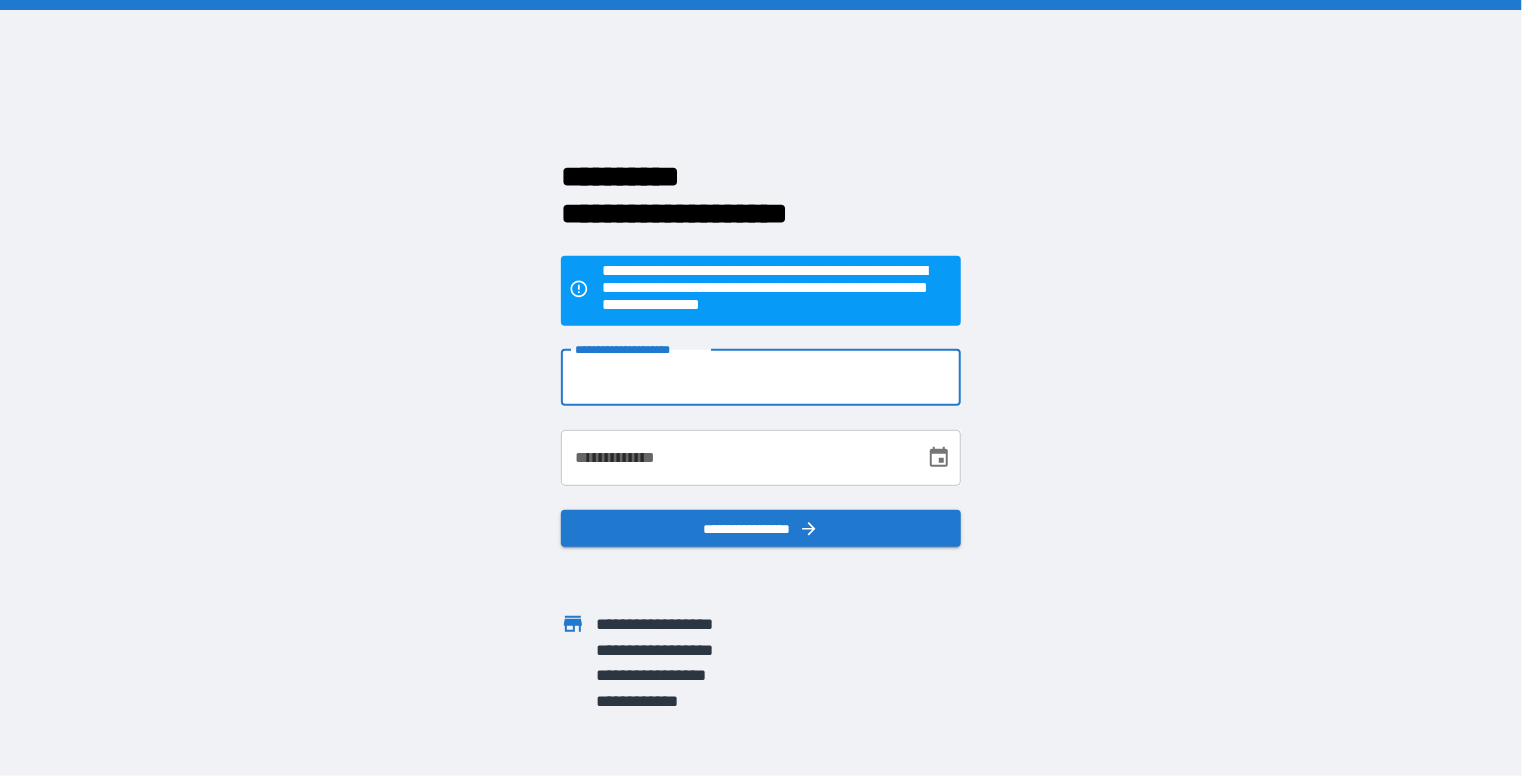 click on "**********" at bounding box center (761, 378) 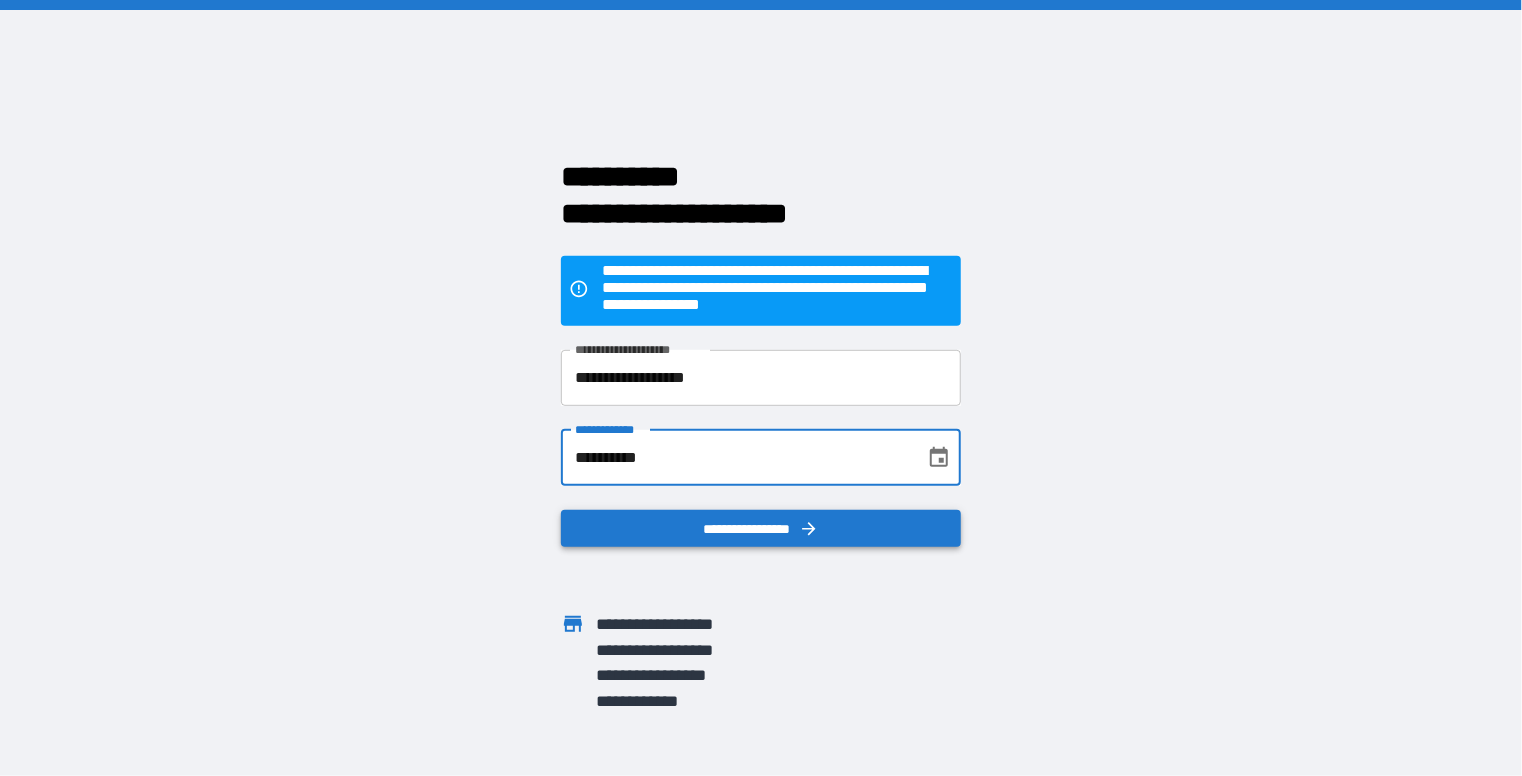 click on "**********" at bounding box center (761, 529) 